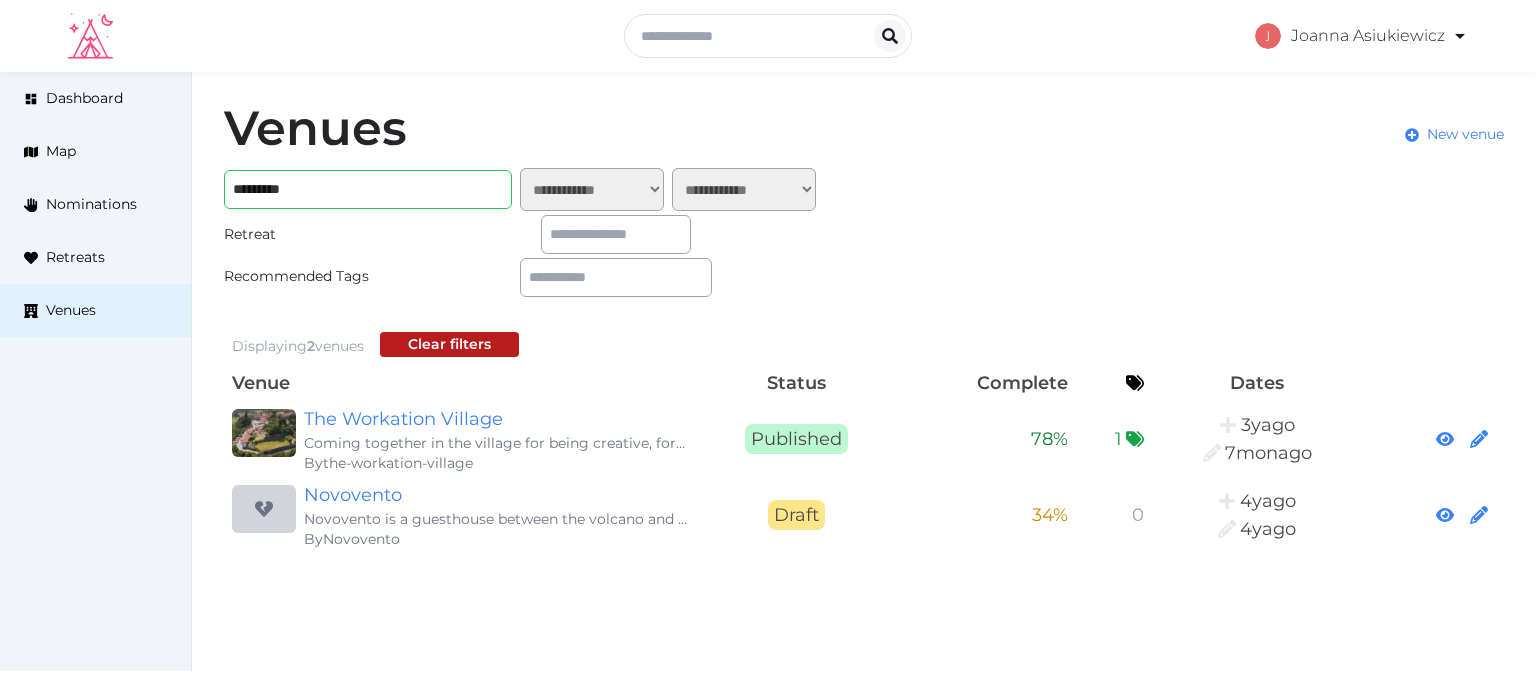 scroll, scrollTop: 0, scrollLeft: 0, axis: both 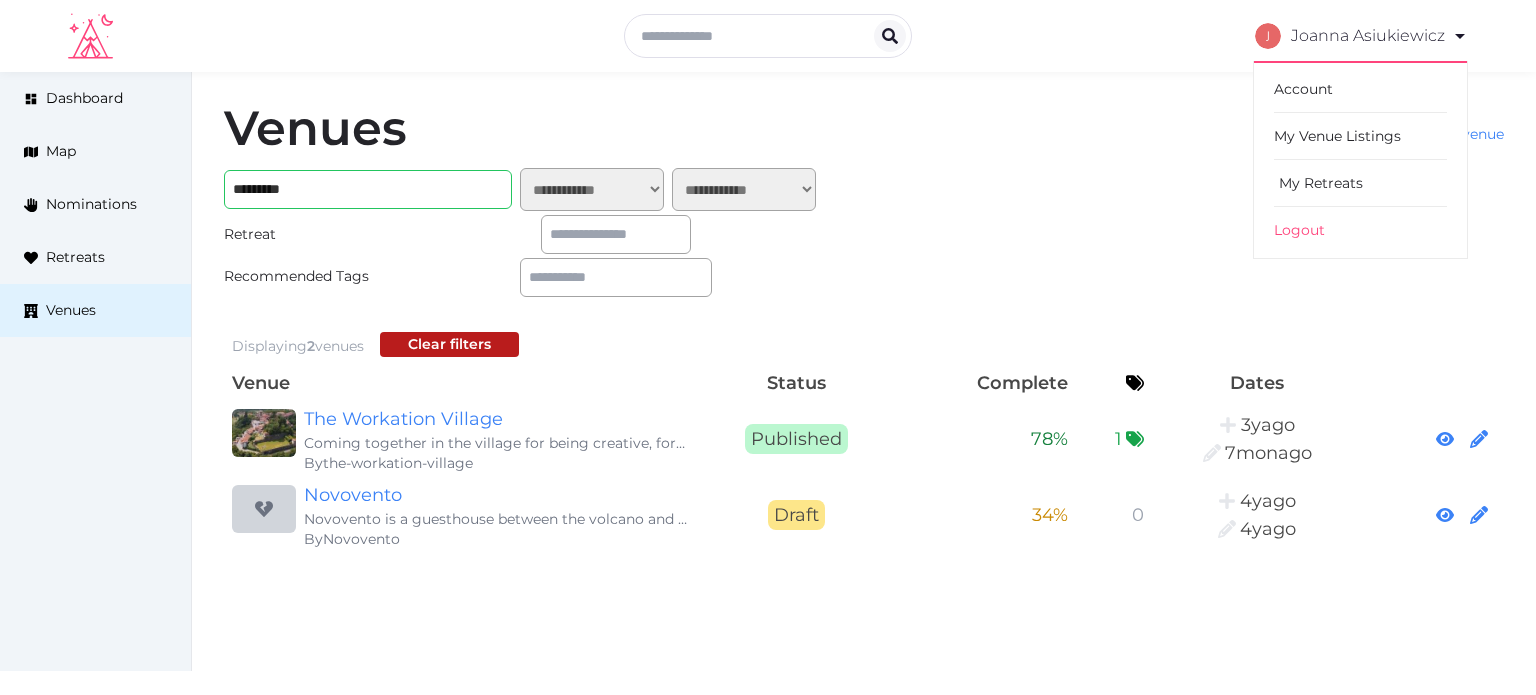 click on "My Retreats" at bounding box center [1360, 183] 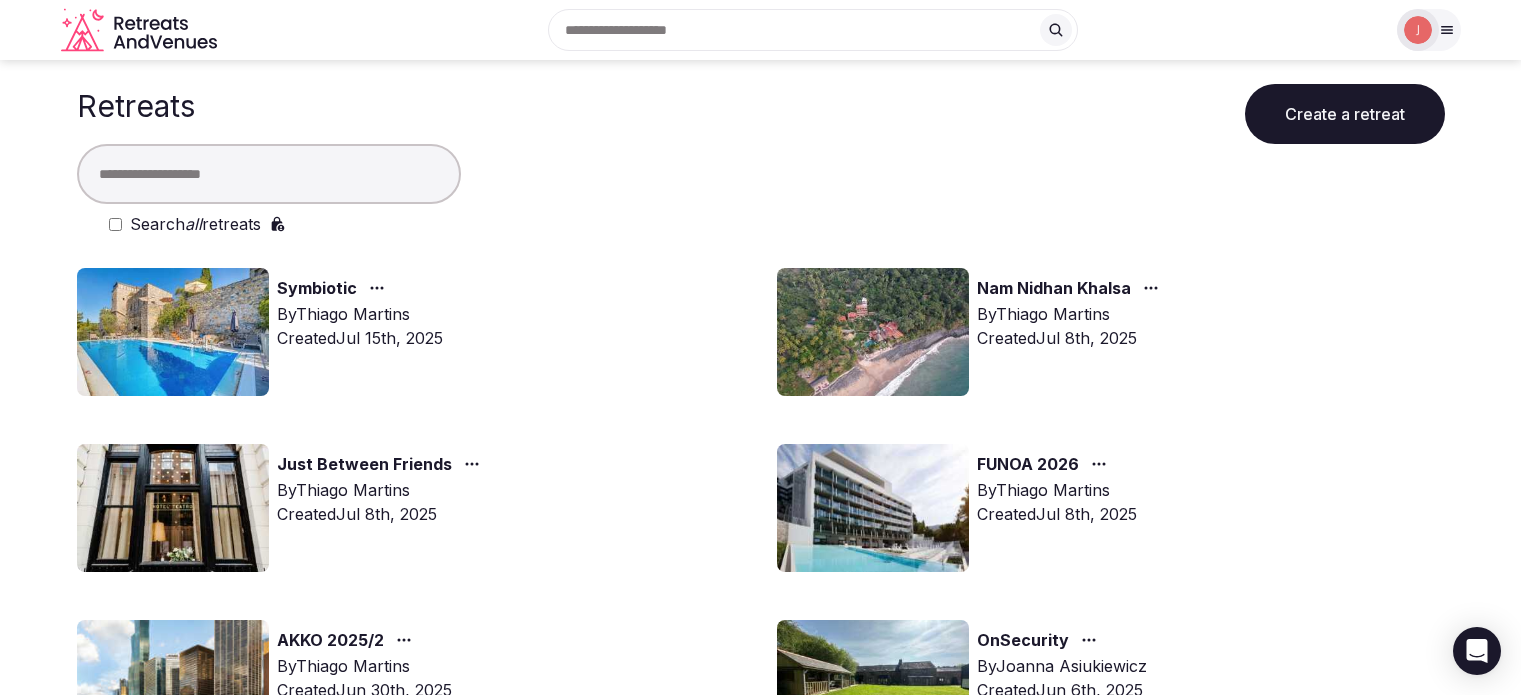 scroll, scrollTop: 0, scrollLeft: 0, axis: both 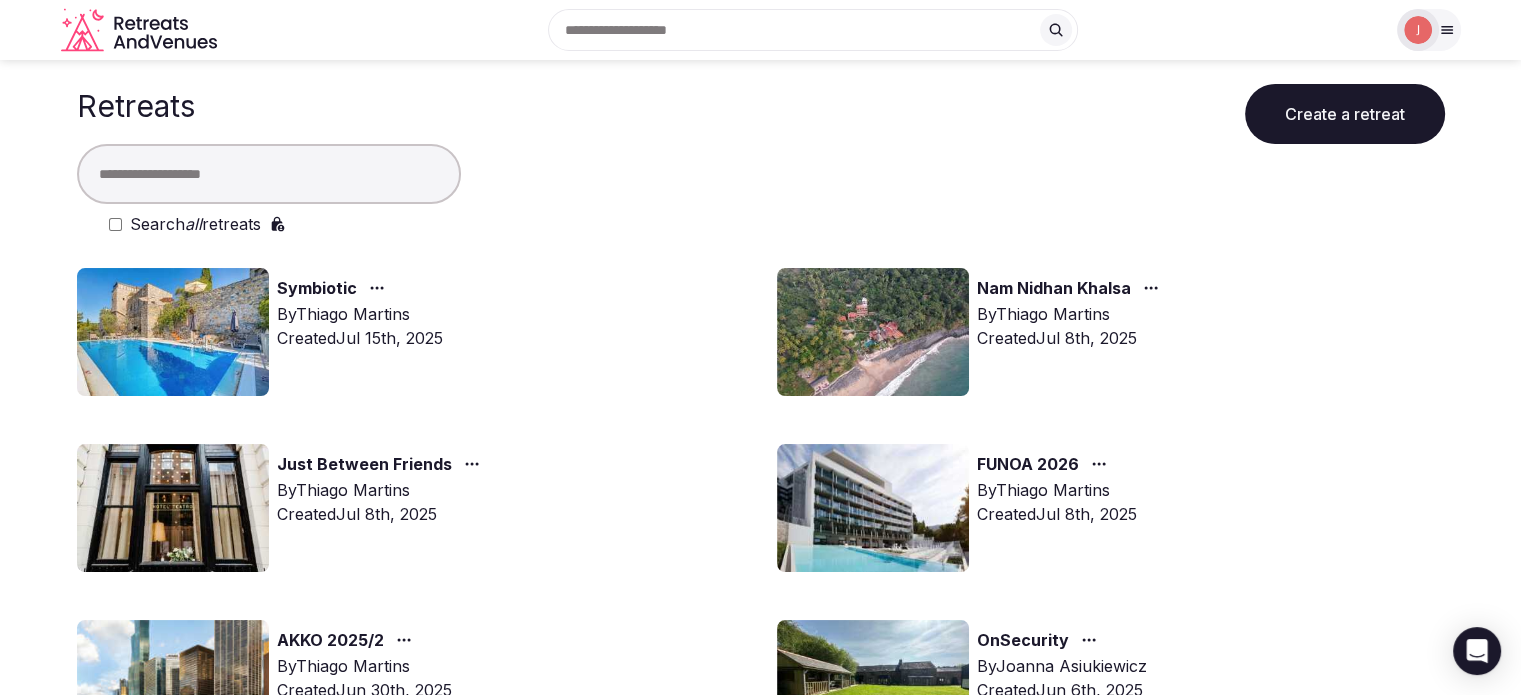click at bounding box center [269, 174] 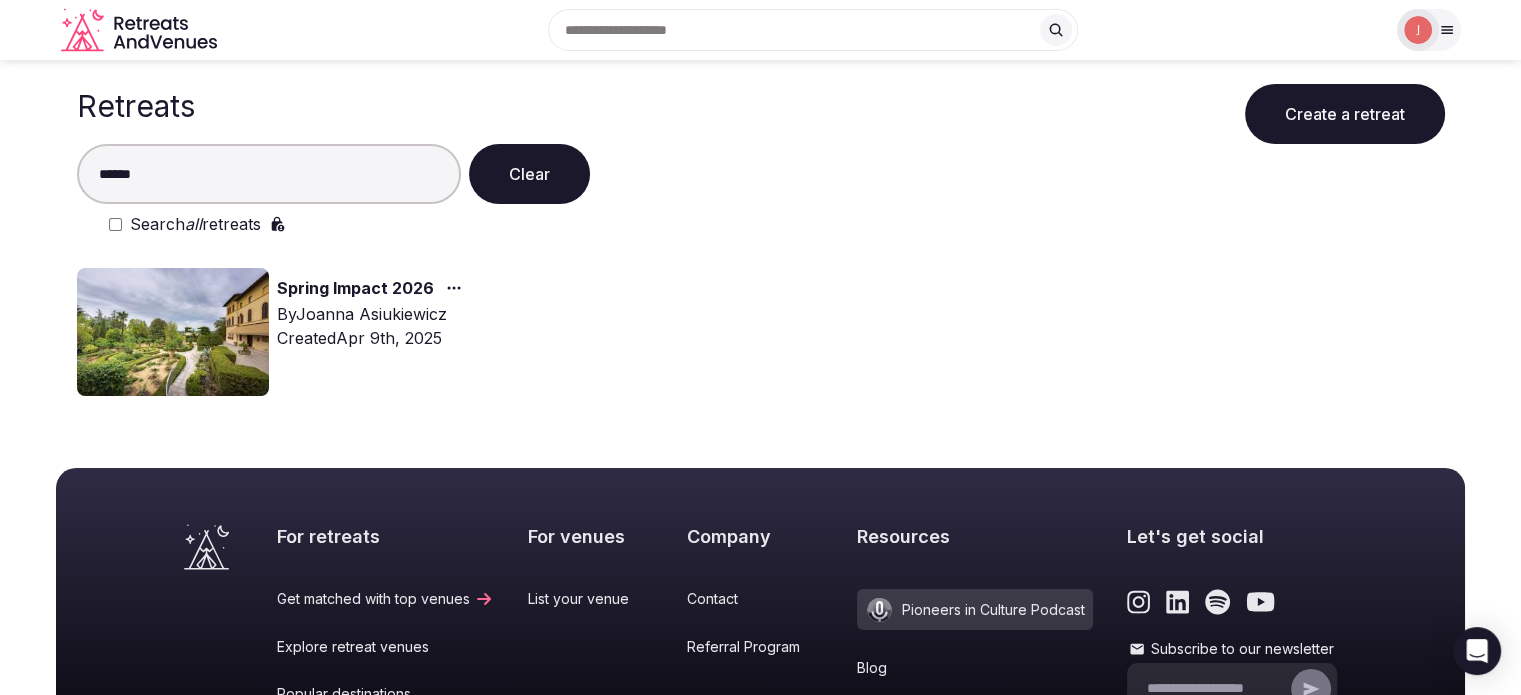 type on "******" 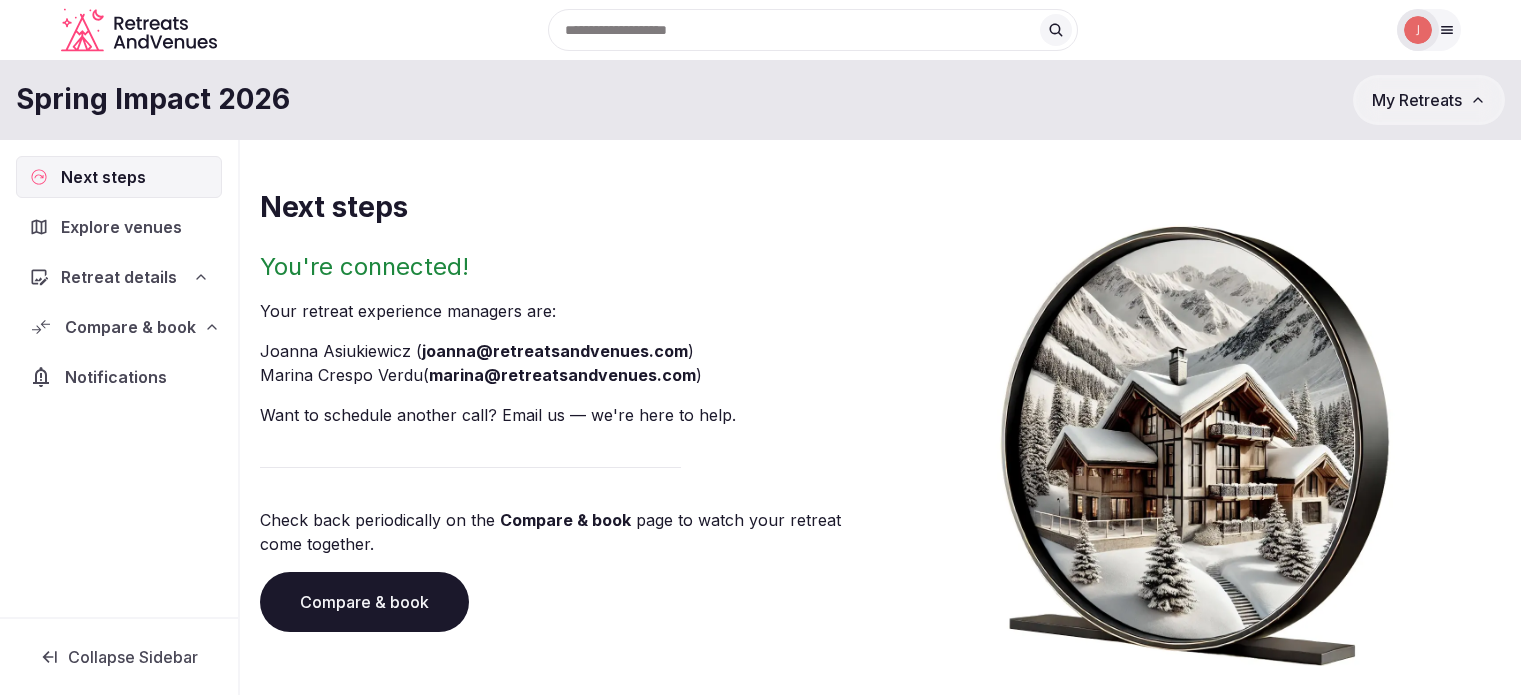 scroll, scrollTop: 0, scrollLeft: 0, axis: both 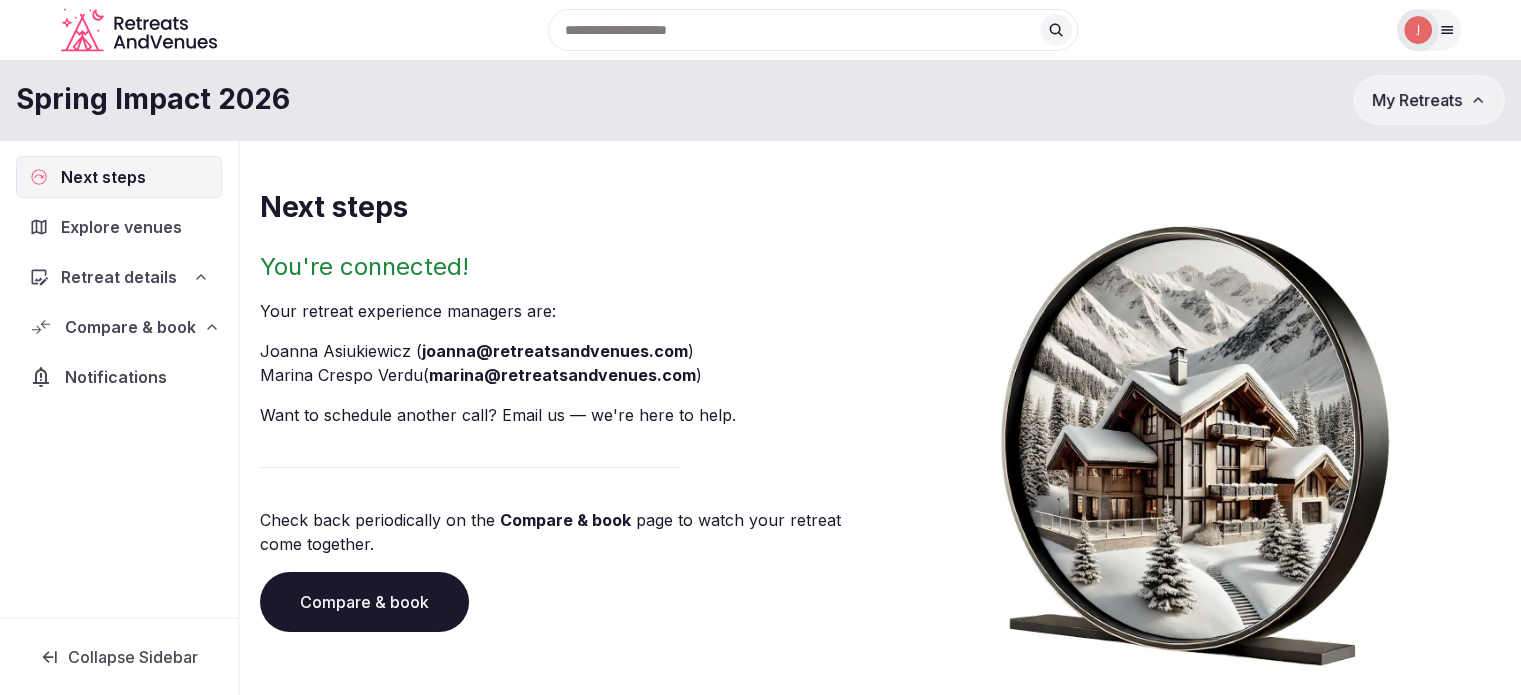 click on "Compare & book" at bounding box center (130, 327) 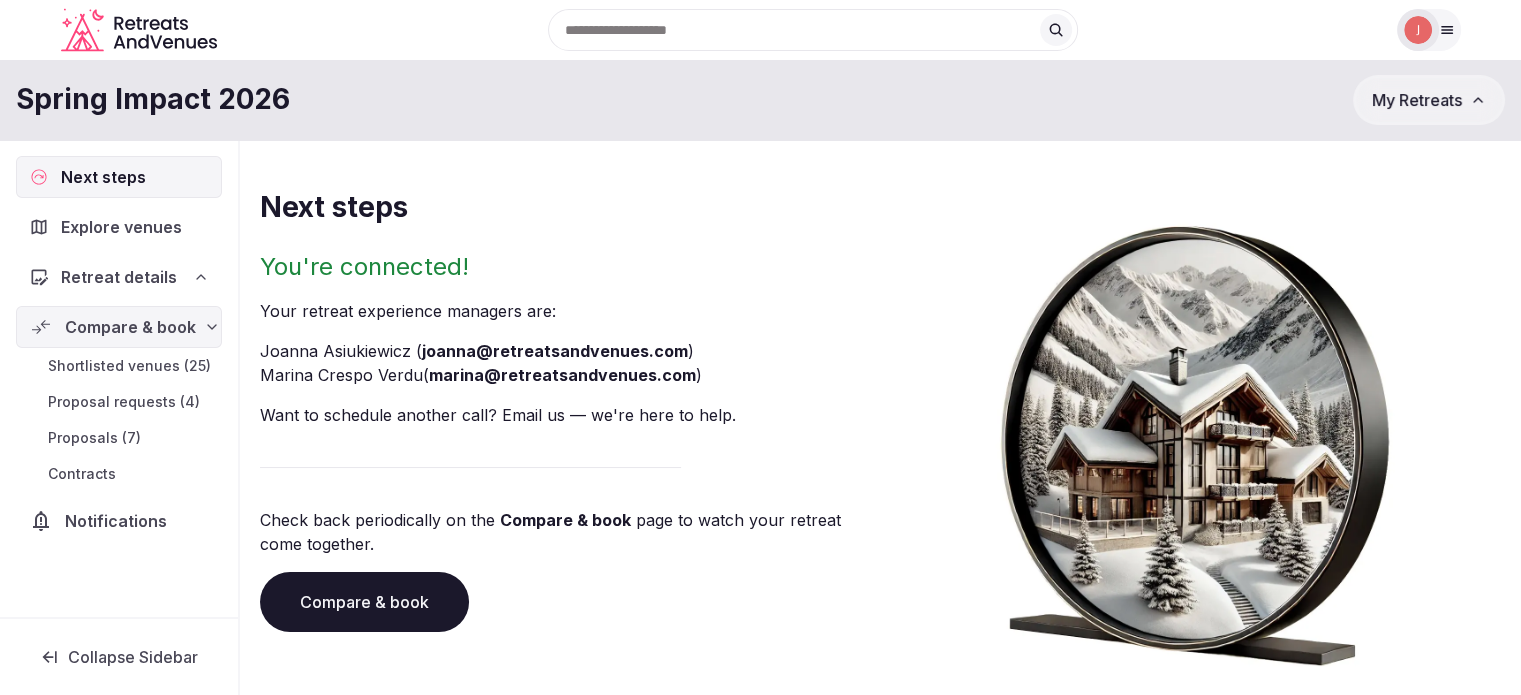 click on "Shortlisted venues (25)" at bounding box center (129, 366) 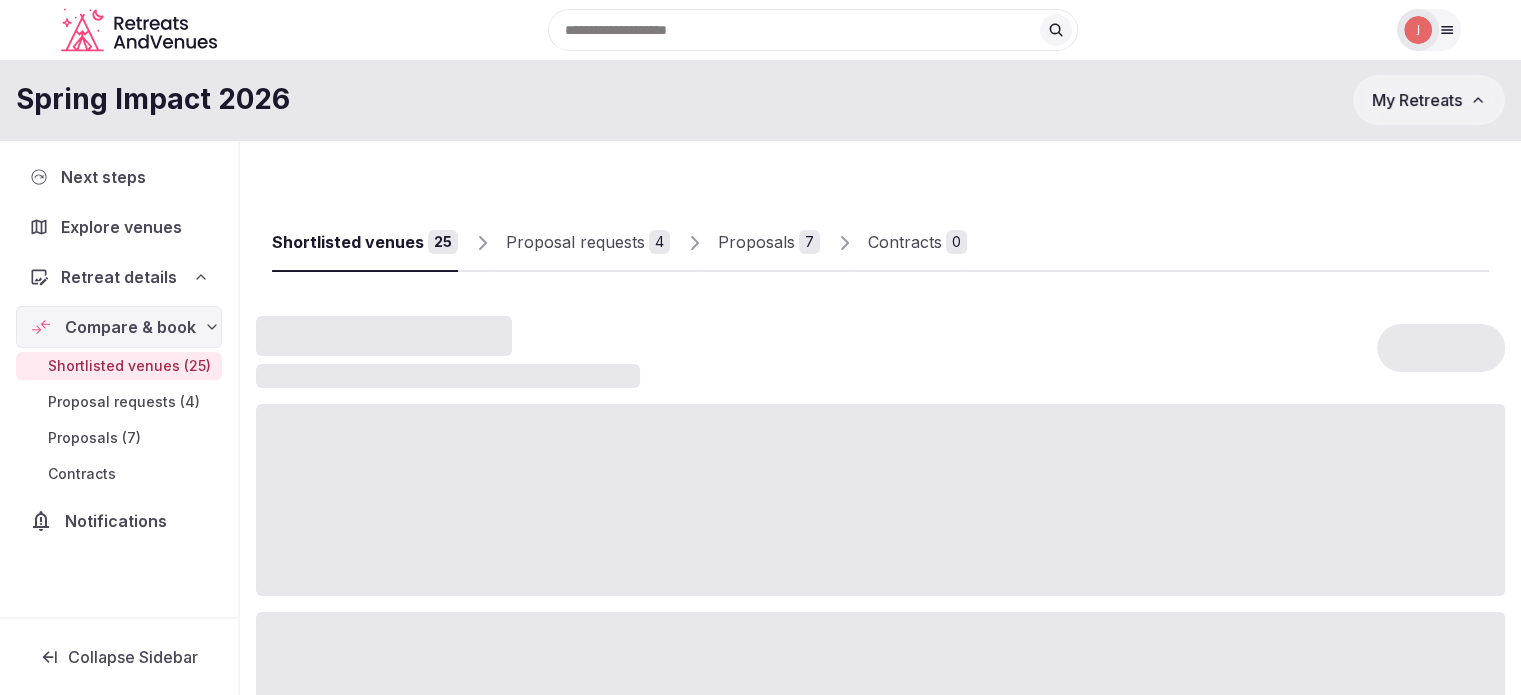 click on "Proposal requests" at bounding box center (575, 242) 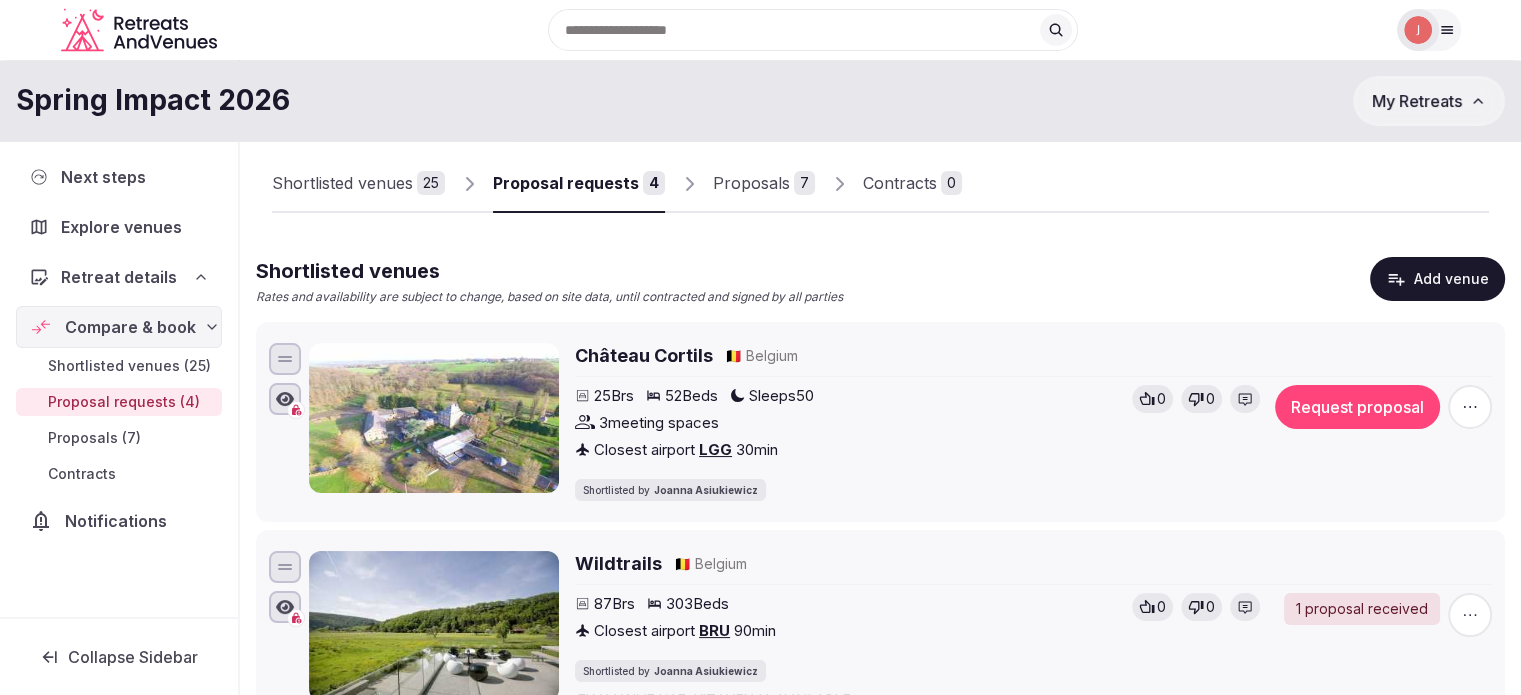 scroll, scrollTop: 0, scrollLeft: 0, axis: both 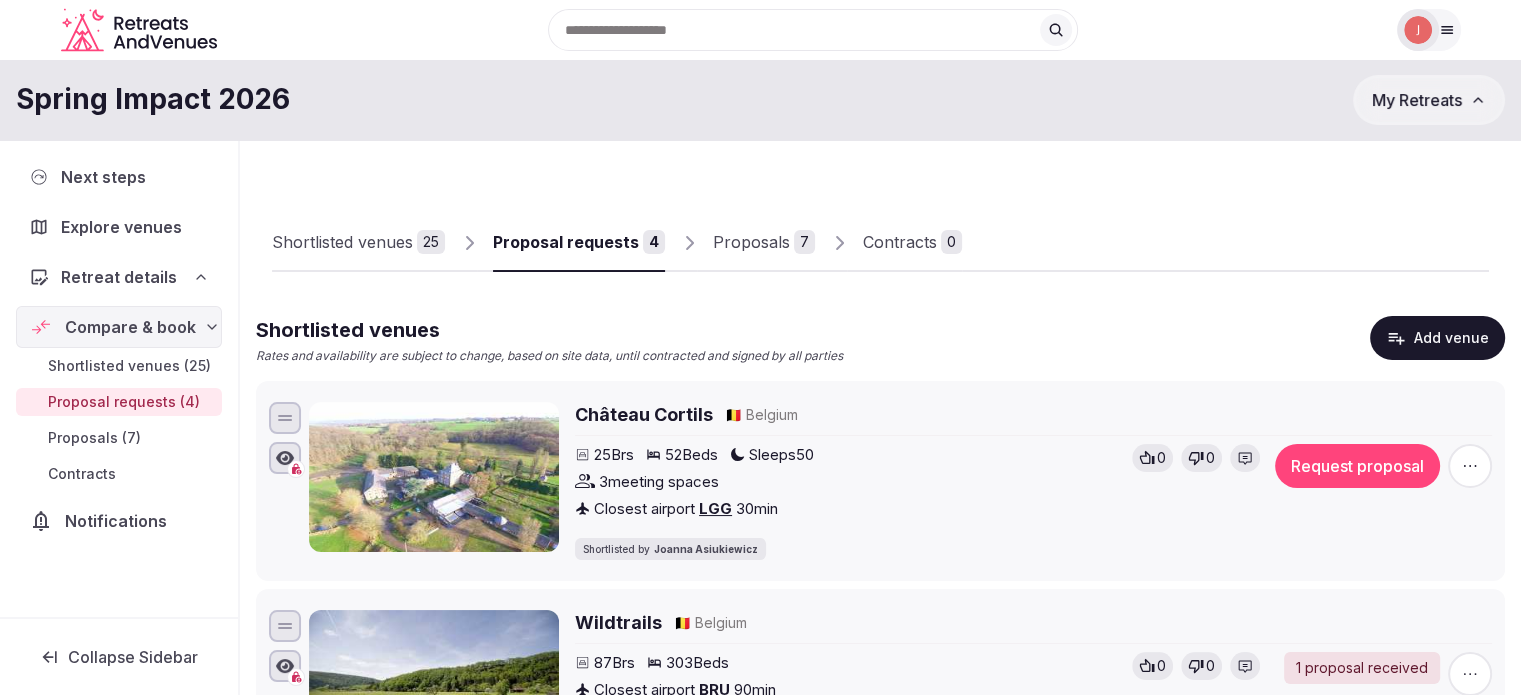 click on "Proposals" at bounding box center (751, 242) 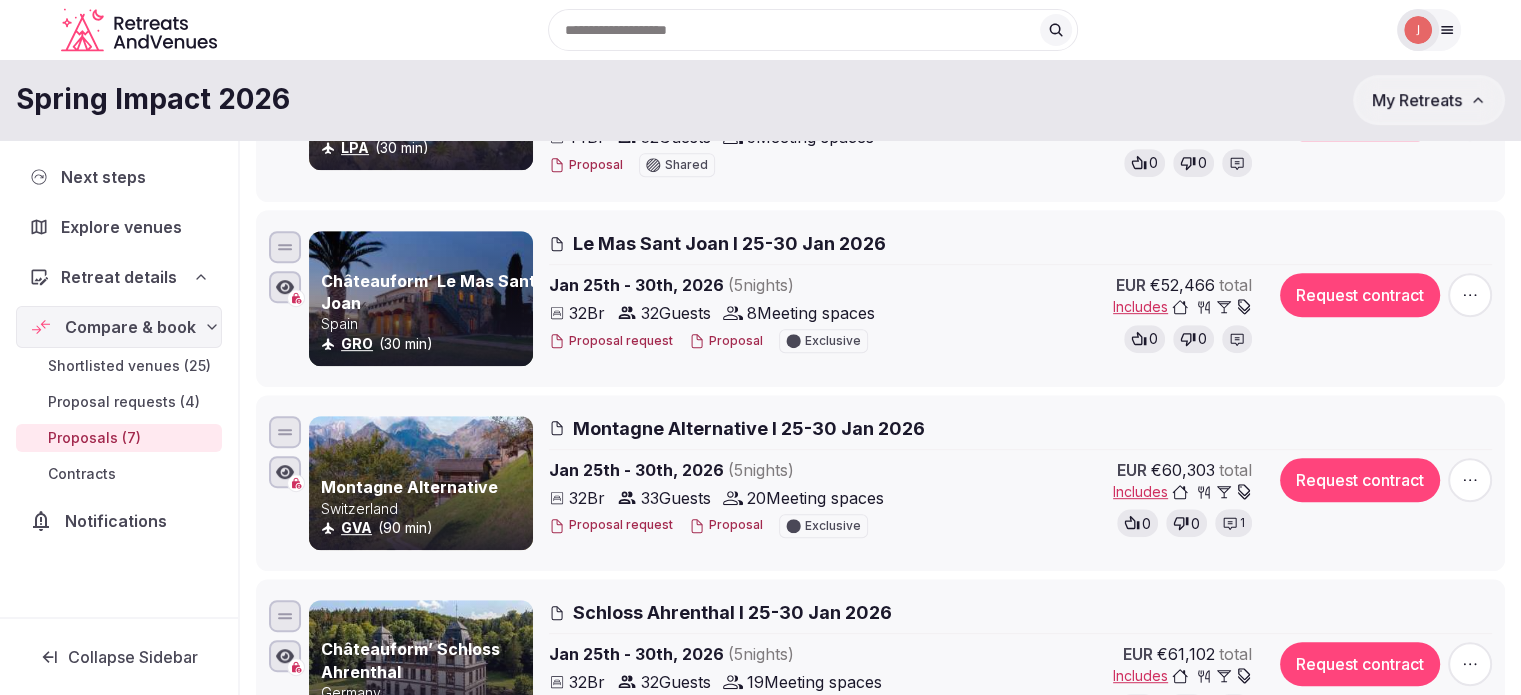 scroll, scrollTop: 896, scrollLeft: 0, axis: vertical 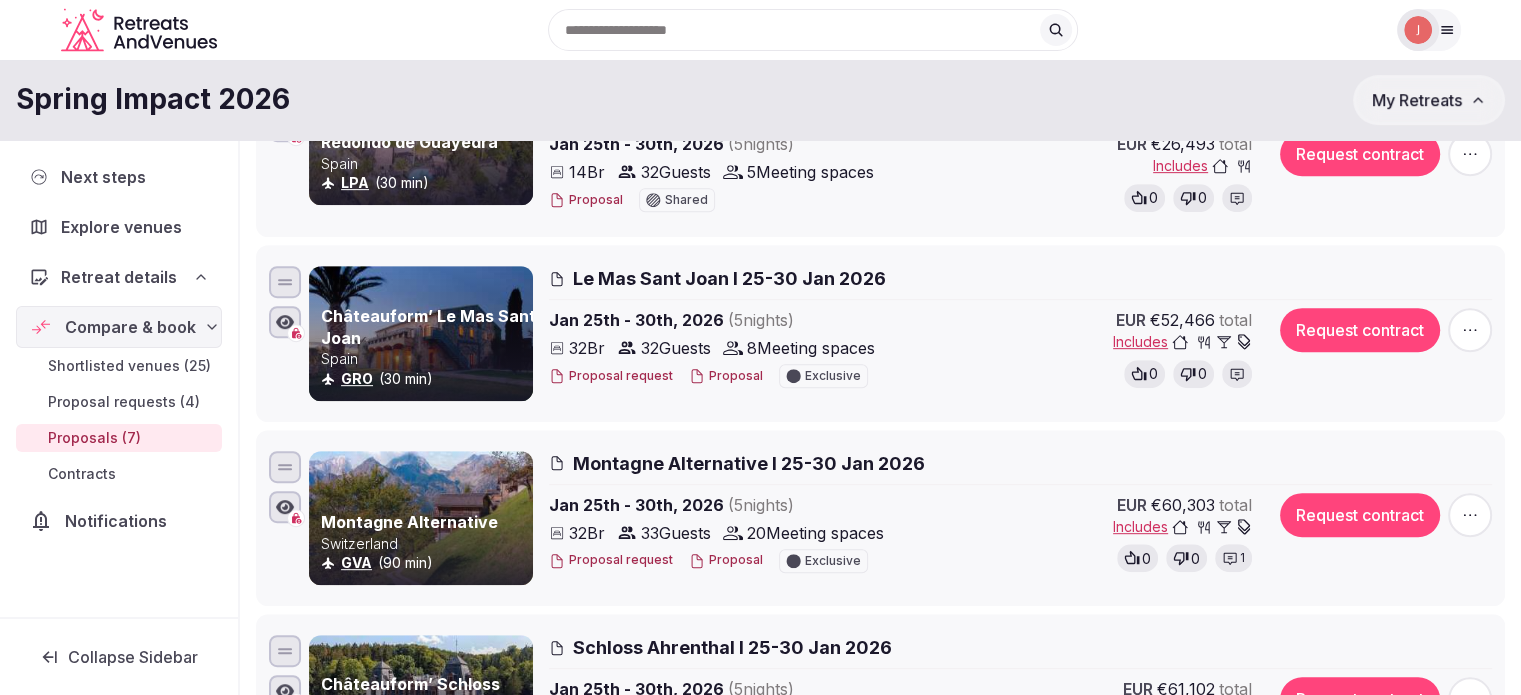click 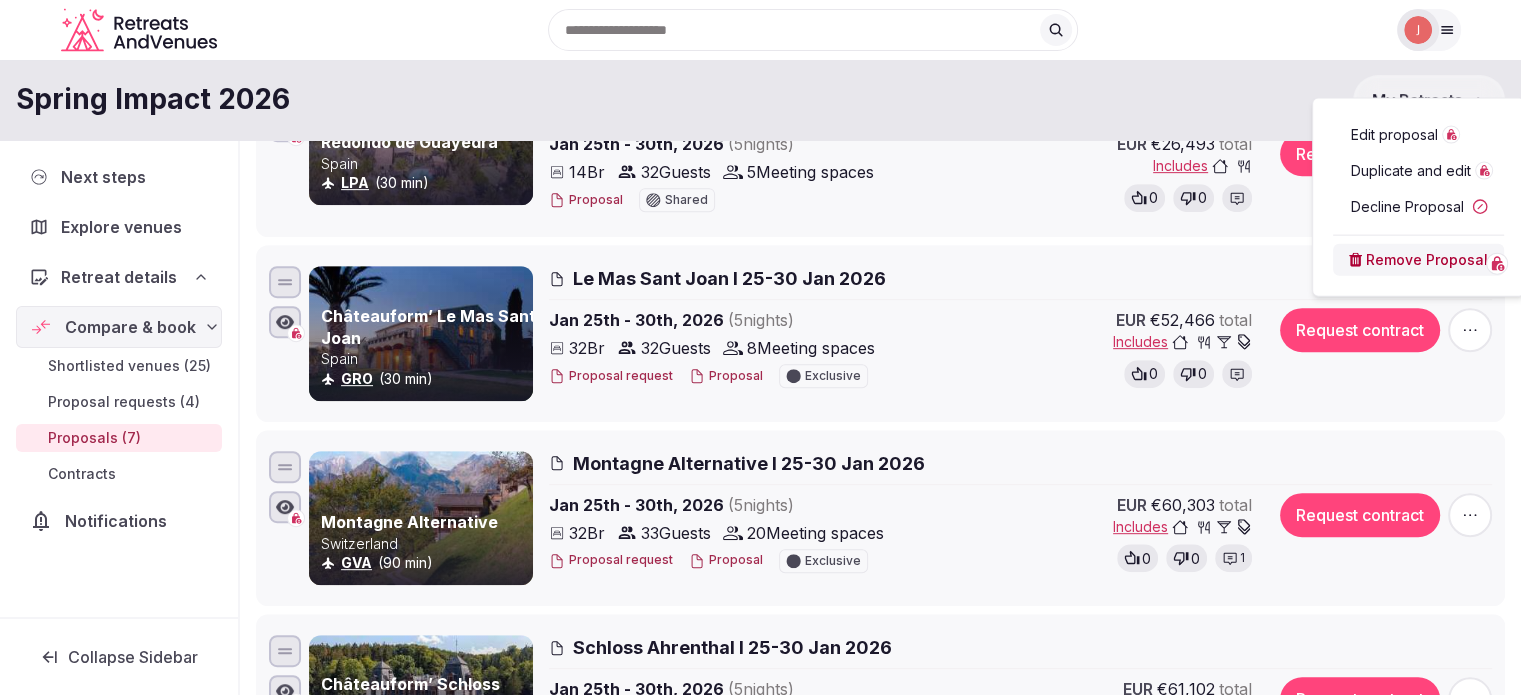 click on "Remove Proposal" at bounding box center (1418, 260) 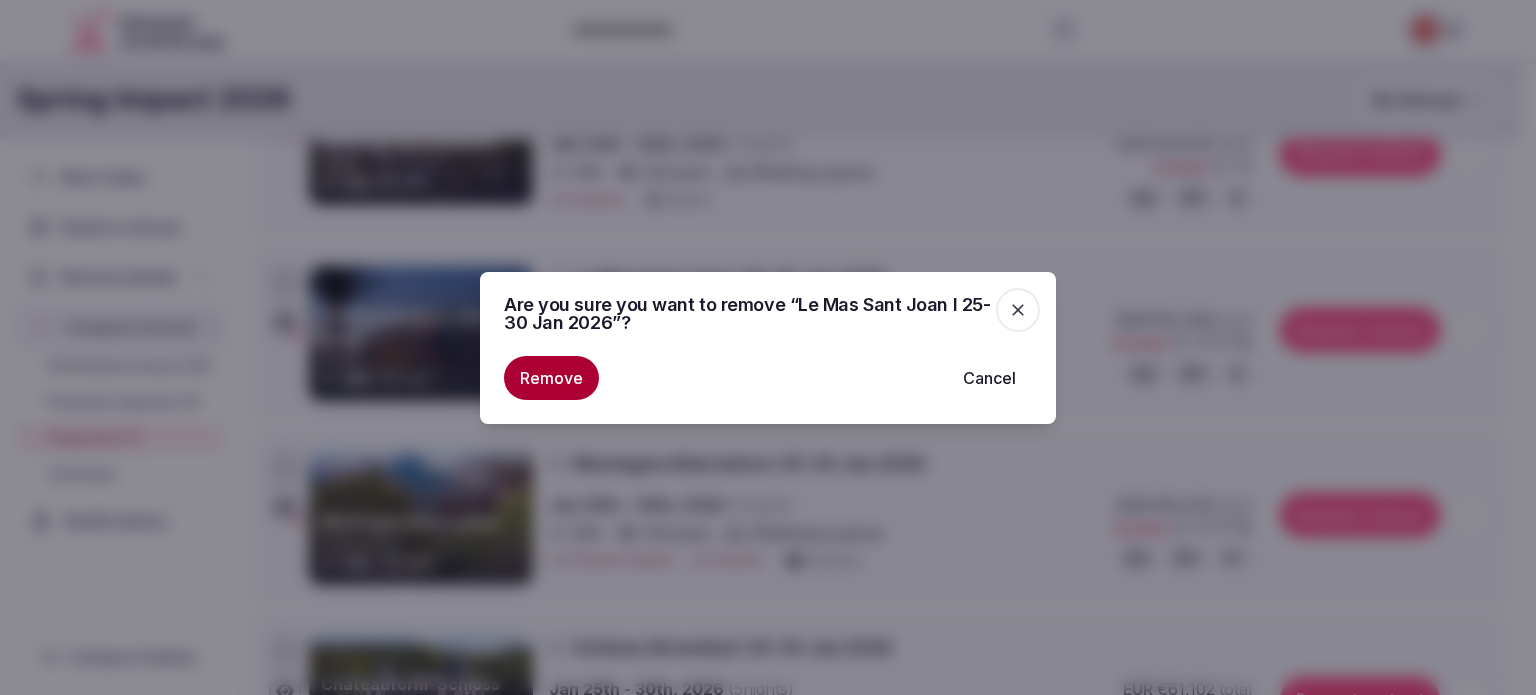 click 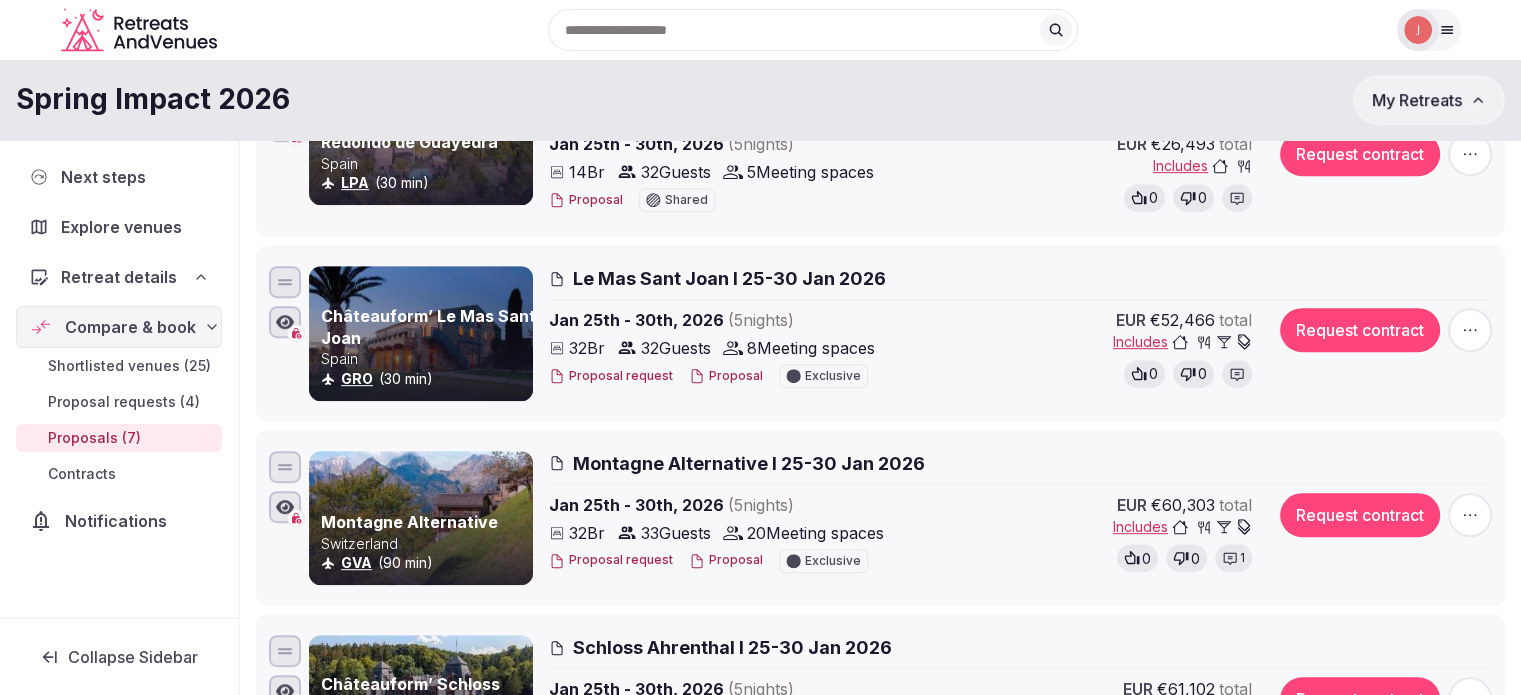 click 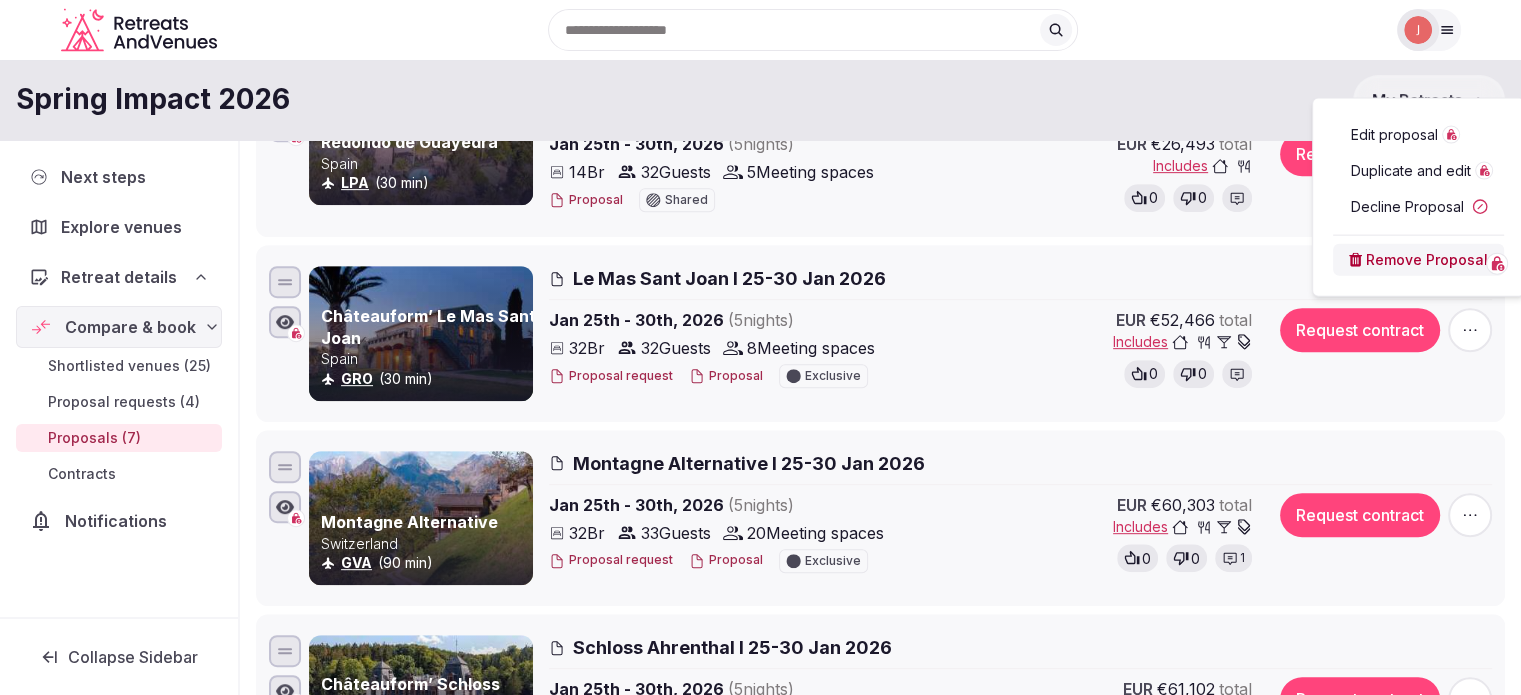 click on "Decline Proposal" at bounding box center [1418, 207] 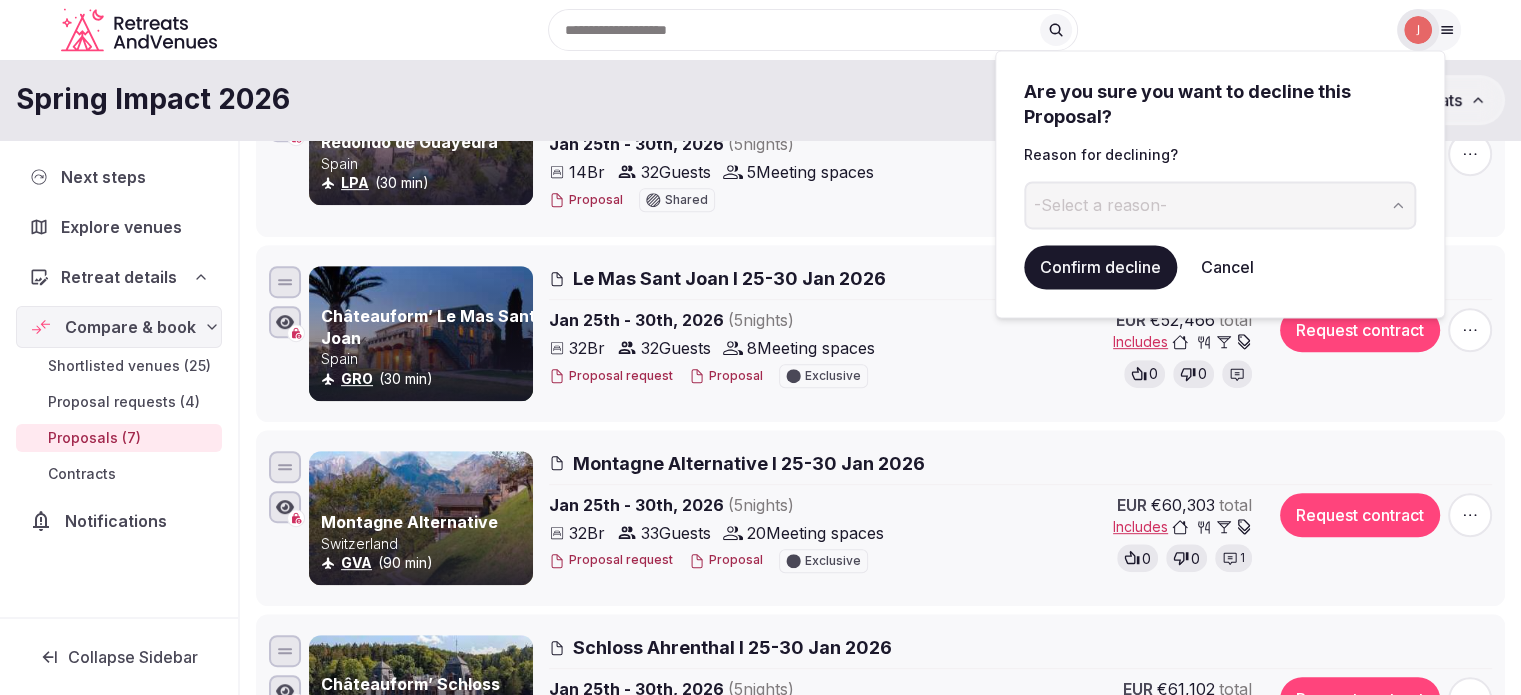 click on "-Select a reason-" at bounding box center [1100, 205] 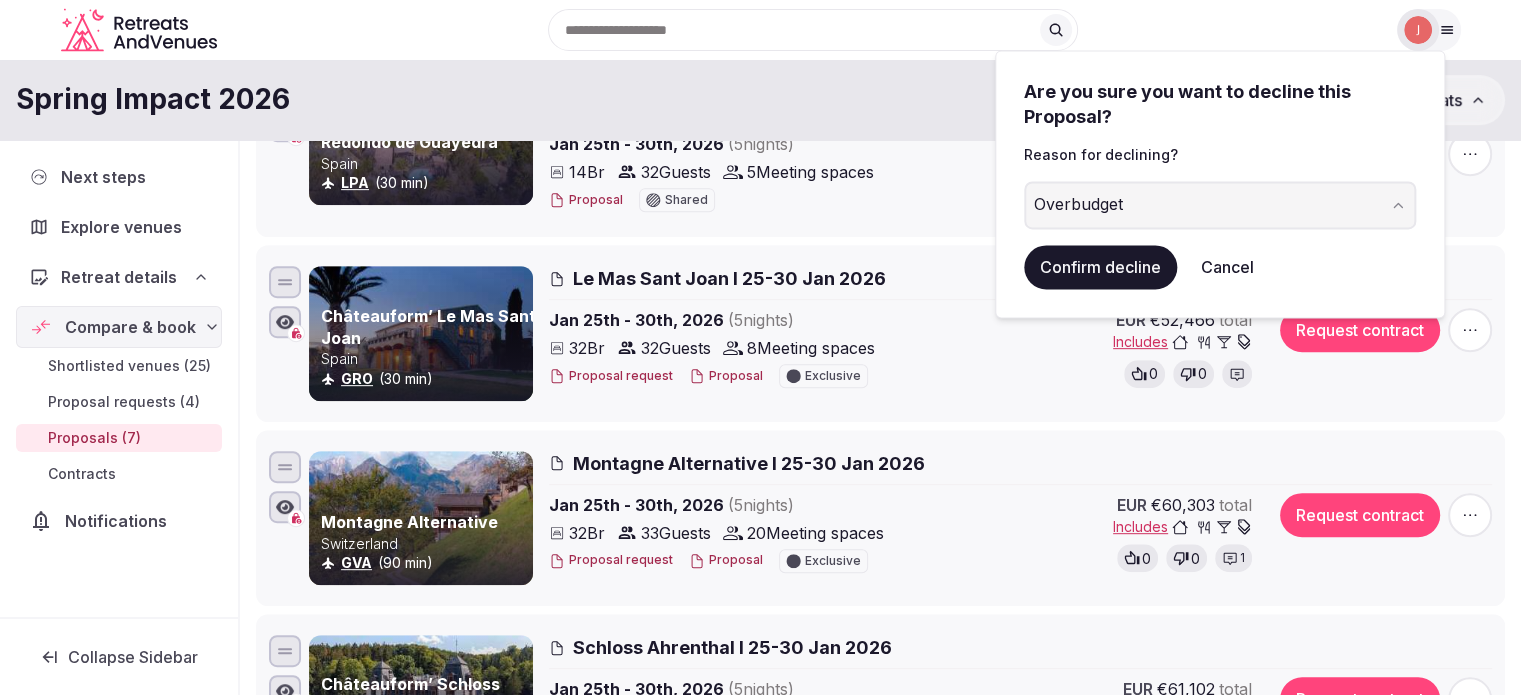 click on "Confirm decline" at bounding box center [1100, 267] 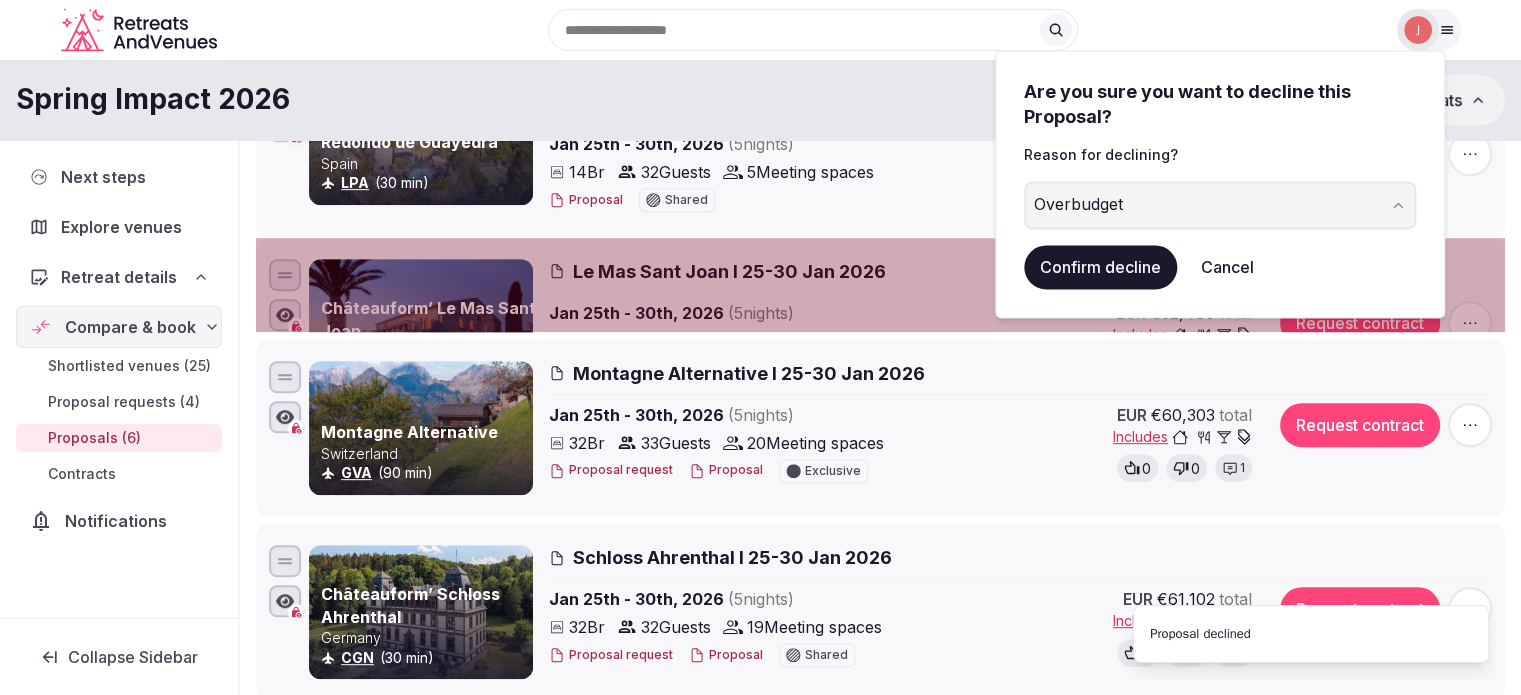 scroll, scrollTop: 0, scrollLeft: 0, axis: both 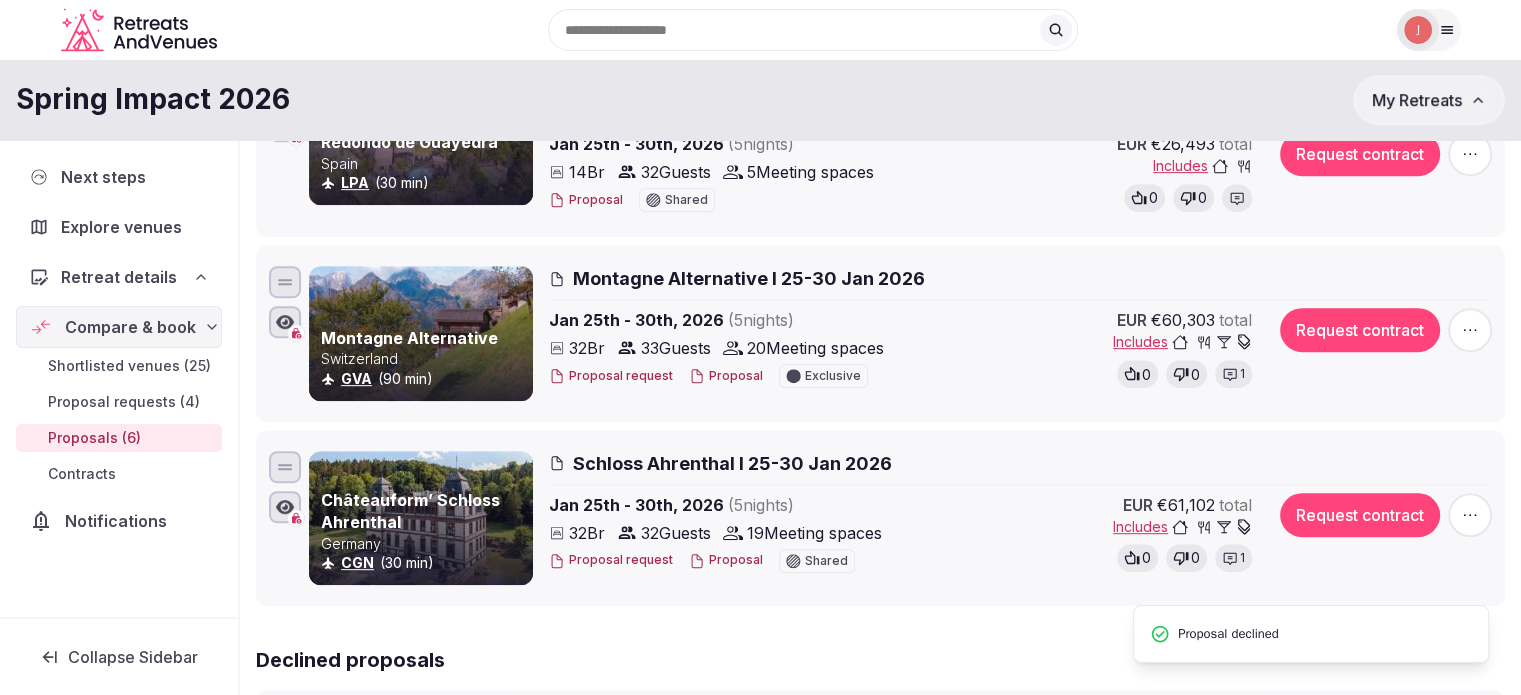 click 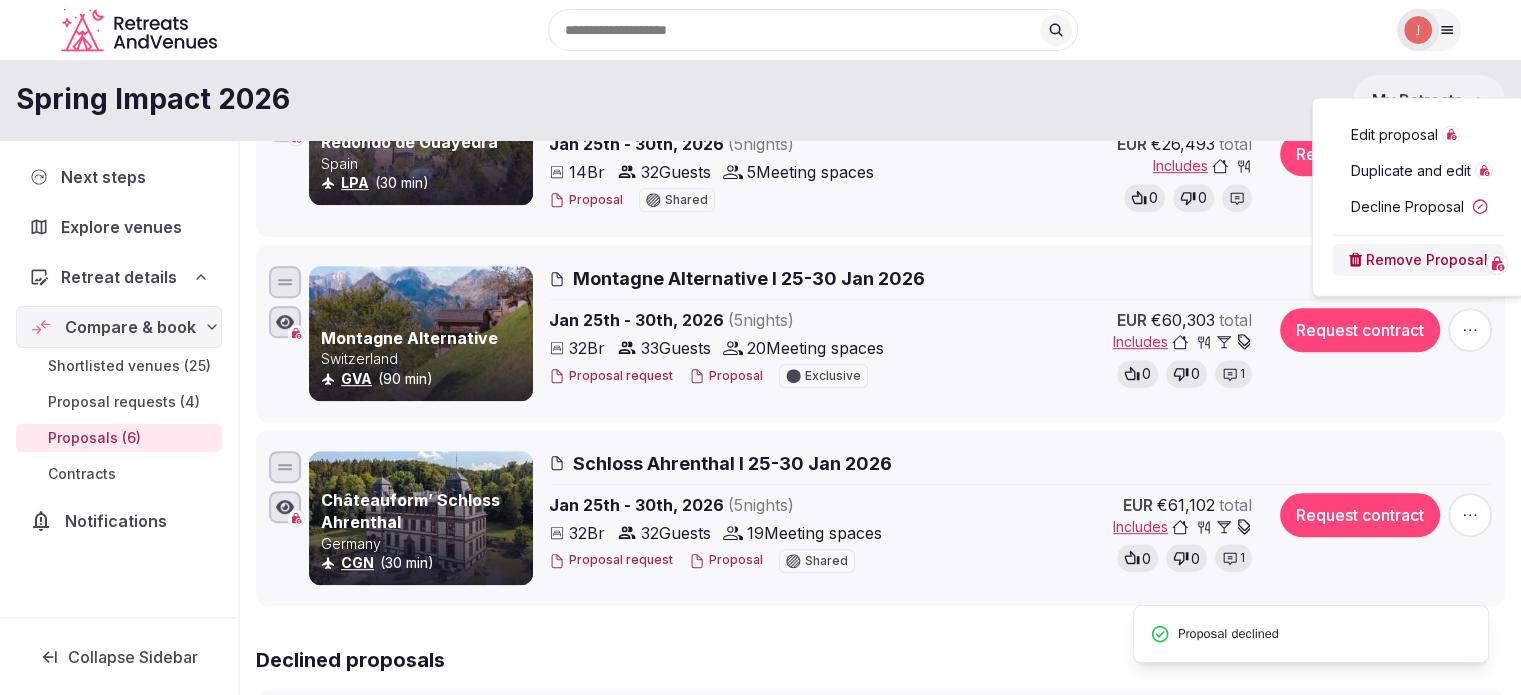 click on "Decline Proposal" at bounding box center [1418, 207] 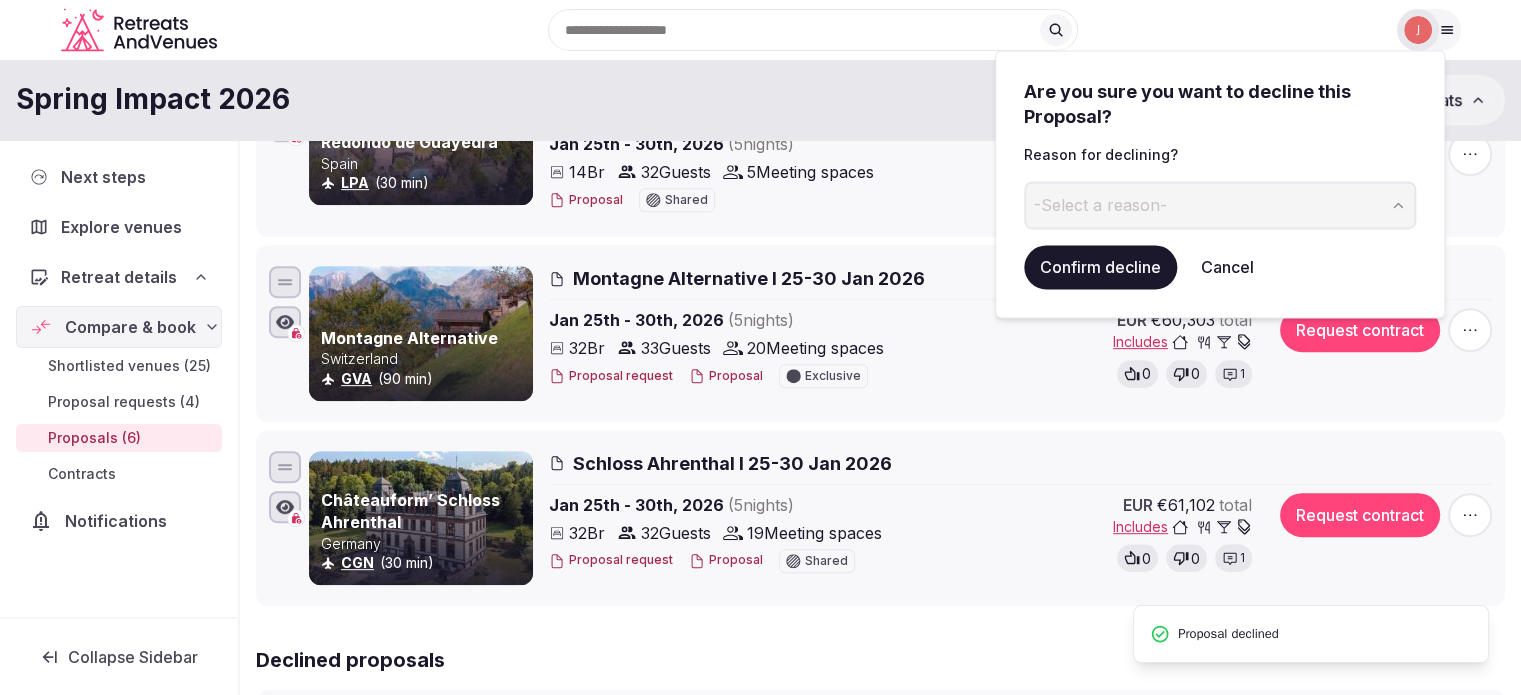 click on "-Select a reason-" at bounding box center (1100, 205) 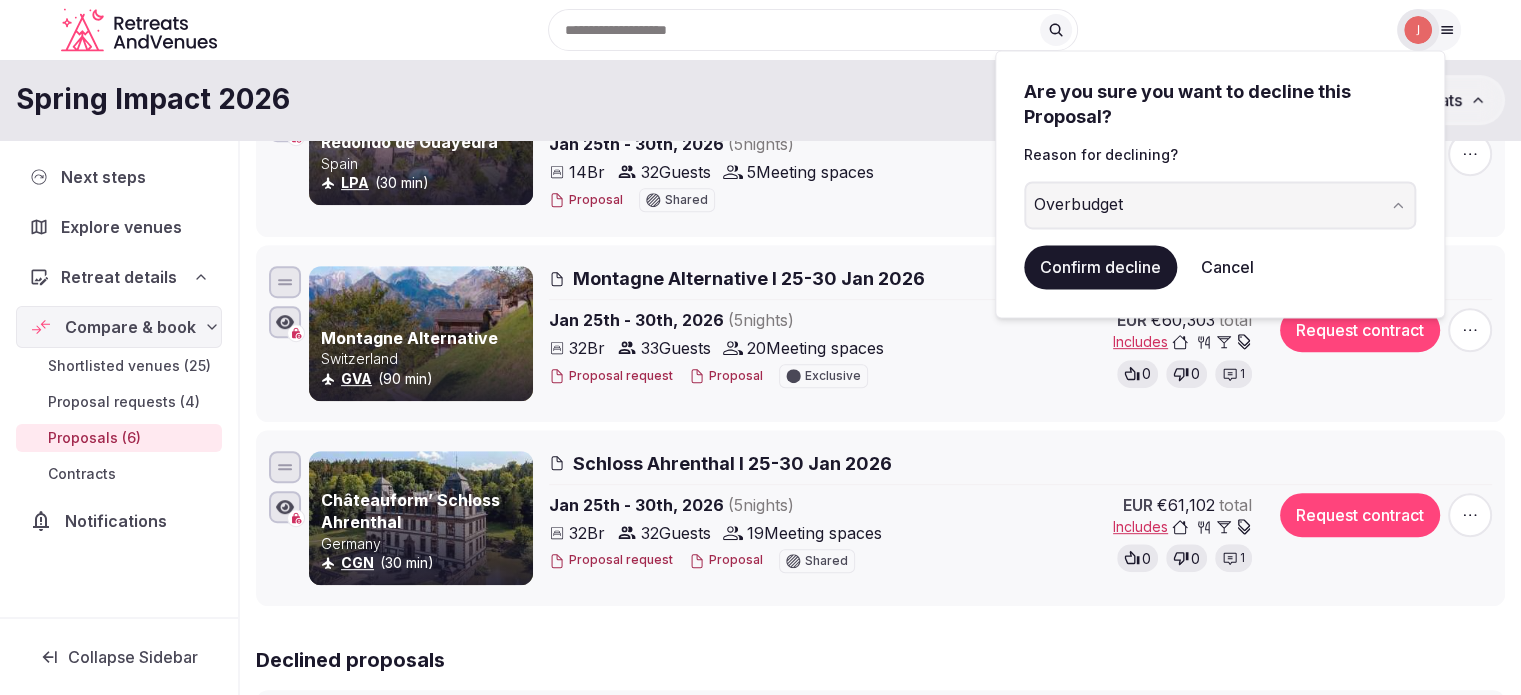 click on "Confirm decline" at bounding box center [1100, 267] 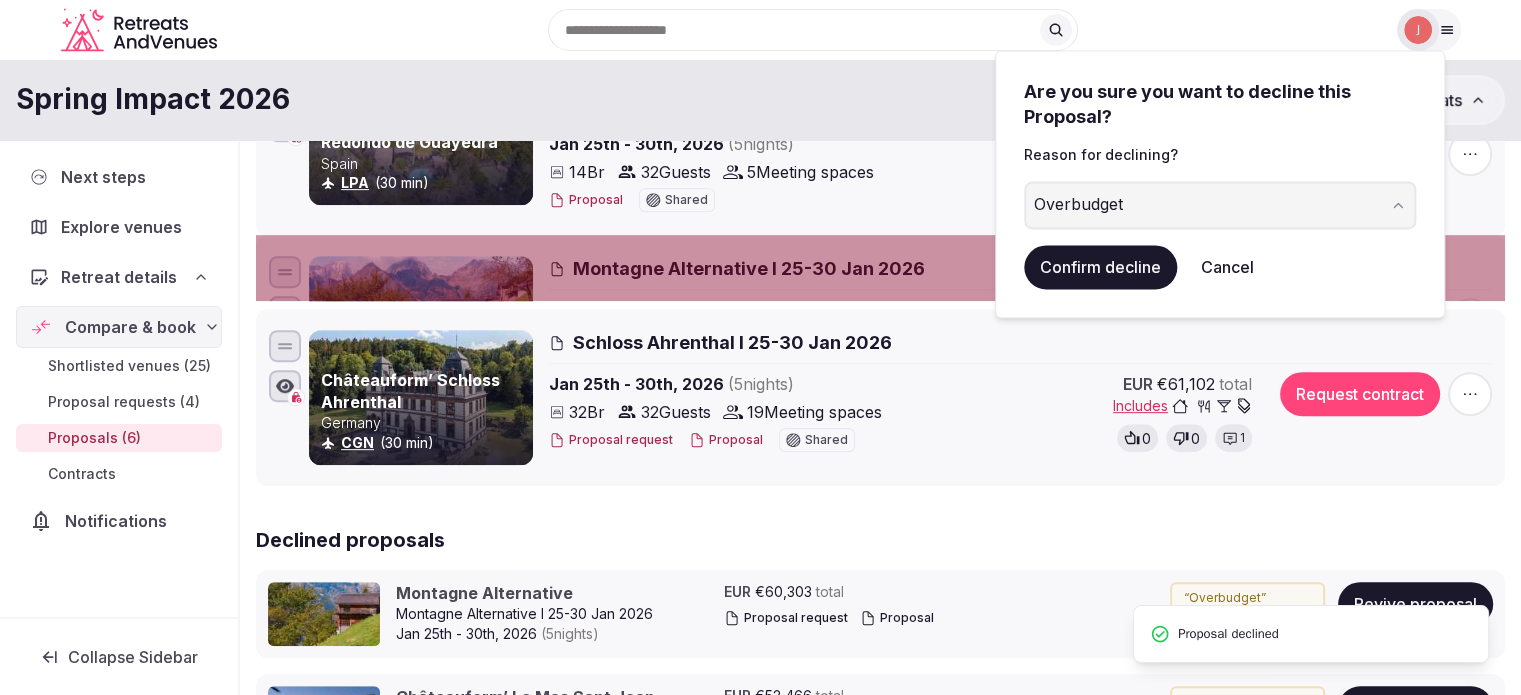 scroll, scrollTop: 0, scrollLeft: 0, axis: both 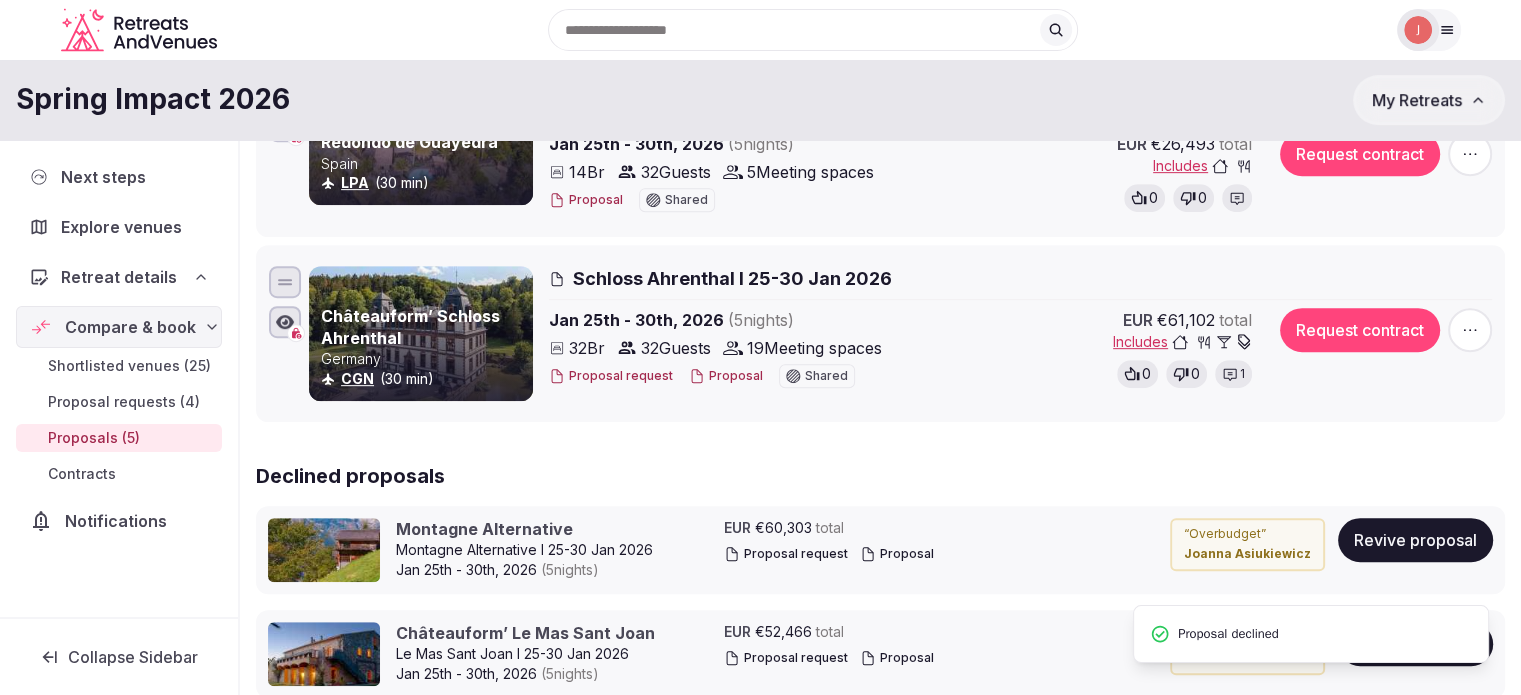 click 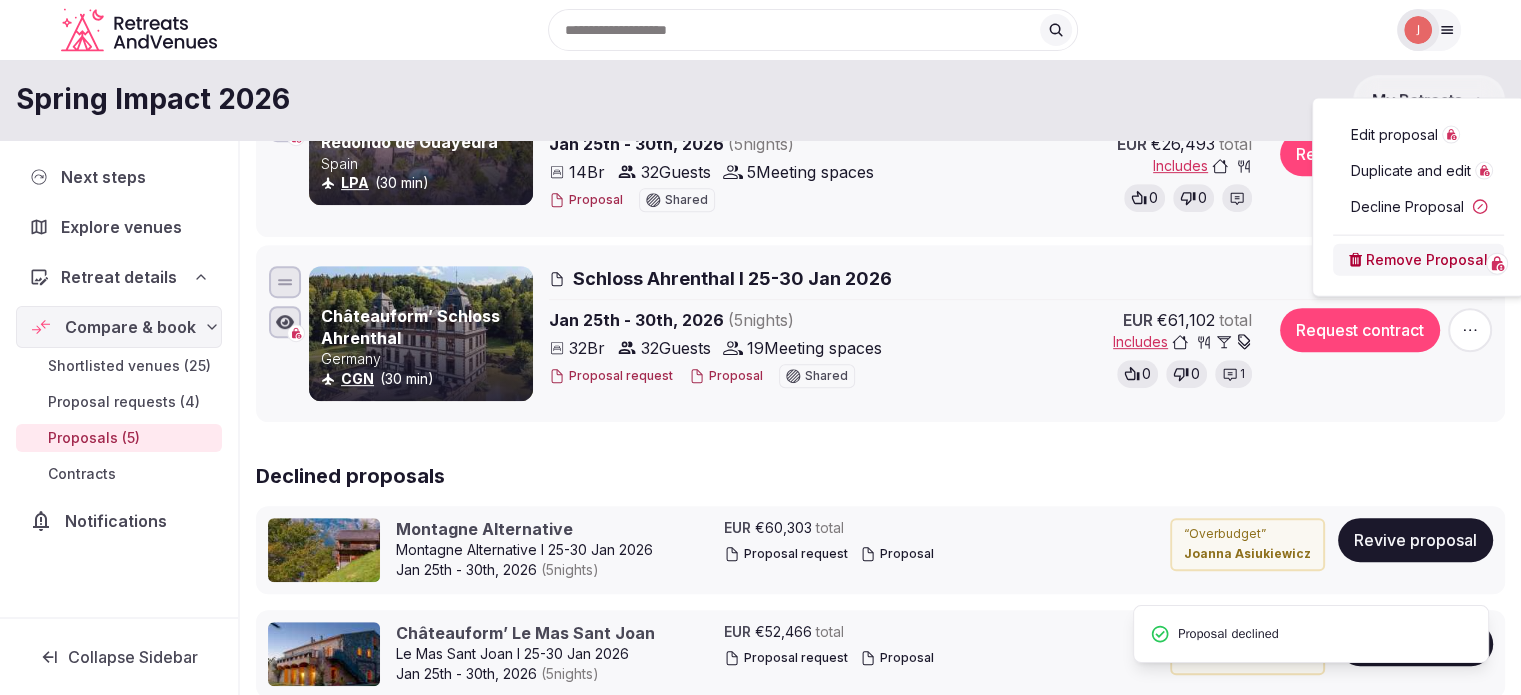 click on "Decline Proposal" at bounding box center [1418, 207] 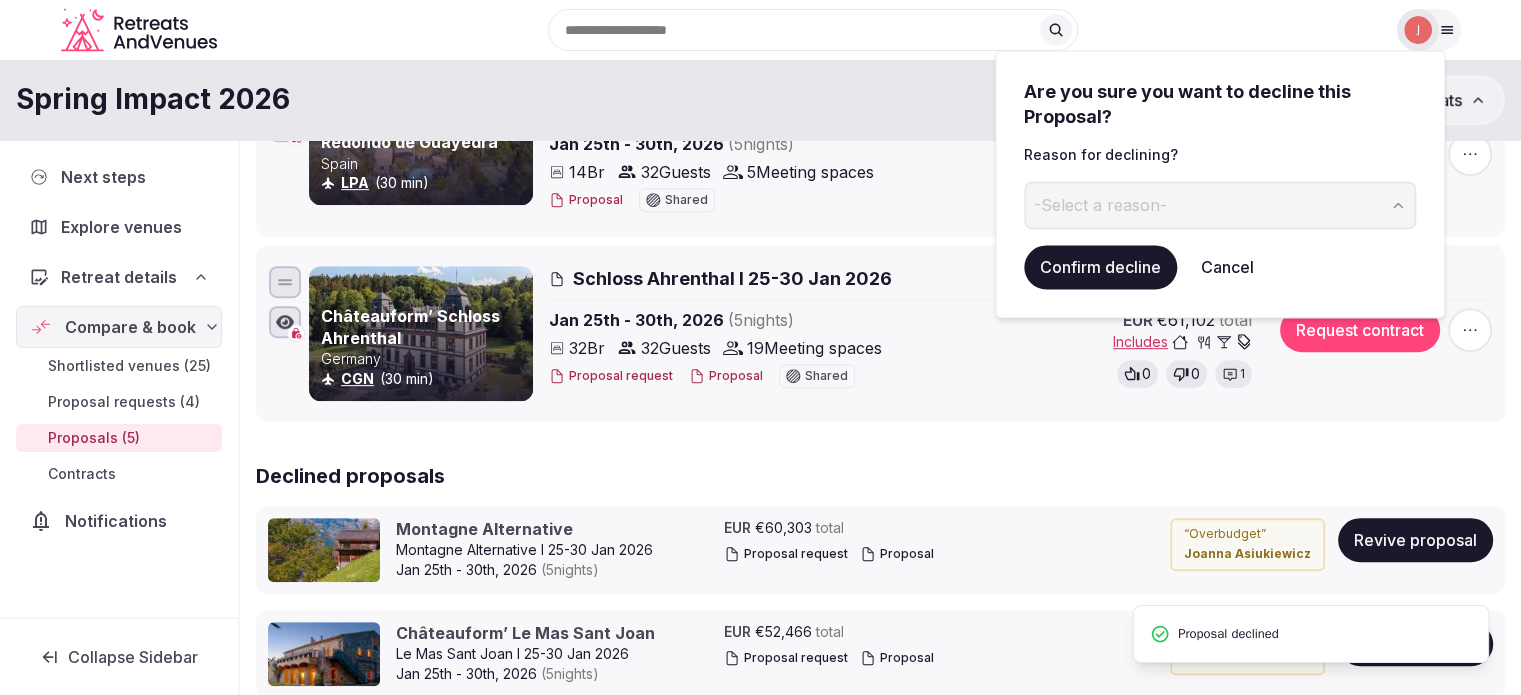 click on "-Select a reason-" at bounding box center [1100, 205] 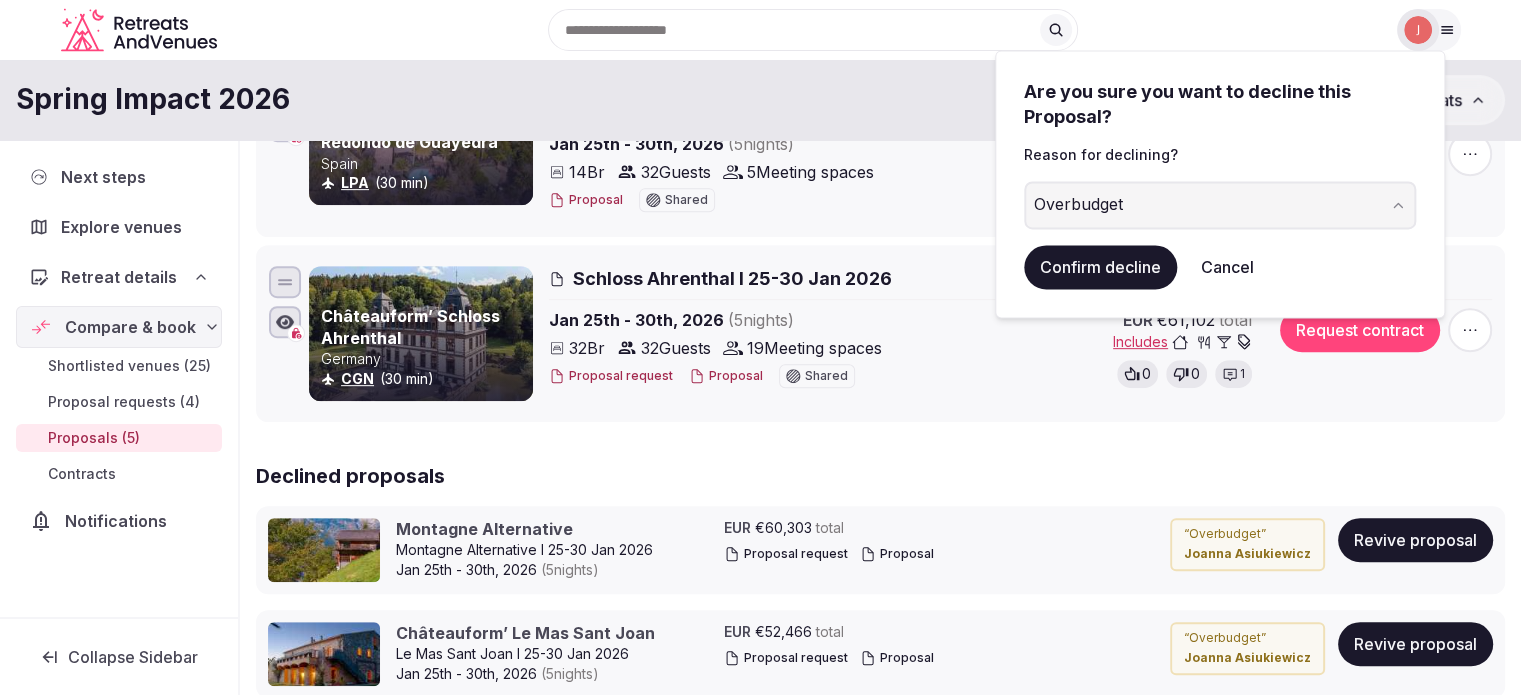 click on "Confirm decline" at bounding box center [1100, 267] 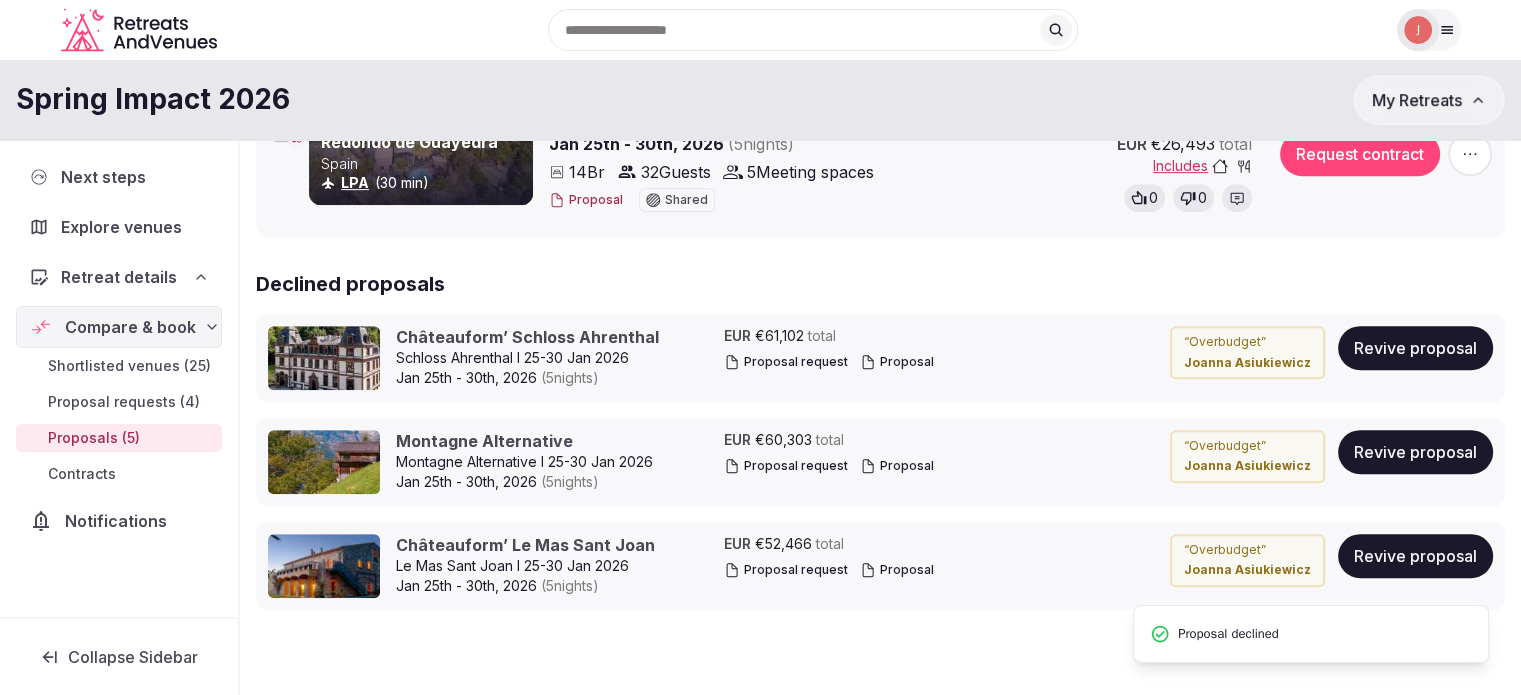 scroll, scrollTop: 71, scrollLeft: 0, axis: vertical 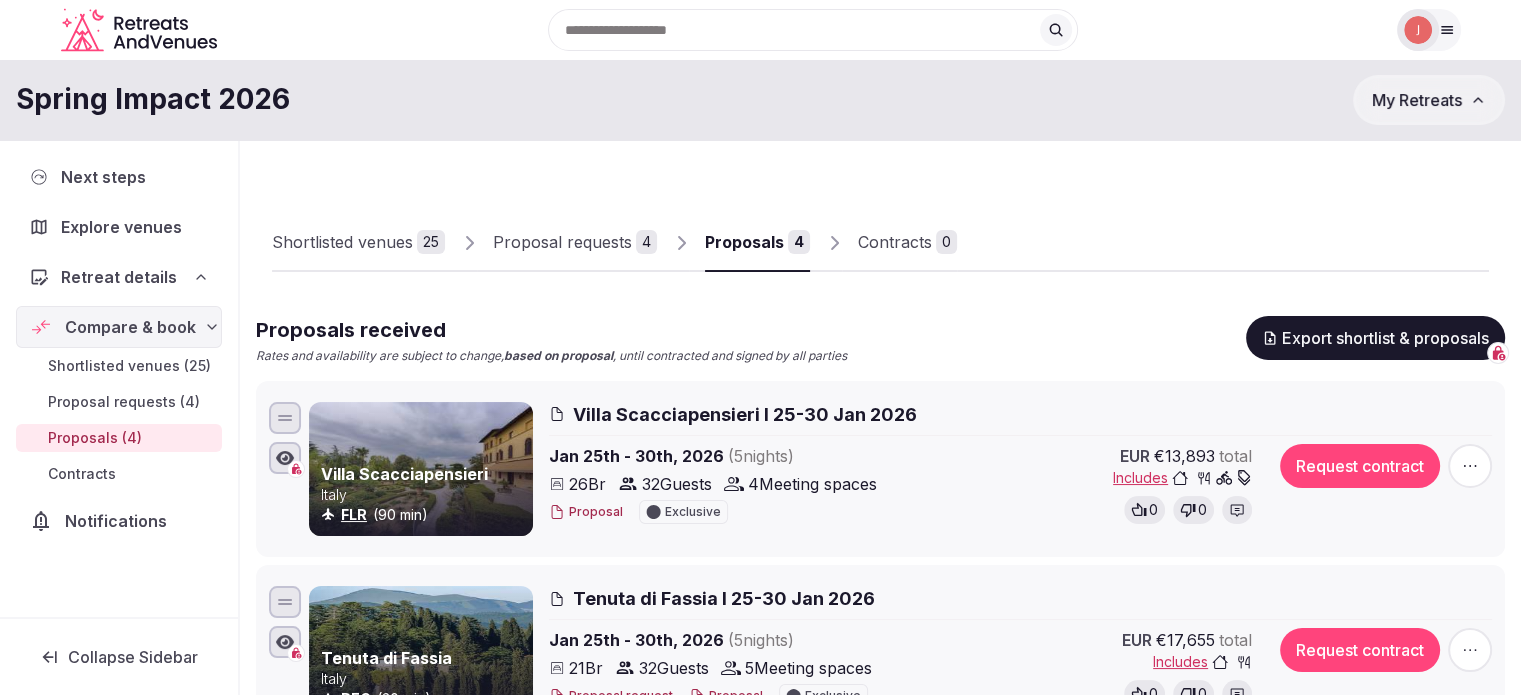 click on "Retreat details" at bounding box center [119, 277] 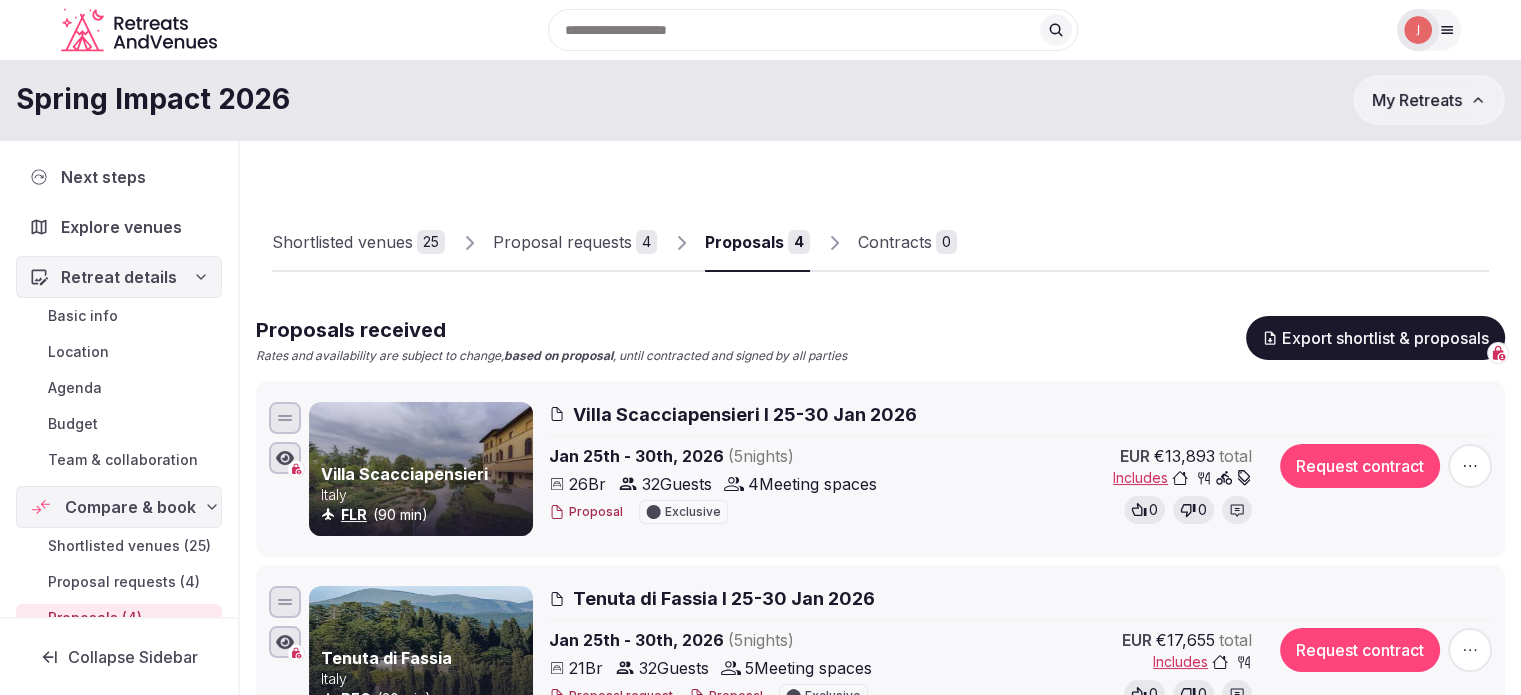 click on "Basic info" at bounding box center (83, 316) 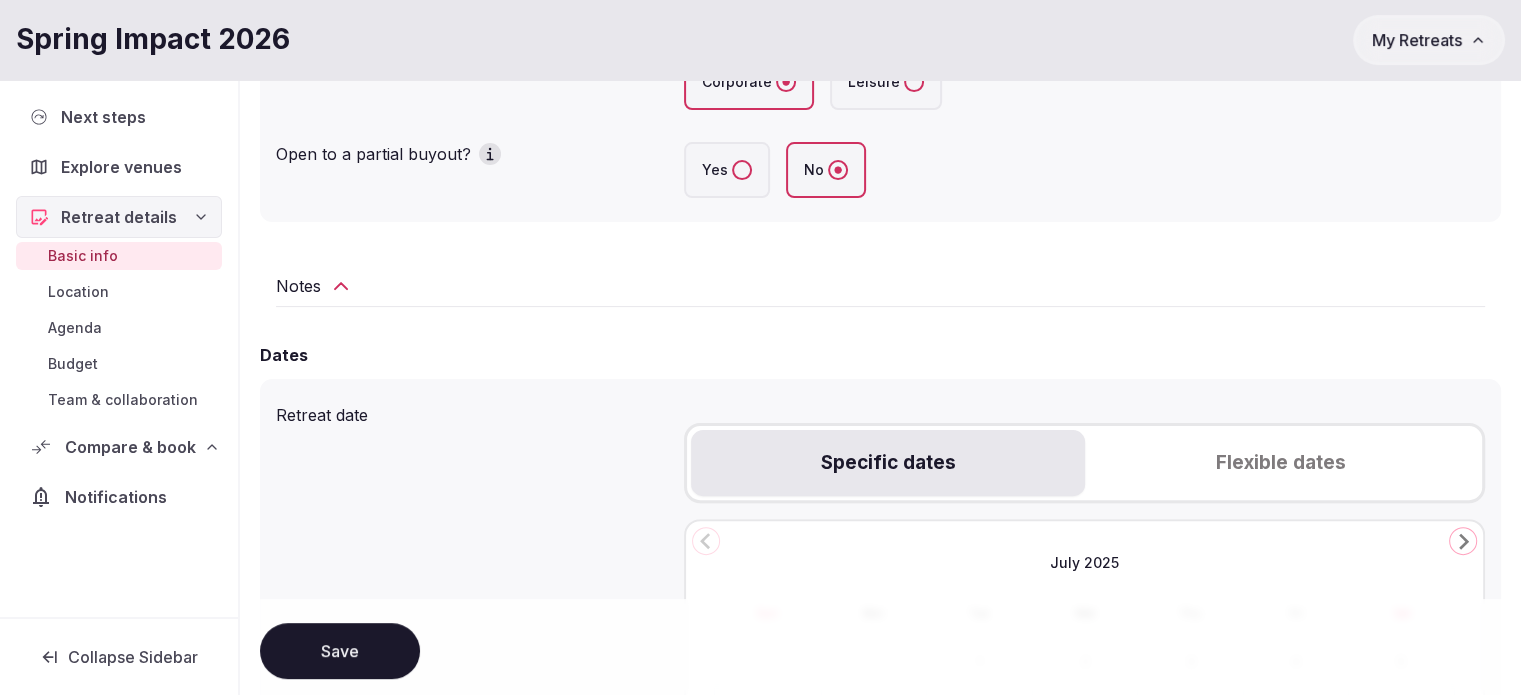 scroll, scrollTop: 500, scrollLeft: 0, axis: vertical 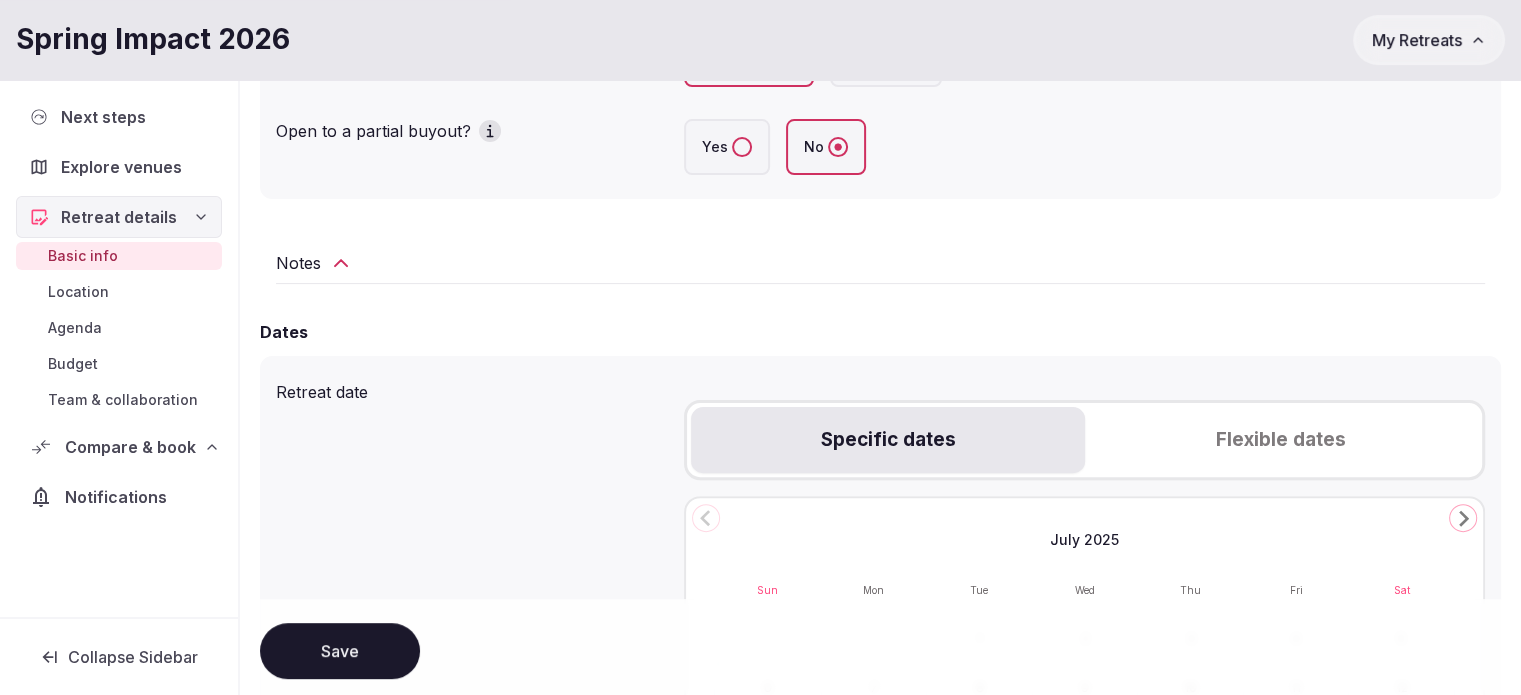 click on "Notes" at bounding box center [880, 263] 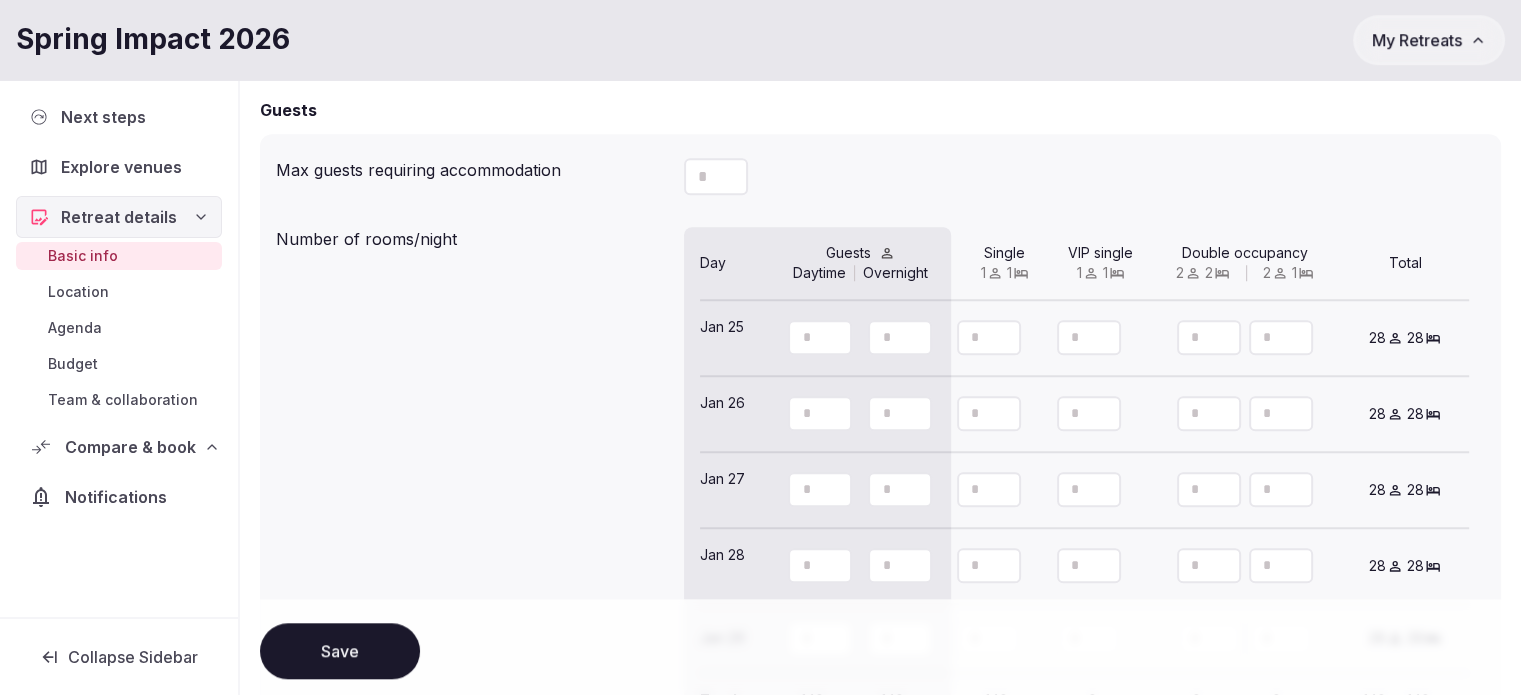 scroll, scrollTop: 1700, scrollLeft: 0, axis: vertical 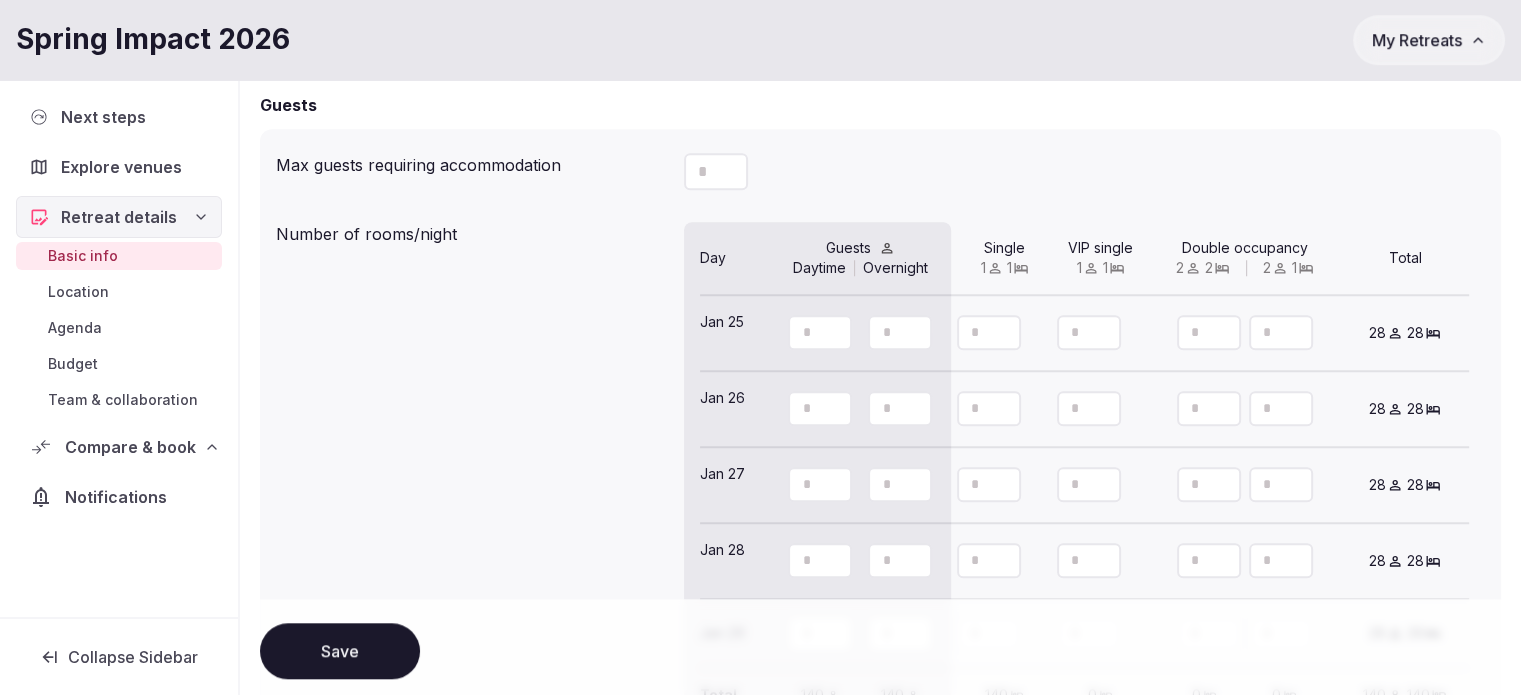 drag, startPoint x: 815, startPoint y: 326, endPoint x: 772, endPoint y: 326, distance: 43 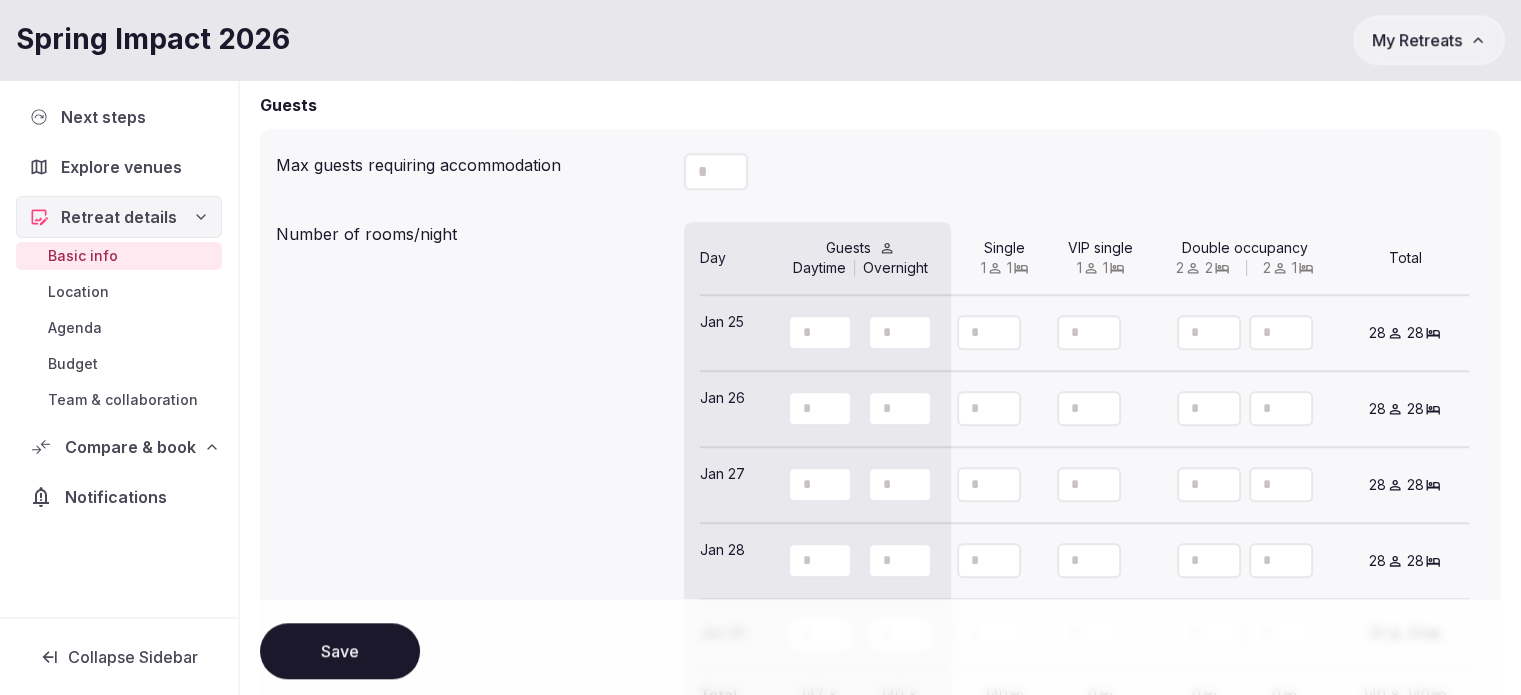 type on "**" 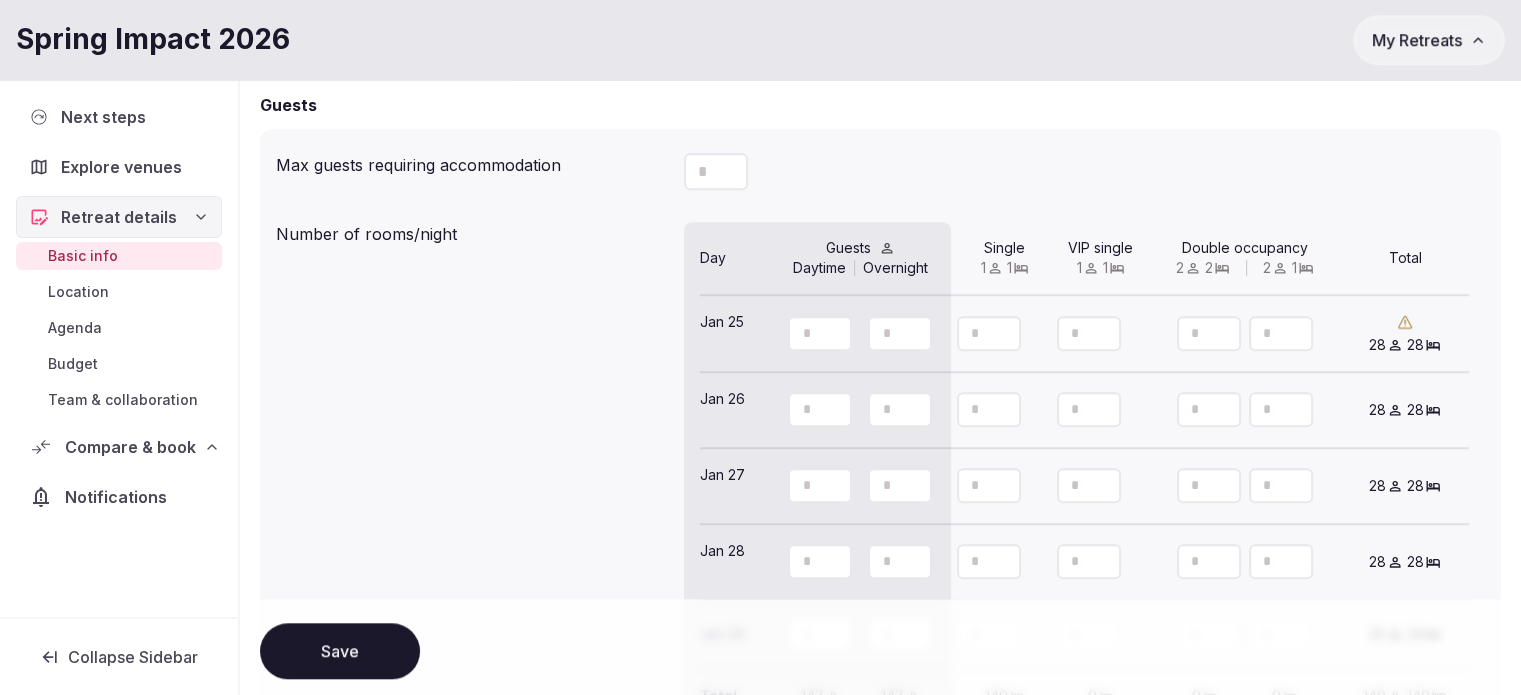 type on "**" 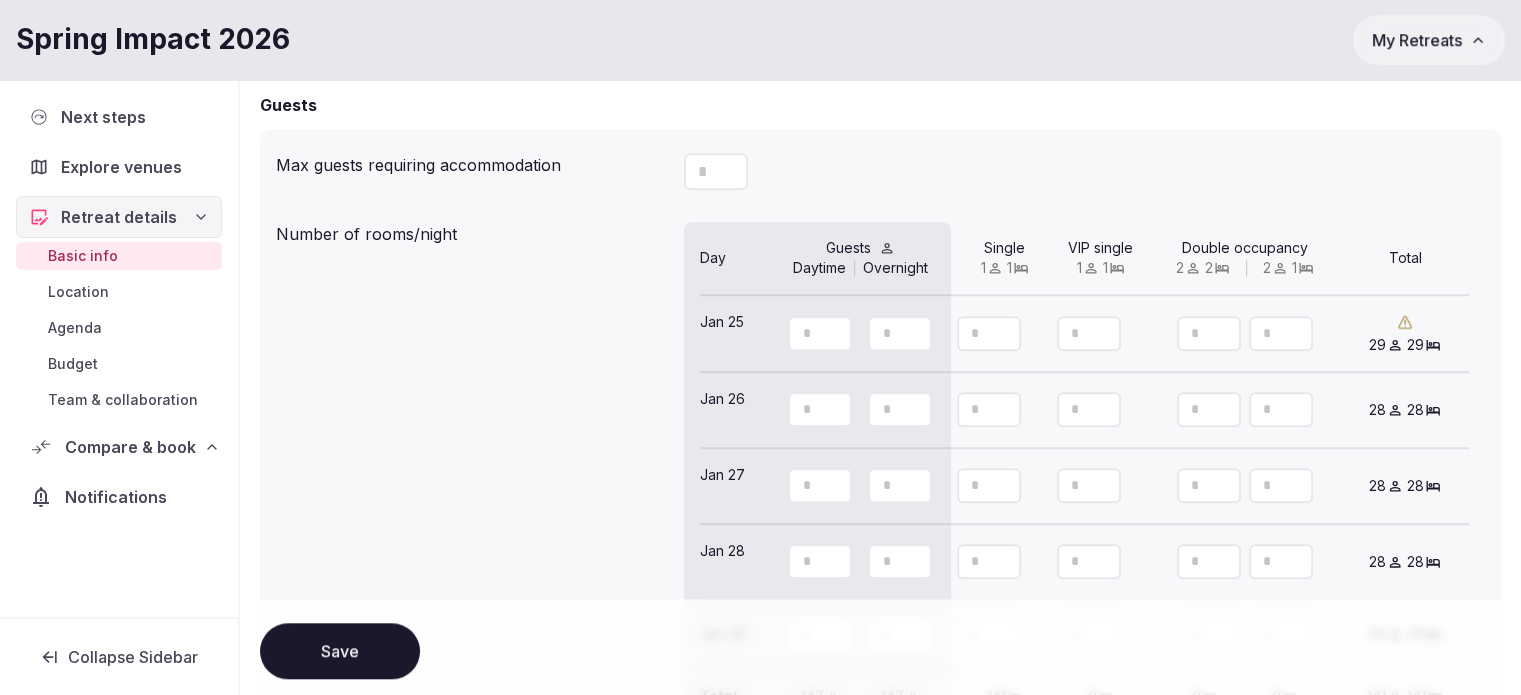 click 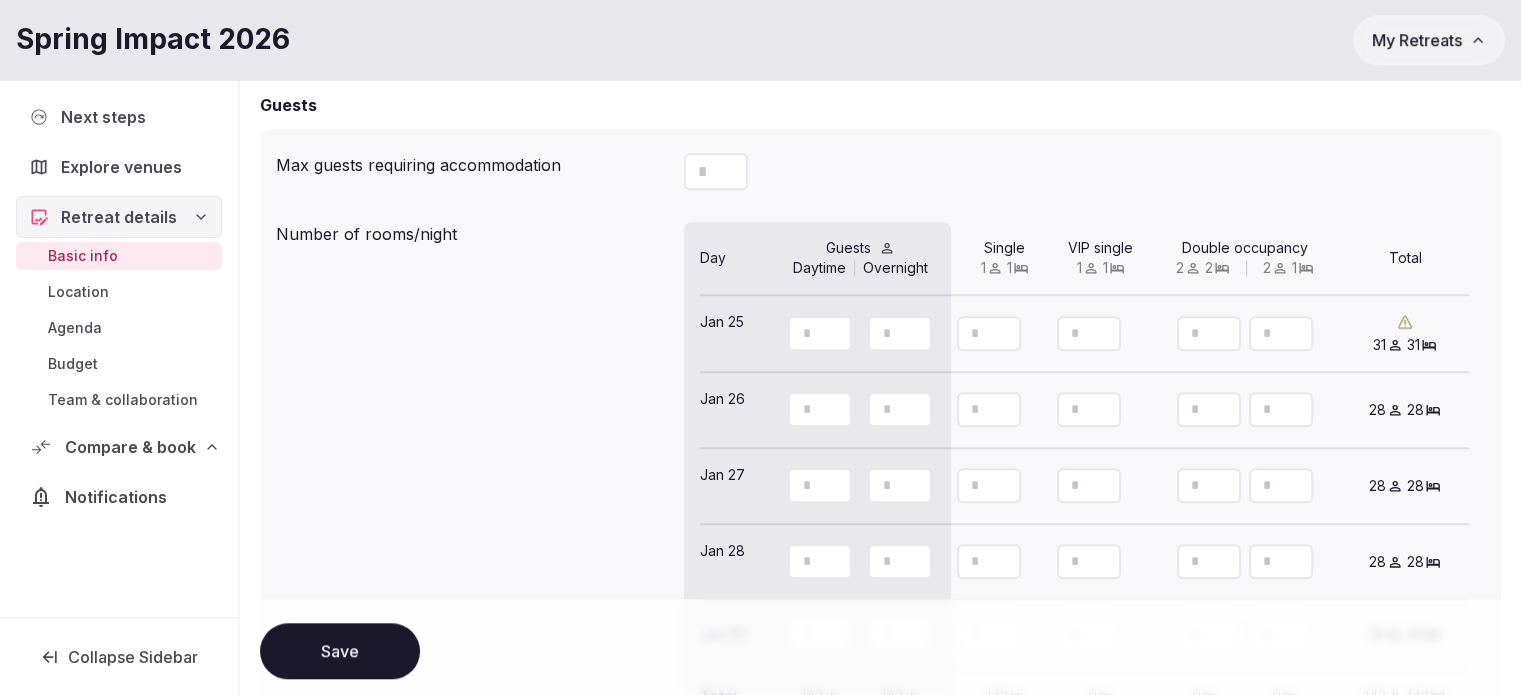 click on "**" at bounding box center (989, 333) 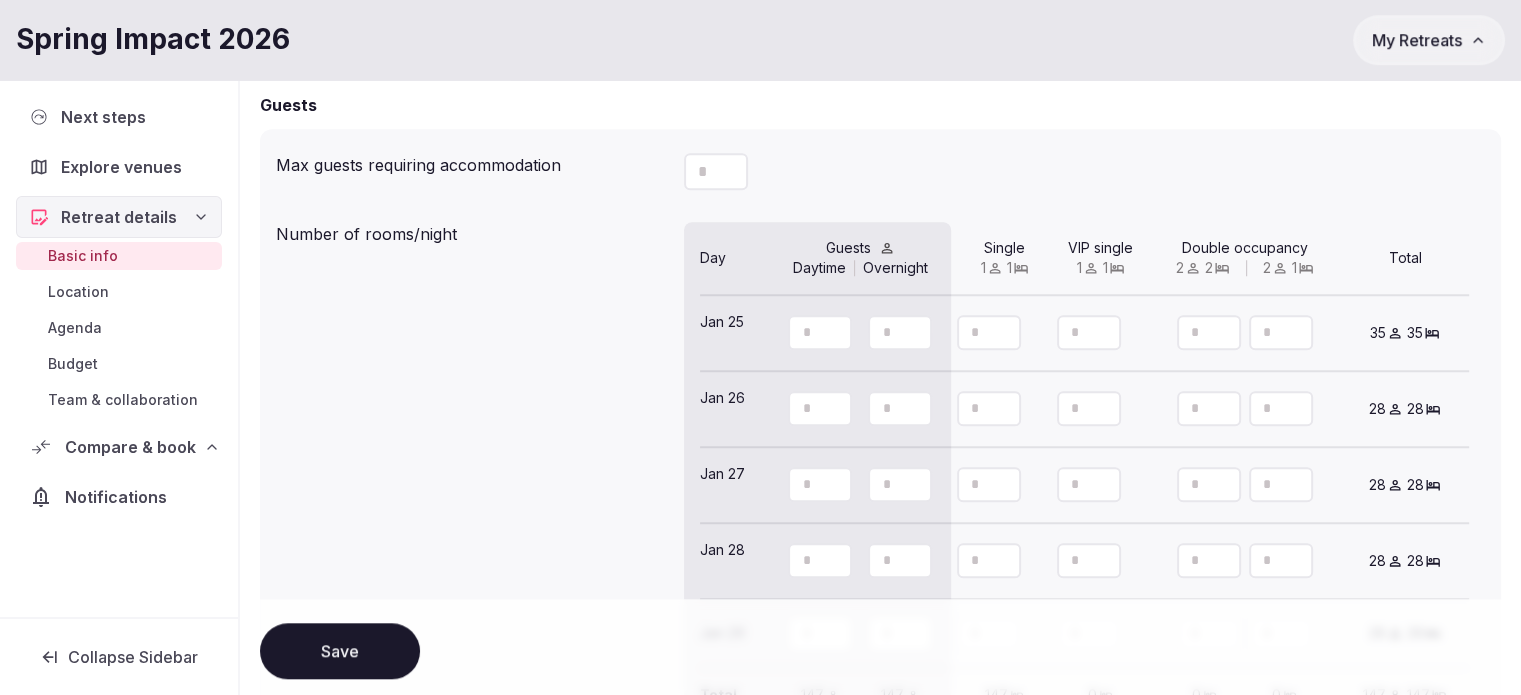 type on "**" 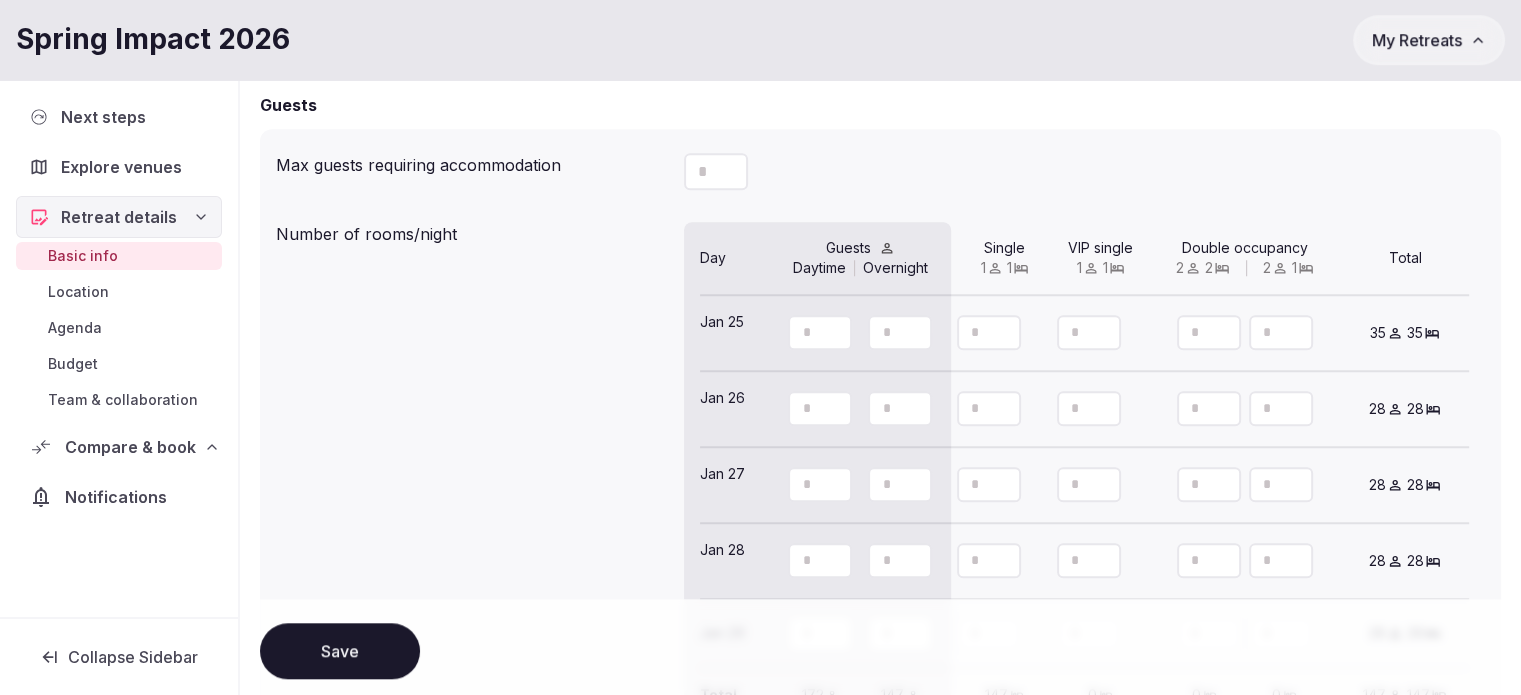 type on "*" 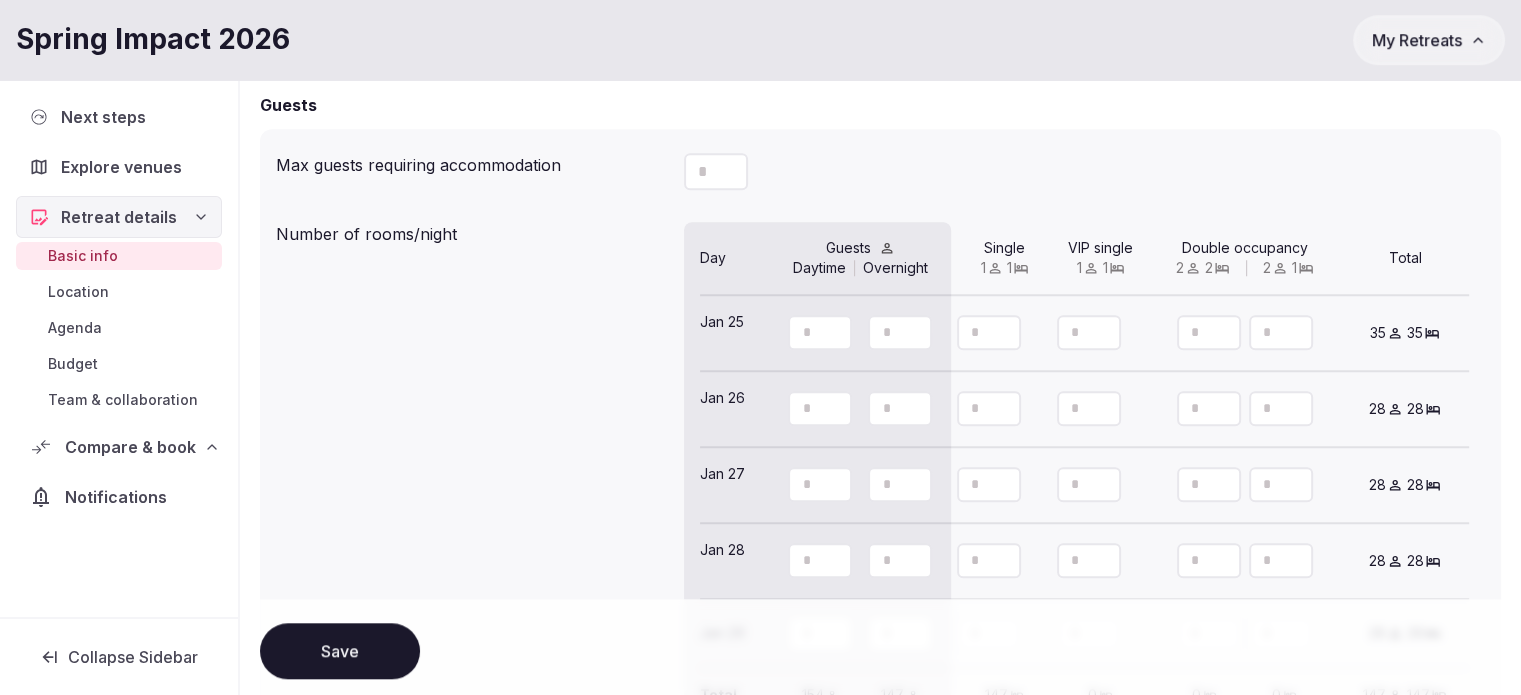 type on "**" 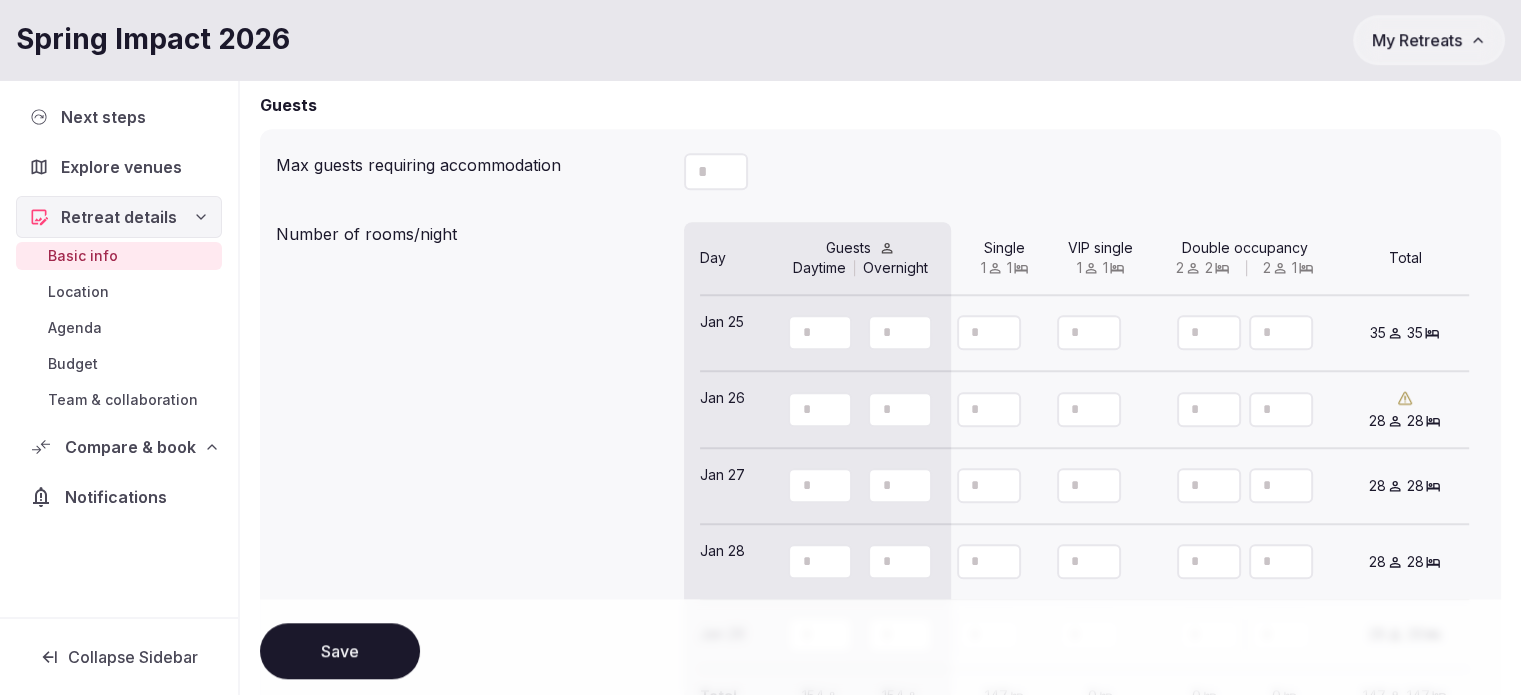 type on "**" 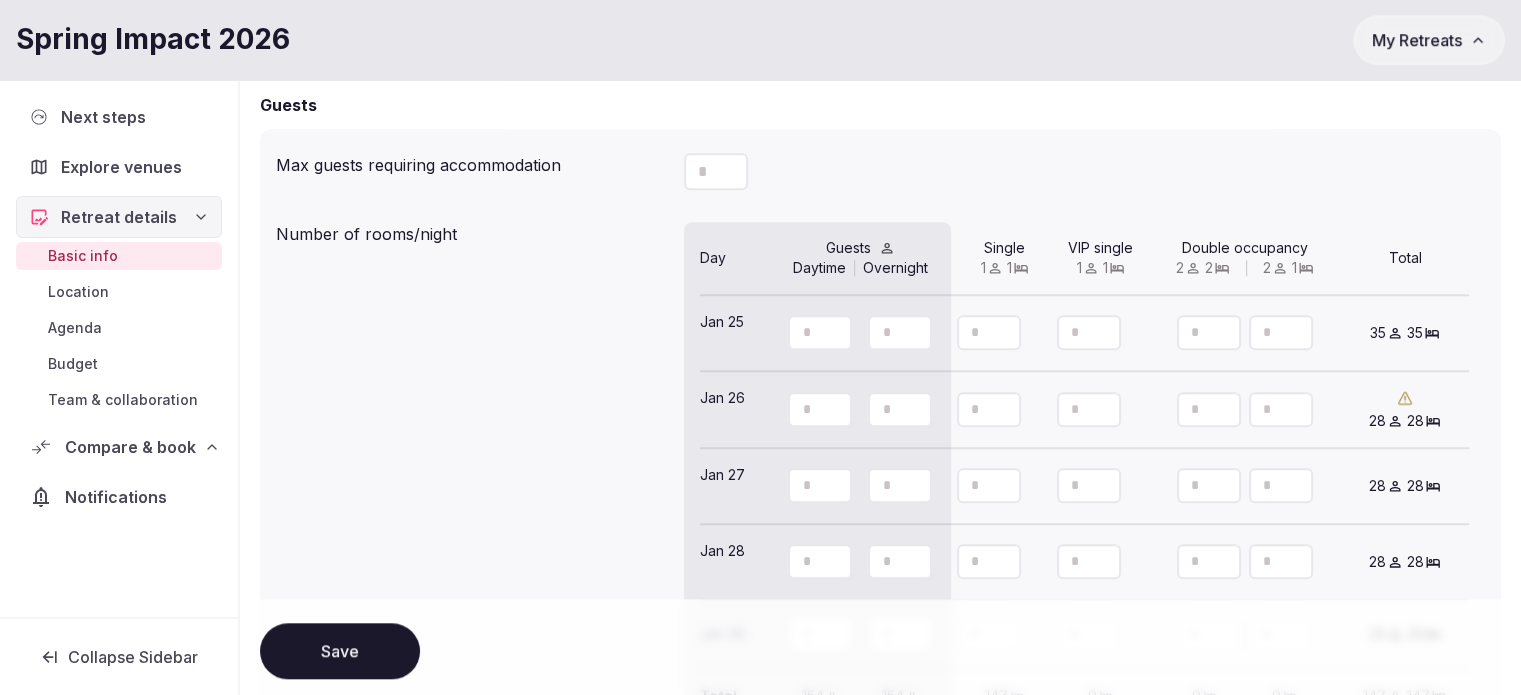 click on "**" at bounding box center [989, 409] 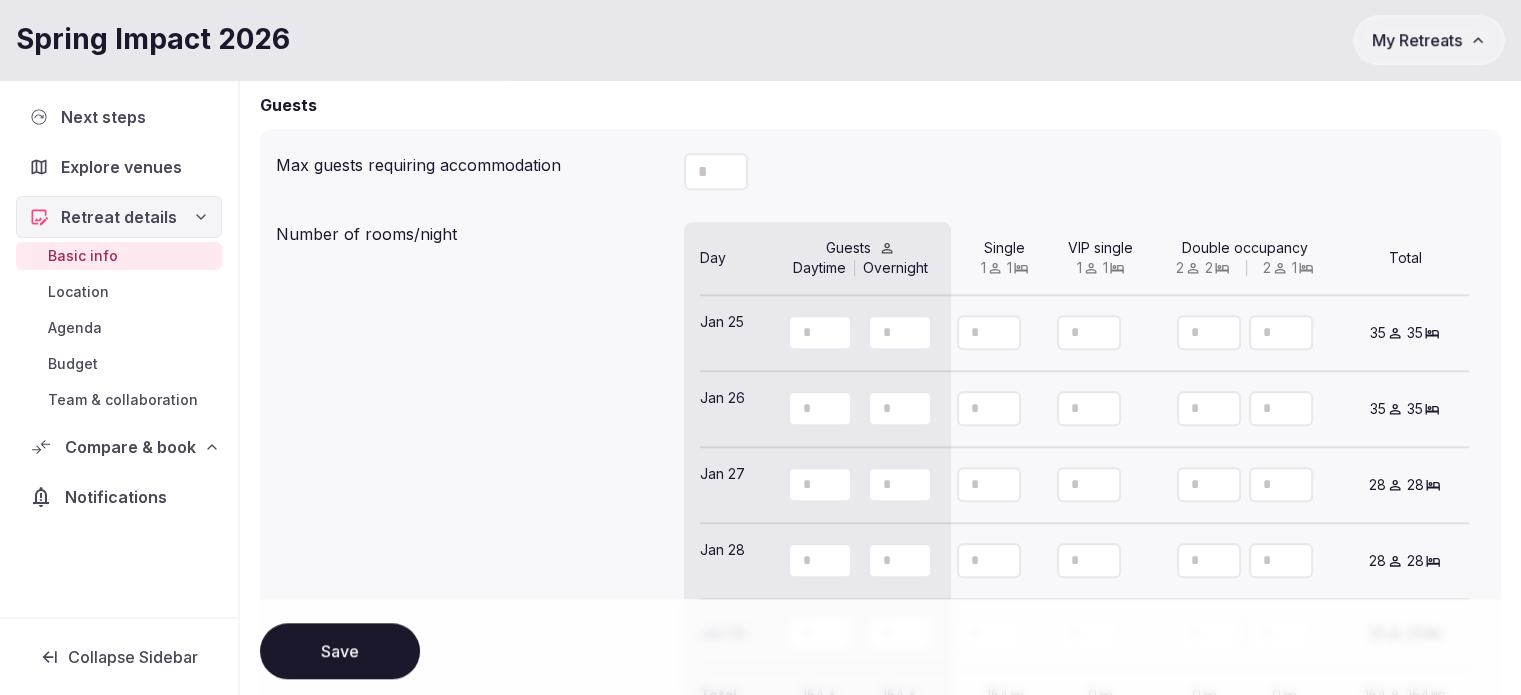 type on "**" 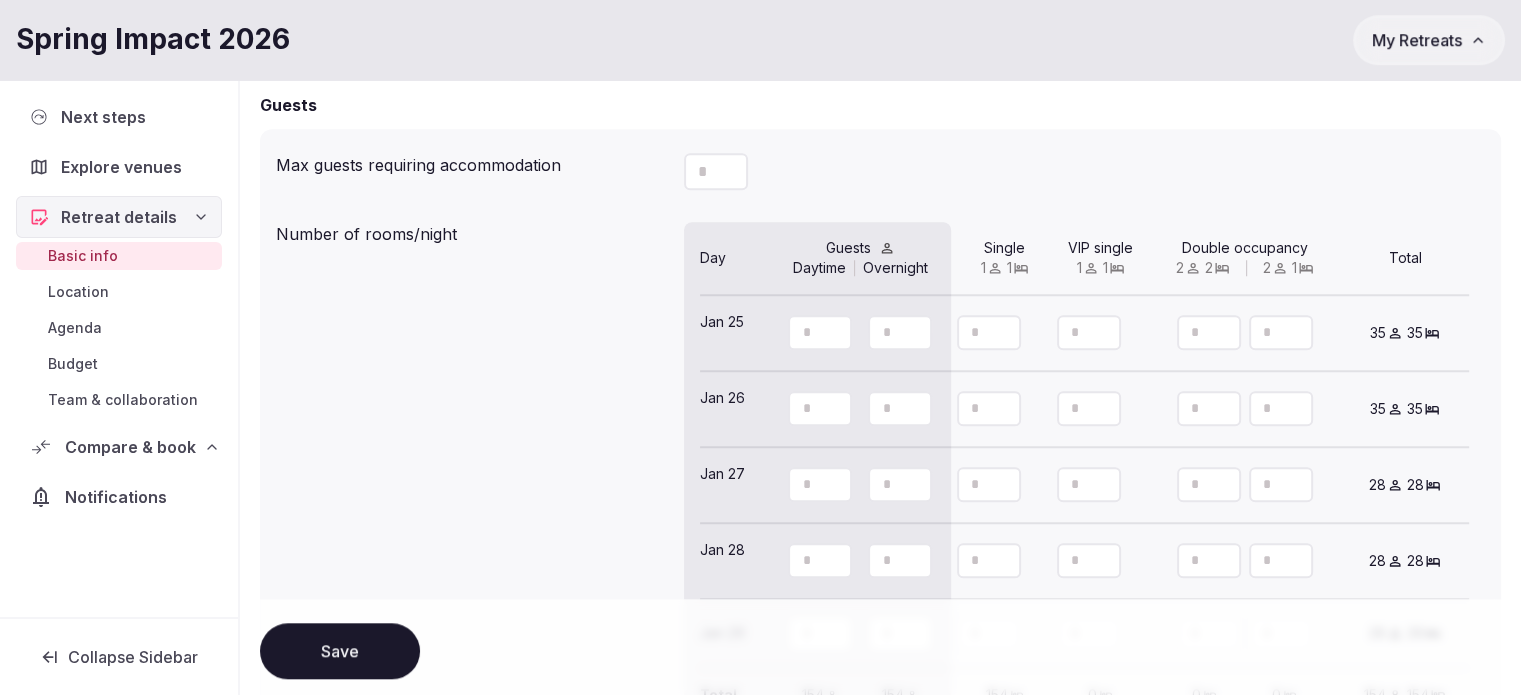 click 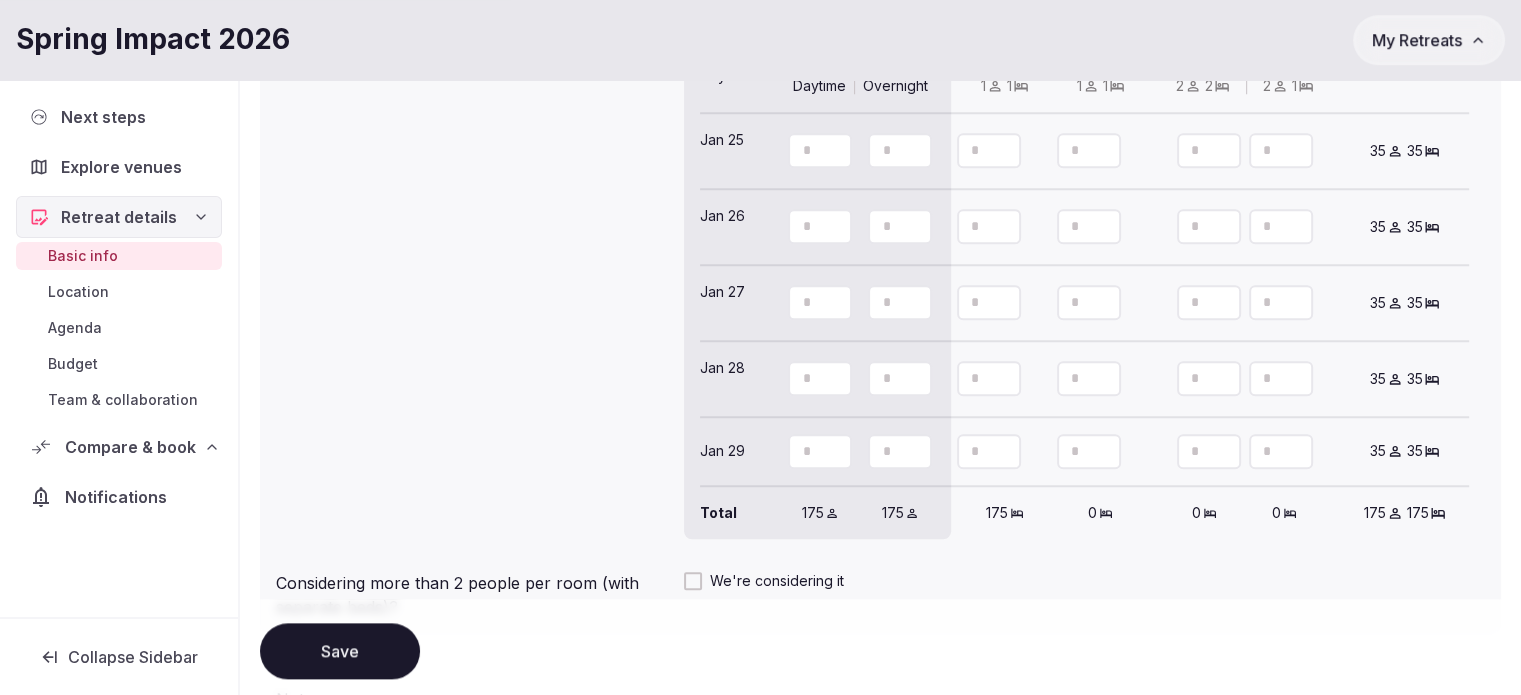 scroll, scrollTop: 2000, scrollLeft: 0, axis: vertical 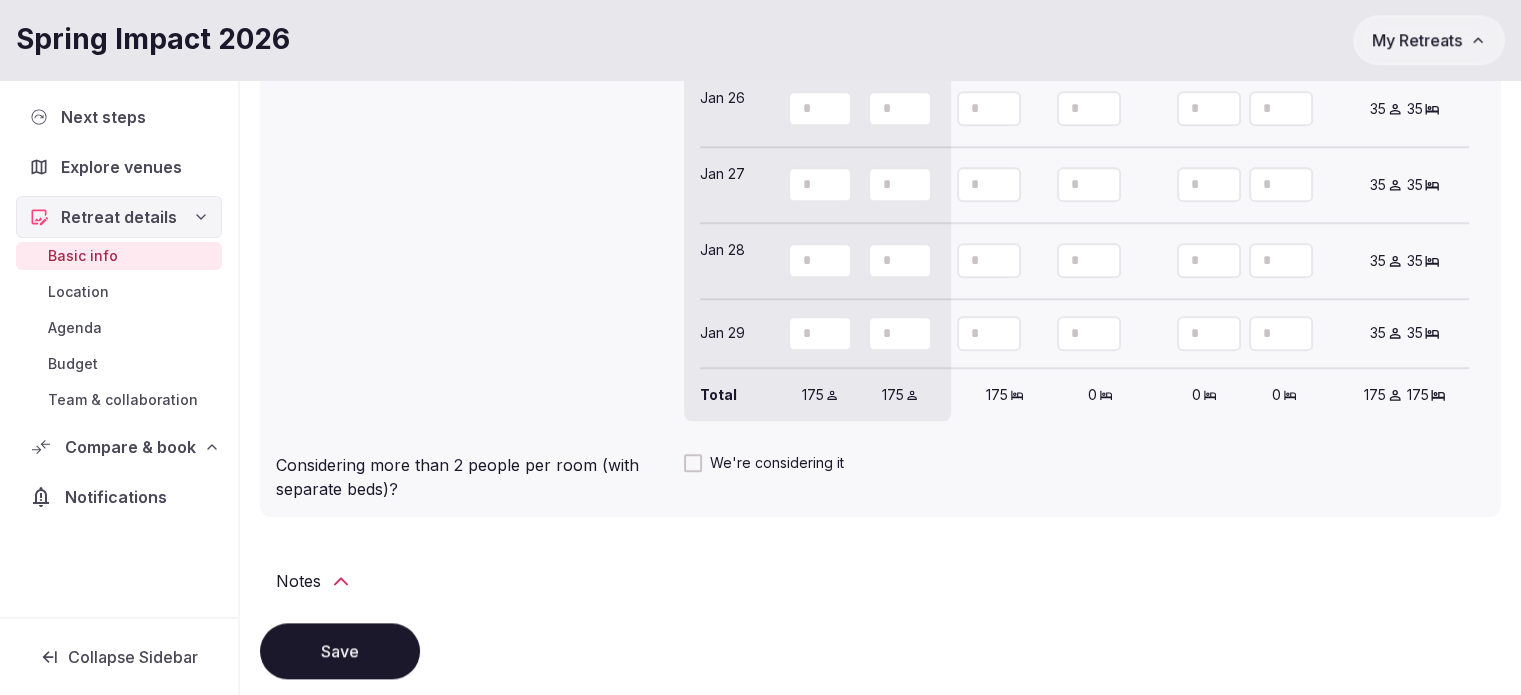 click on "Save" at bounding box center [880, 647] 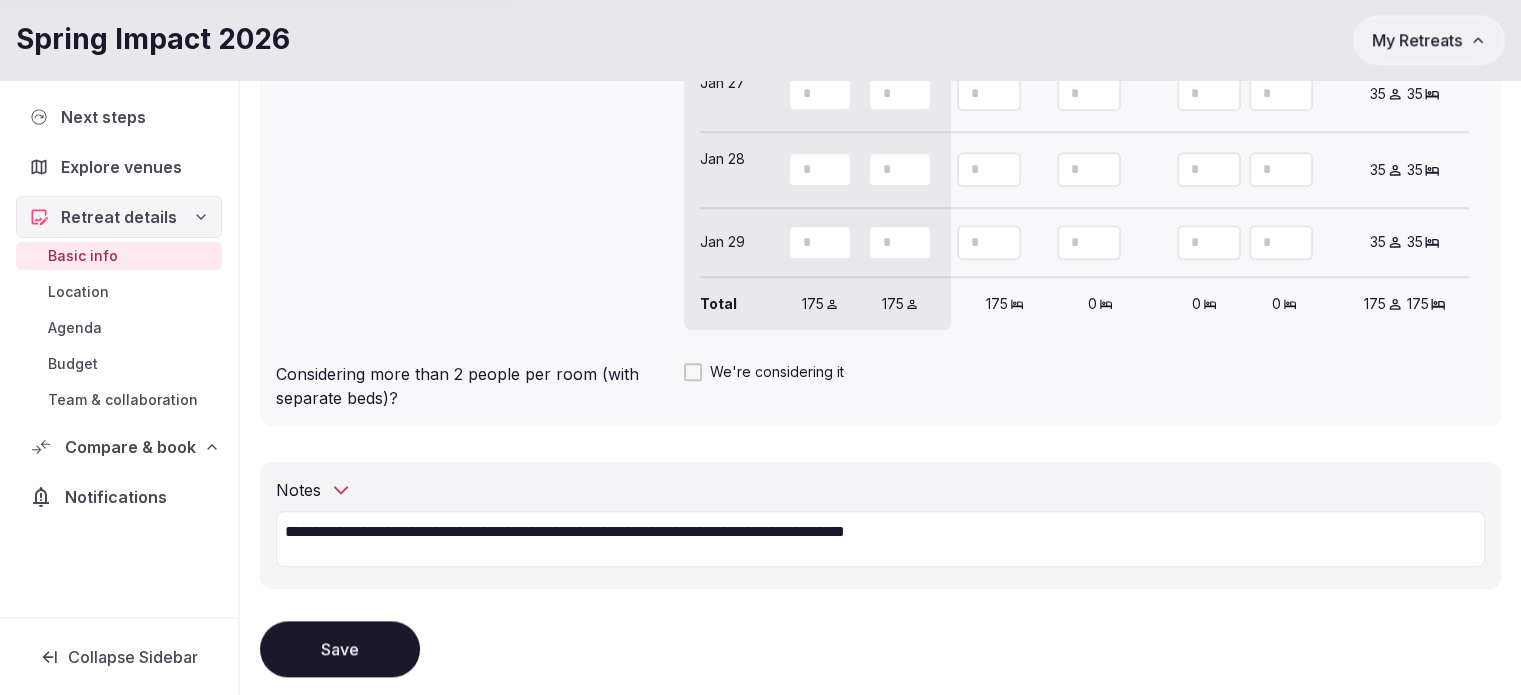 scroll, scrollTop: 2164, scrollLeft: 0, axis: vertical 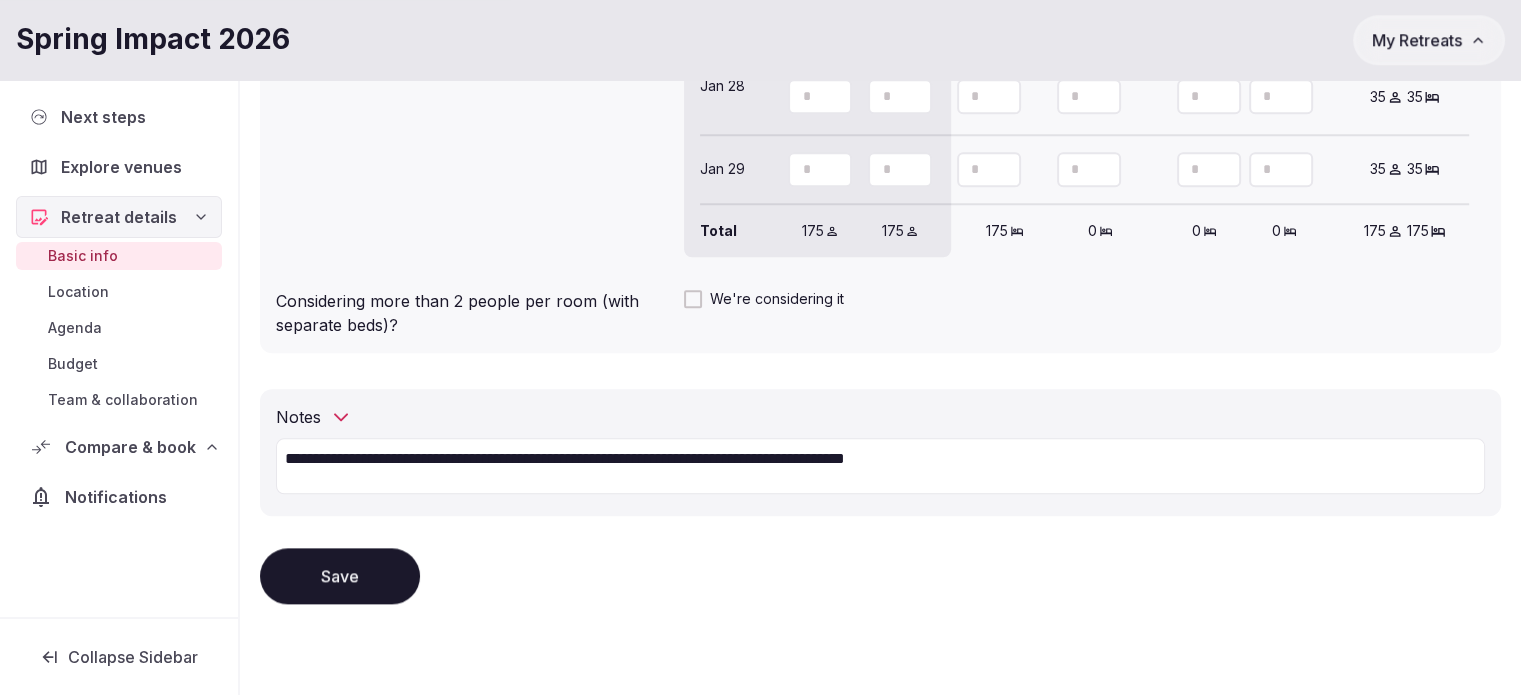 click on "Save" at bounding box center (340, 576) 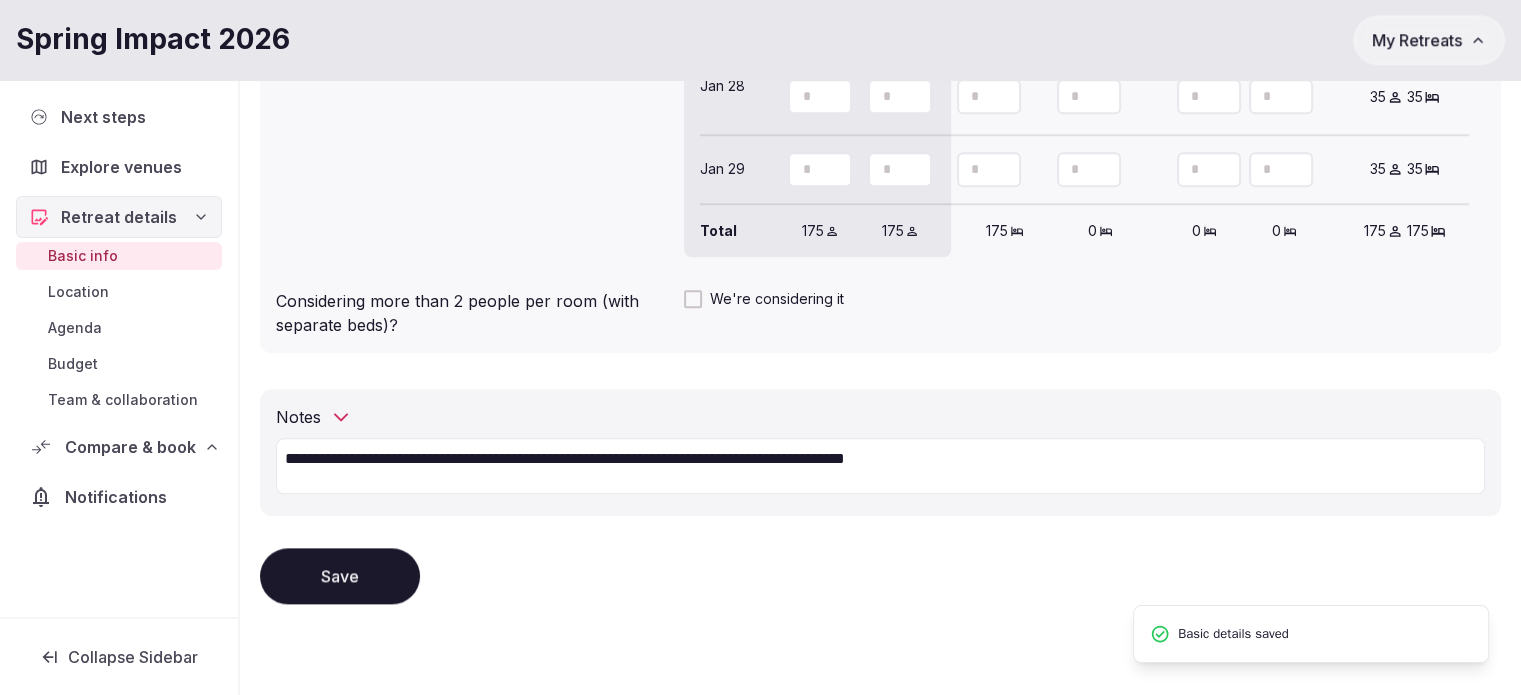 click on "Location" at bounding box center [78, 292] 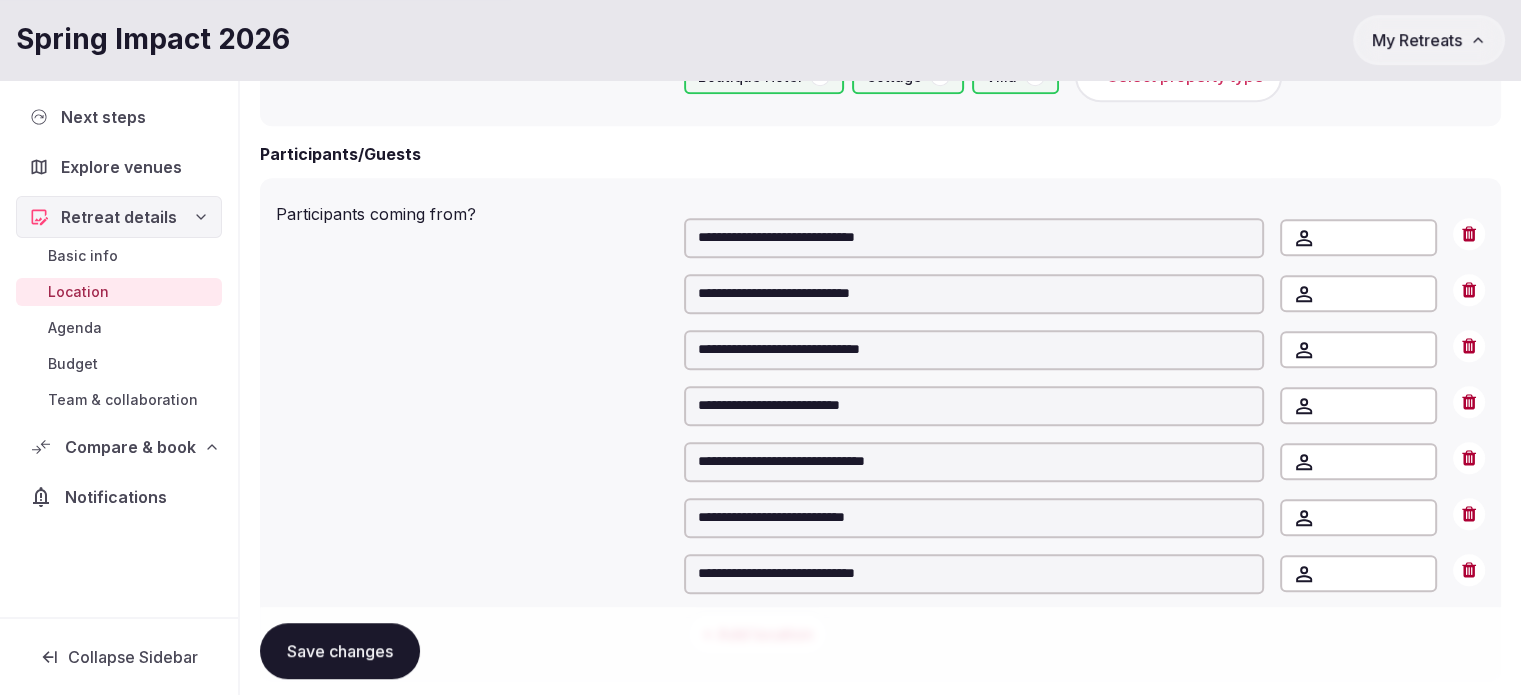 scroll, scrollTop: 1300, scrollLeft: 0, axis: vertical 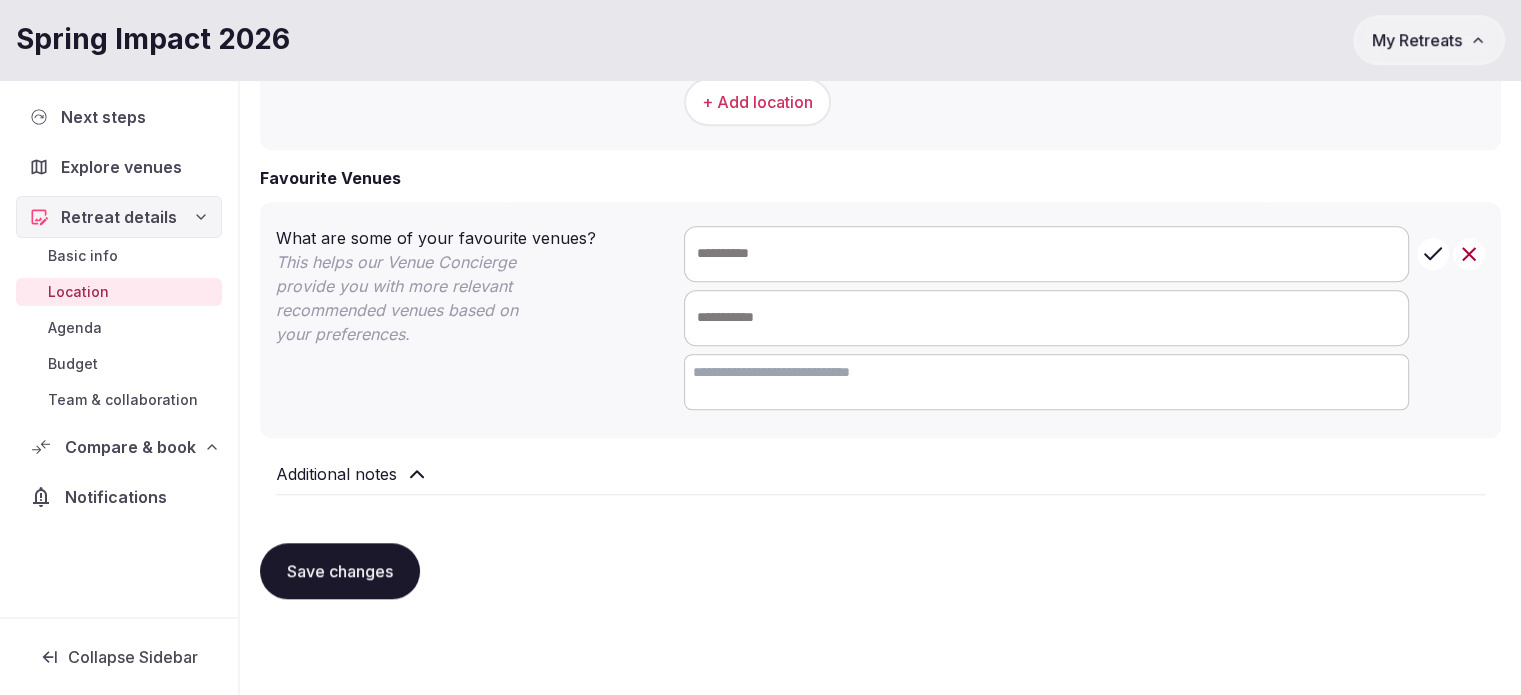 click on "Budget" at bounding box center (73, 364) 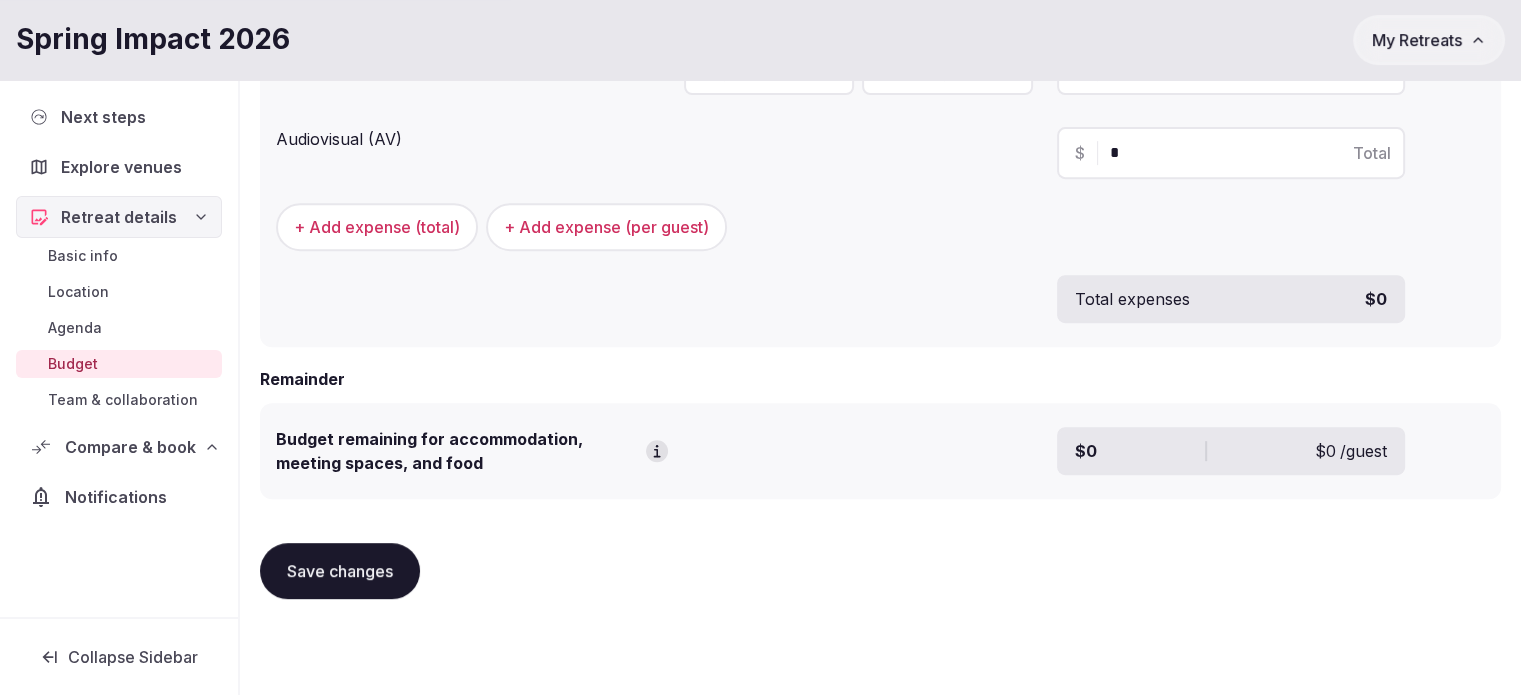scroll, scrollTop: 0, scrollLeft: 0, axis: both 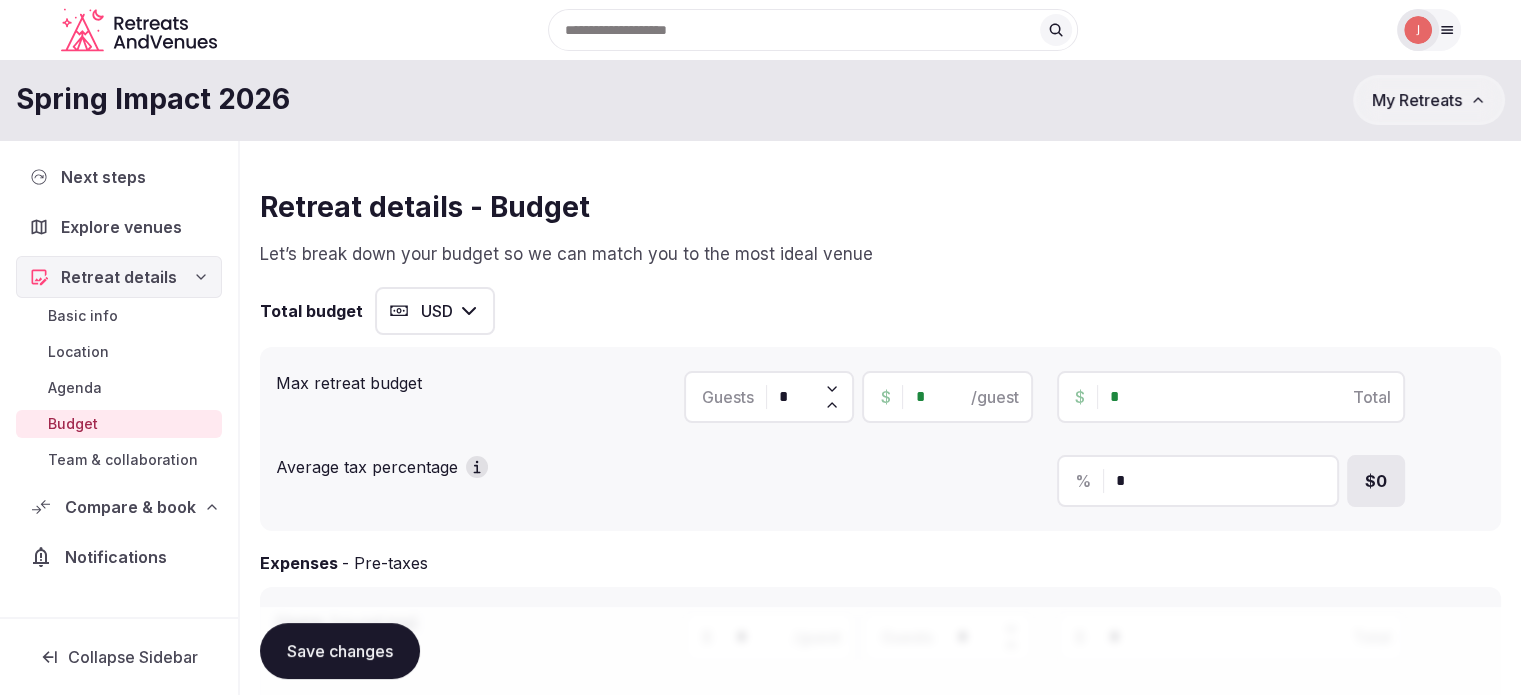 drag, startPoint x: 380, startPoint y: 266, endPoint x: 412, endPoint y: 279, distance: 34.539833 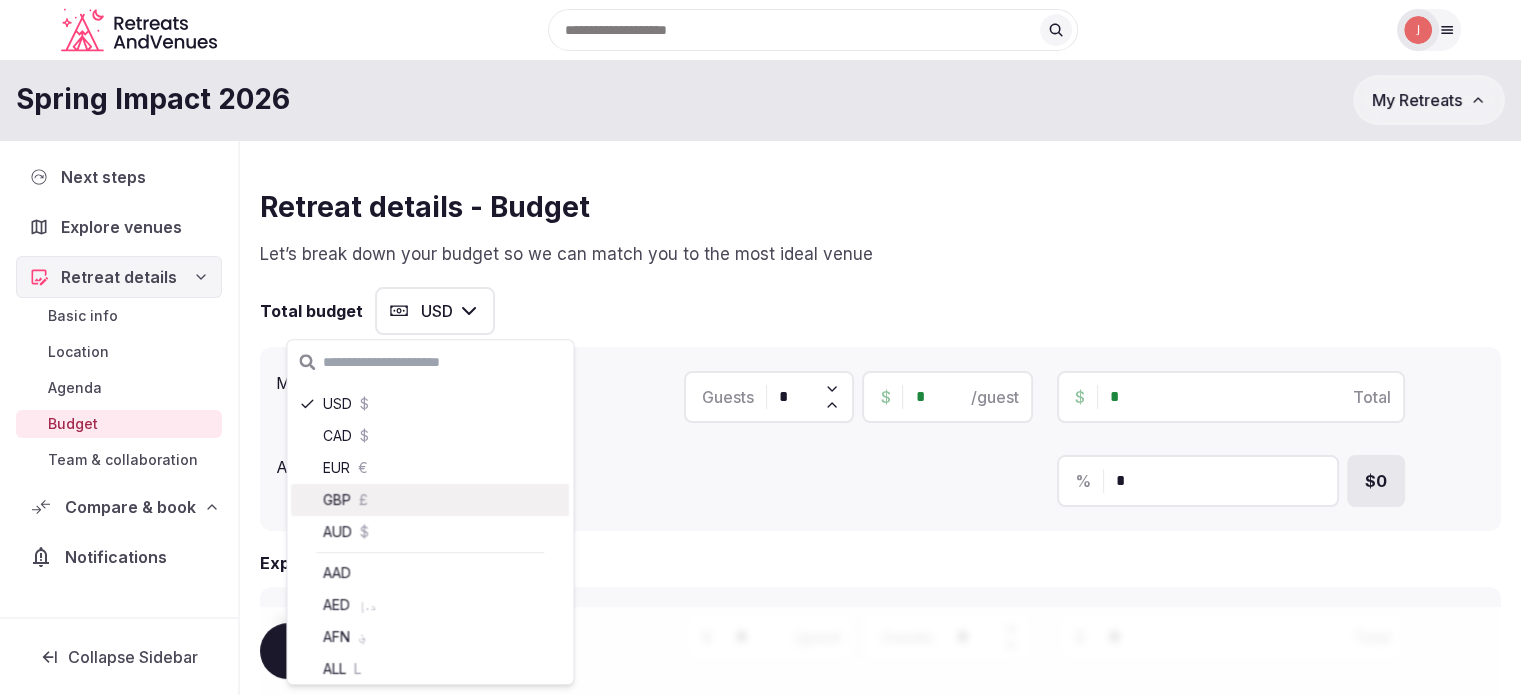 click on "GBP   £" at bounding box center (430, 500) 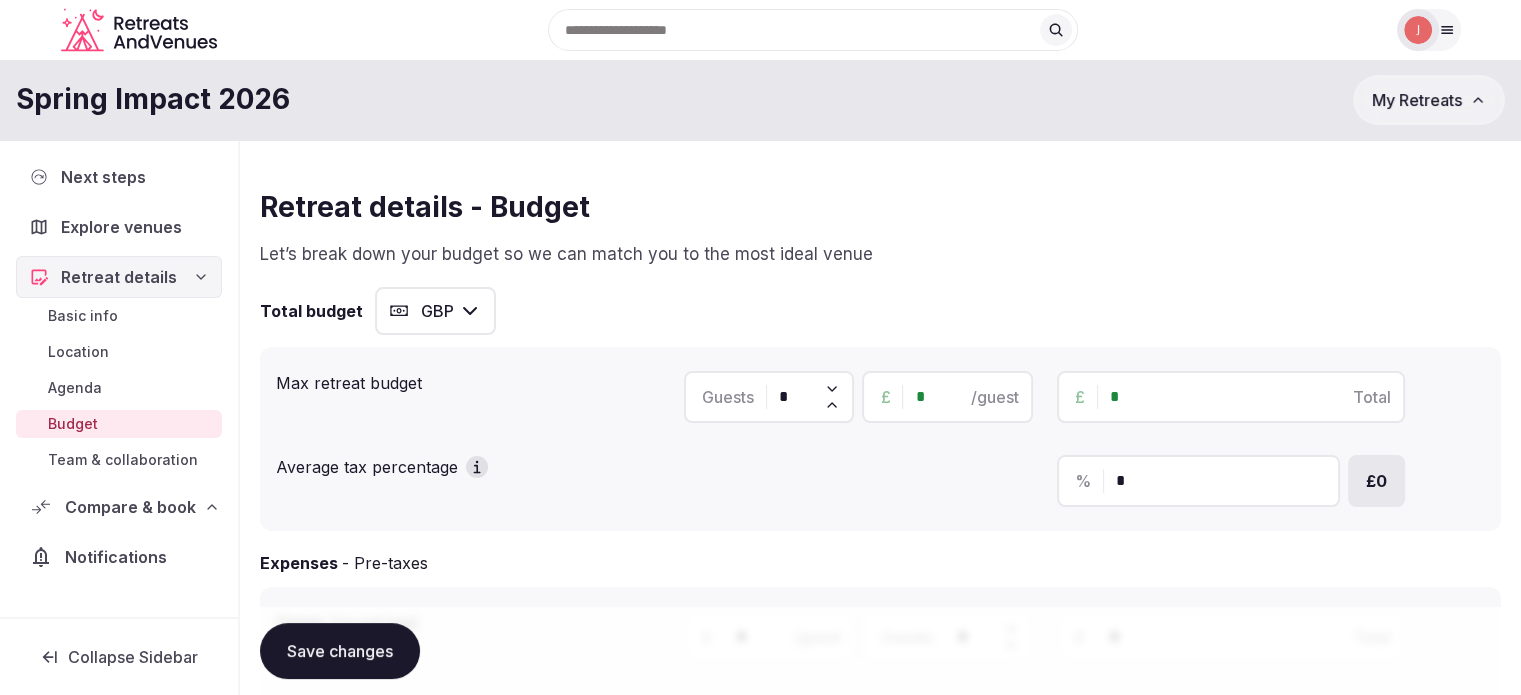 click on "Total budget GBP" at bounding box center [880, 311] 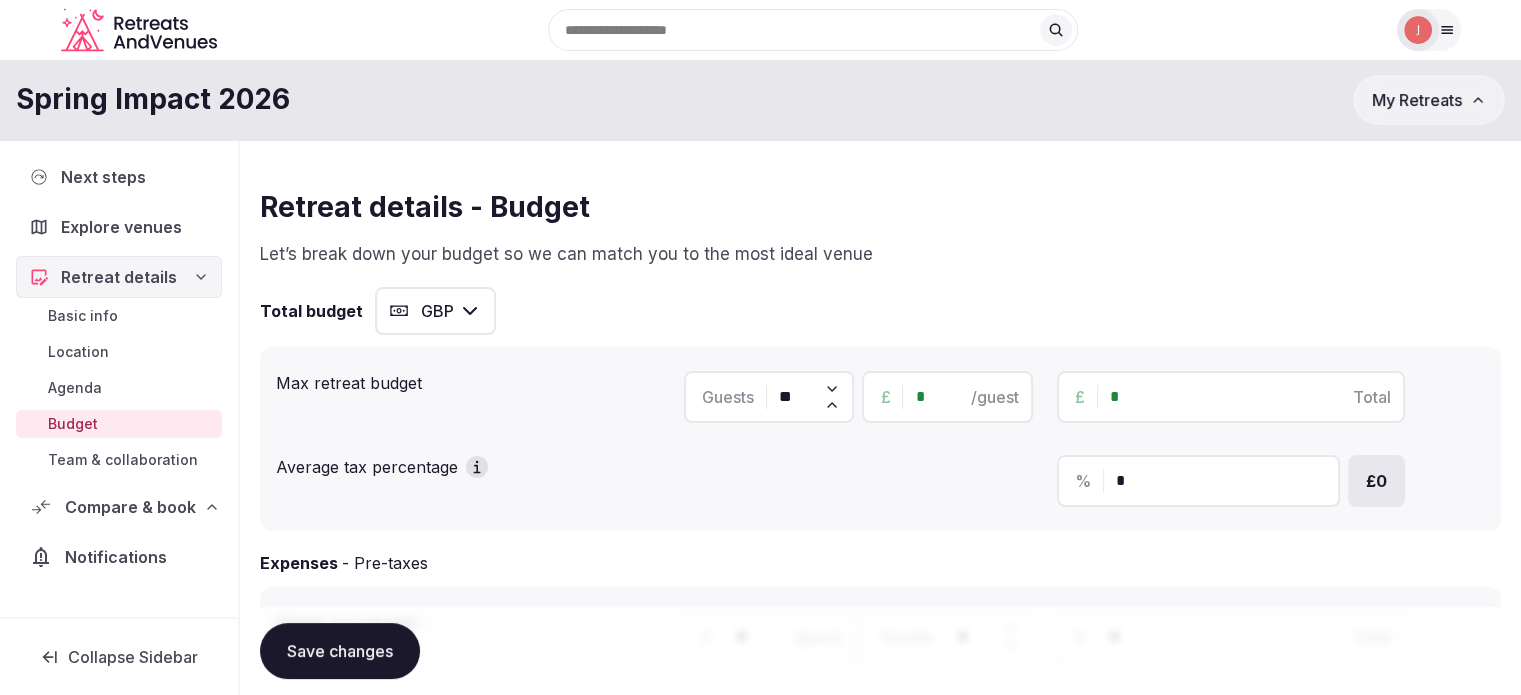 type on "**" 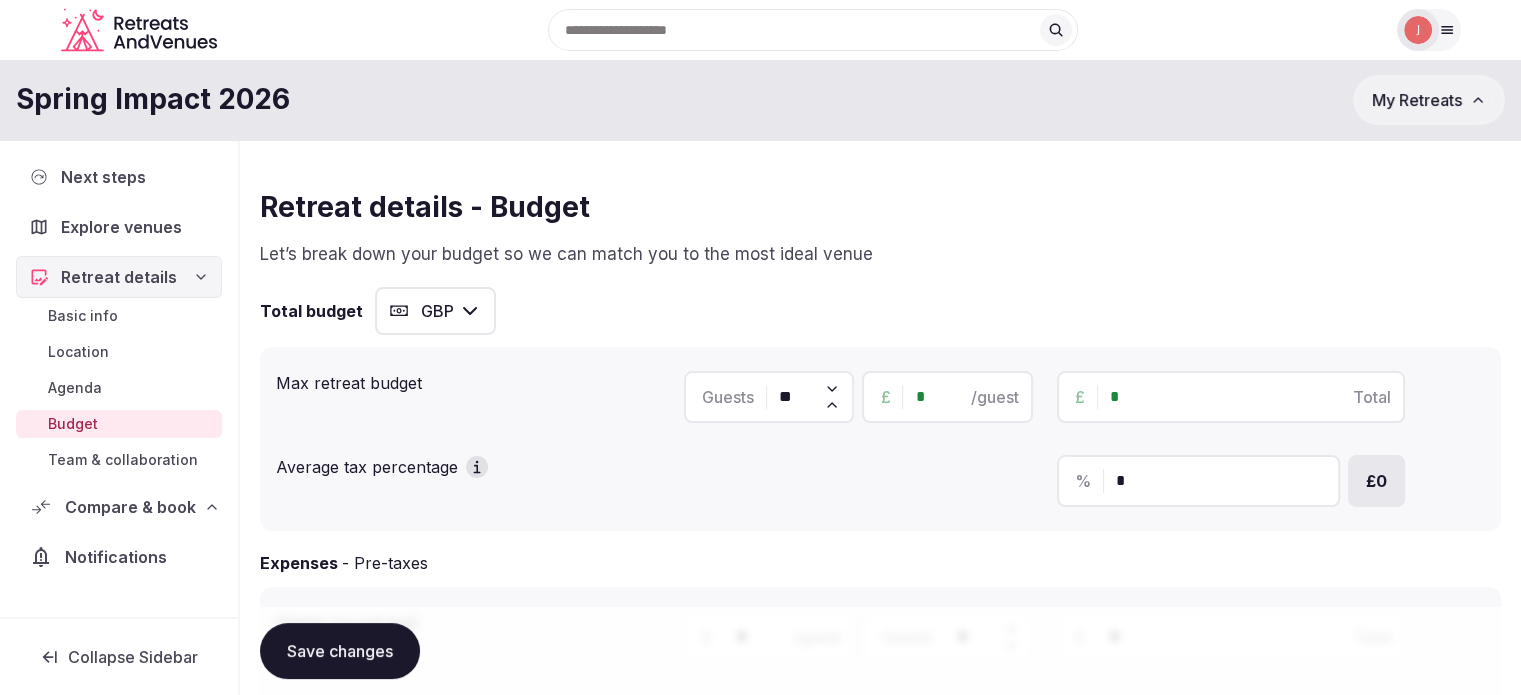 drag, startPoint x: 936, startPoint y: 403, endPoint x: 908, endPoint y: 401, distance: 28.071337 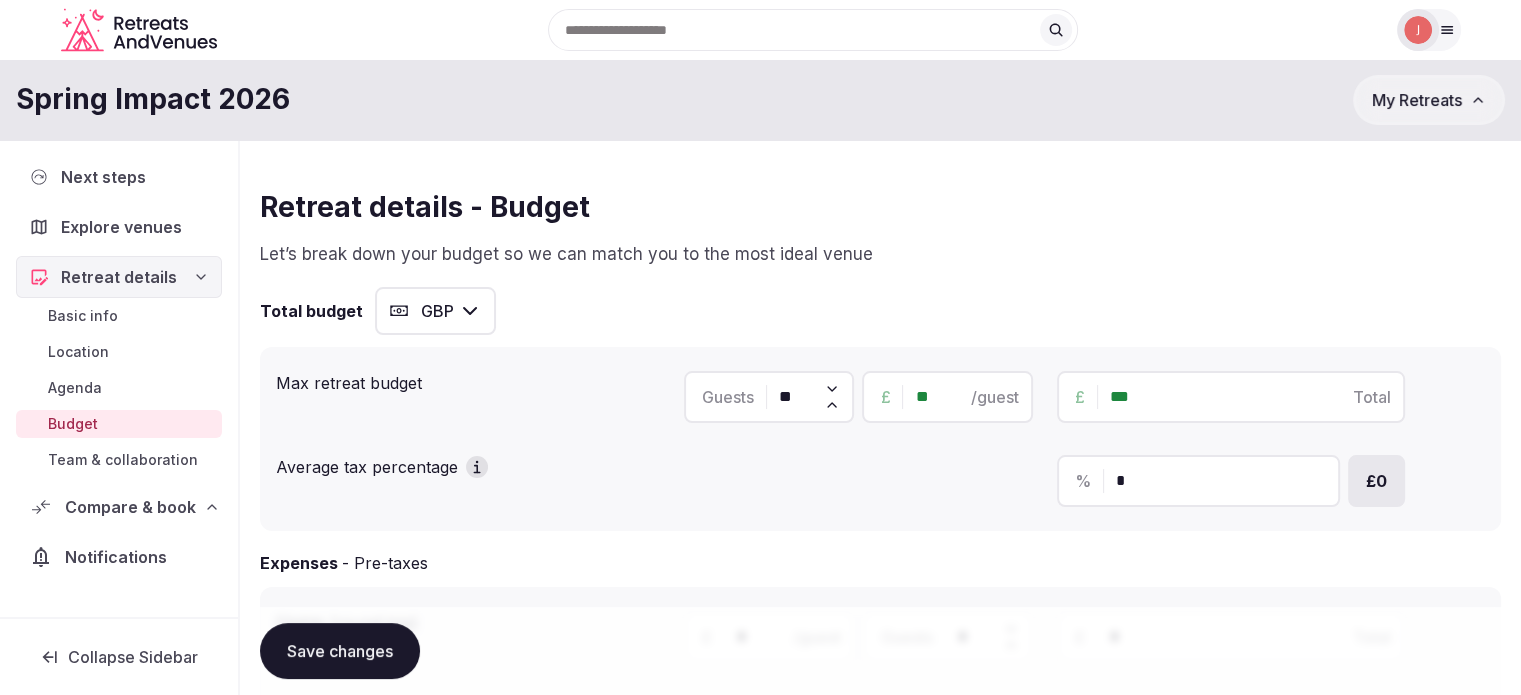 type on "***" 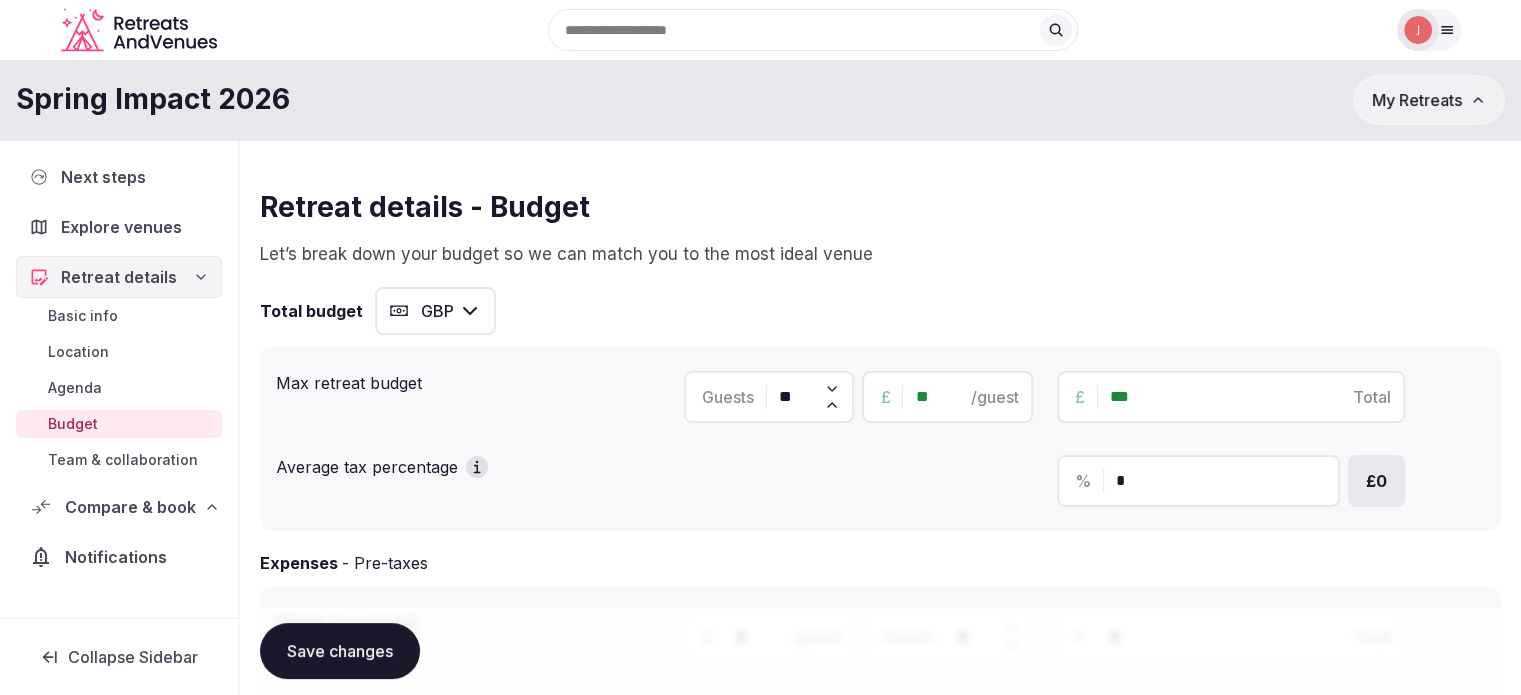 type on "***" 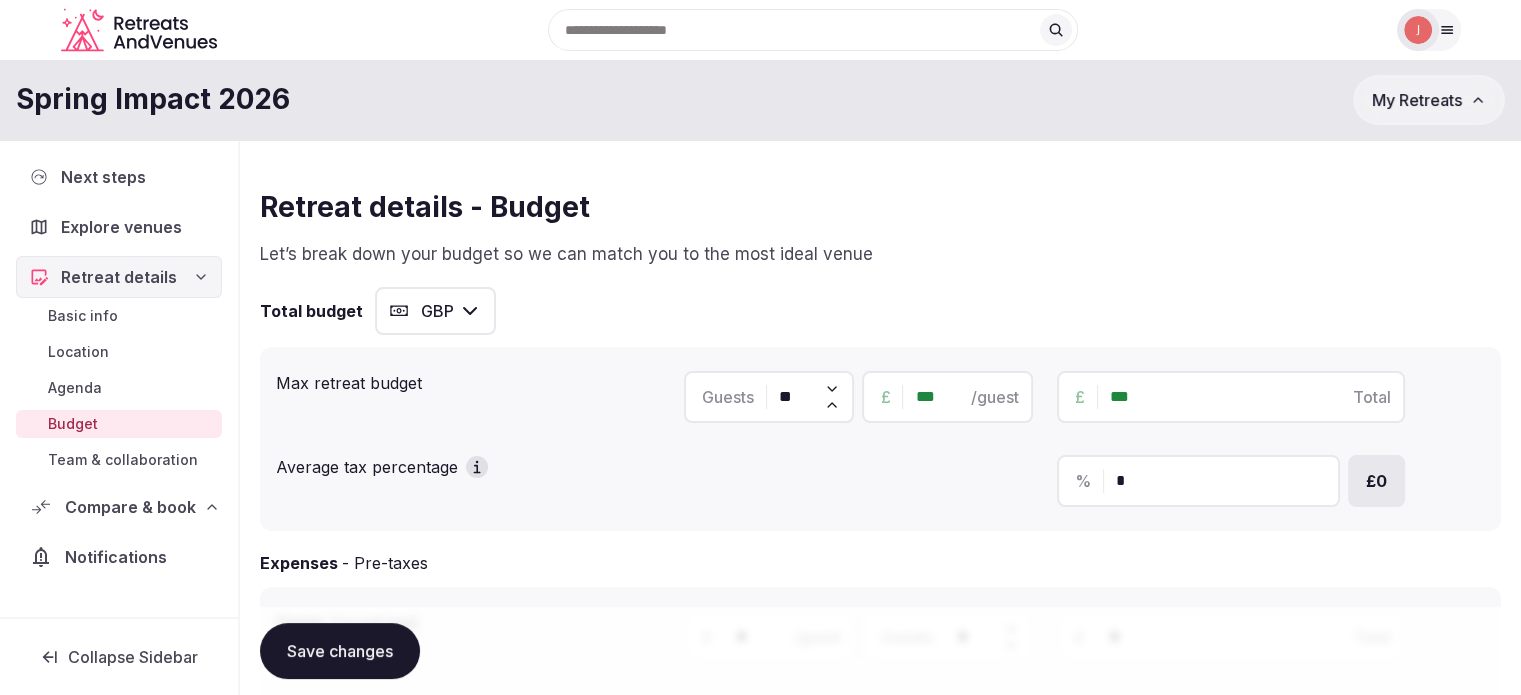 type on "***" 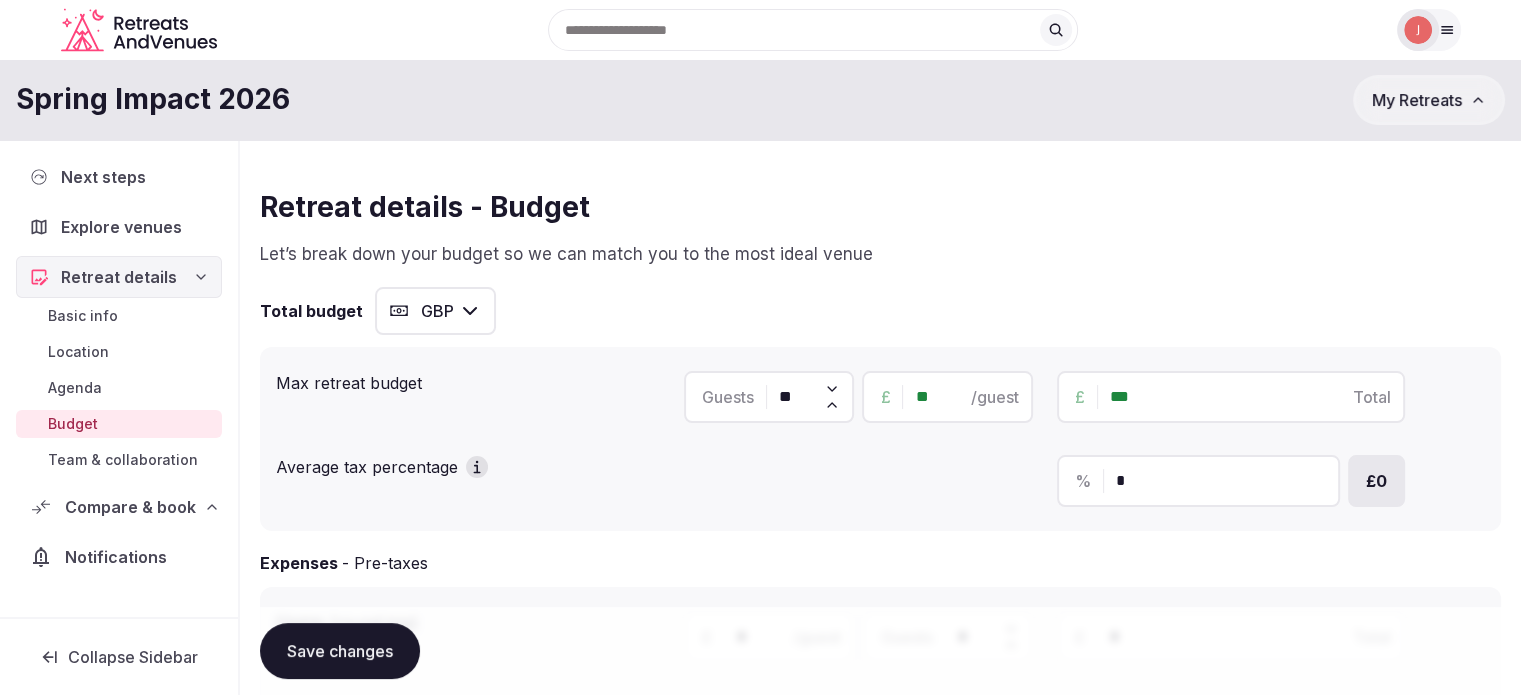 type on "**" 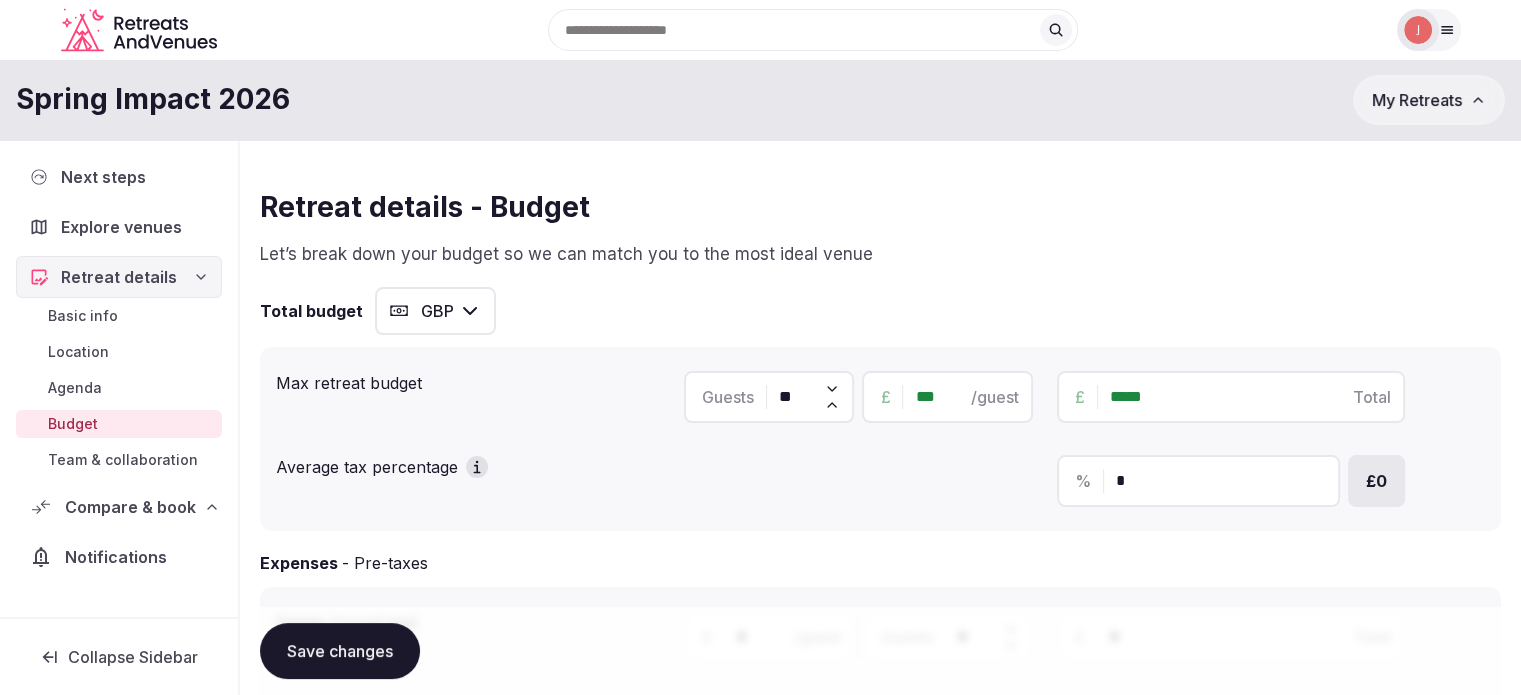 type on "***" 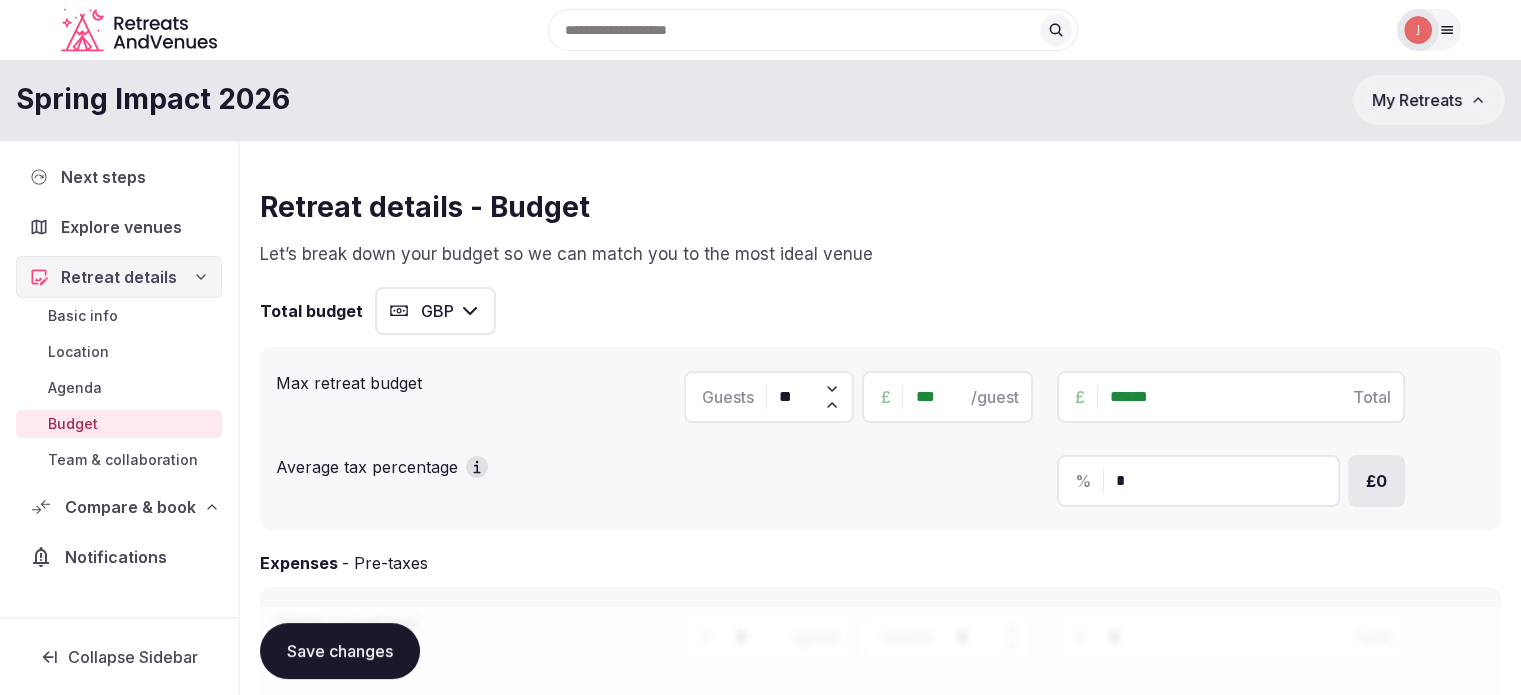 type on "***" 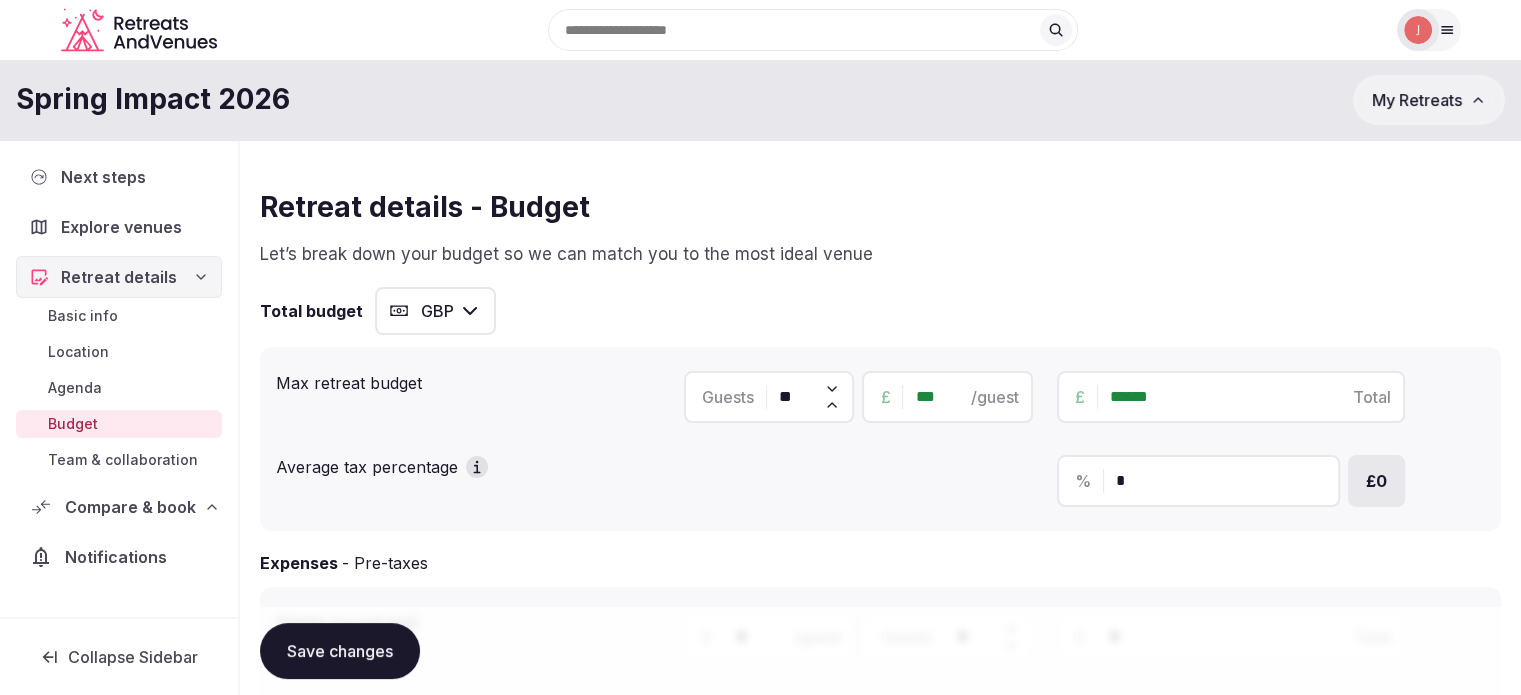 type on "******" 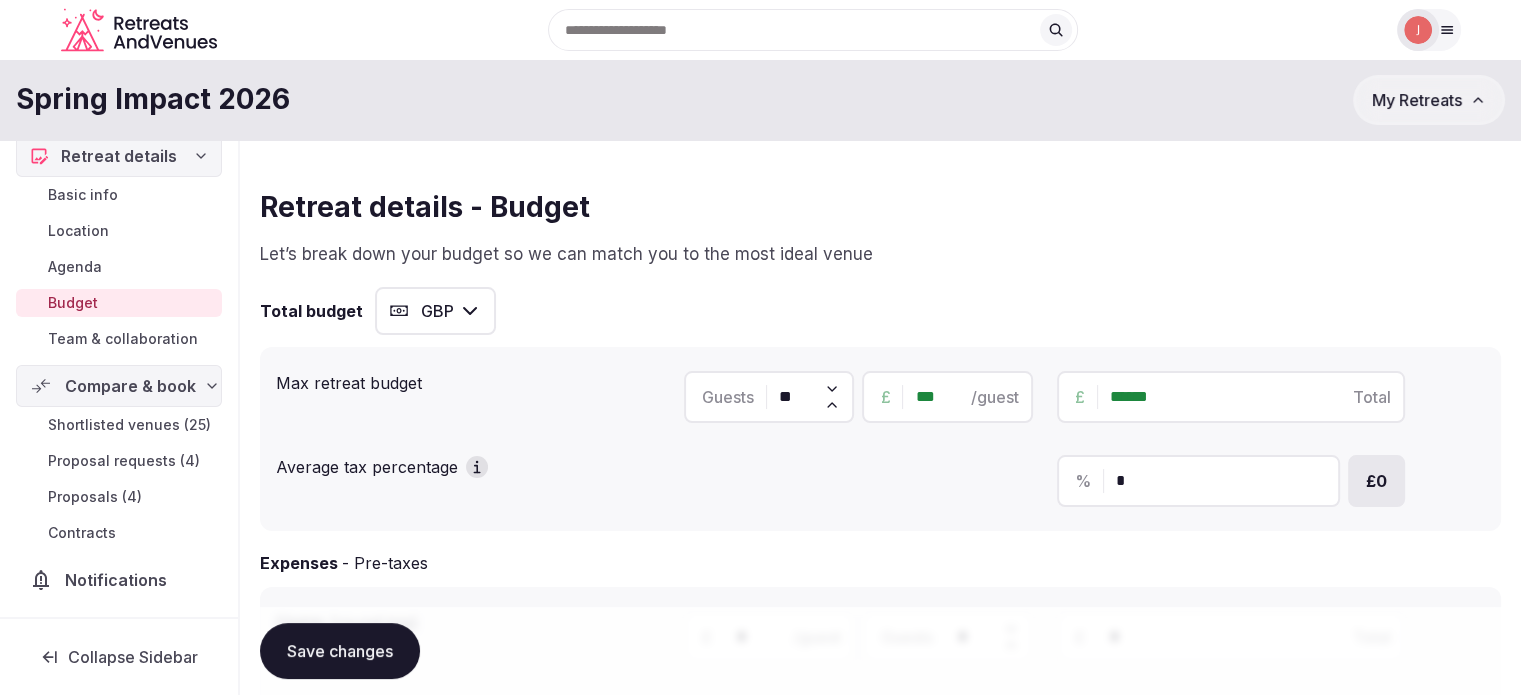 scroll, scrollTop: 138, scrollLeft: 0, axis: vertical 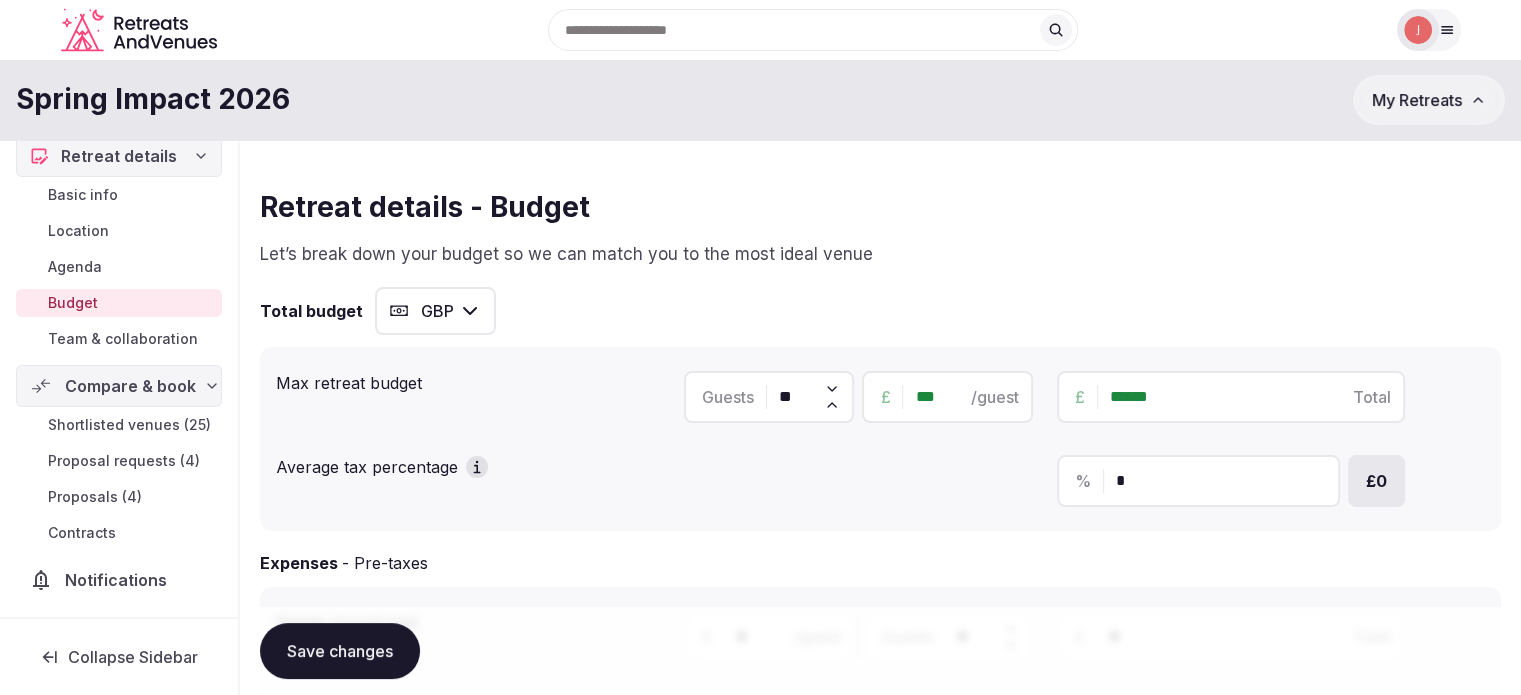 click on "Proposals (4)" at bounding box center (95, 497) 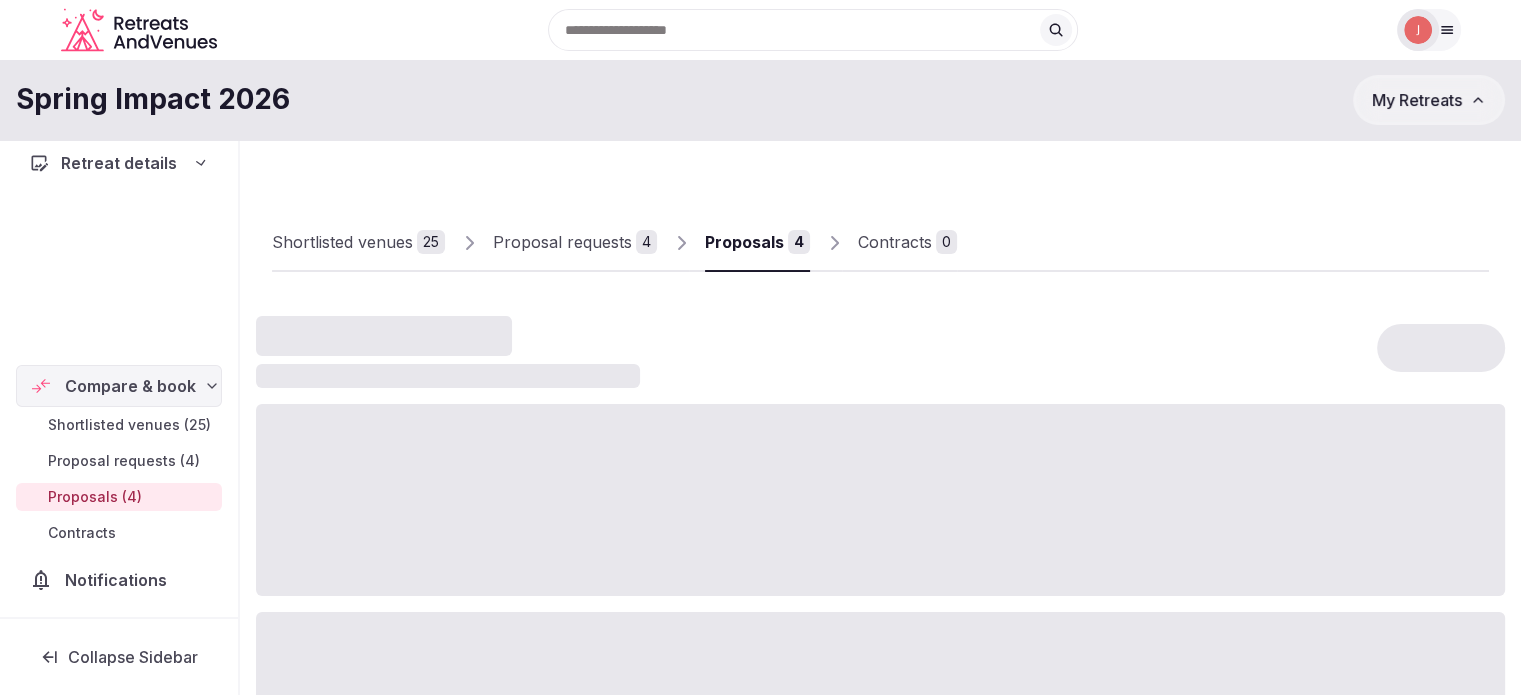scroll, scrollTop: 0, scrollLeft: 0, axis: both 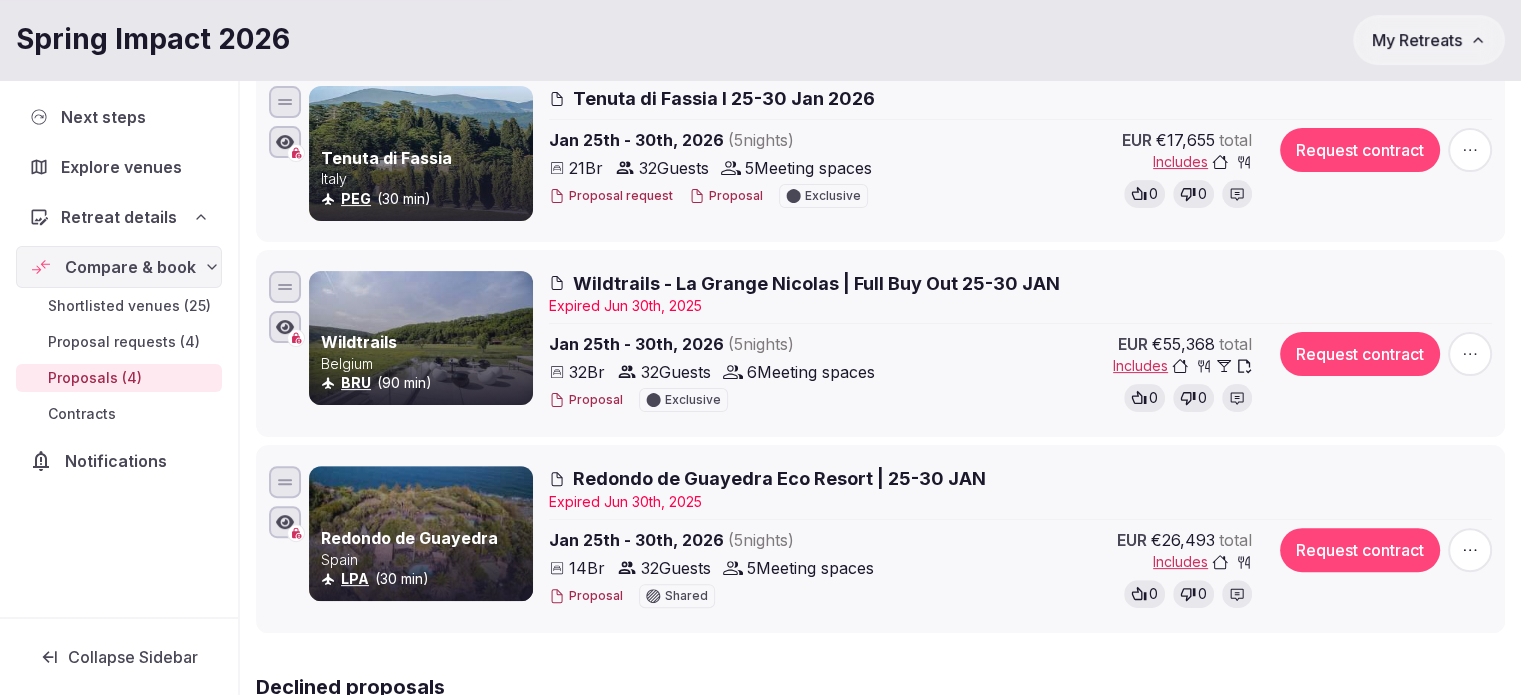 click on "Proposal" at bounding box center [586, 400] 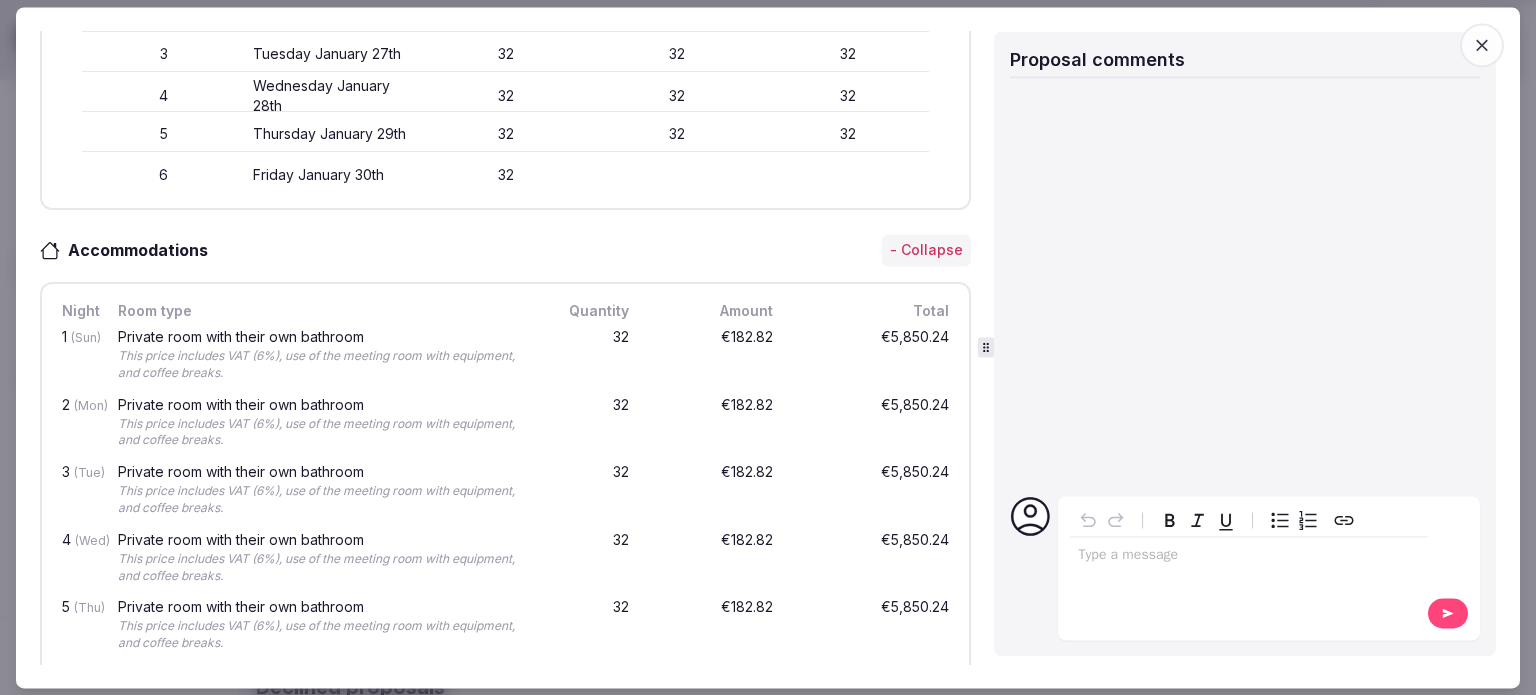 scroll, scrollTop: 800, scrollLeft: 0, axis: vertical 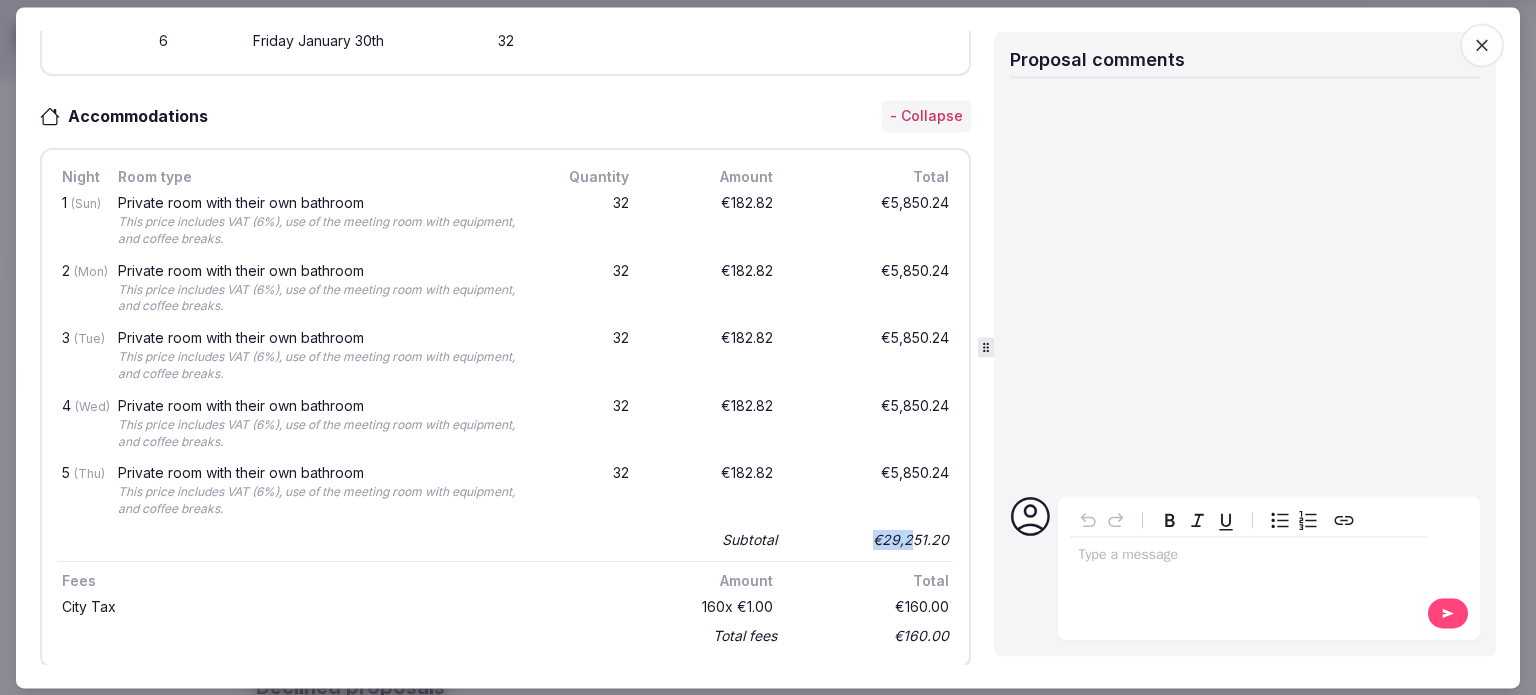 drag, startPoint x: 847, startPoint y: 531, endPoint x: 900, endPoint y: 535, distance: 53.15073 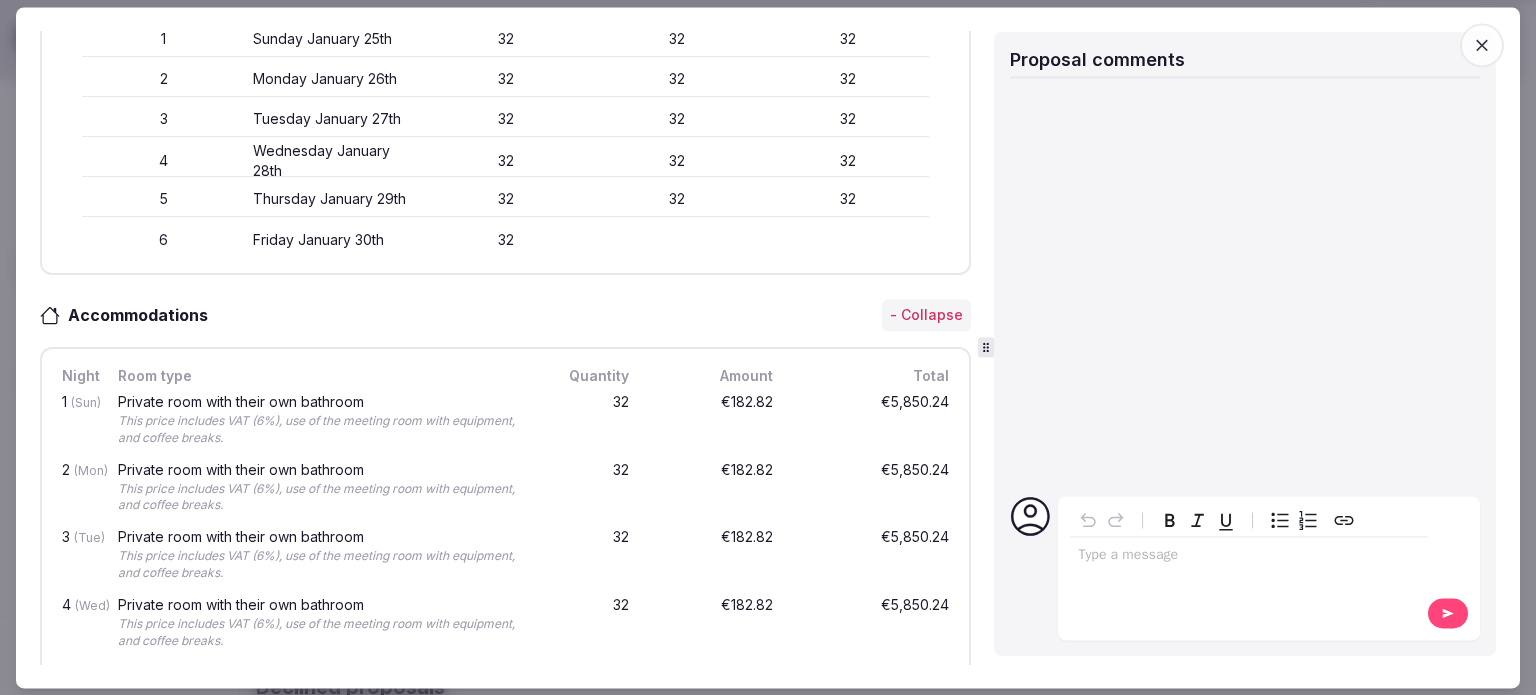 scroll, scrollTop: 600, scrollLeft: 0, axis: vertical 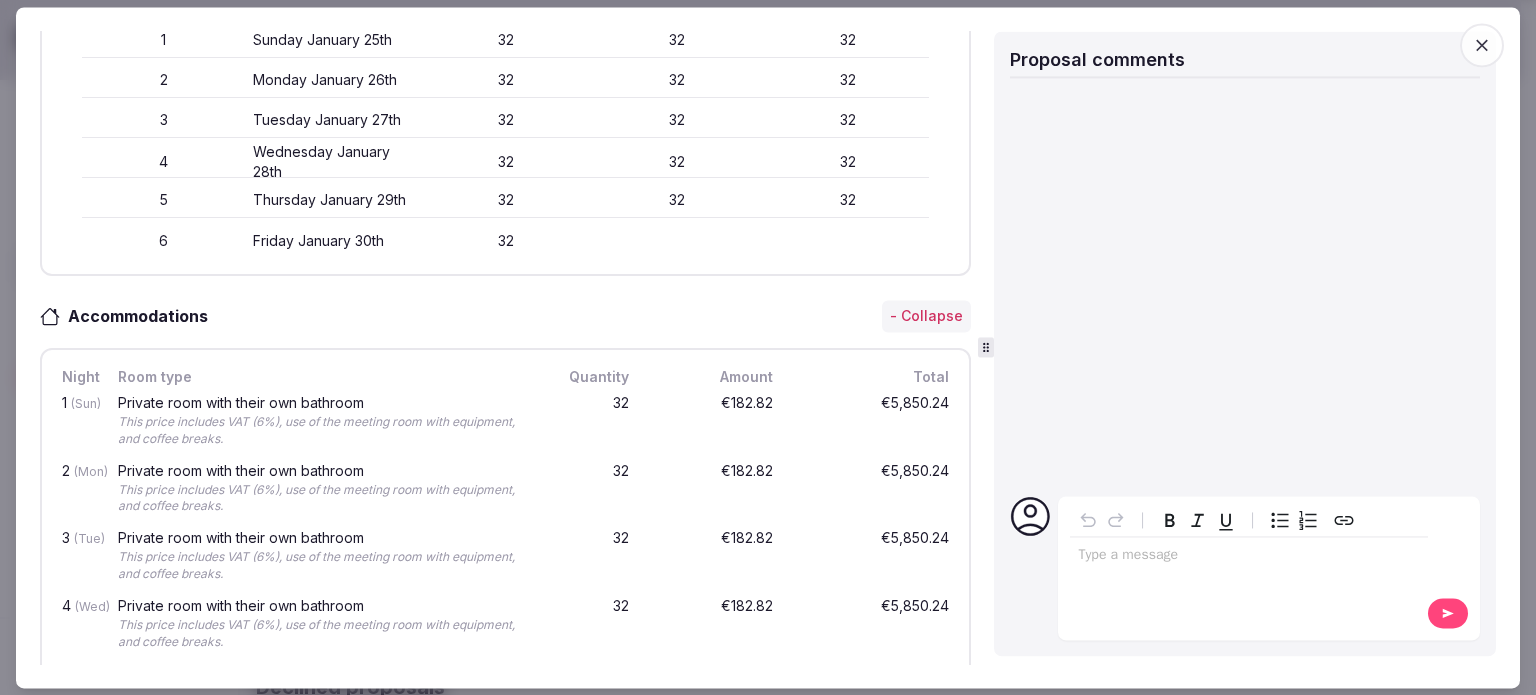 click on "Proposal comments" at bounding box center (1245, 62) 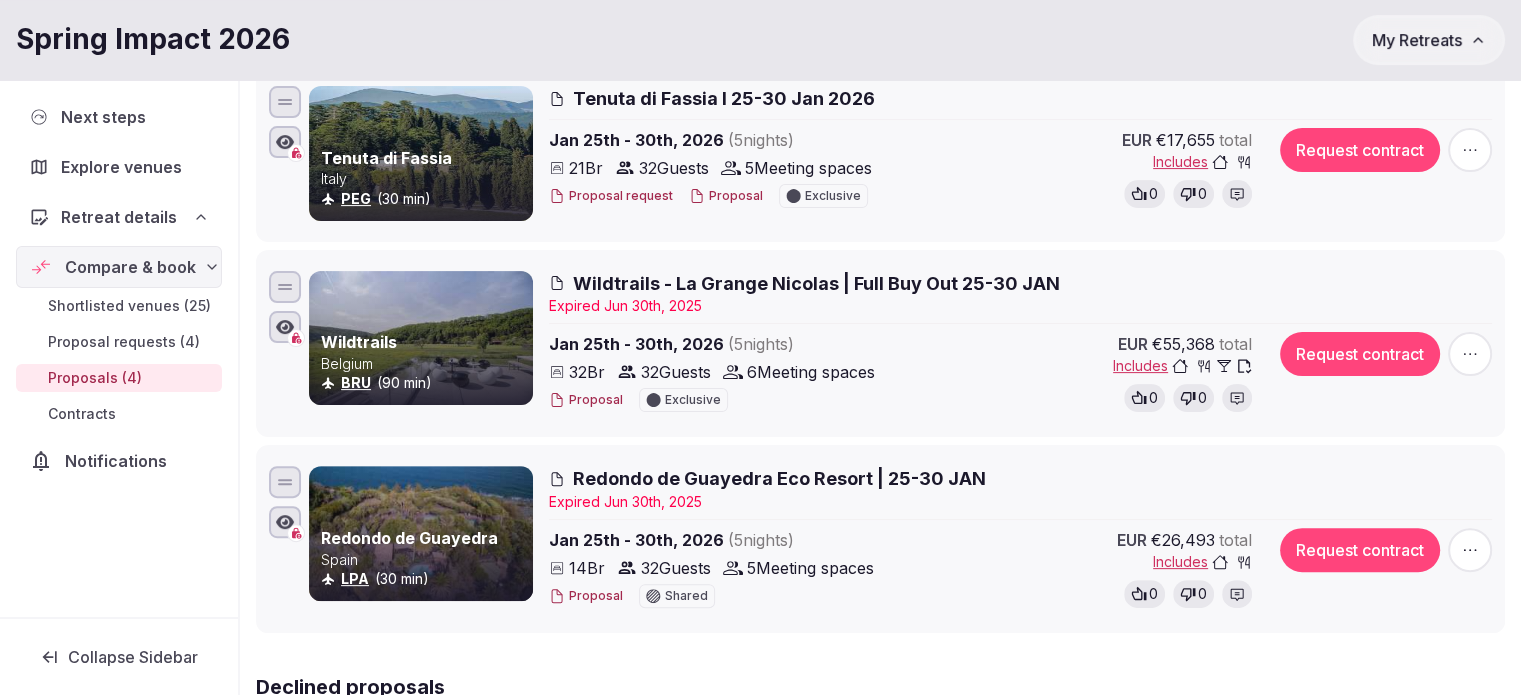 click on "Proposal" at bounding box center [726, 196] 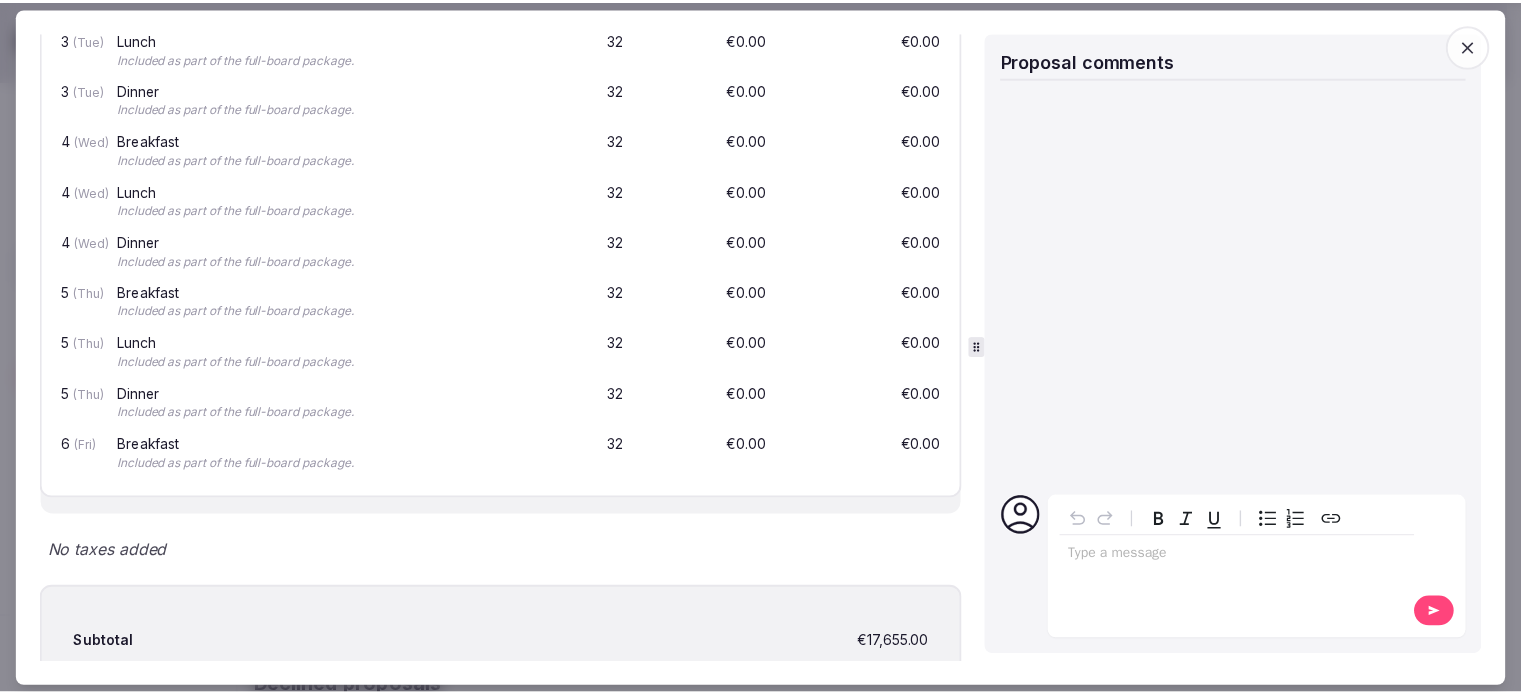 scroll, scrollTop: 3913, scrollLeft: 0, axis: vertical 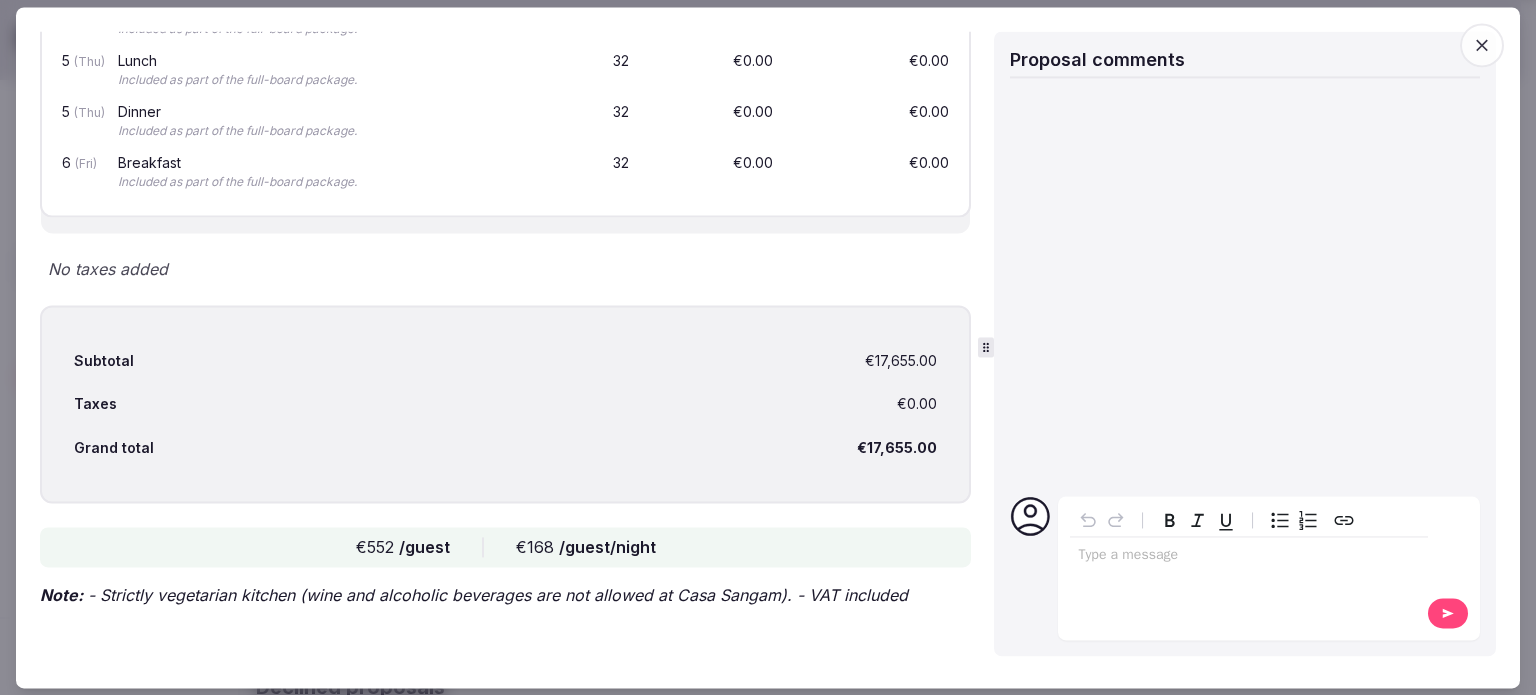 click at bounding box center (1482, 45) 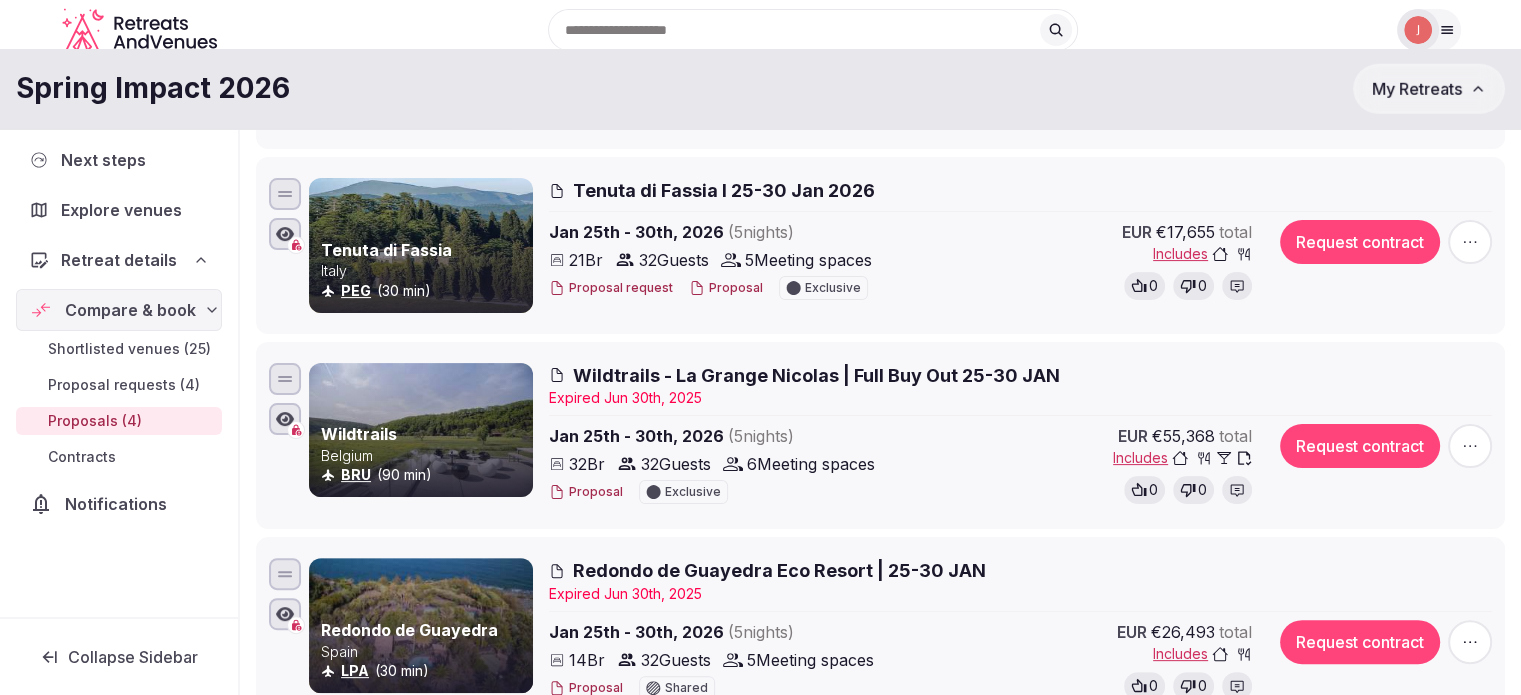 scroll, scrollTop: 400, scrollLeft: 0, axis: vertical 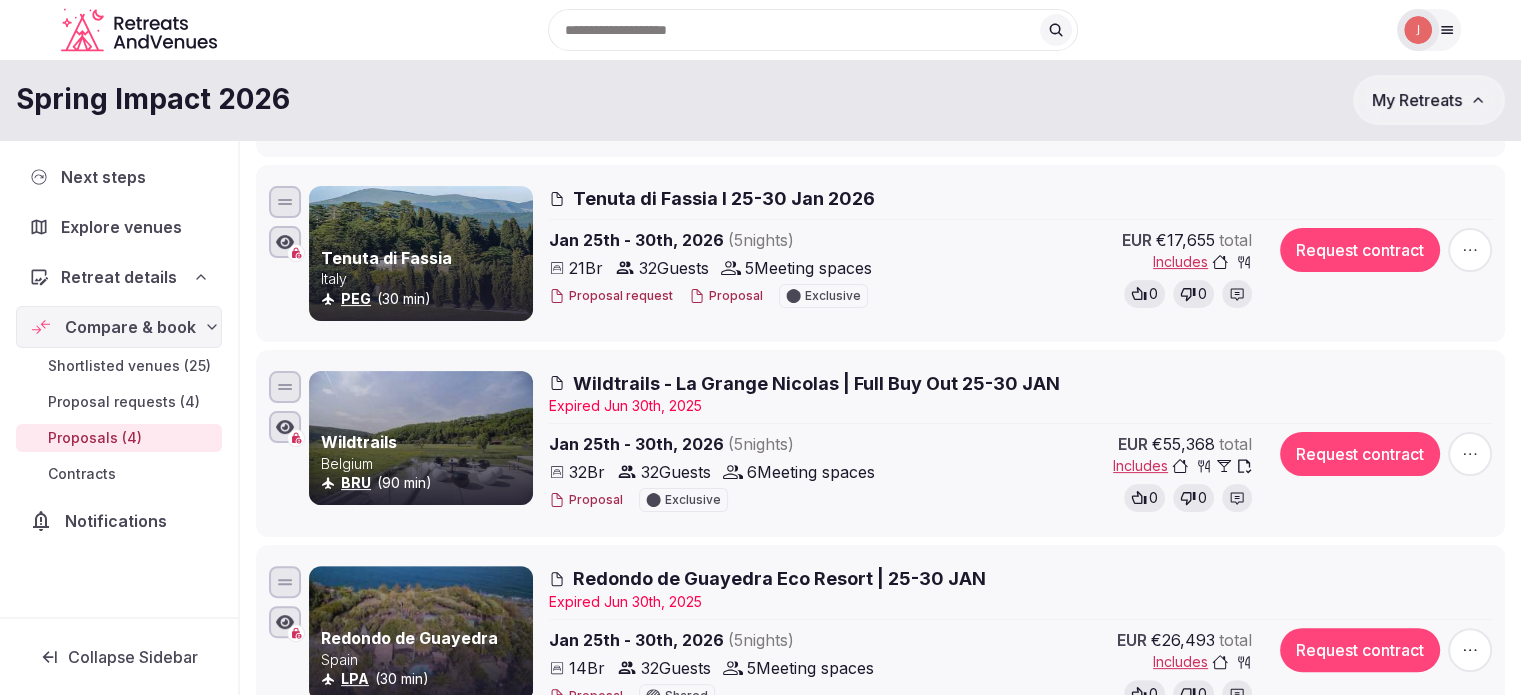 click on "Retreat details" at bounding box center [119, 277] 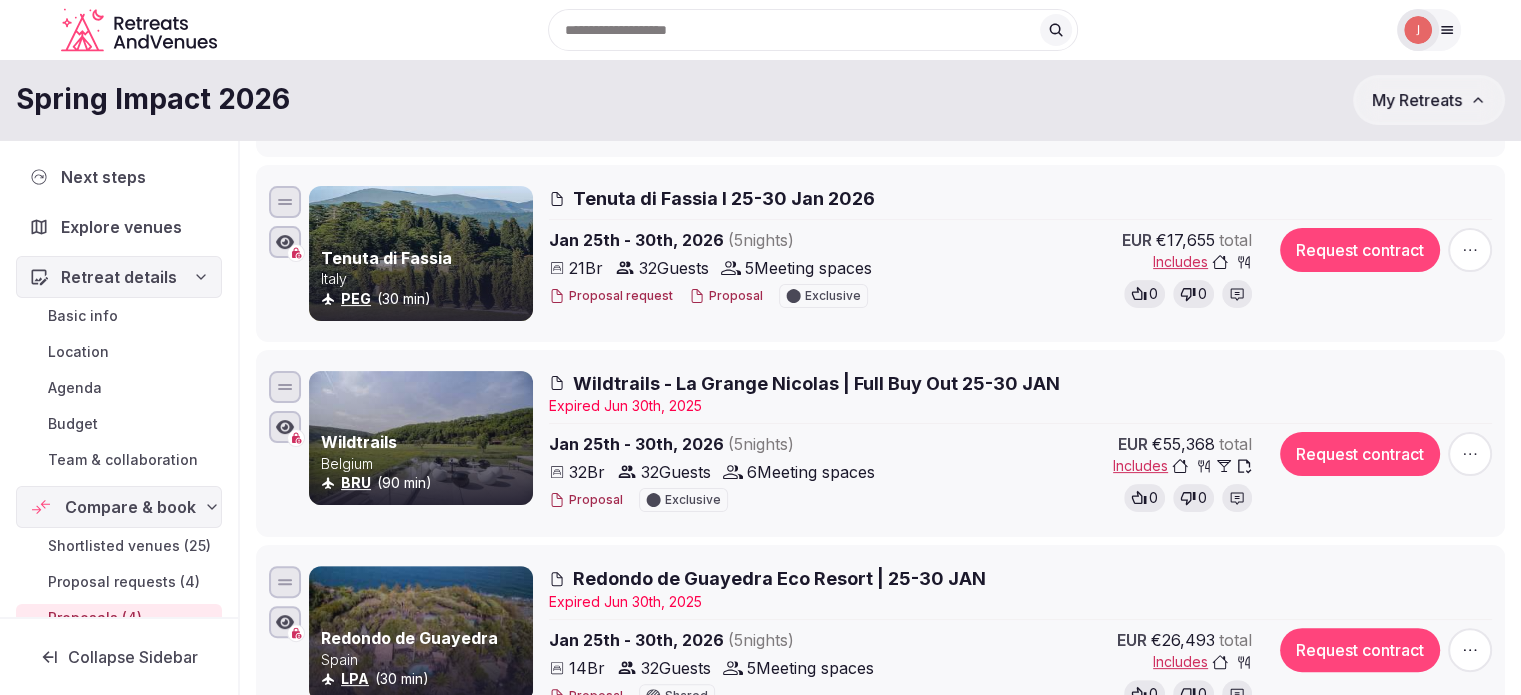click on "Basic info" at bounding box center (83, 316) 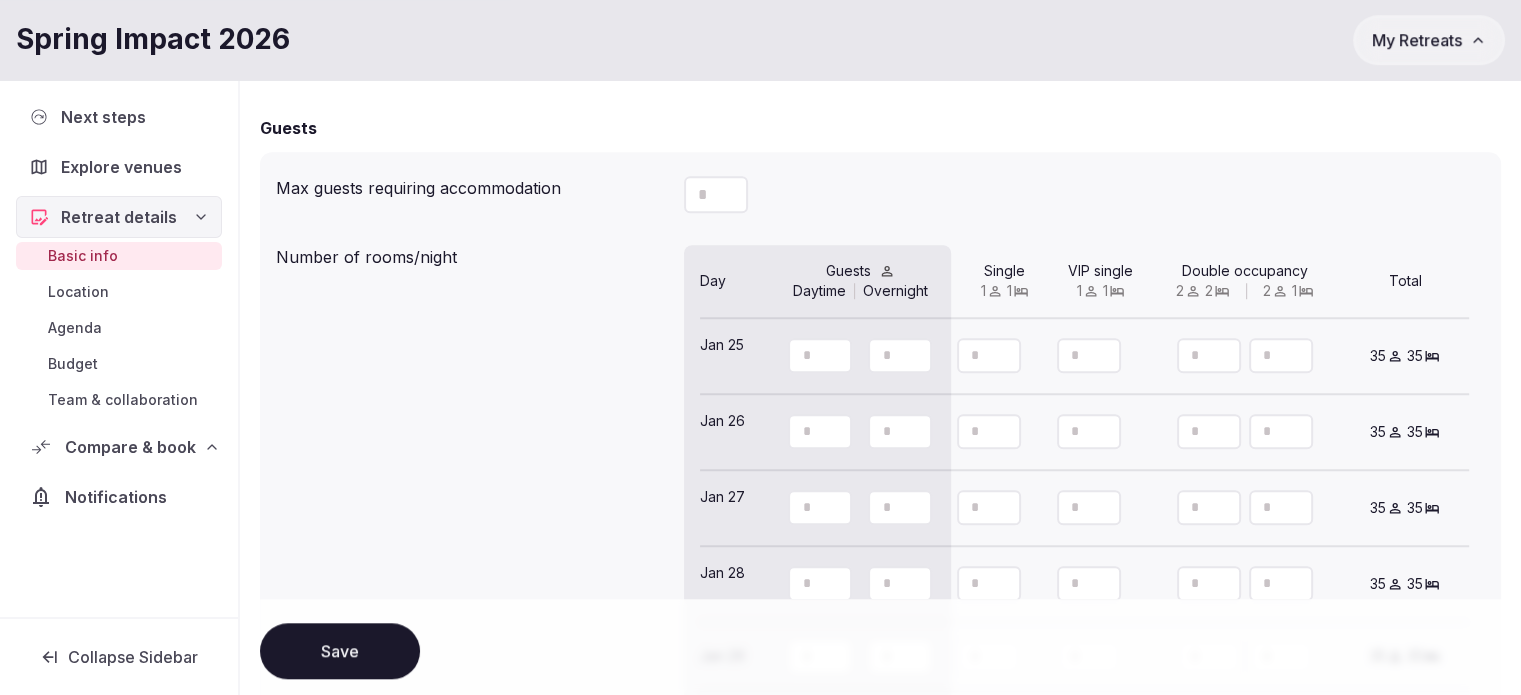 scroll, scrollTop: 1700, scrollLeft: 0, axis: vertical 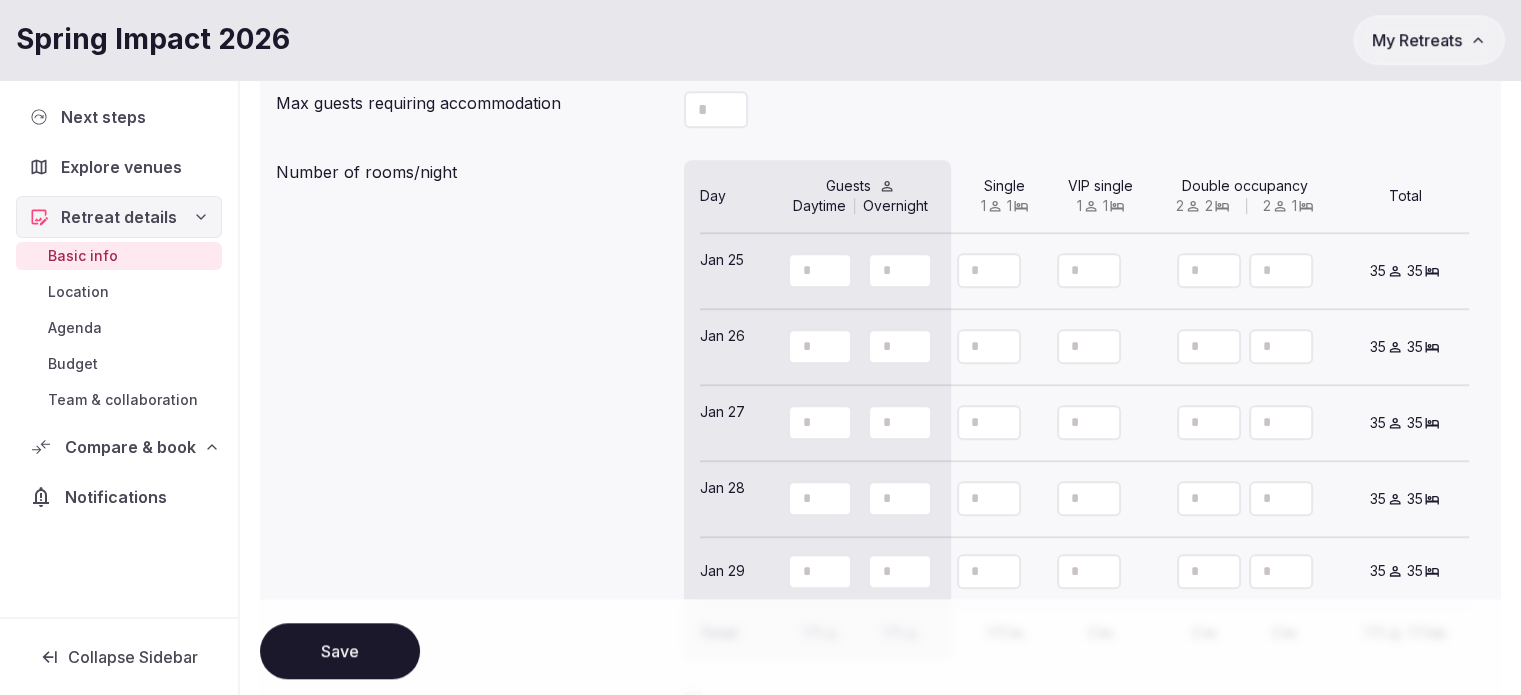 drag, startPoint x: 718, startPoint y: 114, endPoint x: 606, endPoint y: 119, distance: 112.11155 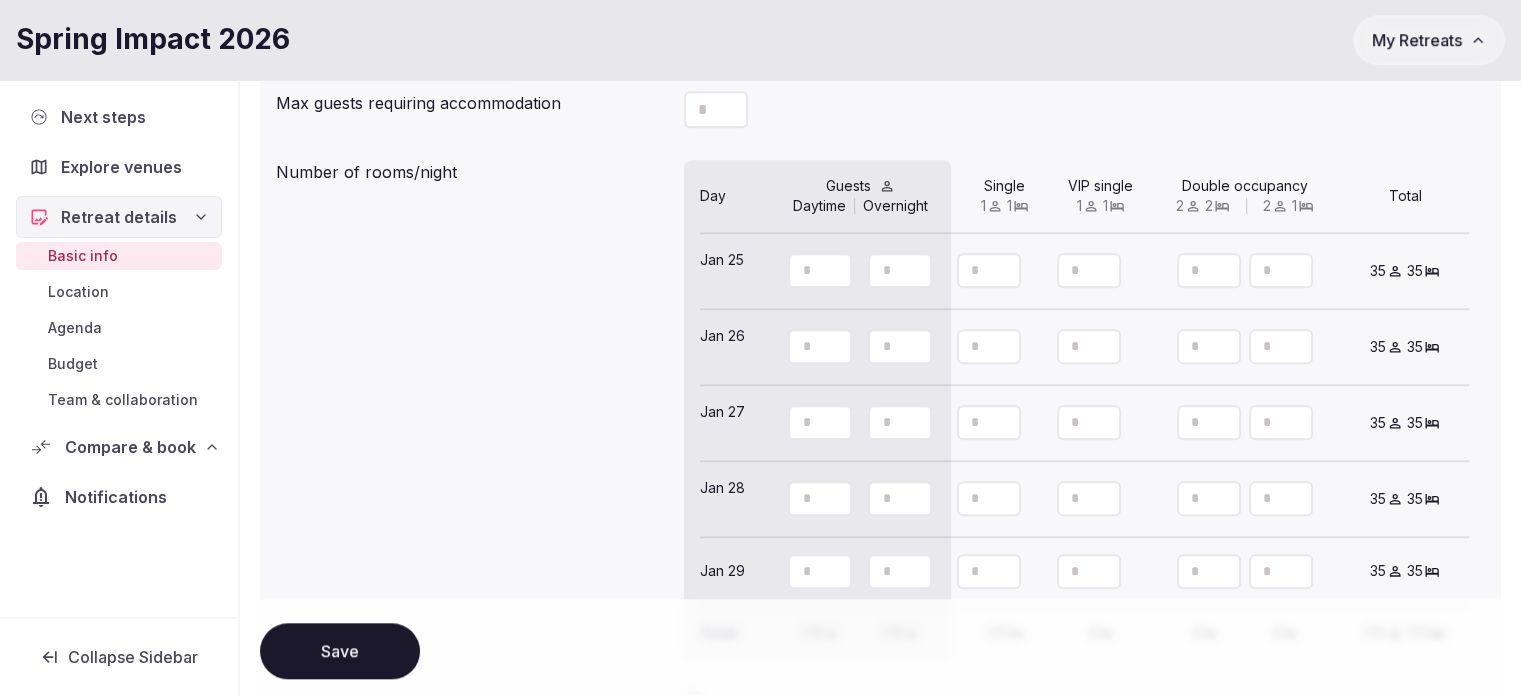 click on "Max guests requiring accommodation   **" at bounding box center (880, 109) 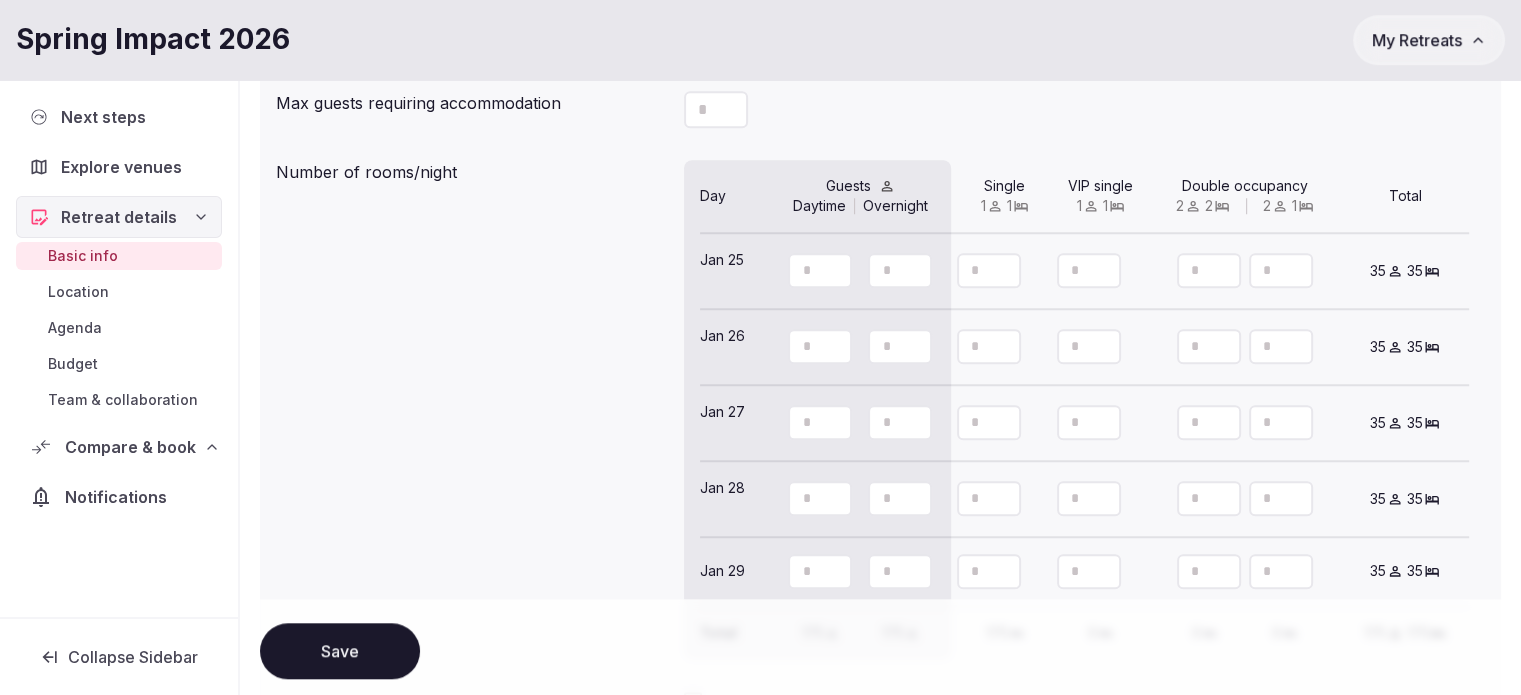 click on "Number of rooms/night" at bounding box center (472, 168) 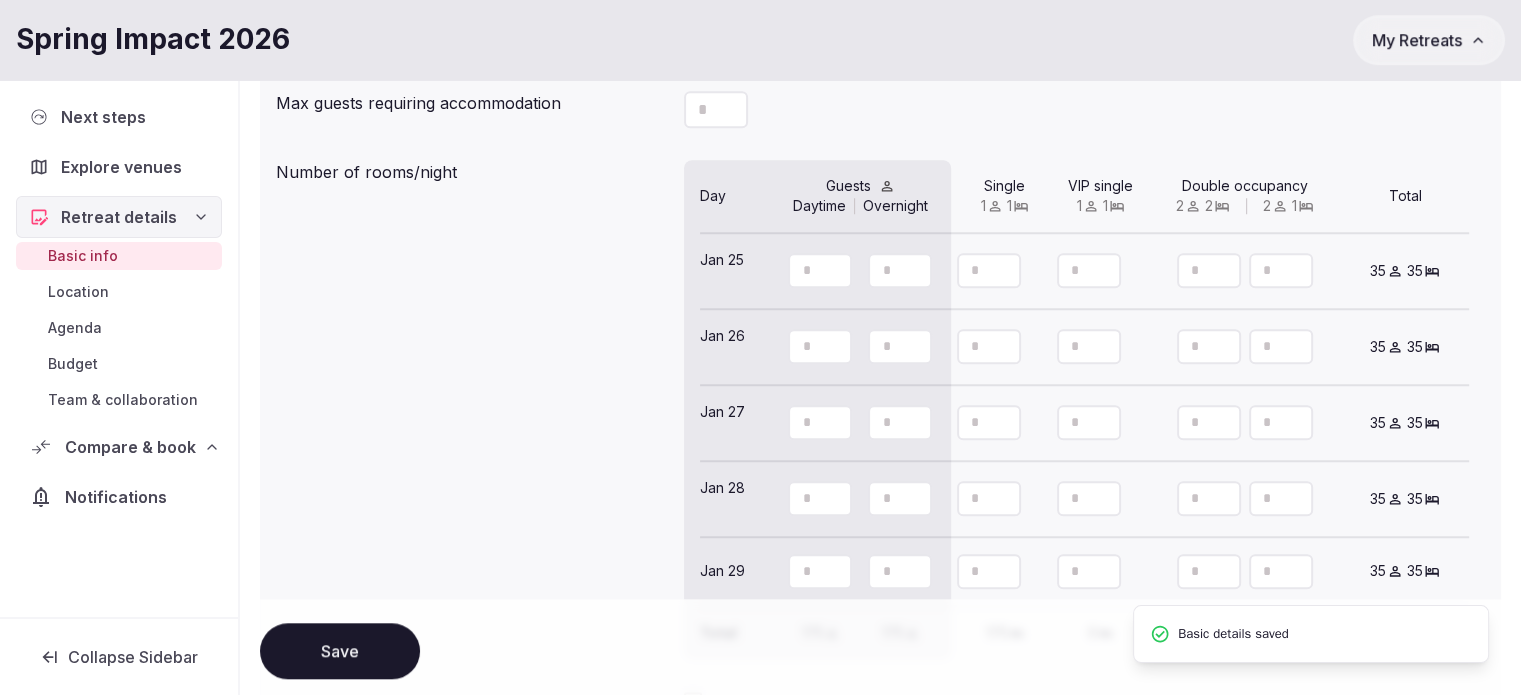 drag, startPoint x: 704, startPoint y: 110, endPoint x: 671, endPoint y: 110, distance: 33 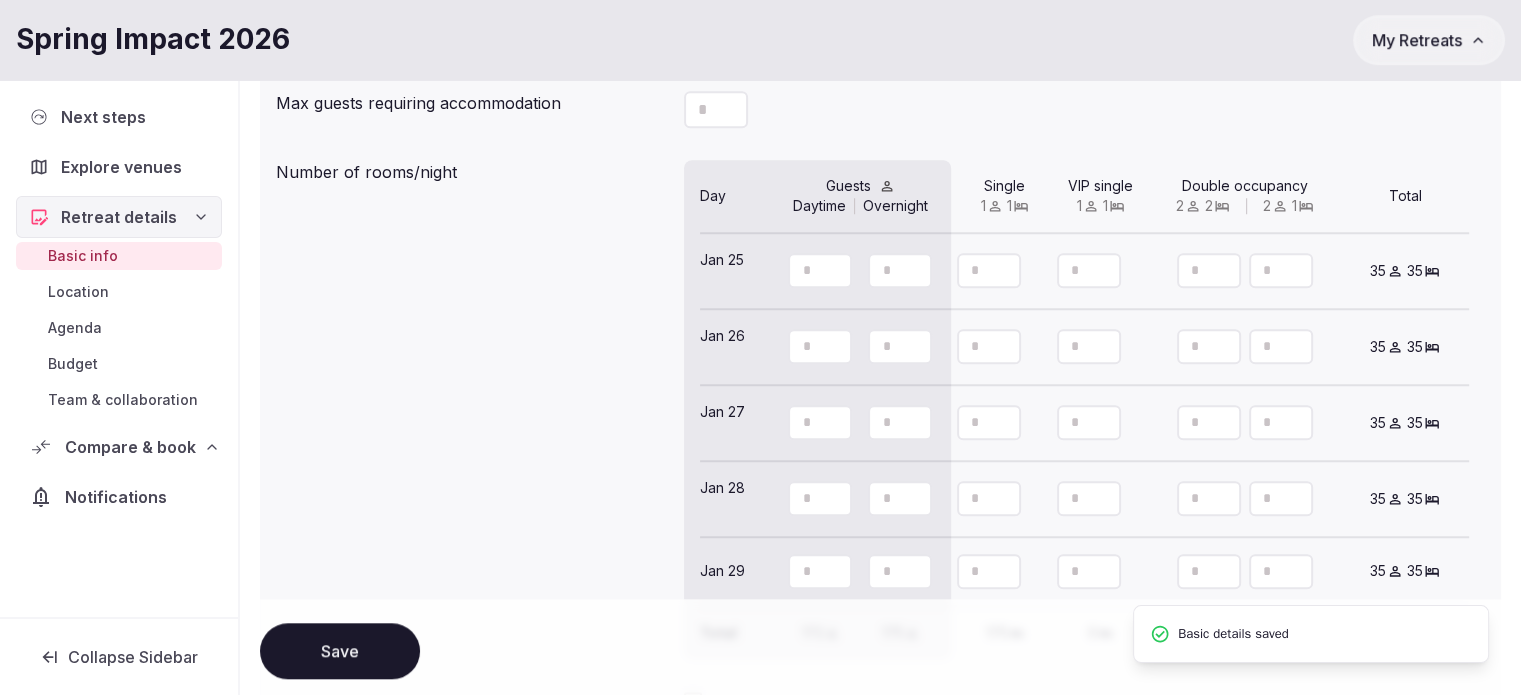 type on "**" 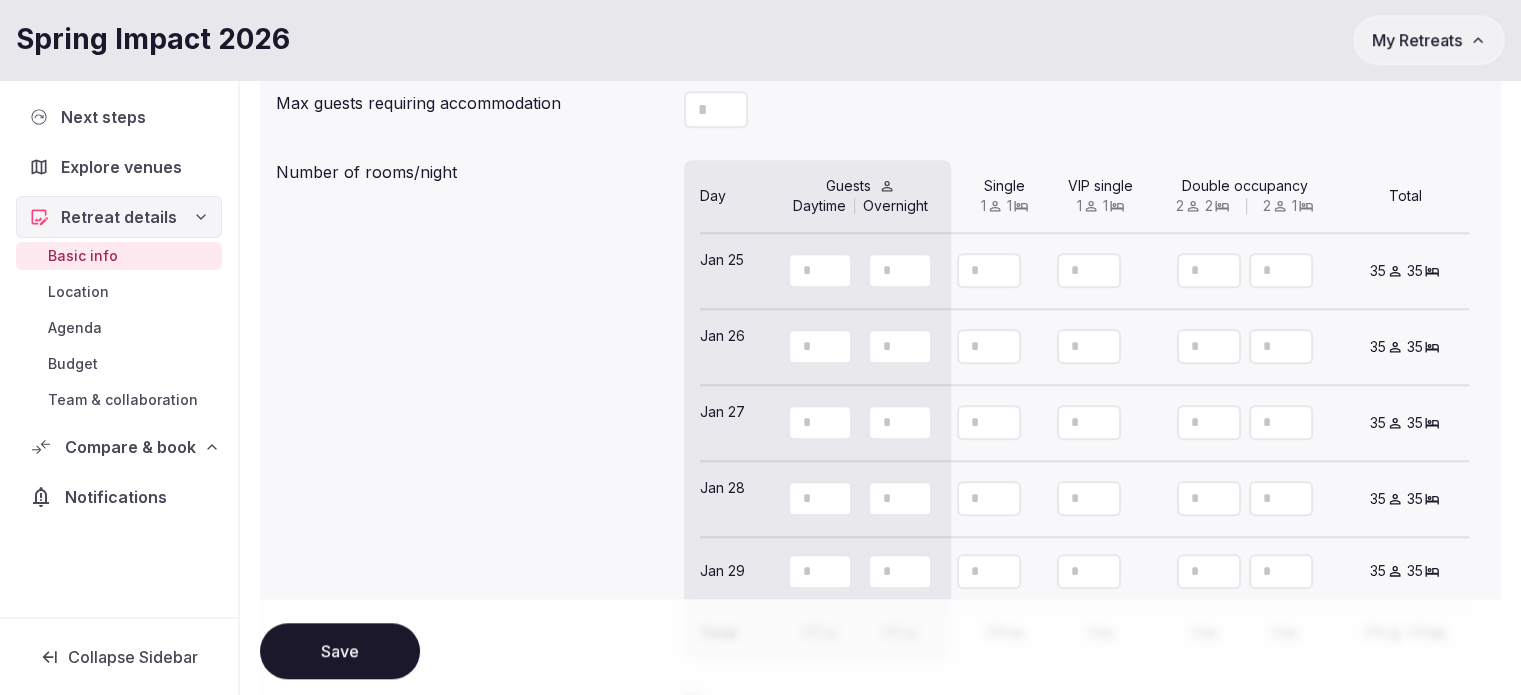 click on "**" at bounding box center [900, 270] 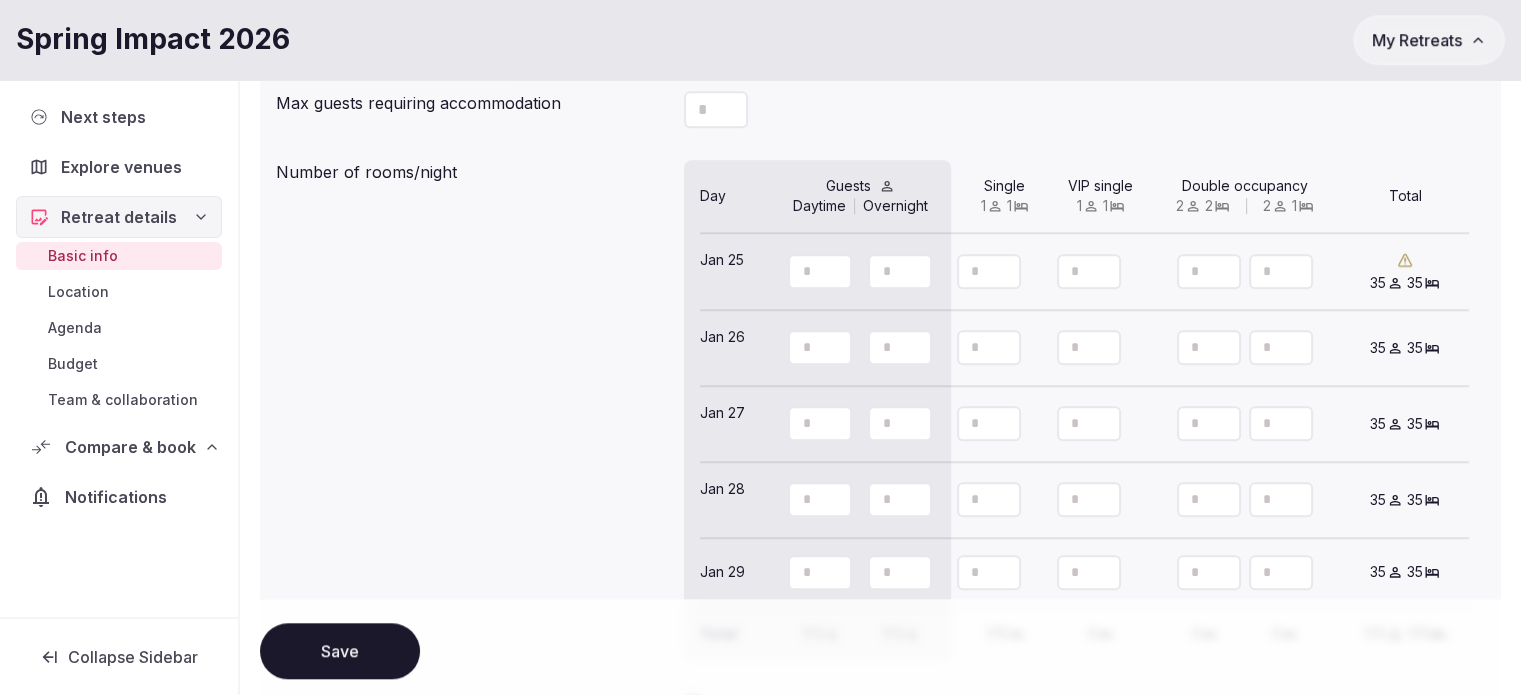 type on "**" 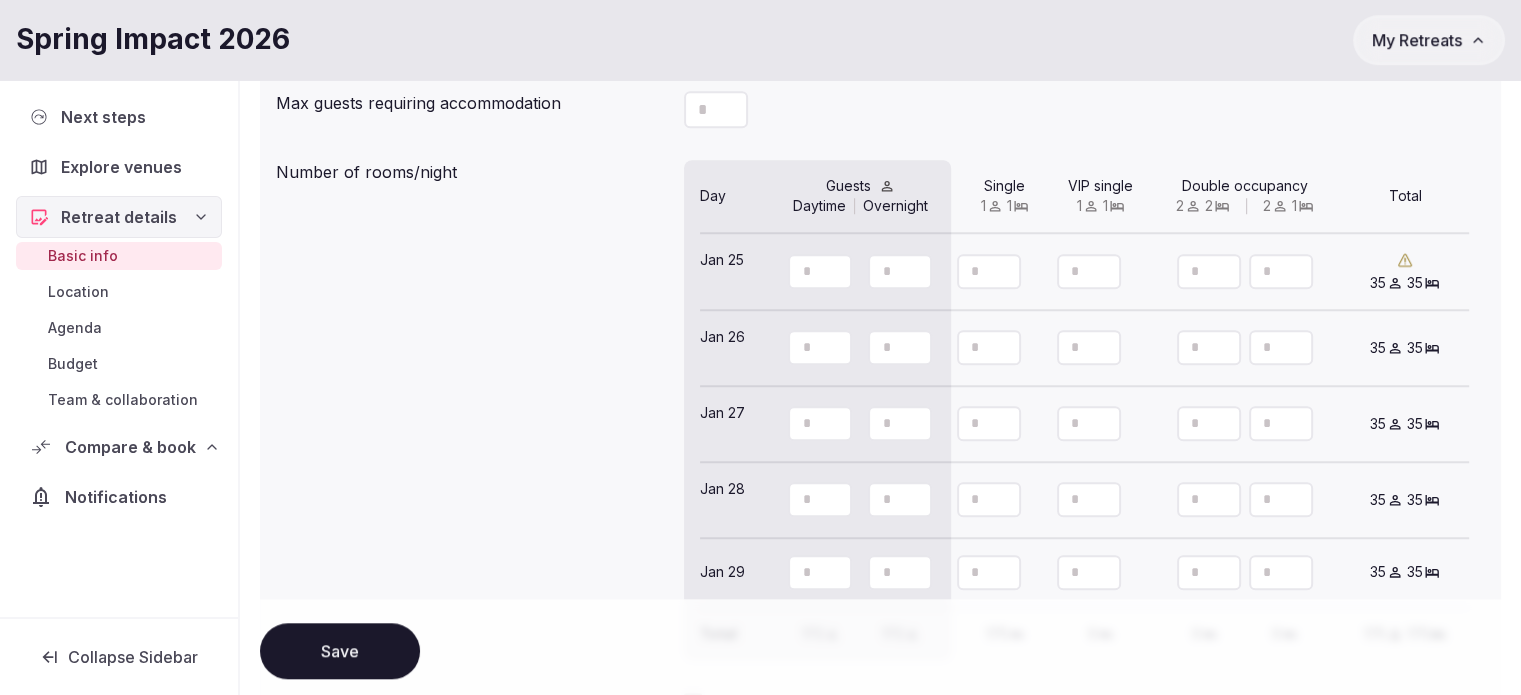 click on "**" at bounding box center [989, 271] 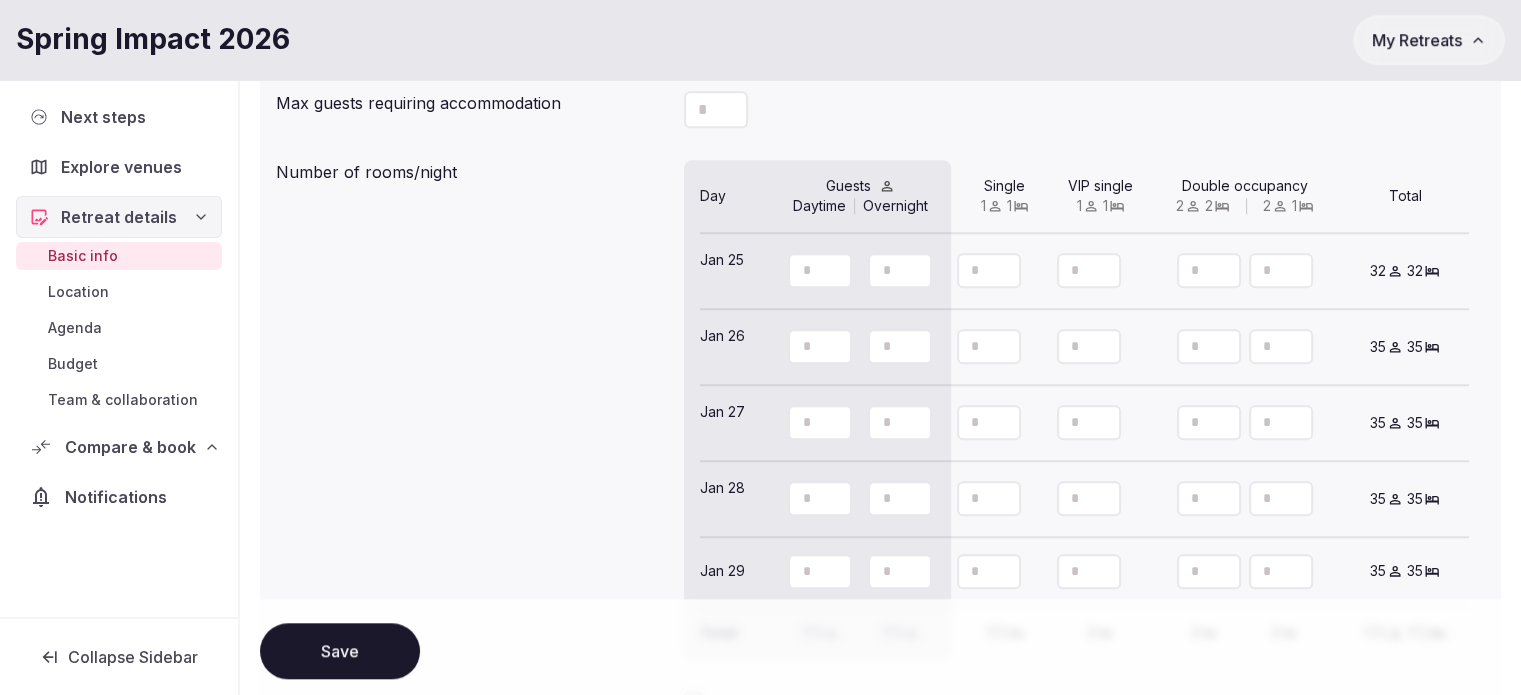 type on "**" 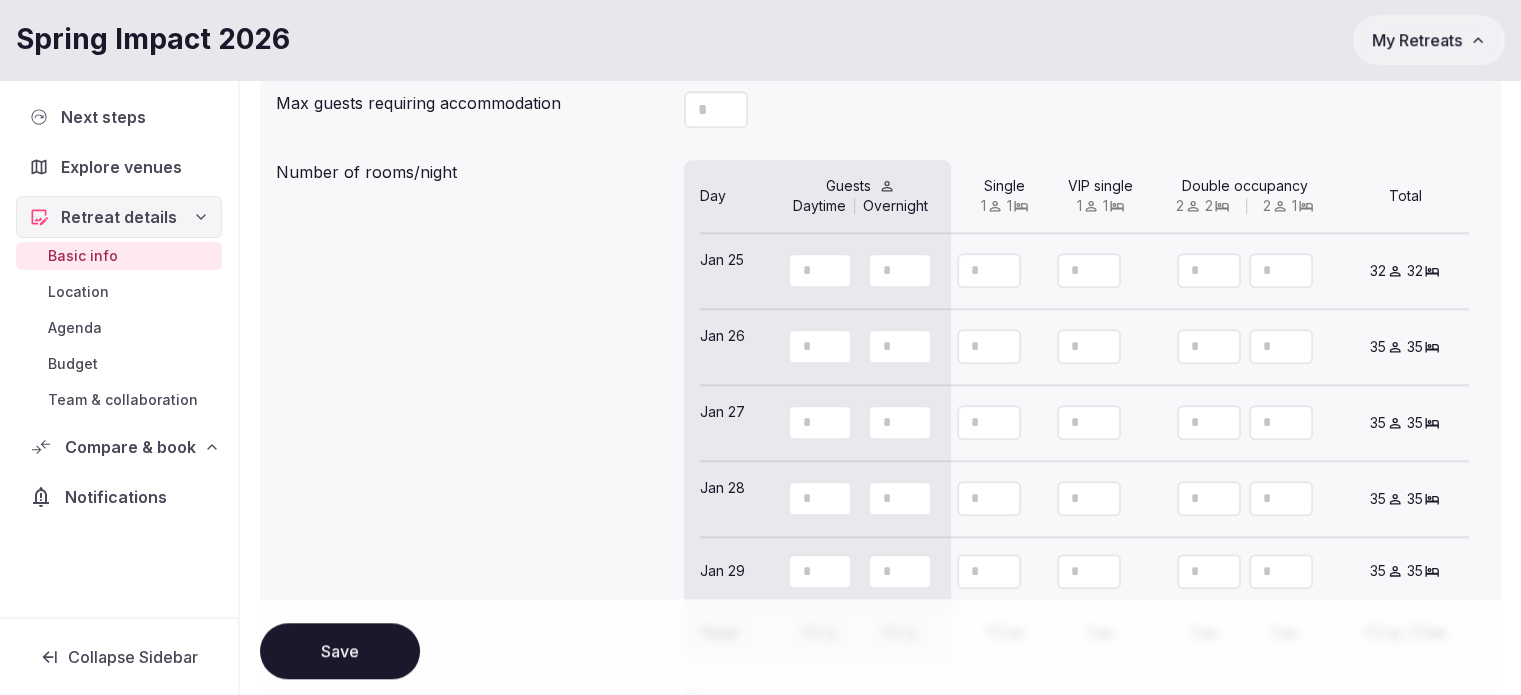 click 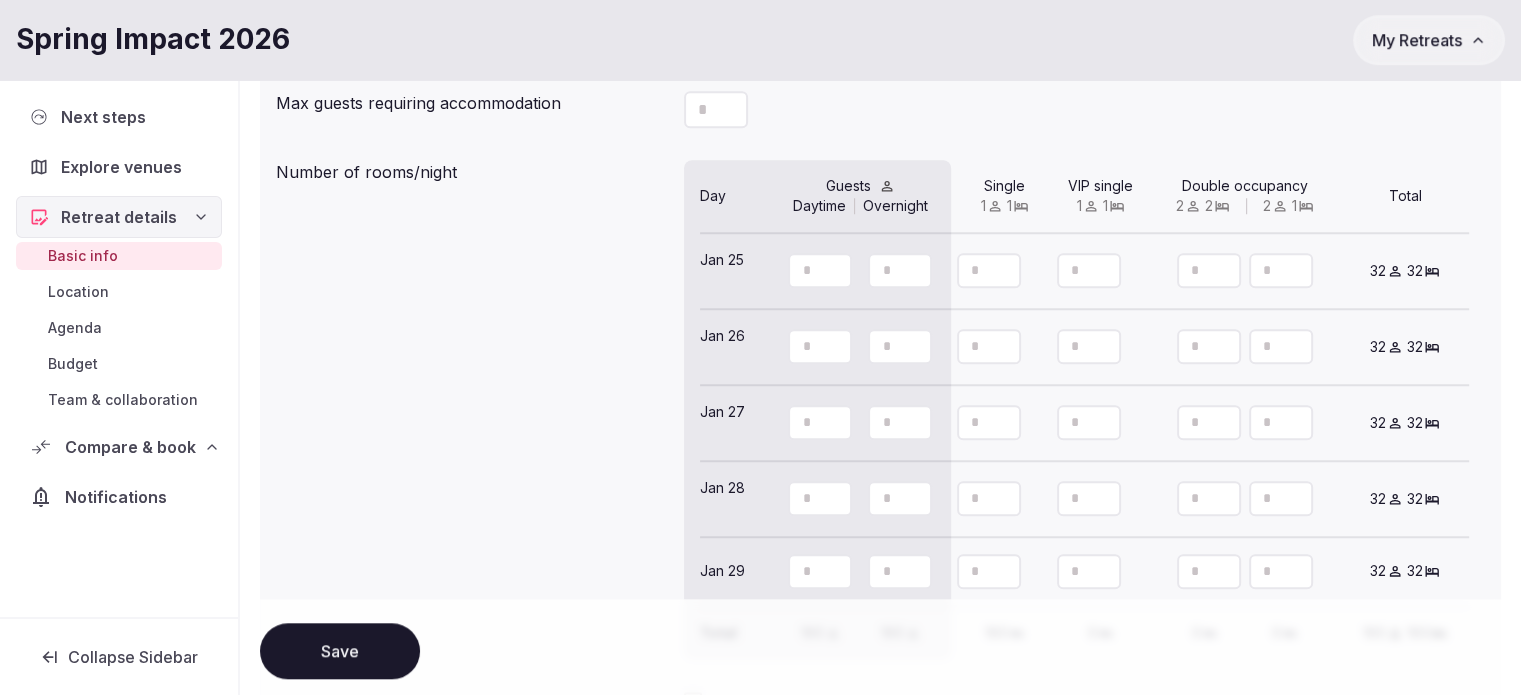 click on "Number of rooms/night   Day Guests  Daytime Overnight Single 1 1 VIP single 1 1 Double occupancy 2 2 2 1 Total Jan 25 ** ** ** 32 32 Jan 26 ** ** ** 32 32 Jan 27 ** ** ** 32 32 Jan 28 ** ** ** 32 32 Jan 29 ** ** ** 32 32 Total 160   160   160   0   0   0   160 160" at bounding box center [880, 409] 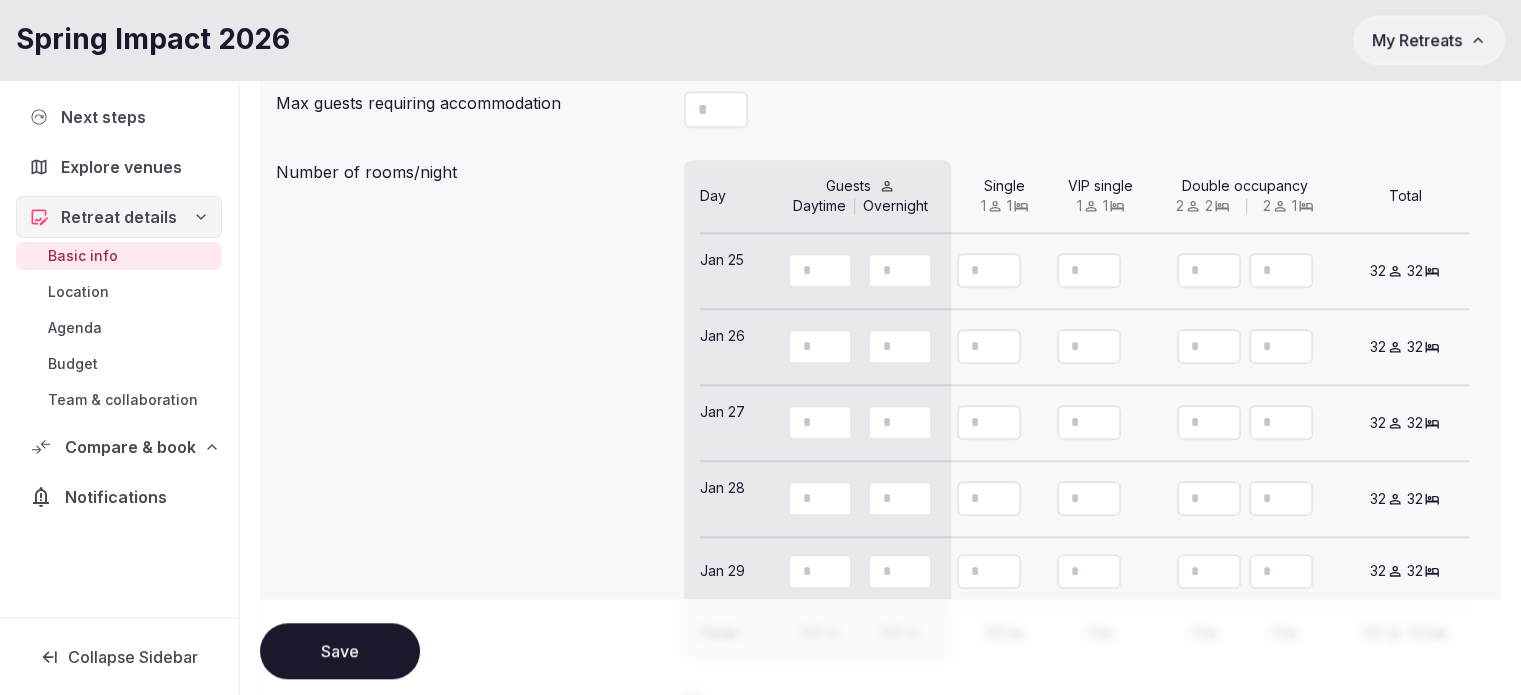 scroll, scrollTop: 2000, scrollLeft: 0, axis: vertical 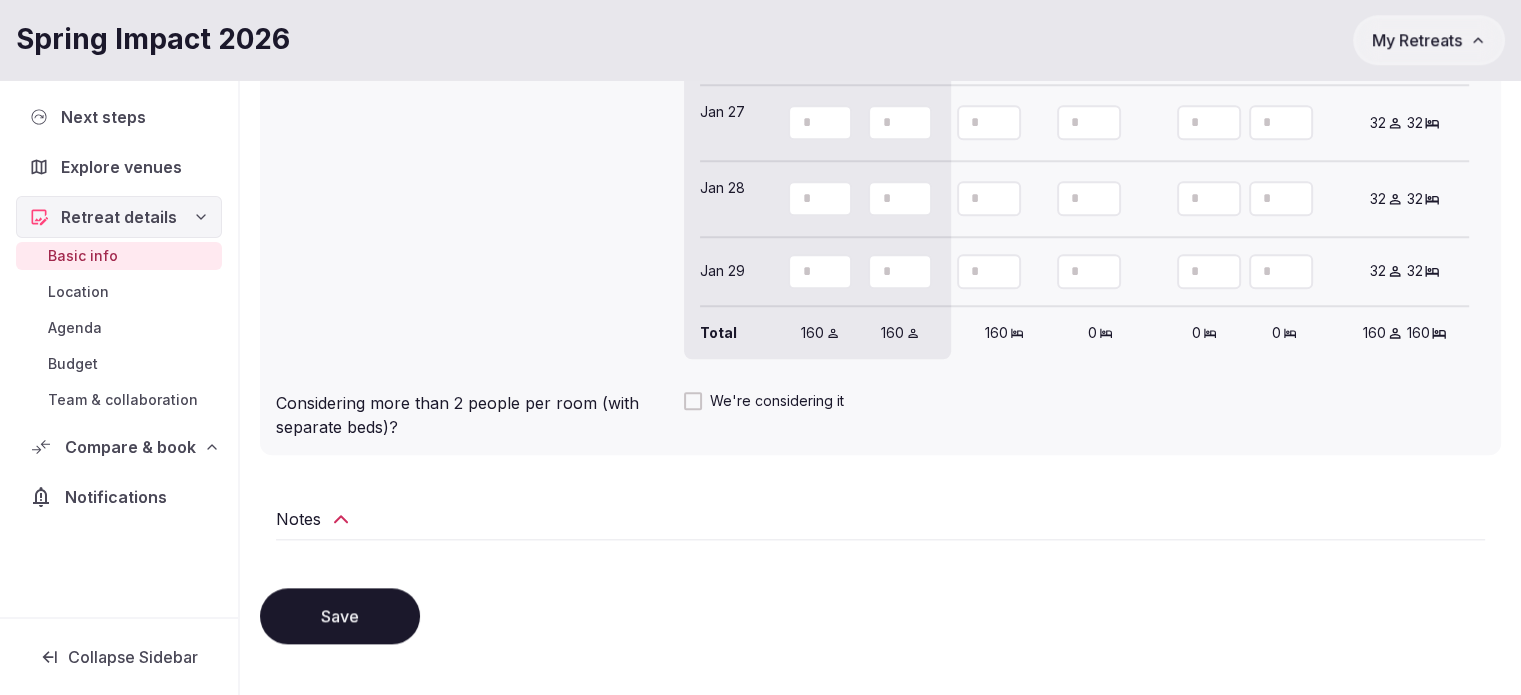 click on "Save" at bounding box center [340, 616] 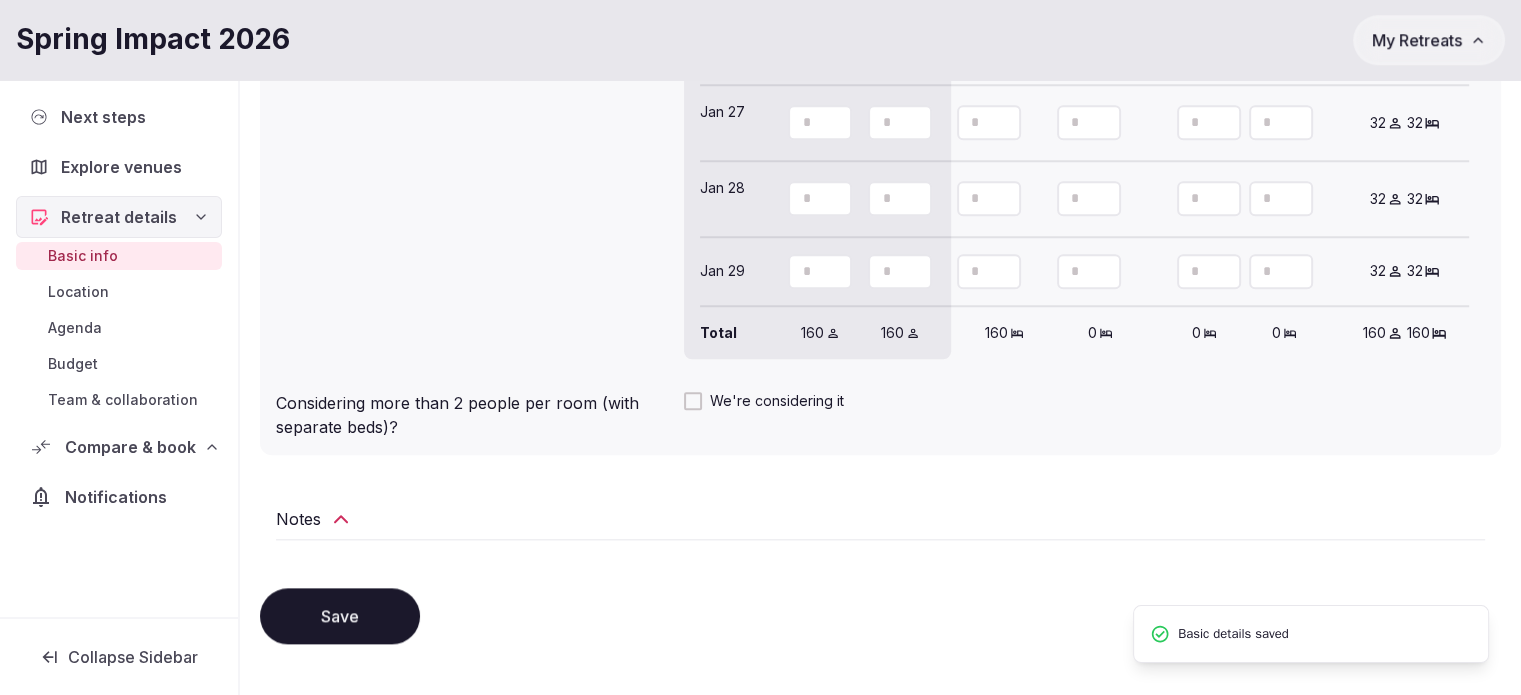 click on "Location" at bounding box center (78, 292) 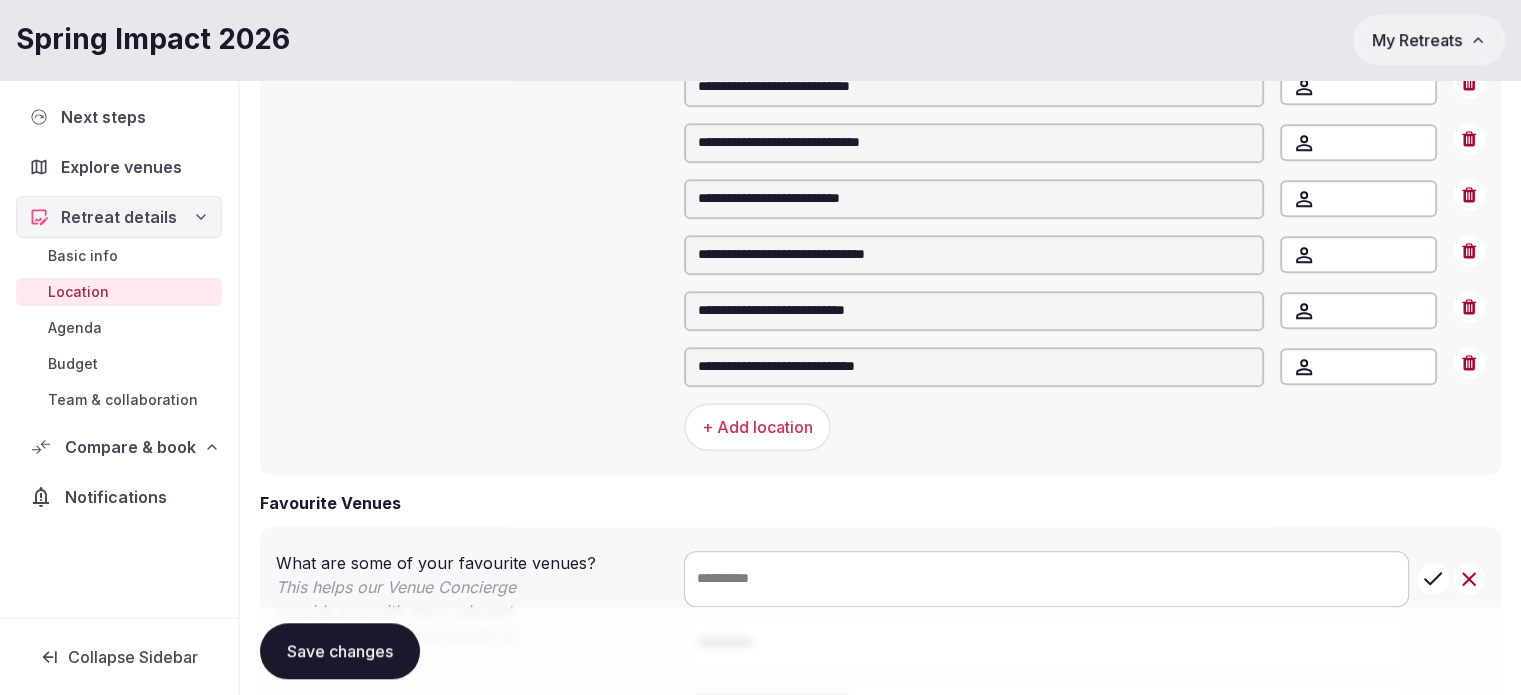 scroll, scrollTop: 1600, scrollLeft: 0, axis: vertical 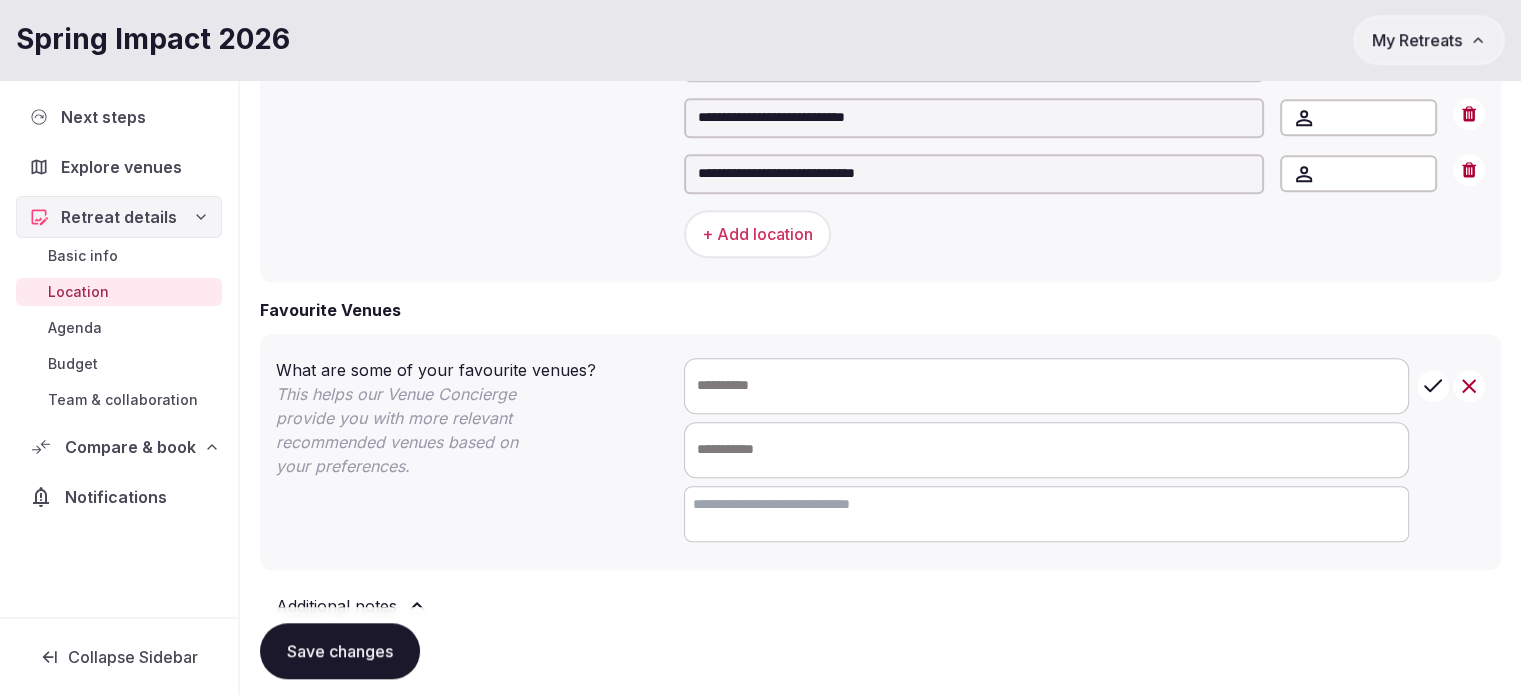 click on "Save changes" at bounding box center (340, 651) 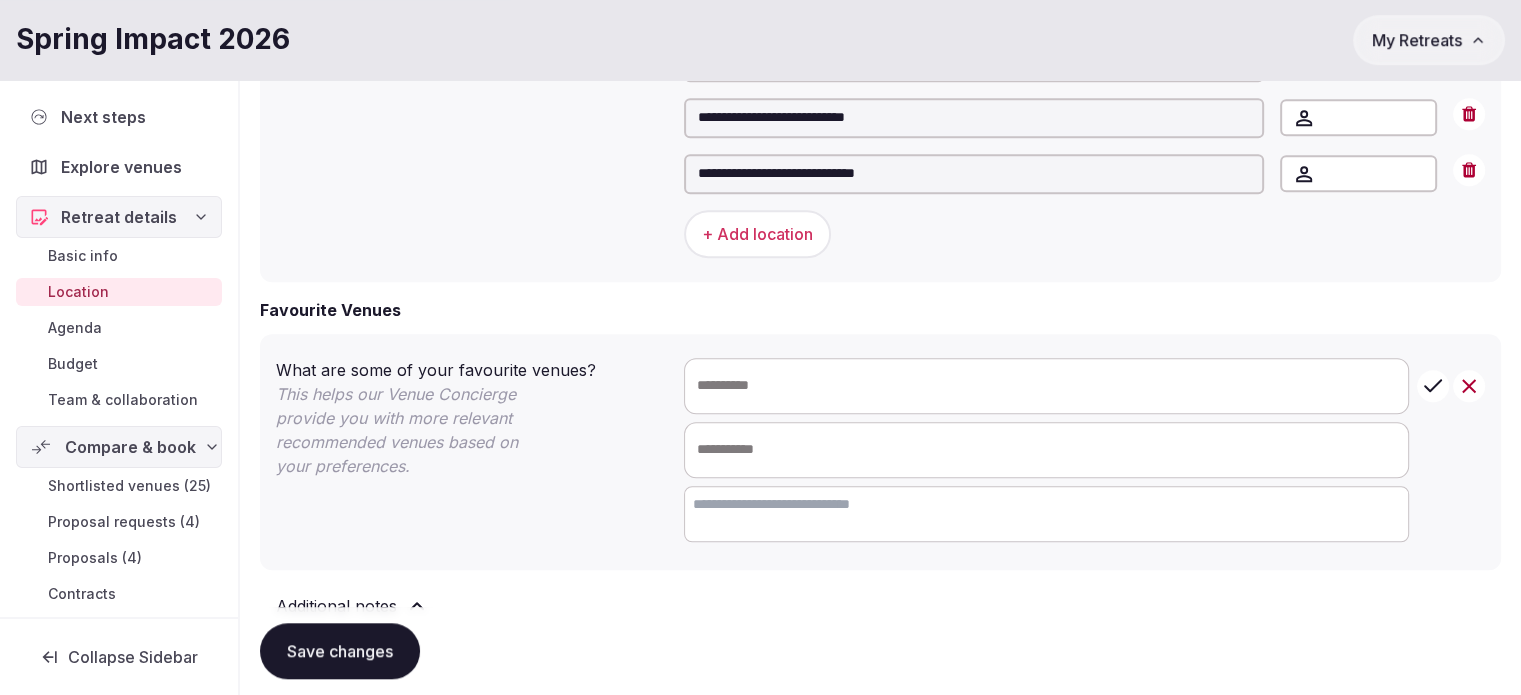 click on "Proposals (4)" at bounding box center [95, 558] 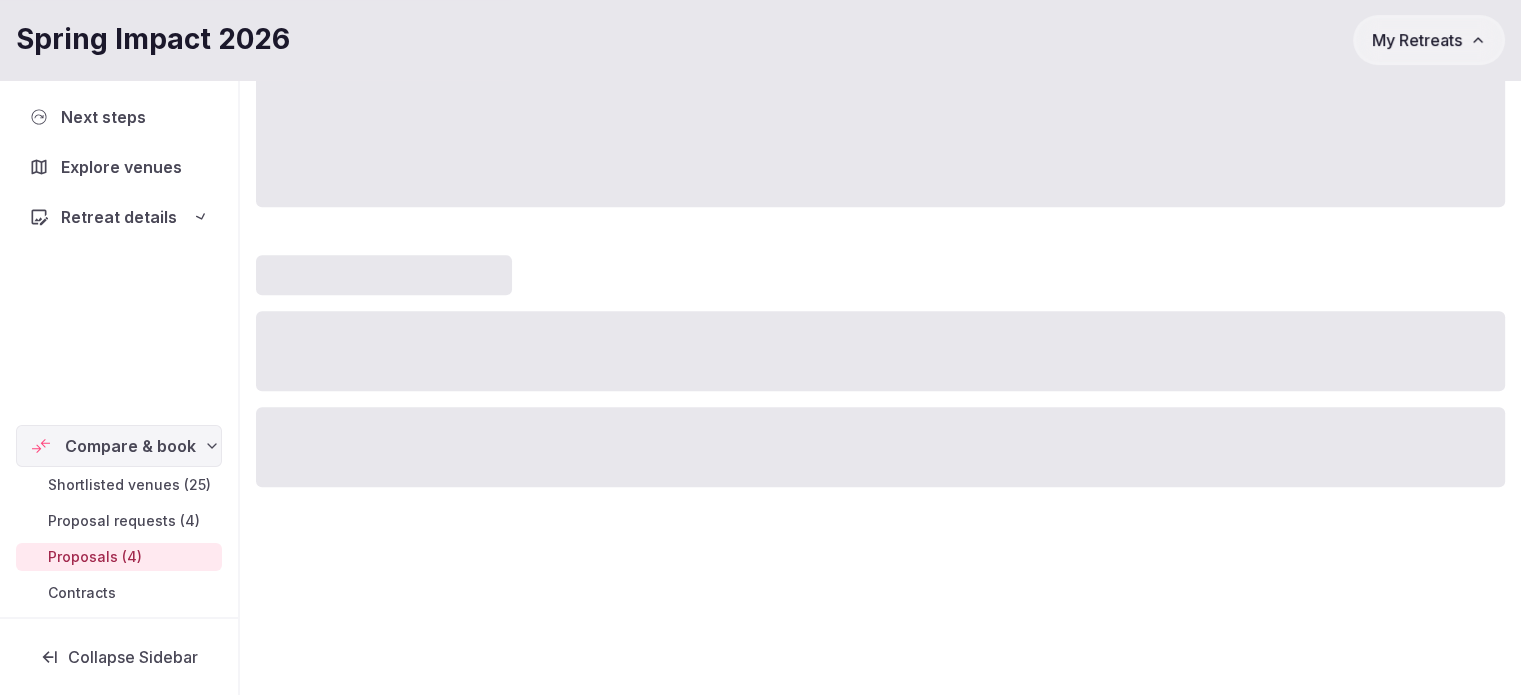 scroll, scrollTop: 0, scrollLeft: 0, axis: both 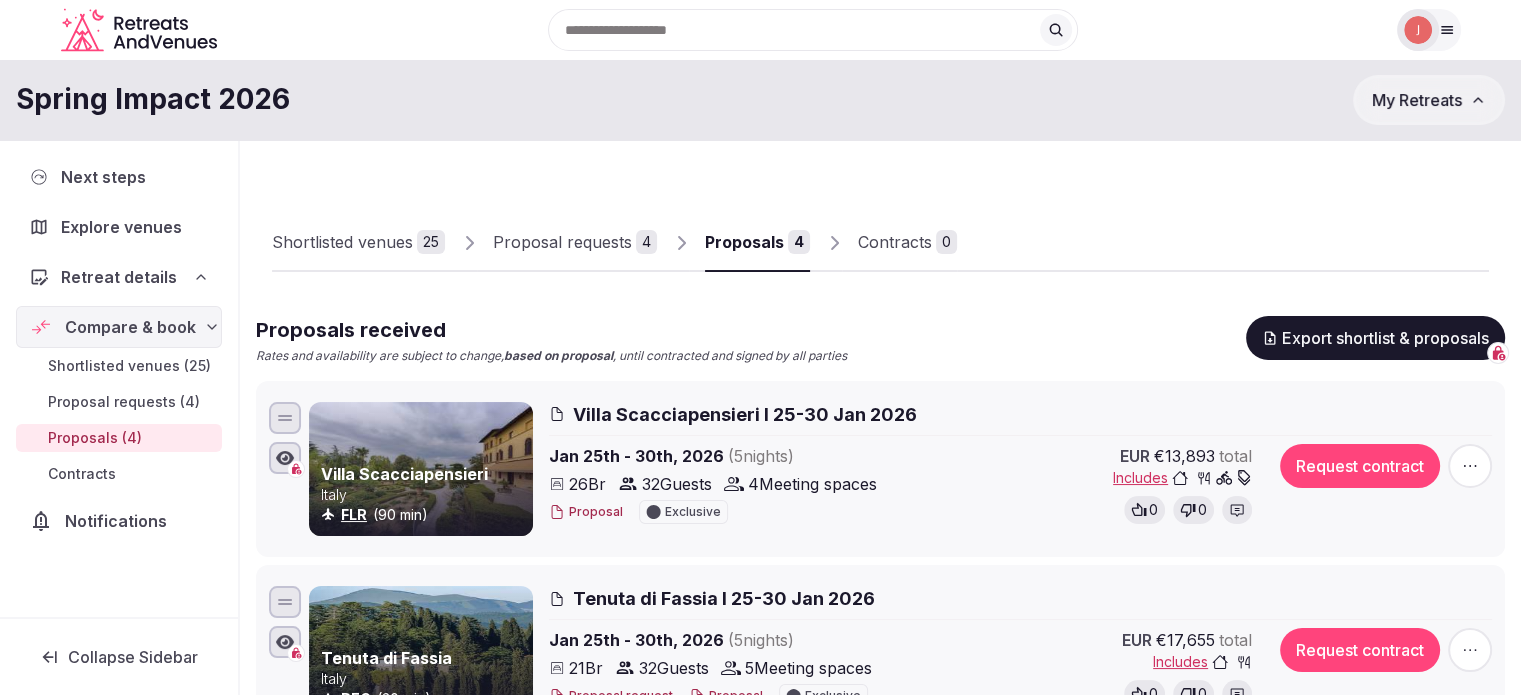 click on "Proposals received Rates and availability are subject to change,  based on proposal , until contracted and signed by all parties Export shortlist & proposals" at bounding box center [880, 340] 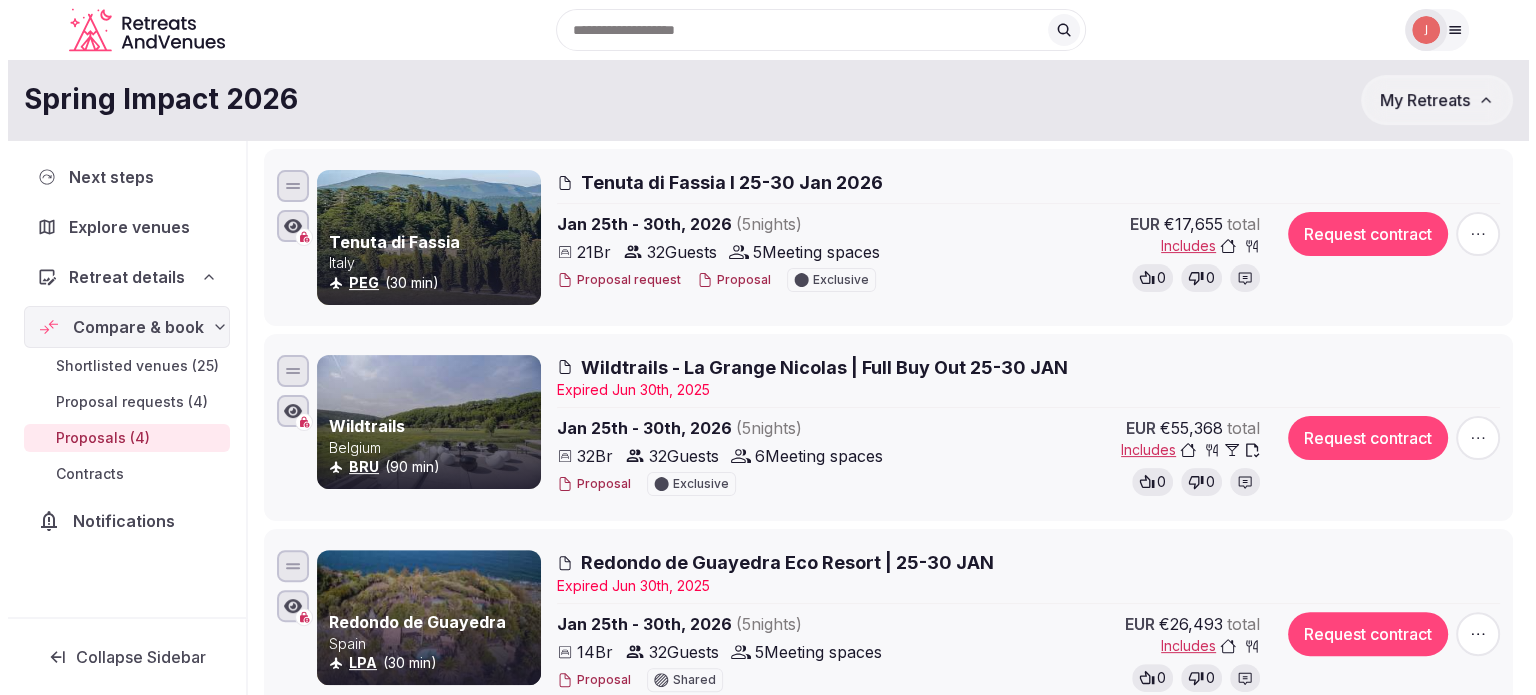 scroll, scrollTop: 300, scrollLeft: 0, axis: vertical 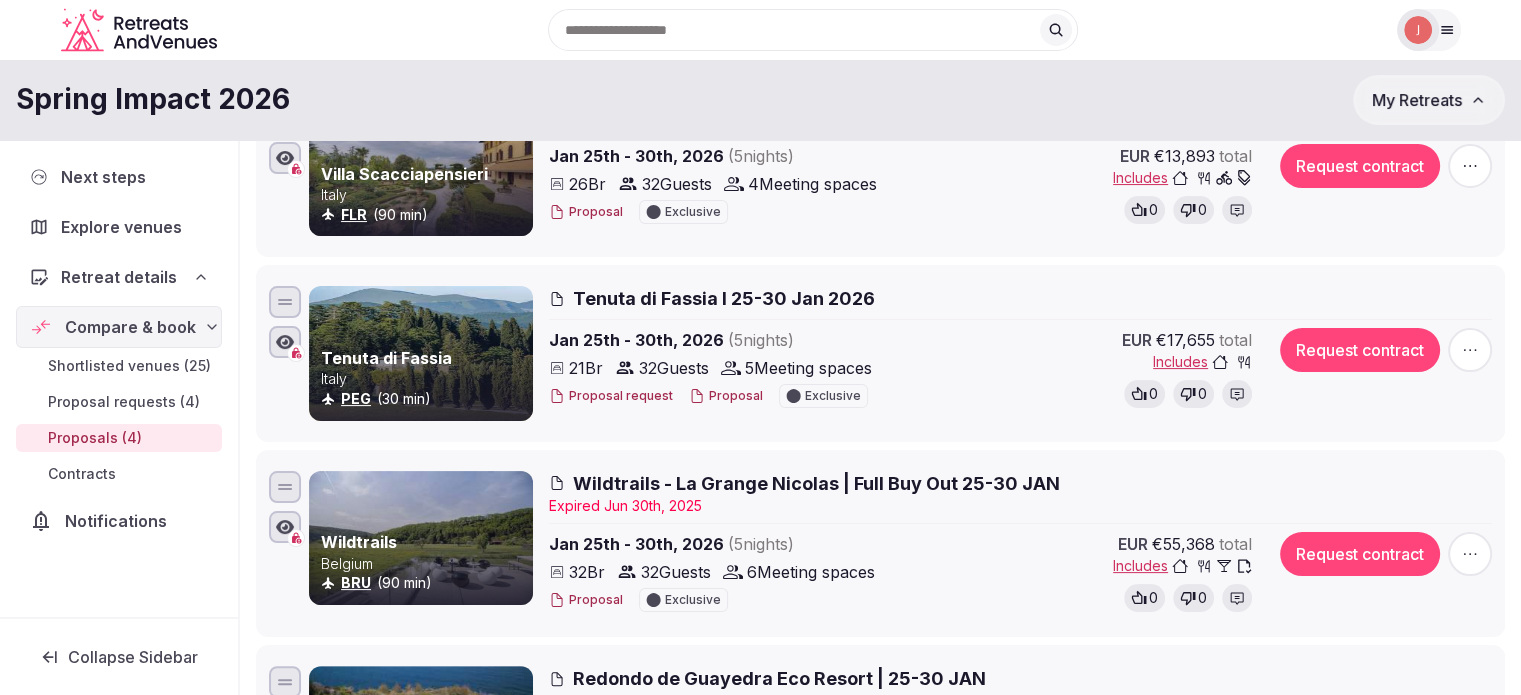 click on "Proposal" at bounding box center [586, 600] 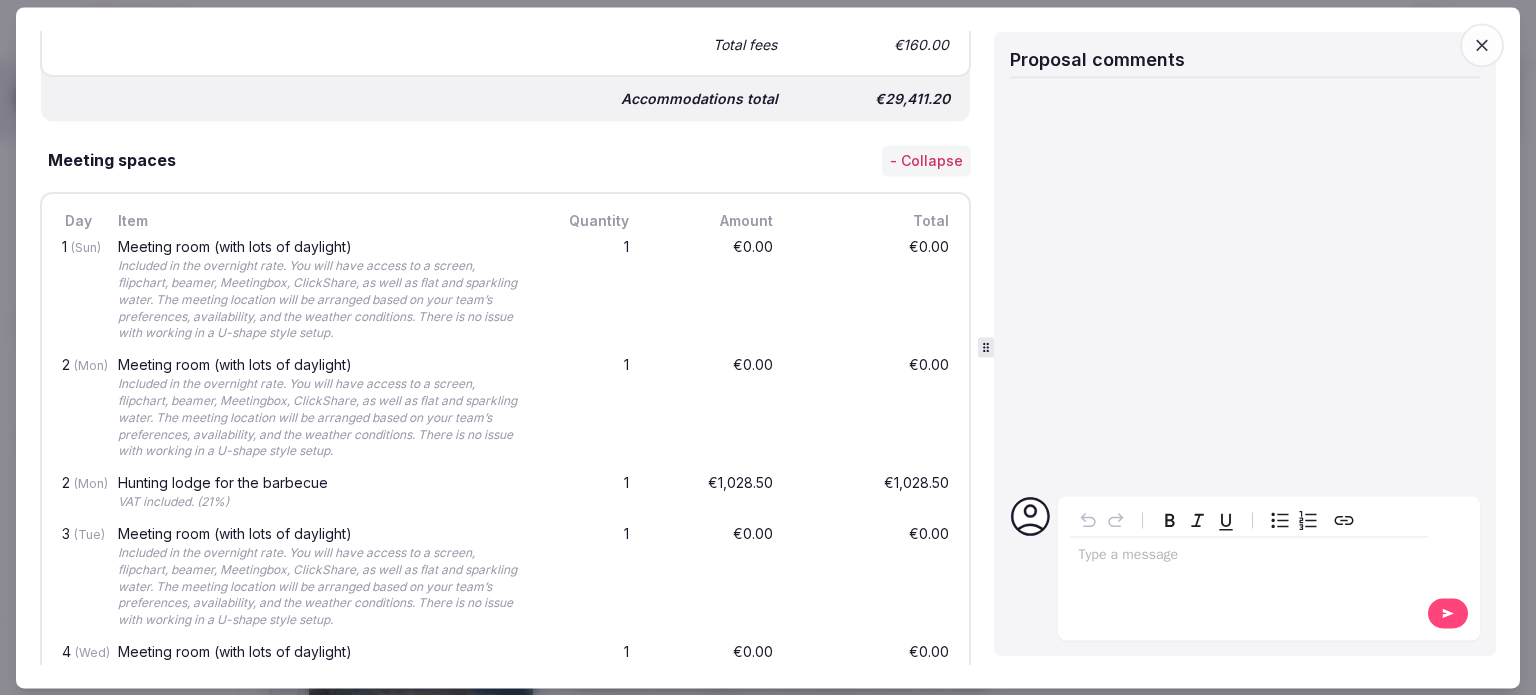scroll, scrollTop: 1400, scrollLeft: 0, axis: vertical 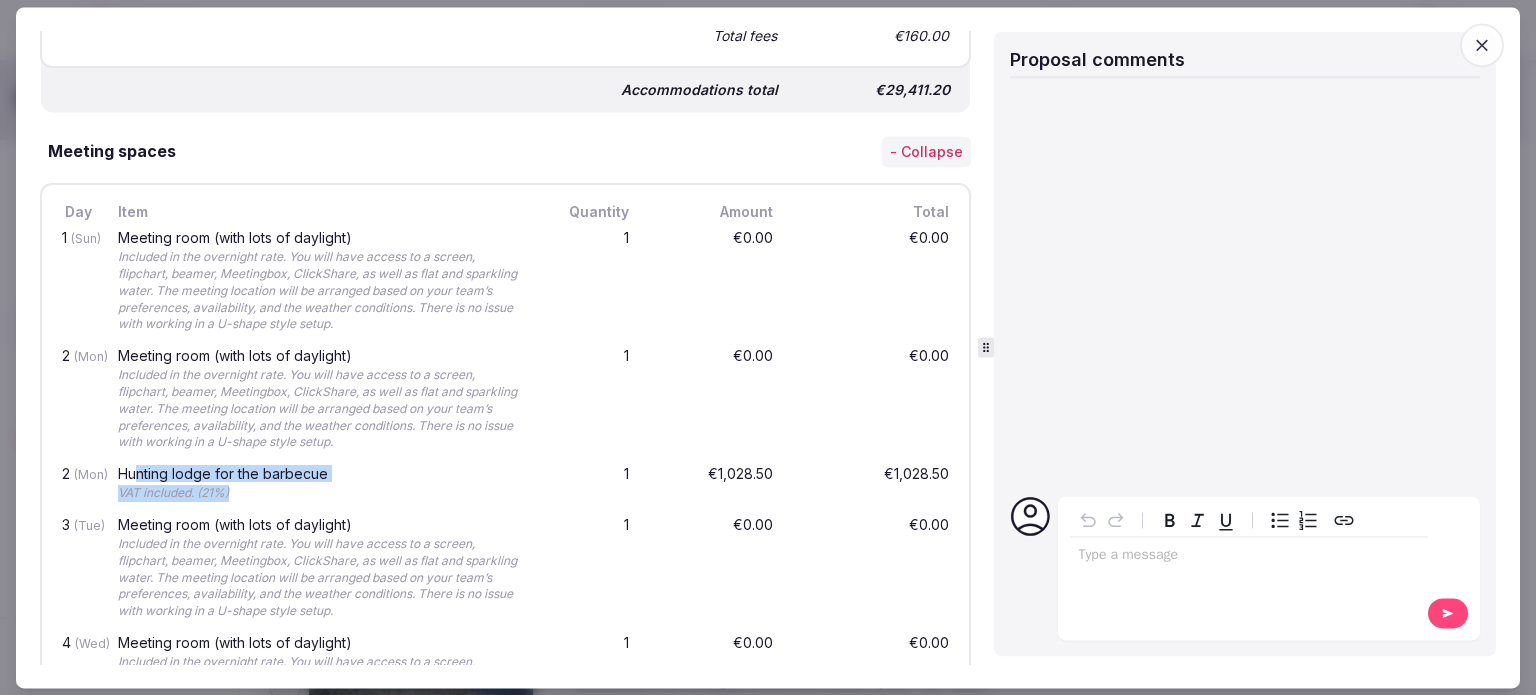 drag, startPoint x: 132, startPoint y: 463, endPoint x: 274, endPoint y: 475, distance: 142.50613 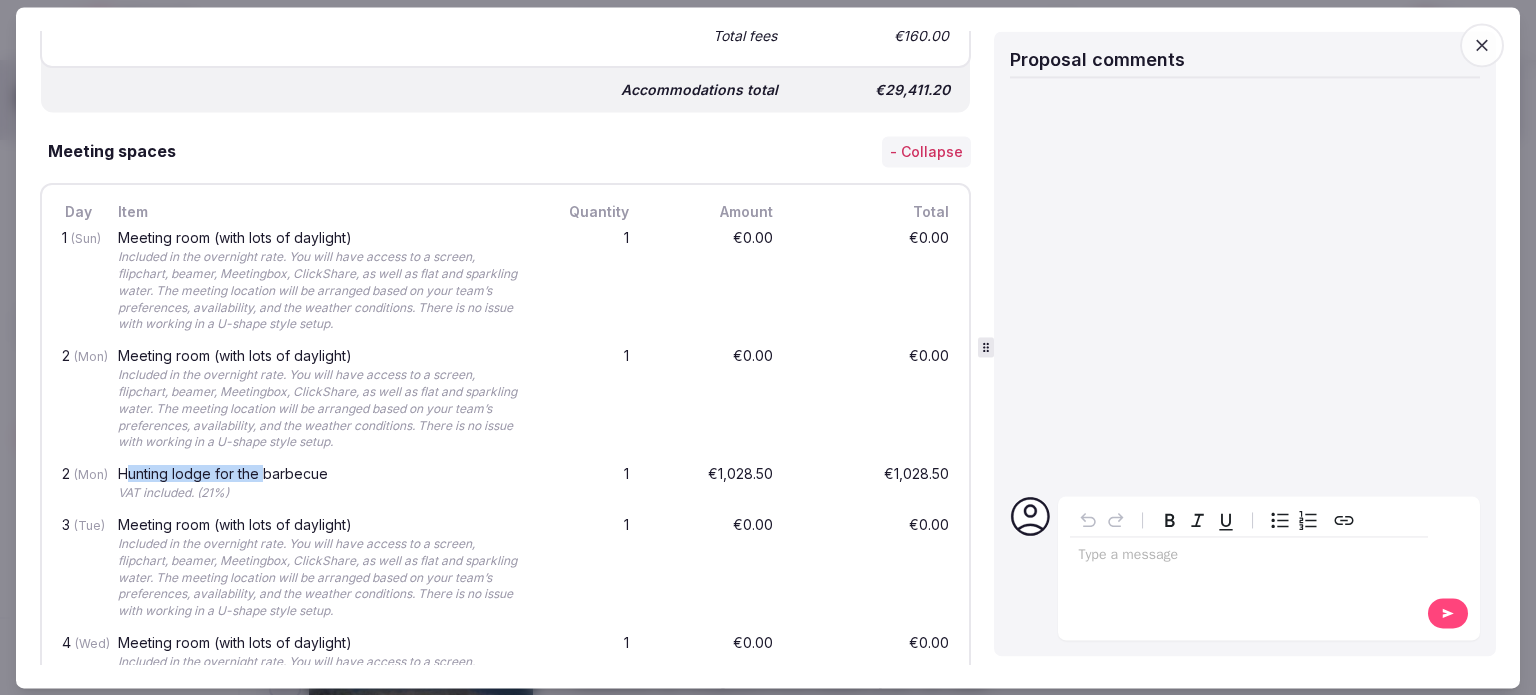 drag, startPoint x: 240, startPoint y: 470, endPoint x: 262, endPoint y: 470, distance: 22 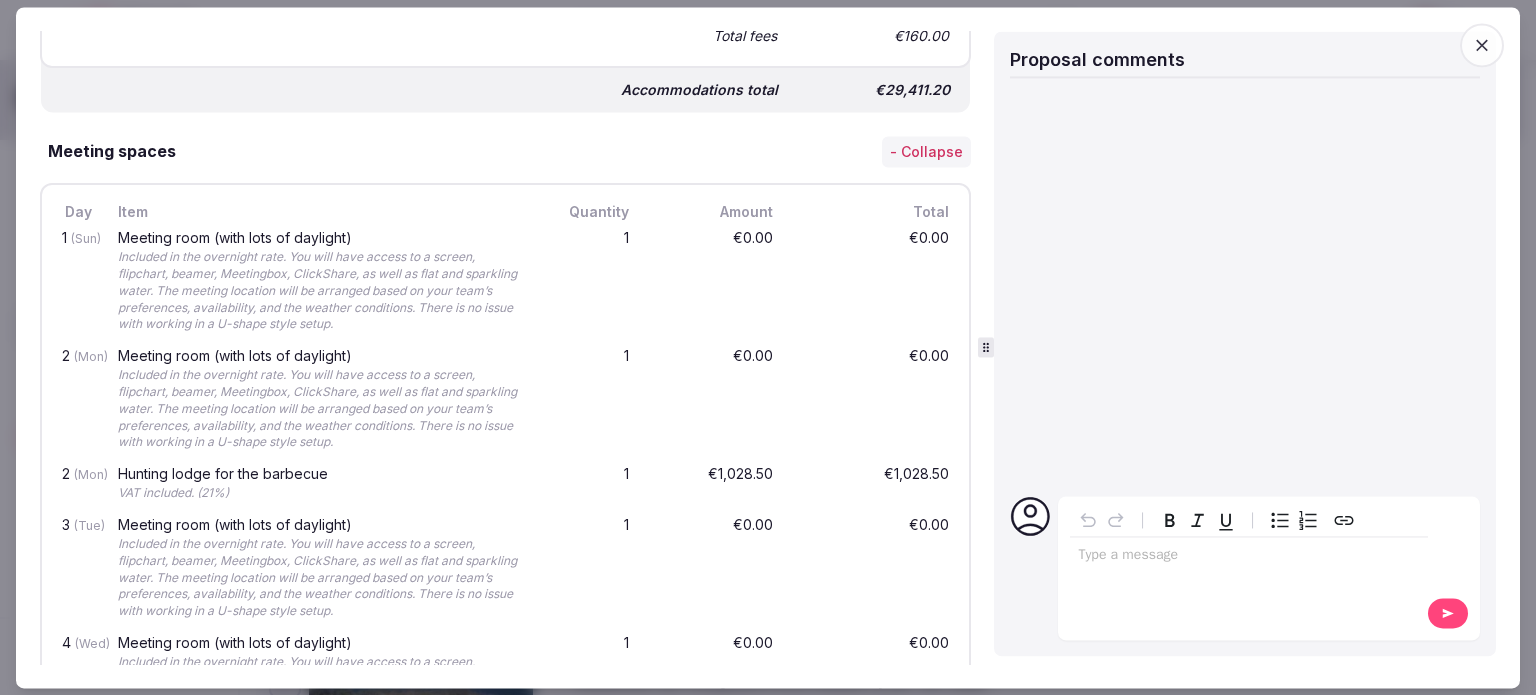 click on "VAT included. (21%)" at bounding box center (317, 494) 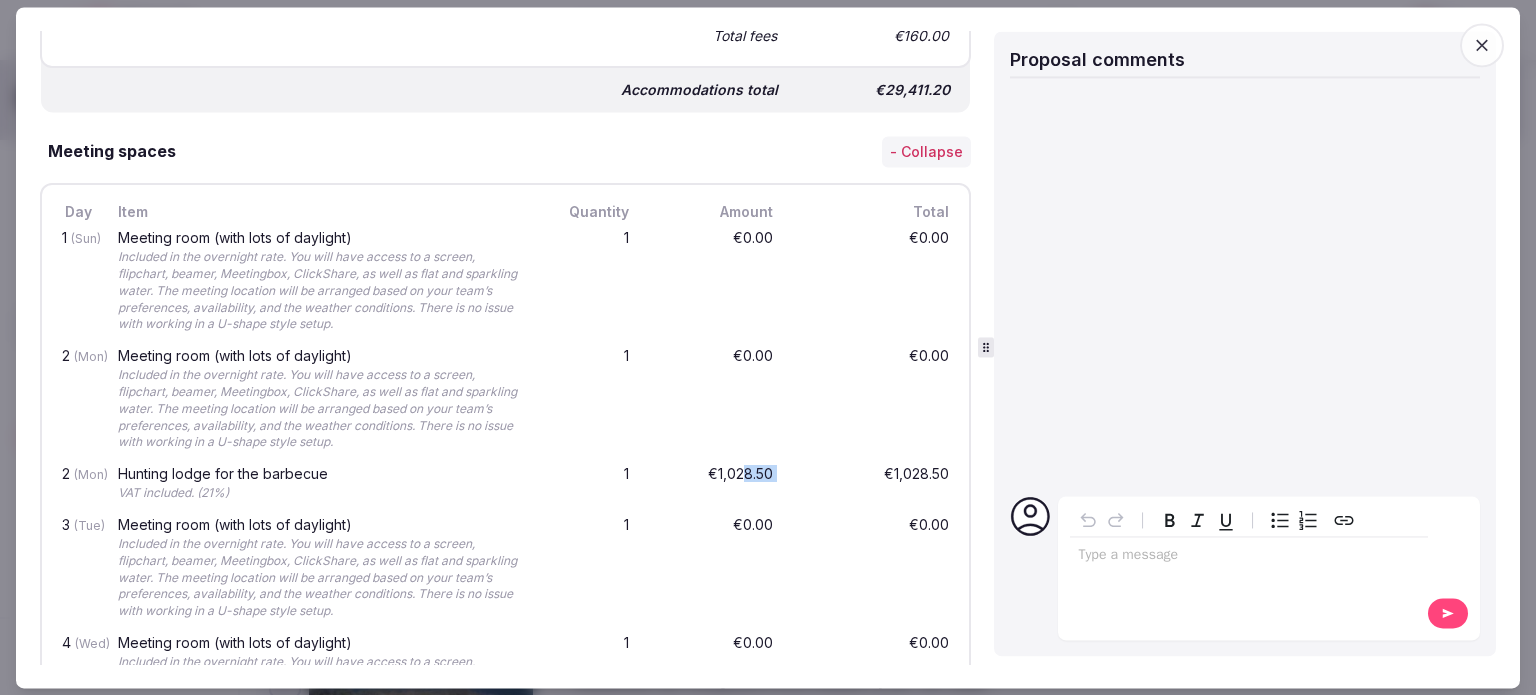 drag, startPoint x: 728, startPoint y: 457, endPoint x: 783, endPoint y: 457, distance: 55 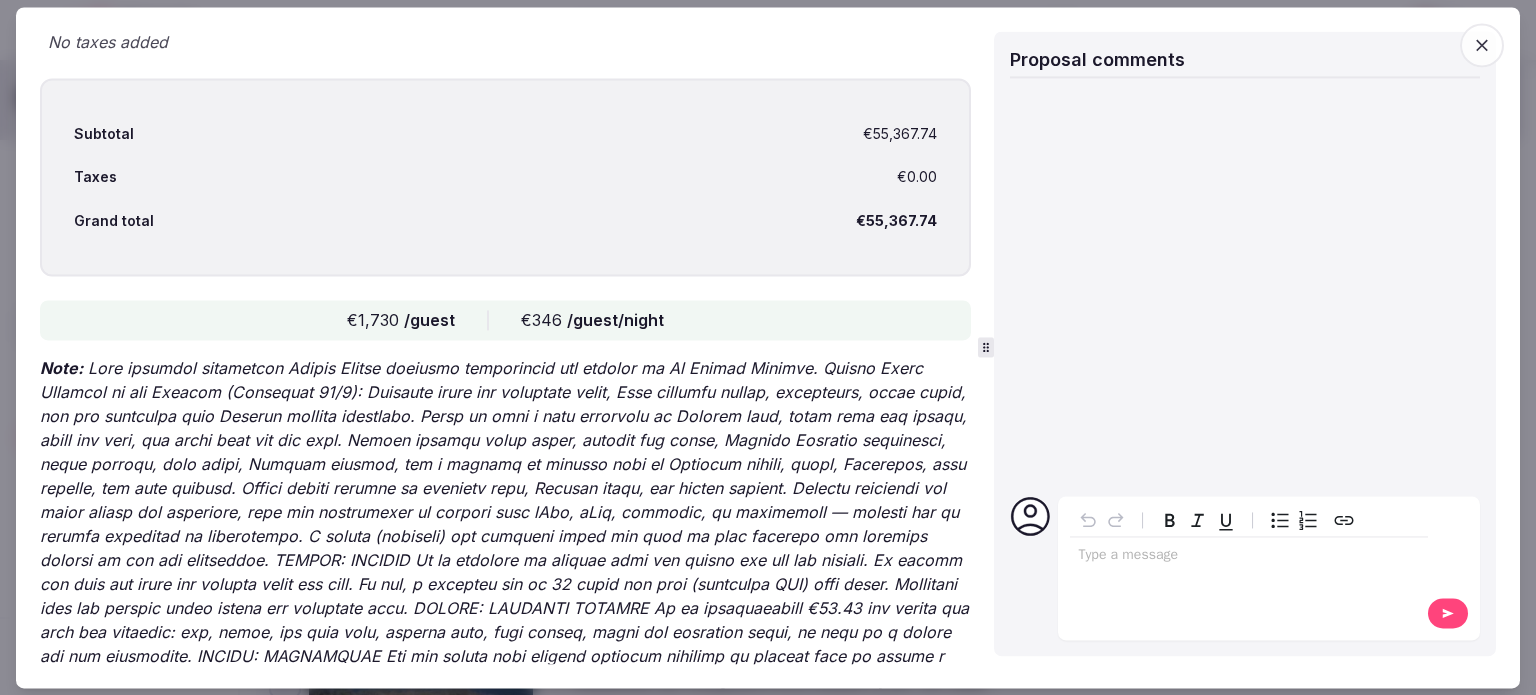 scroll, scrollTop: 4013, scrollLeft: 0, axis: vertical 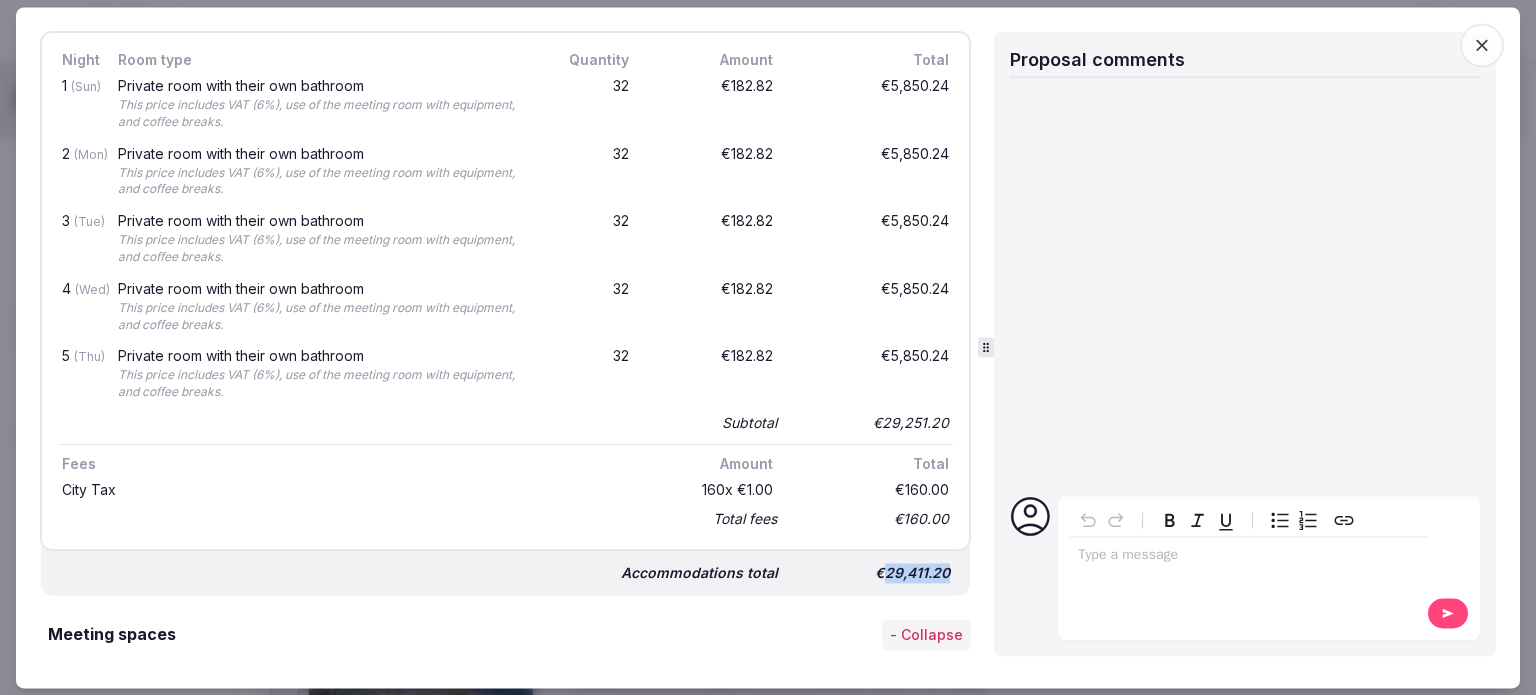 drag, startPoint x: 869, startPoint y: 562, endPoint x: 932, endPoint y: 567, distance: 63.1981 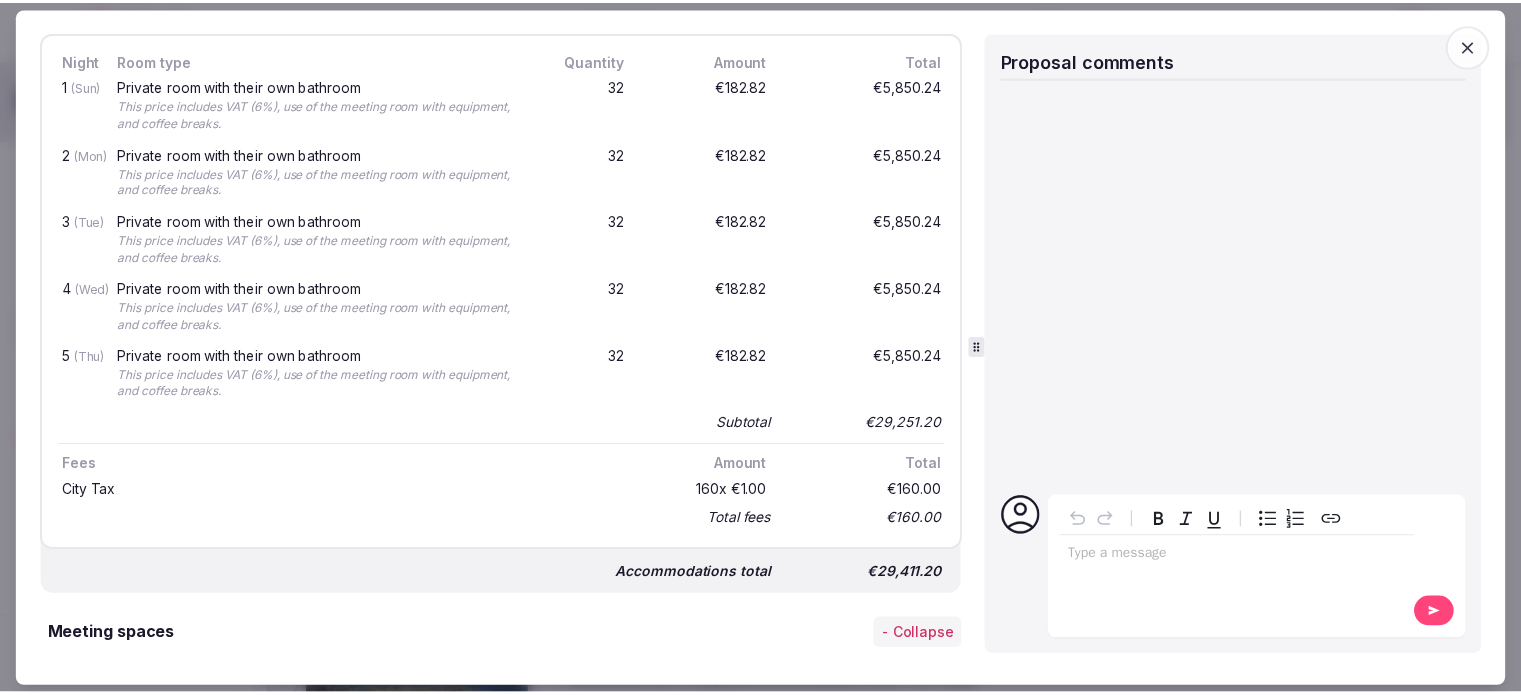 scroll, scrollTop: 317, scrollLeft: 0, axis: vertical 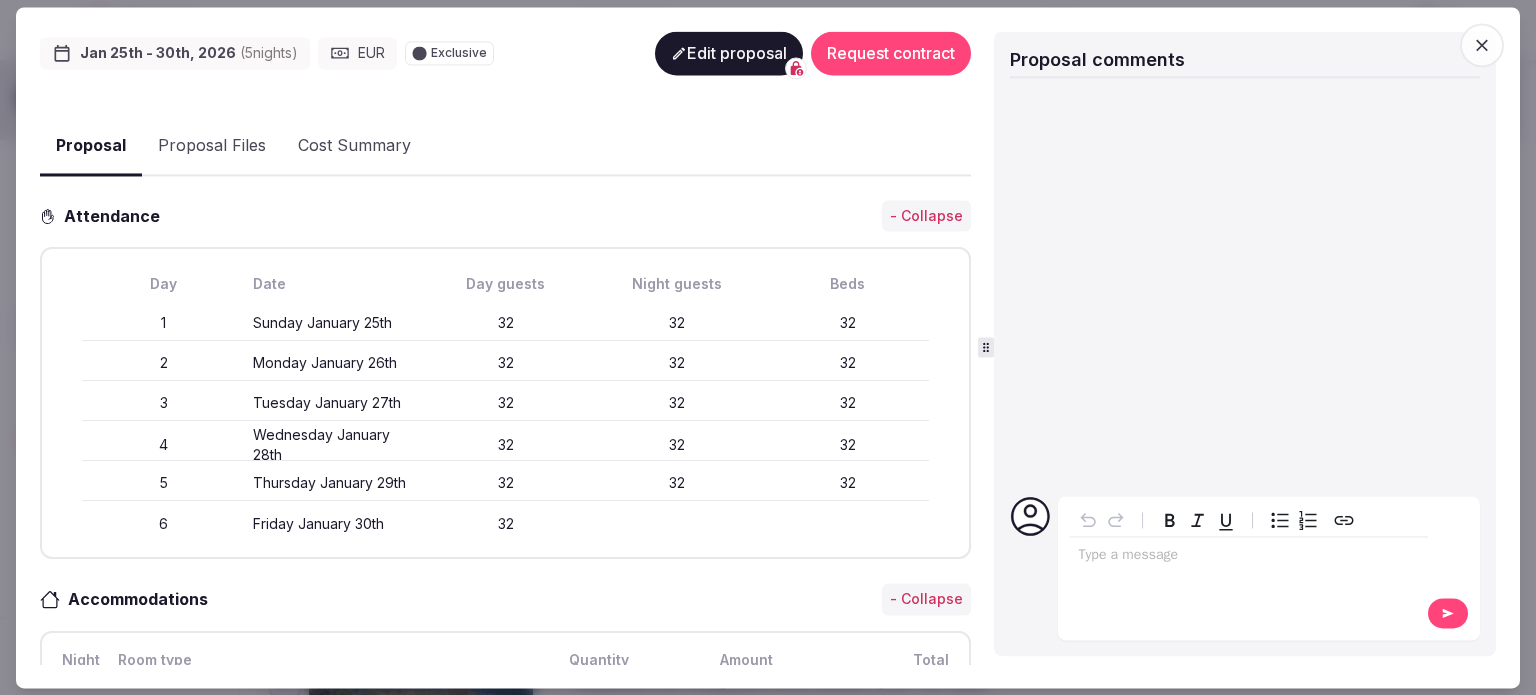 click 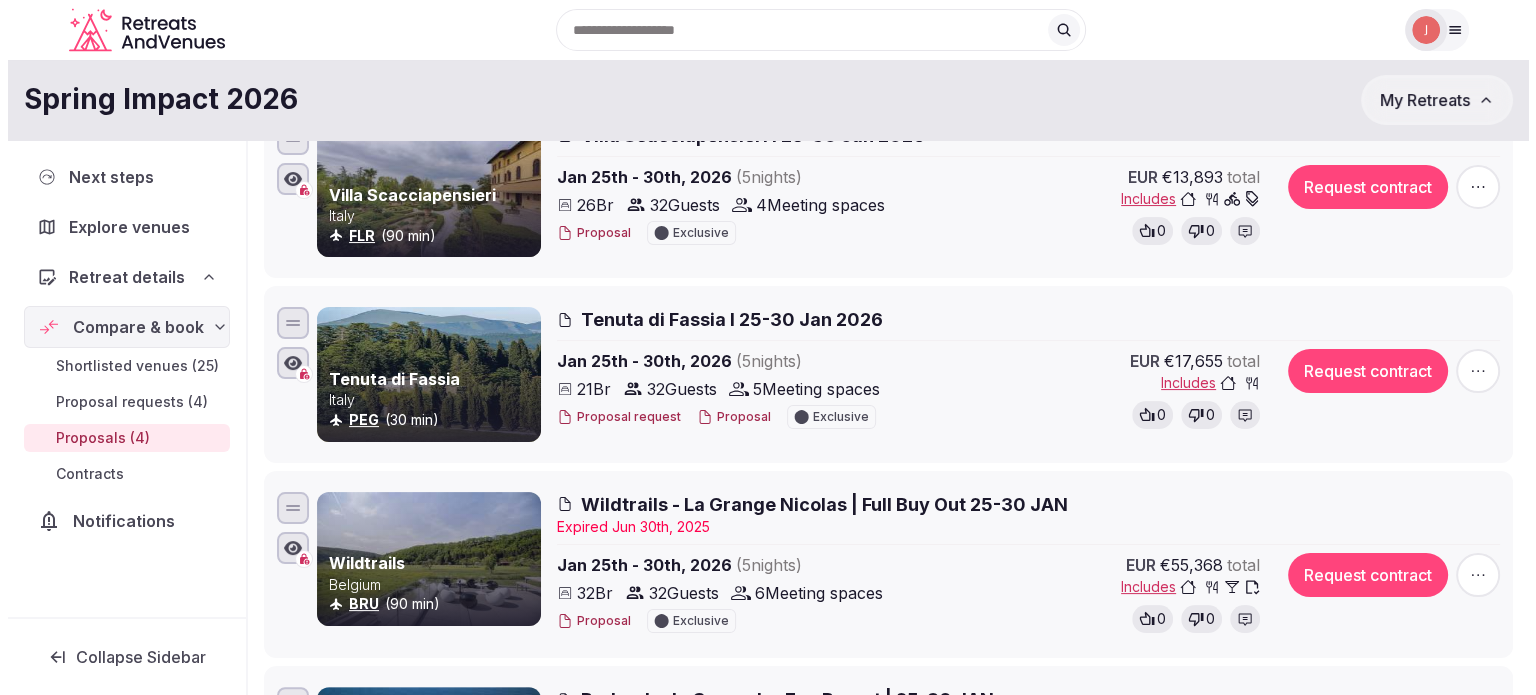 scroll, scrollTop: 200, scrollLeft: 0, axis: vertical 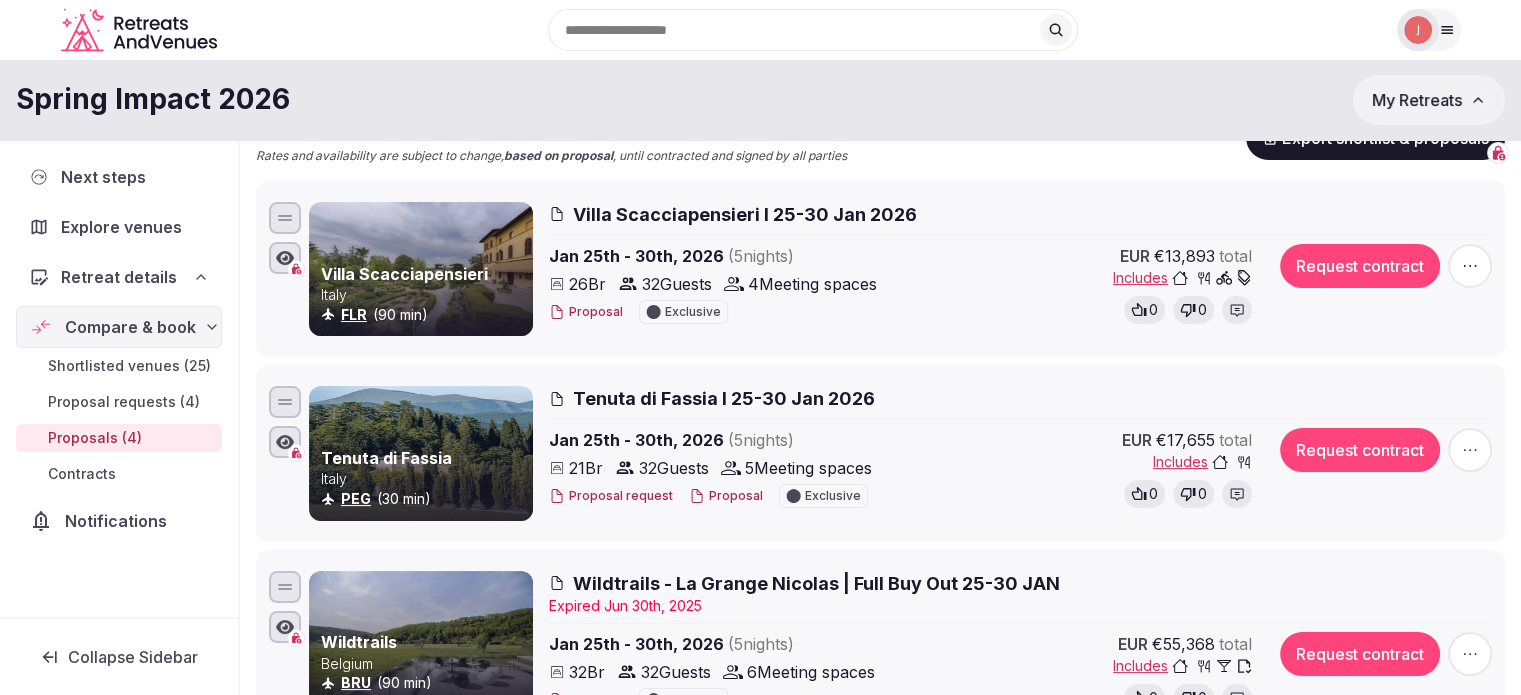 click on "Proposal" at bounding box center [726, 496] 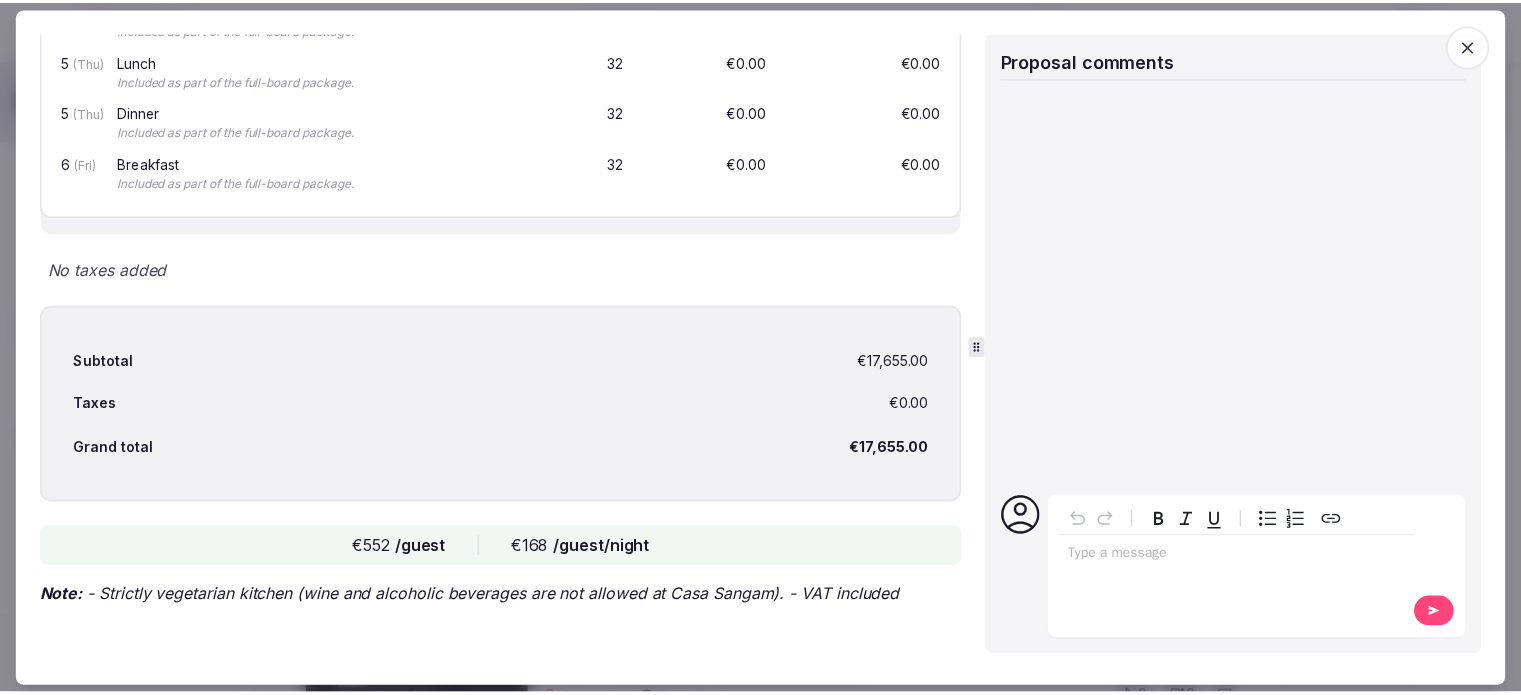 scroll, scrollTop: 3913, scrollLeft: 0, axis: vertical 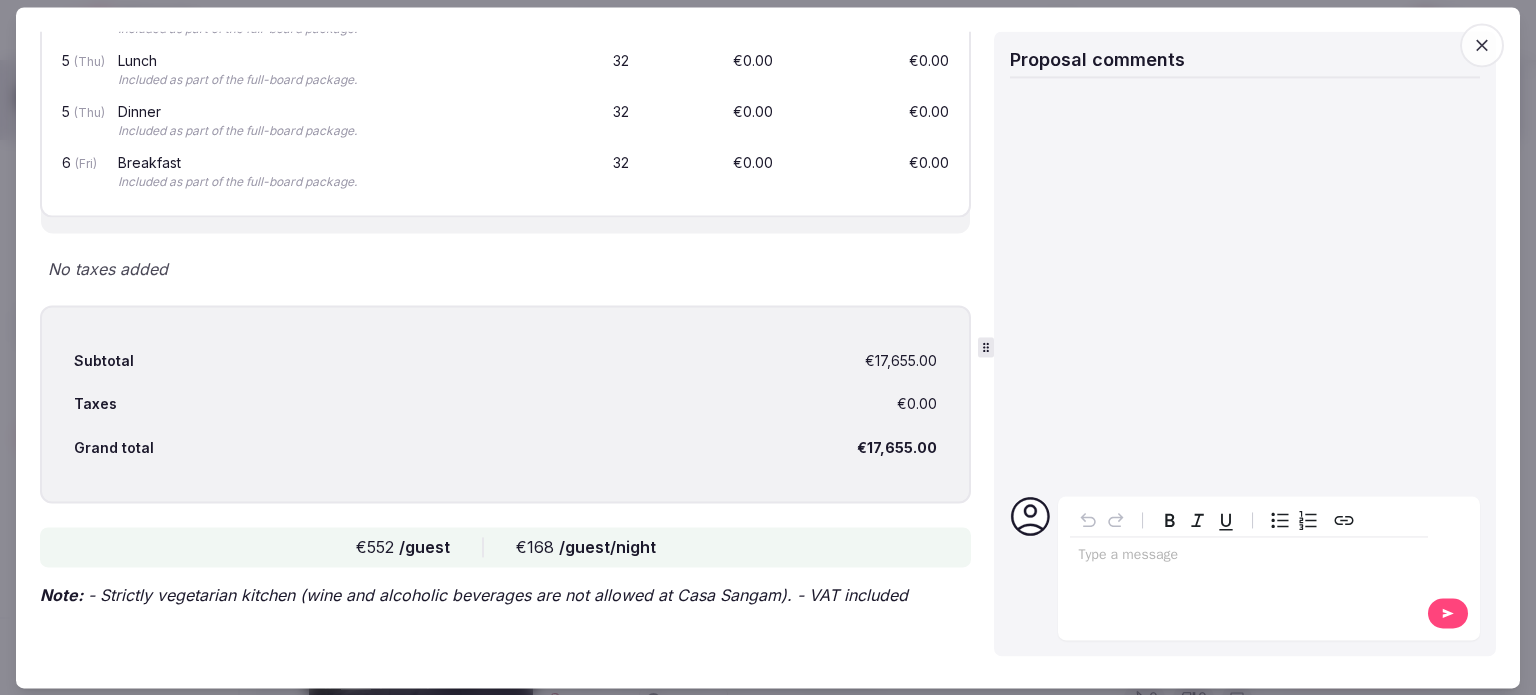 click 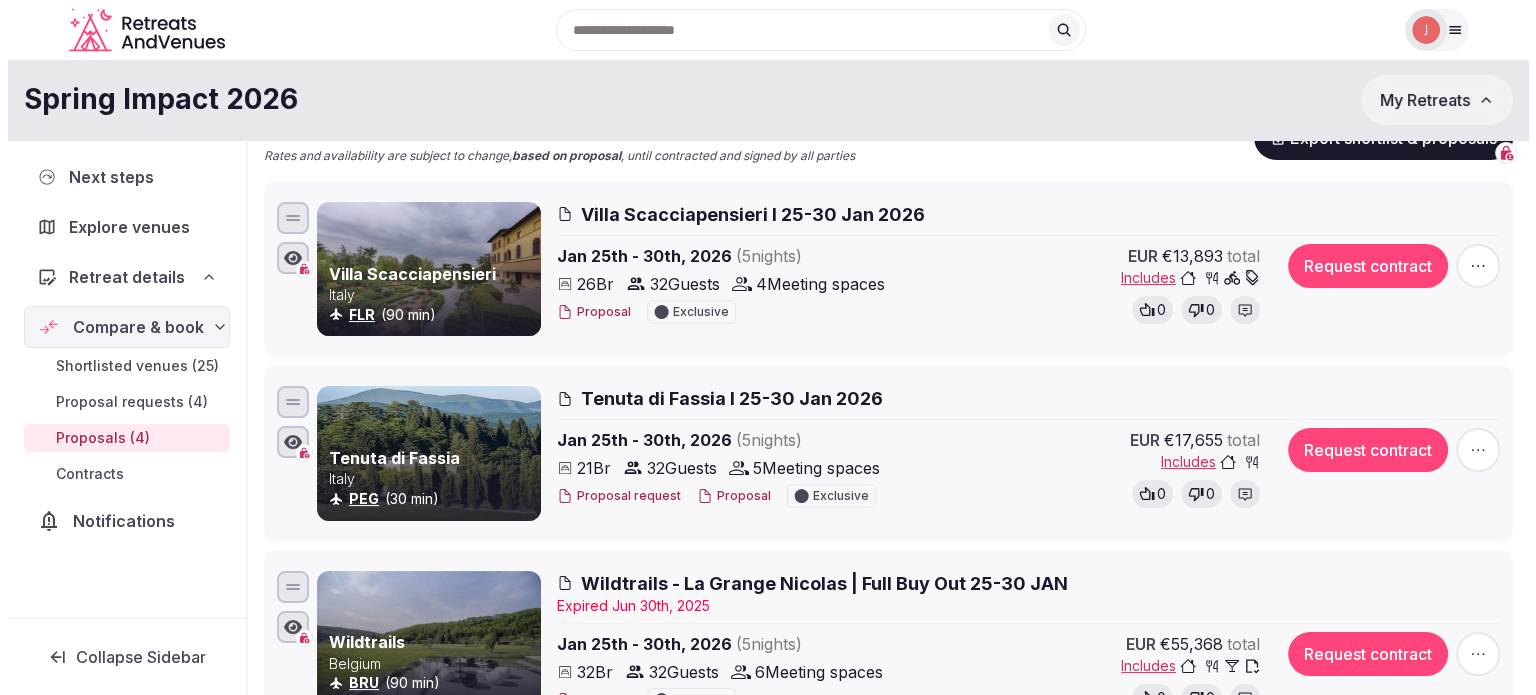 scroll, scrollTop: 0, scrollLeft: 0, axis: both 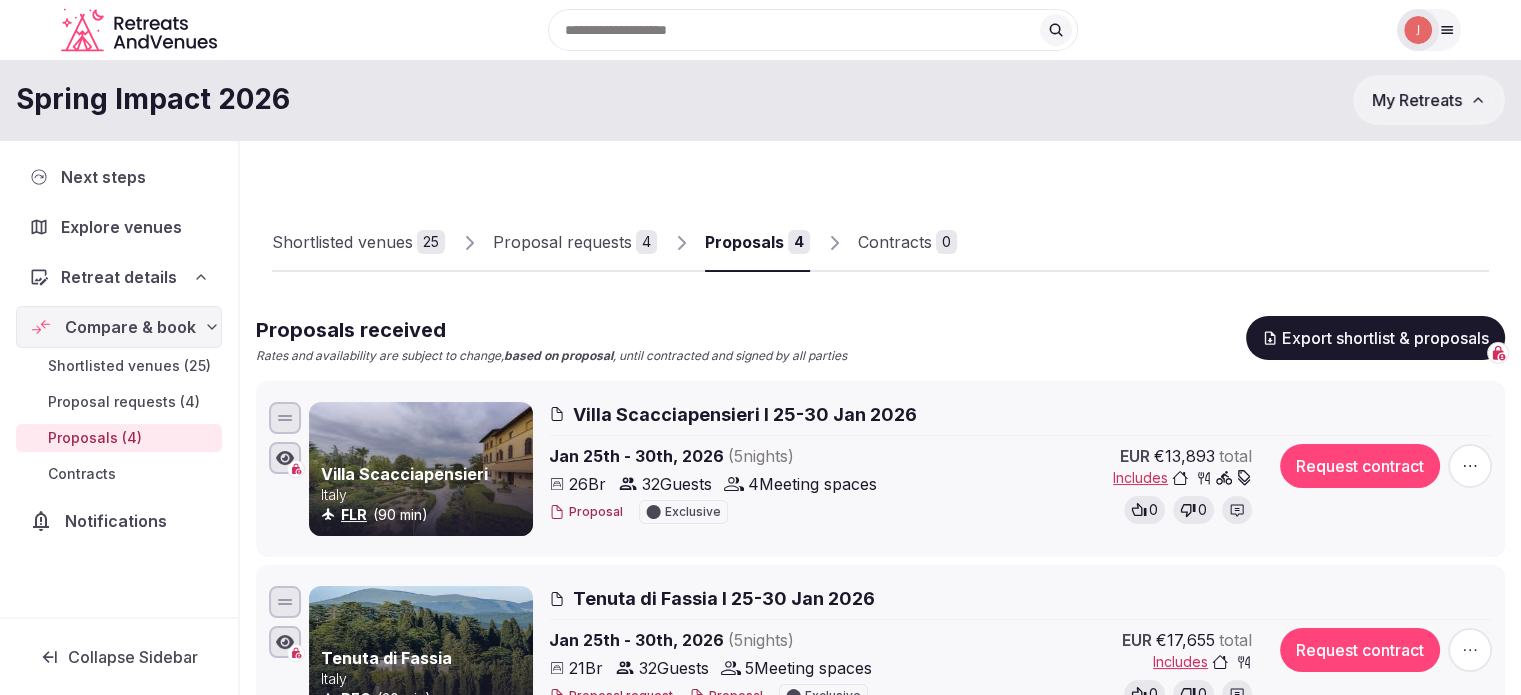 click on "Proposal" at bounding box center (586, 512) 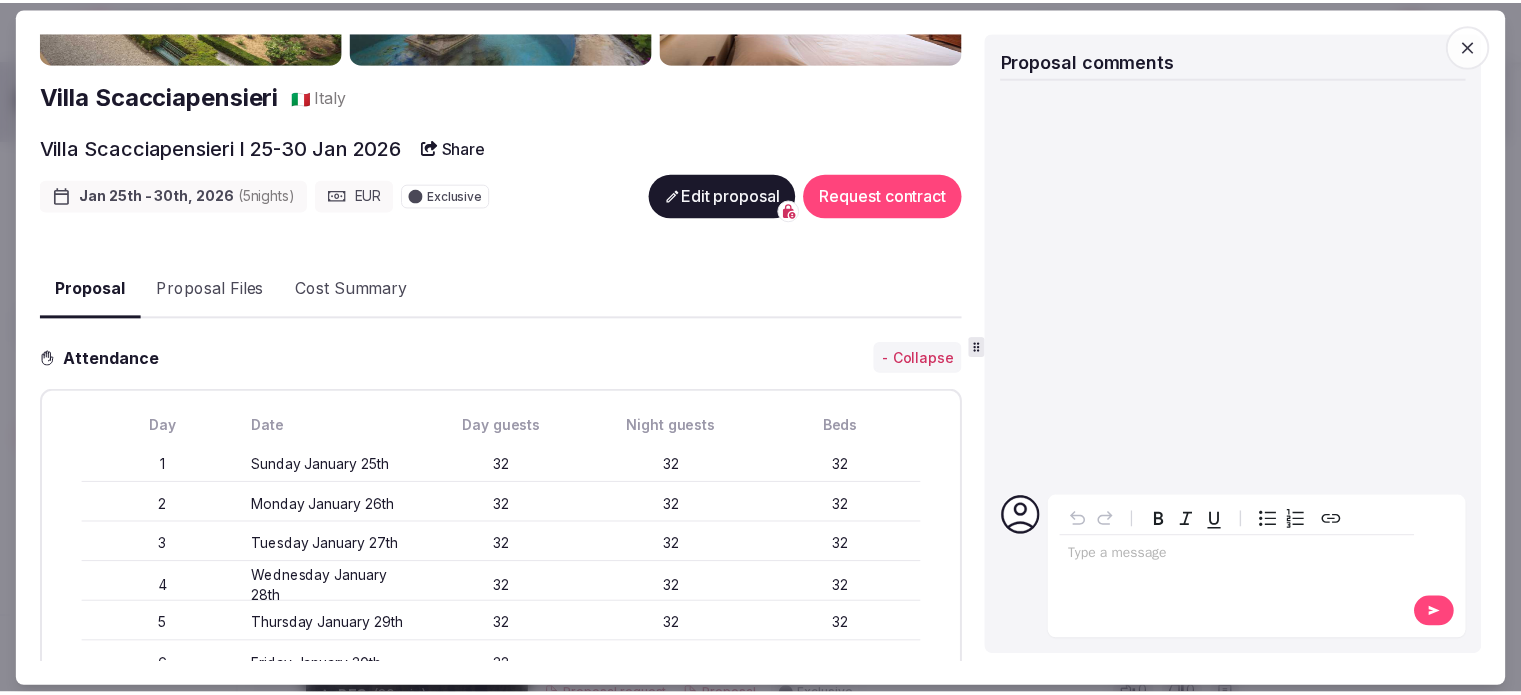scroll, scrollTop: 0, scrollLeft: 0, axis: both 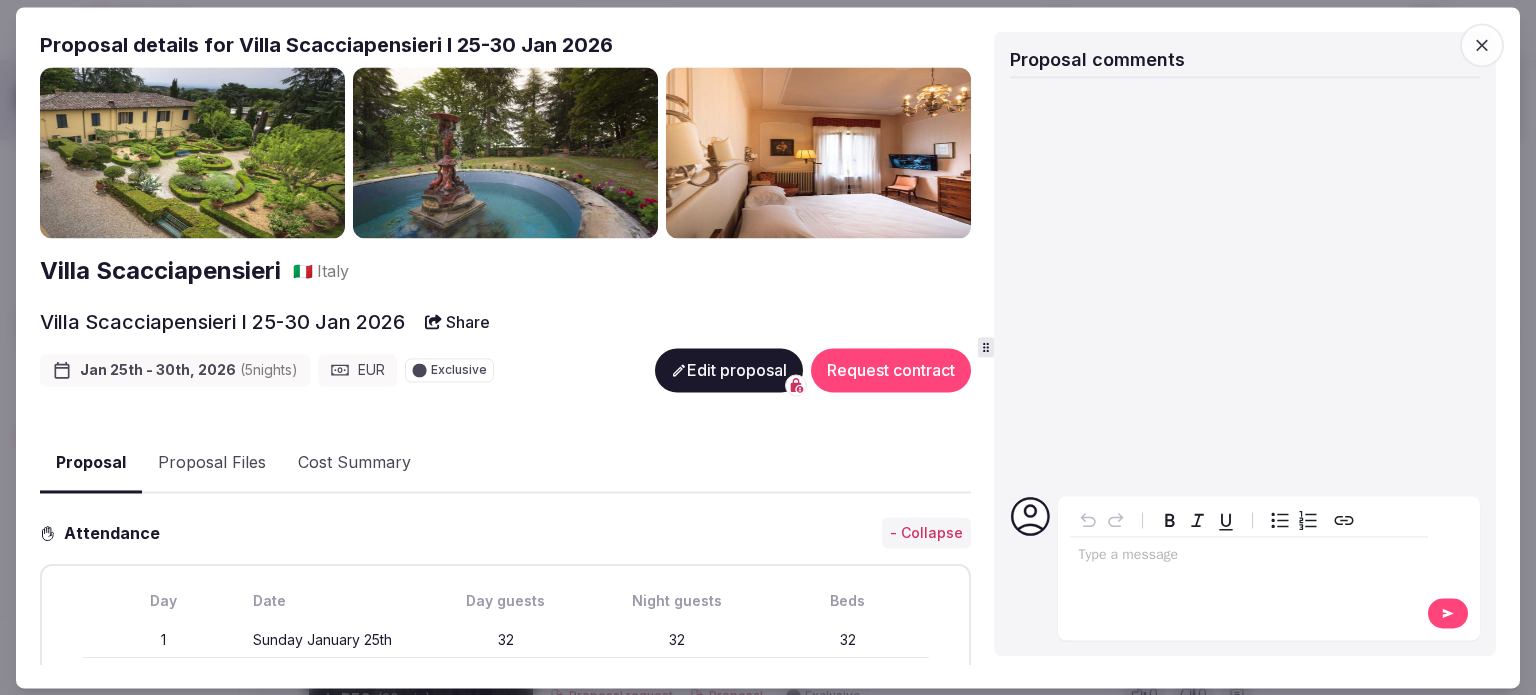 click 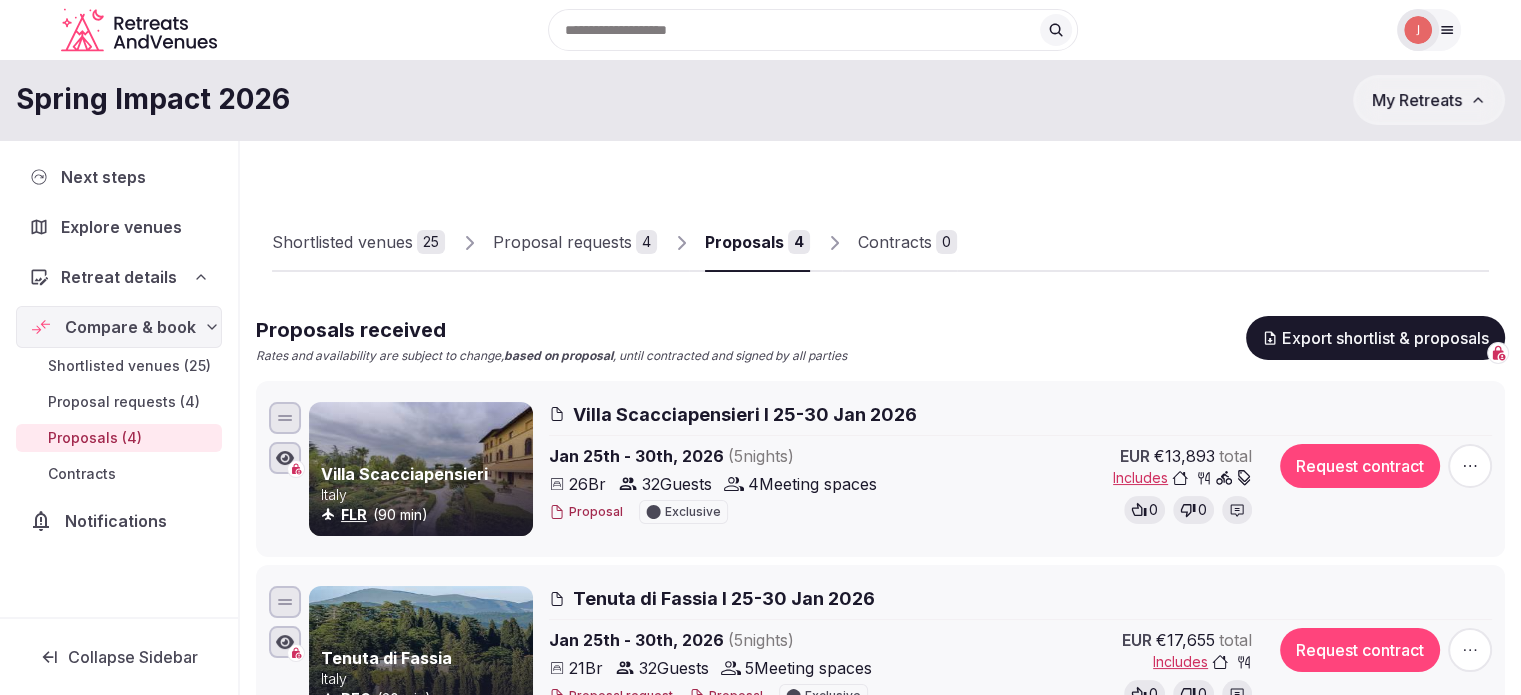 scroll, scrollTop: 0, scrollLeft: 0, axis: both 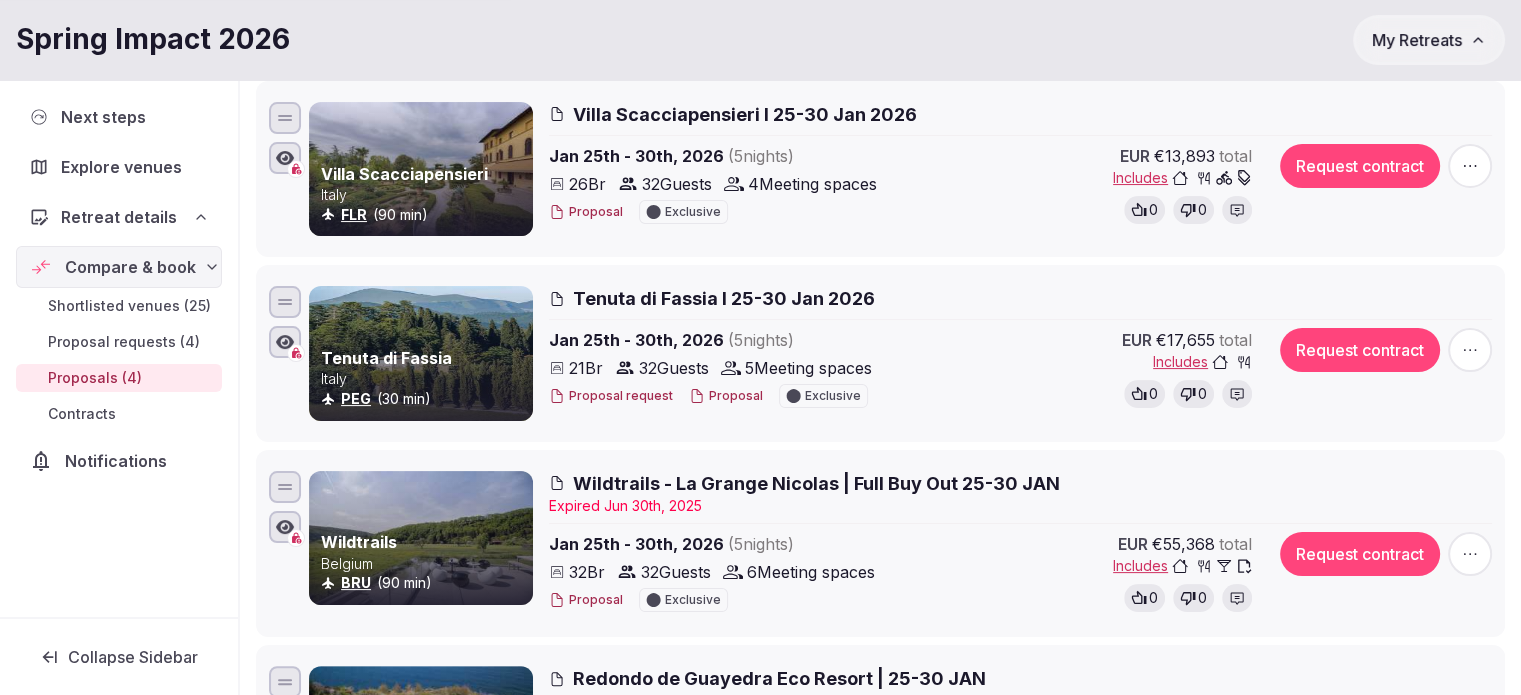 click on "Shortlisted venues (25)" at bounding box center [129, 306] 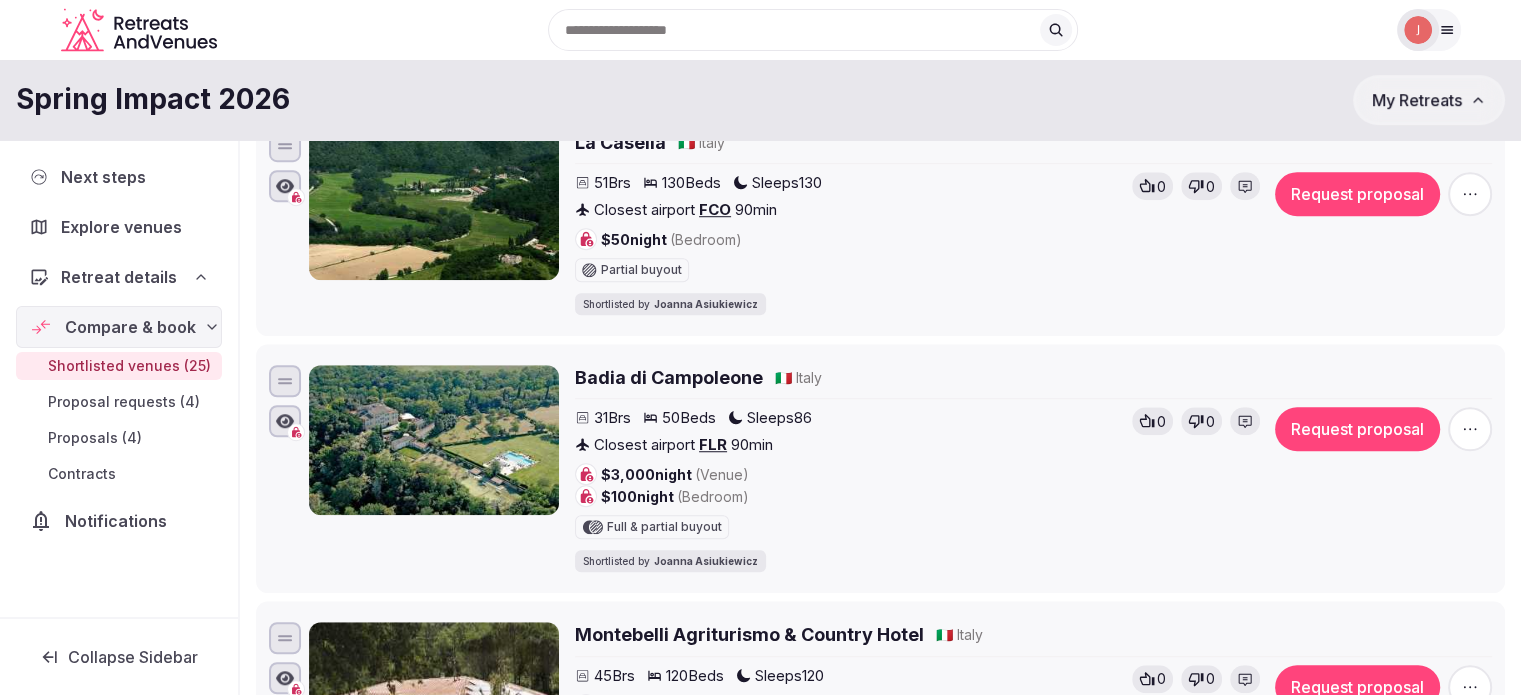 scroll, scrollTop: 1300, scrollLeft: 0, axis: vertical 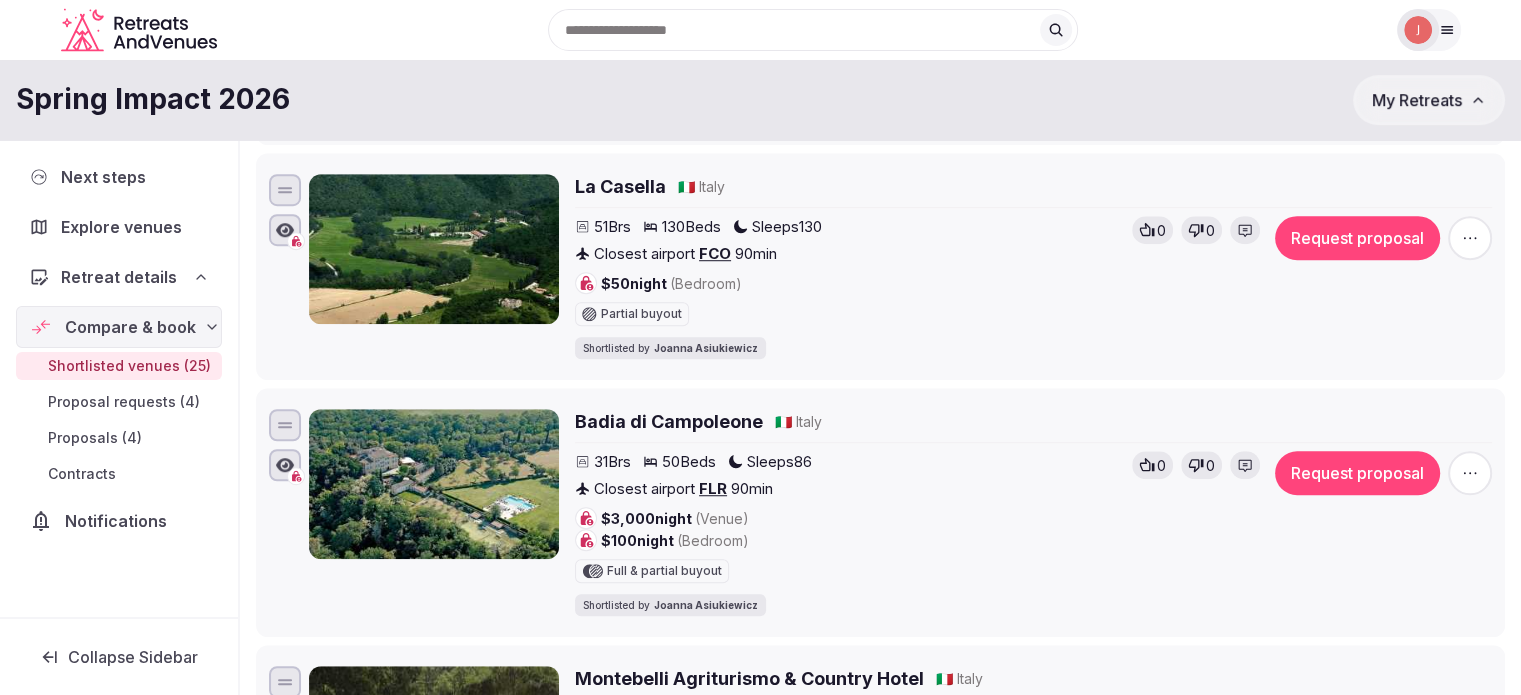 click 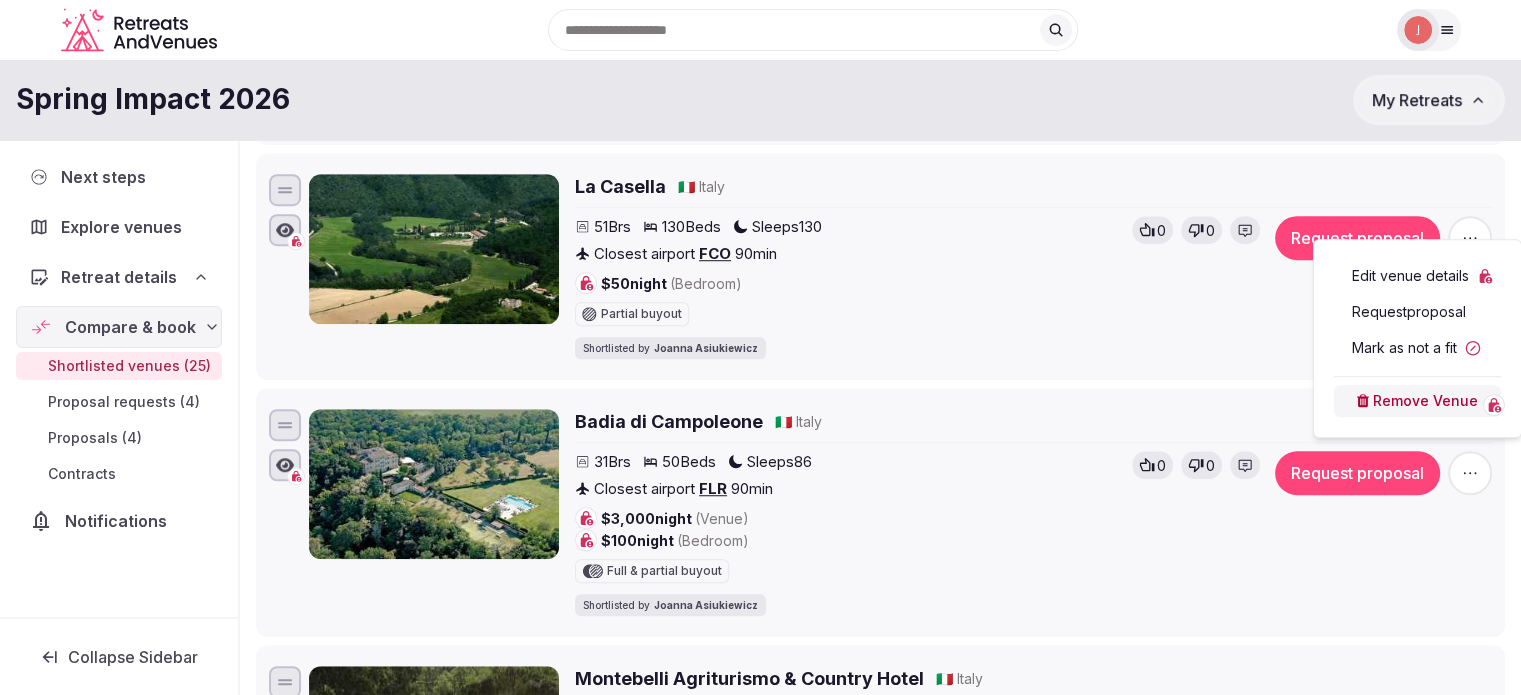 click on "Mark as not a fit" at bounding box center [1417, 348] 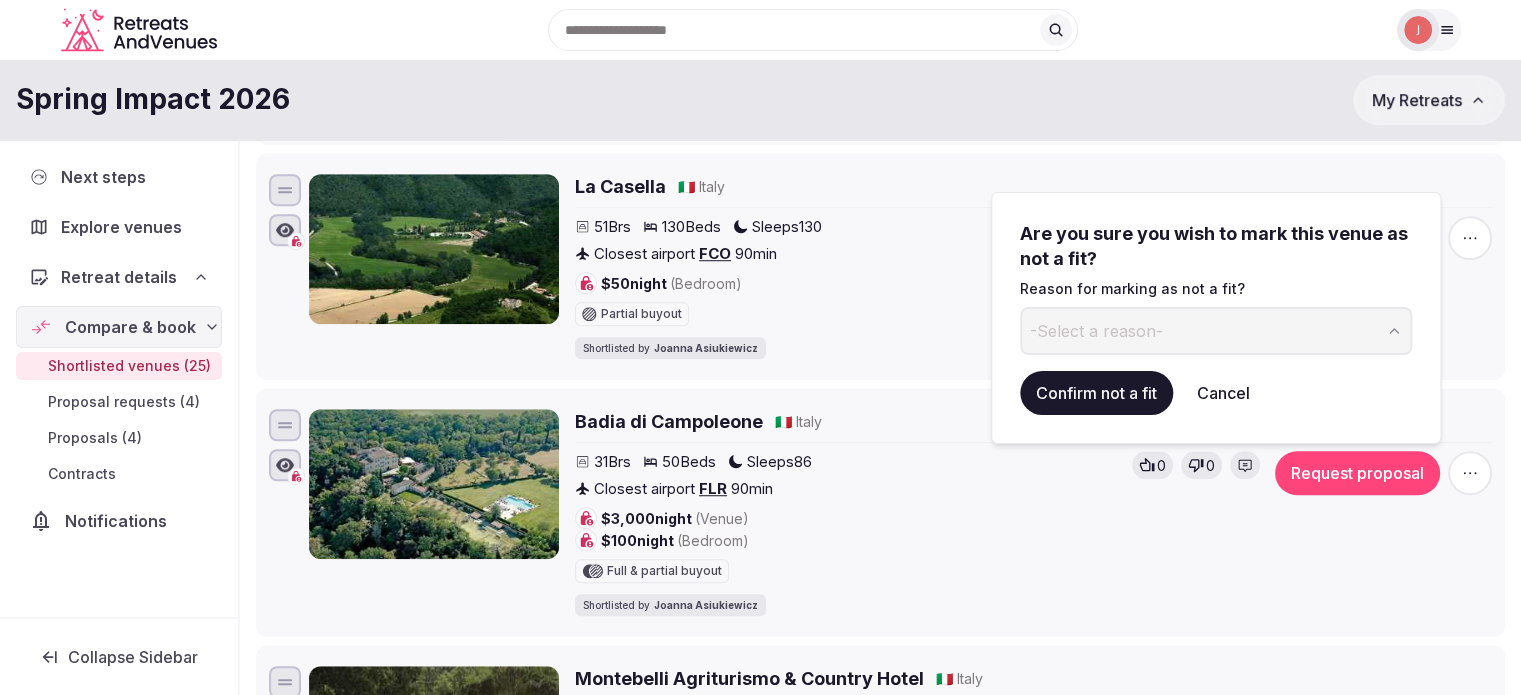 click on "-Select a reason-" at bounding box center [1096, 331] 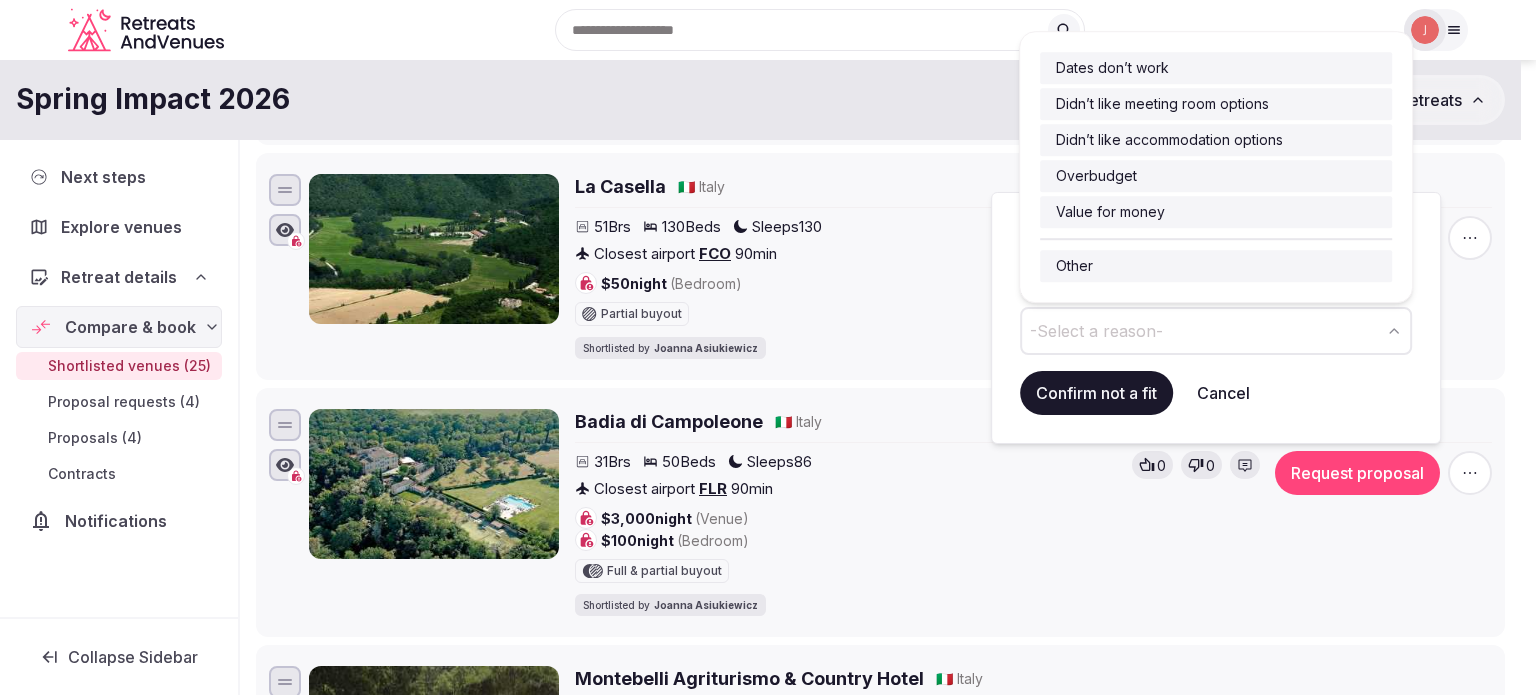 click on "Cancel" at bounding box center [1223, 393] 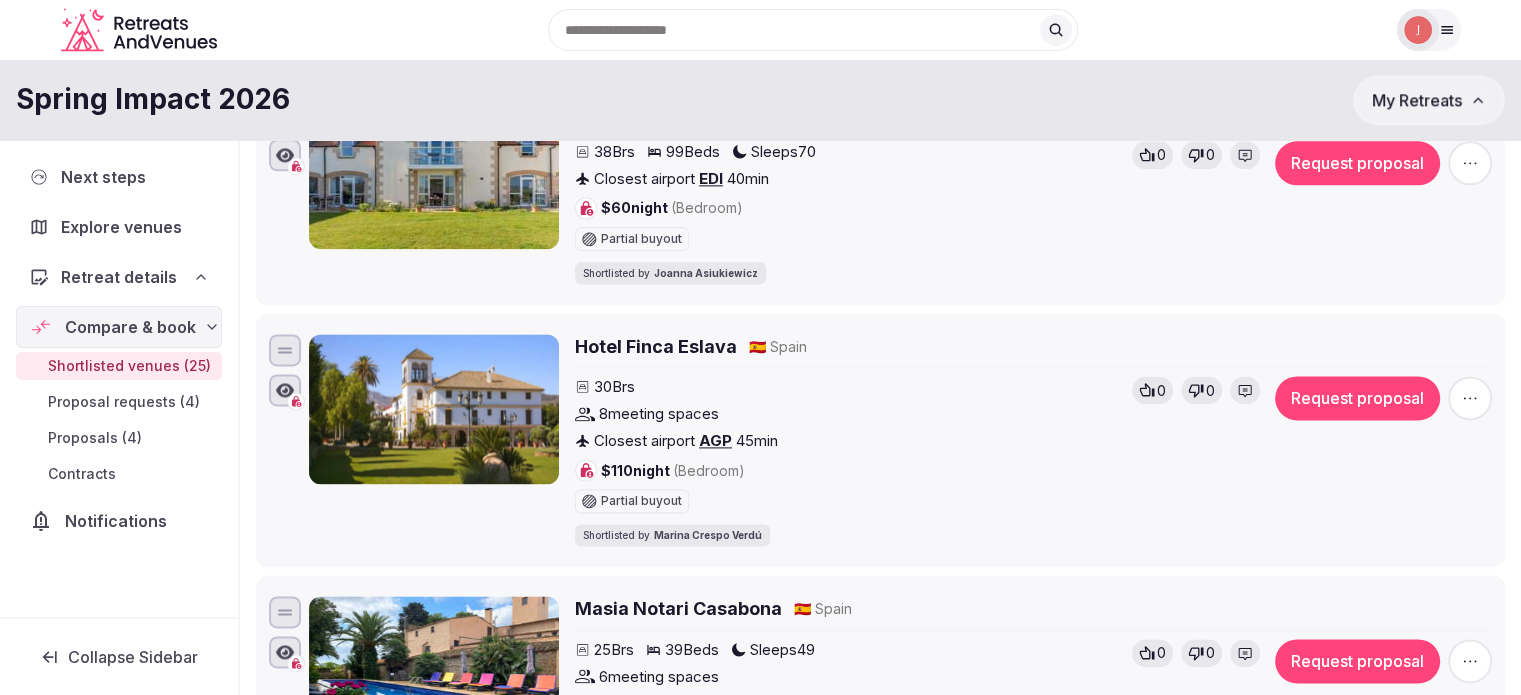 scroll, scrollTop: 2533, scrollLeft: 0, axis: vertical 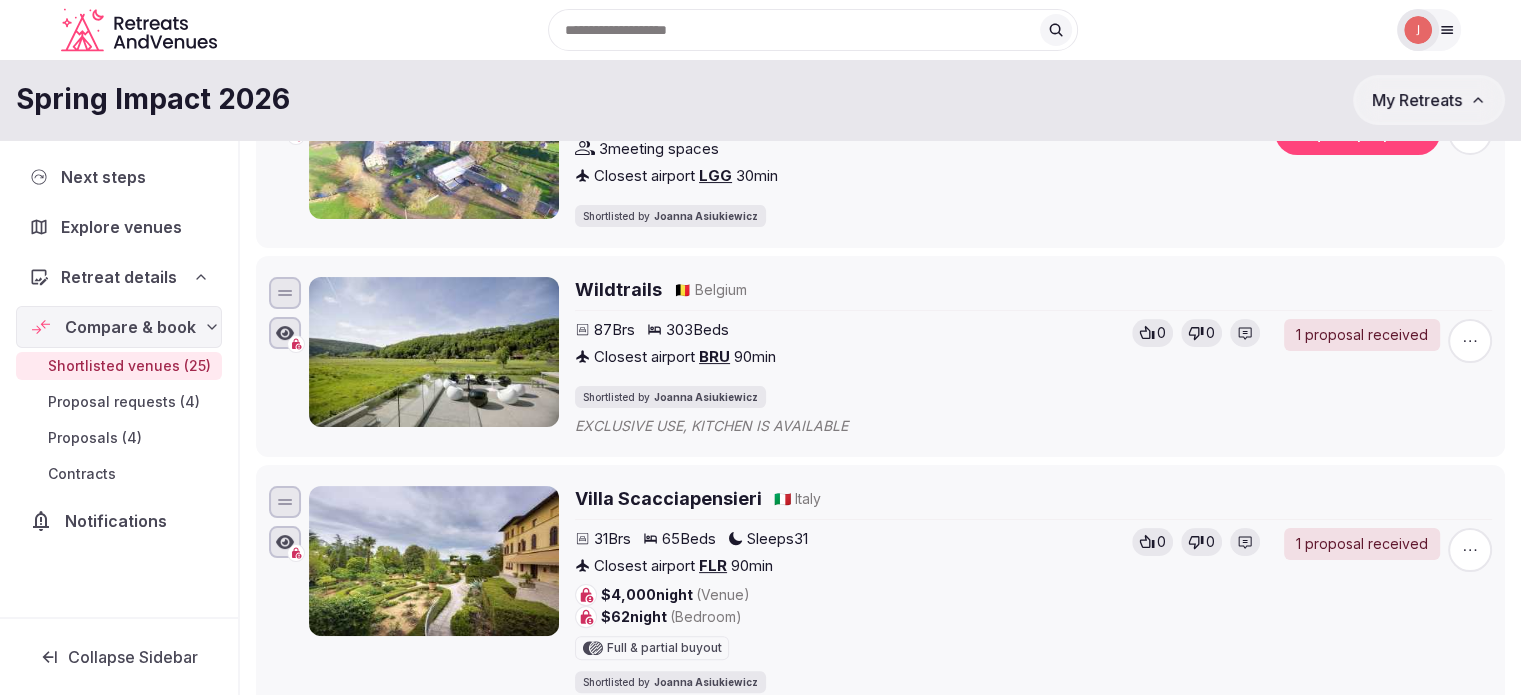 click 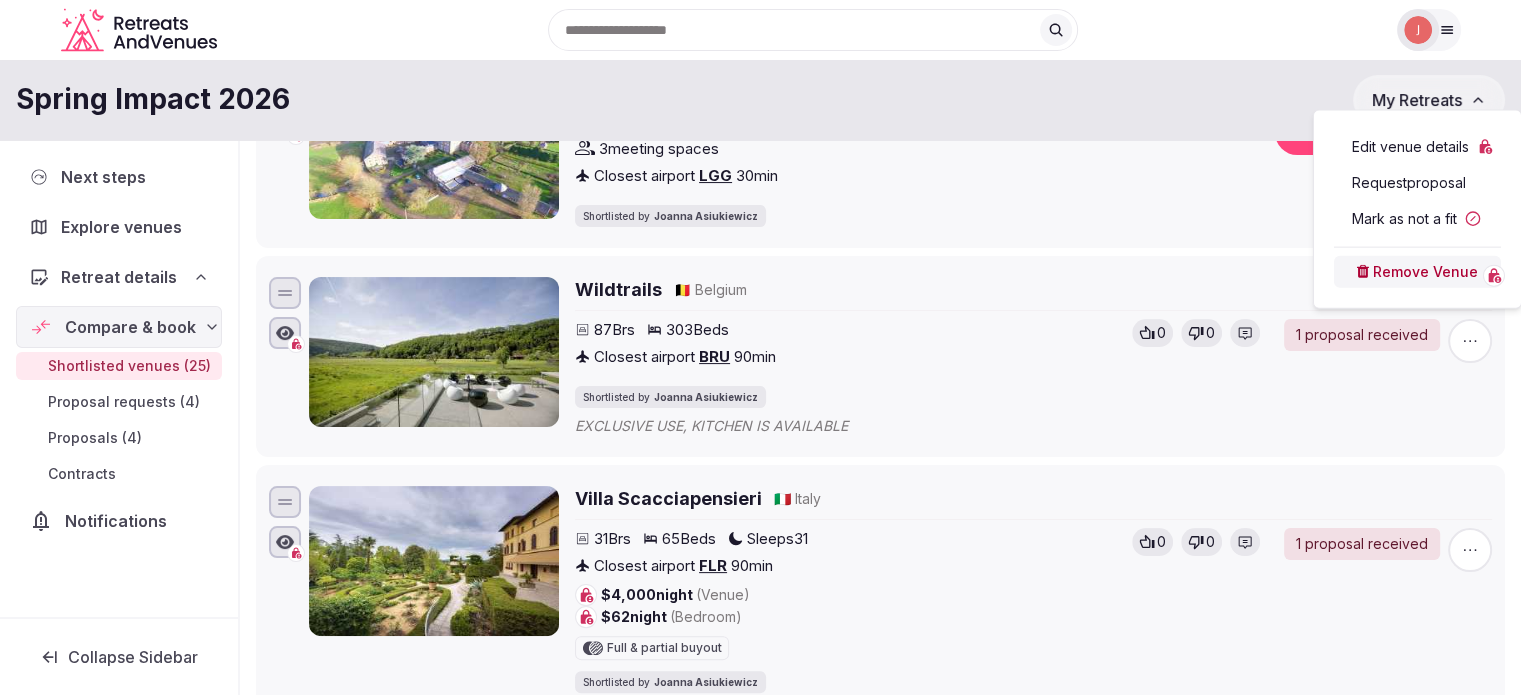 click on "Mark as not a fit" at bounding box center (1417, 219) 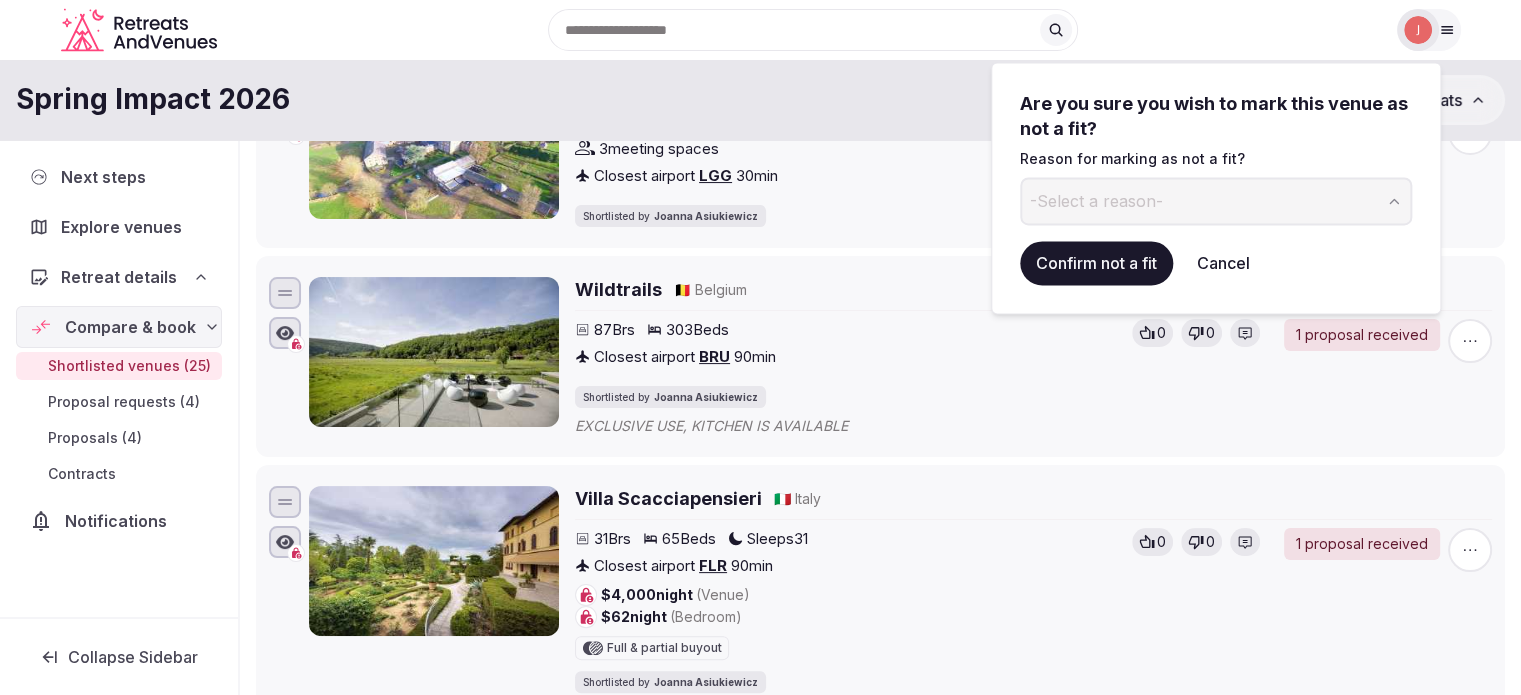 click on "Are you sure you wish to mark this venue as not a fit? Reason for marking as not a fit? -Select a reason- Confirm not a fit Cancel" at bounding box center (1216, 188) 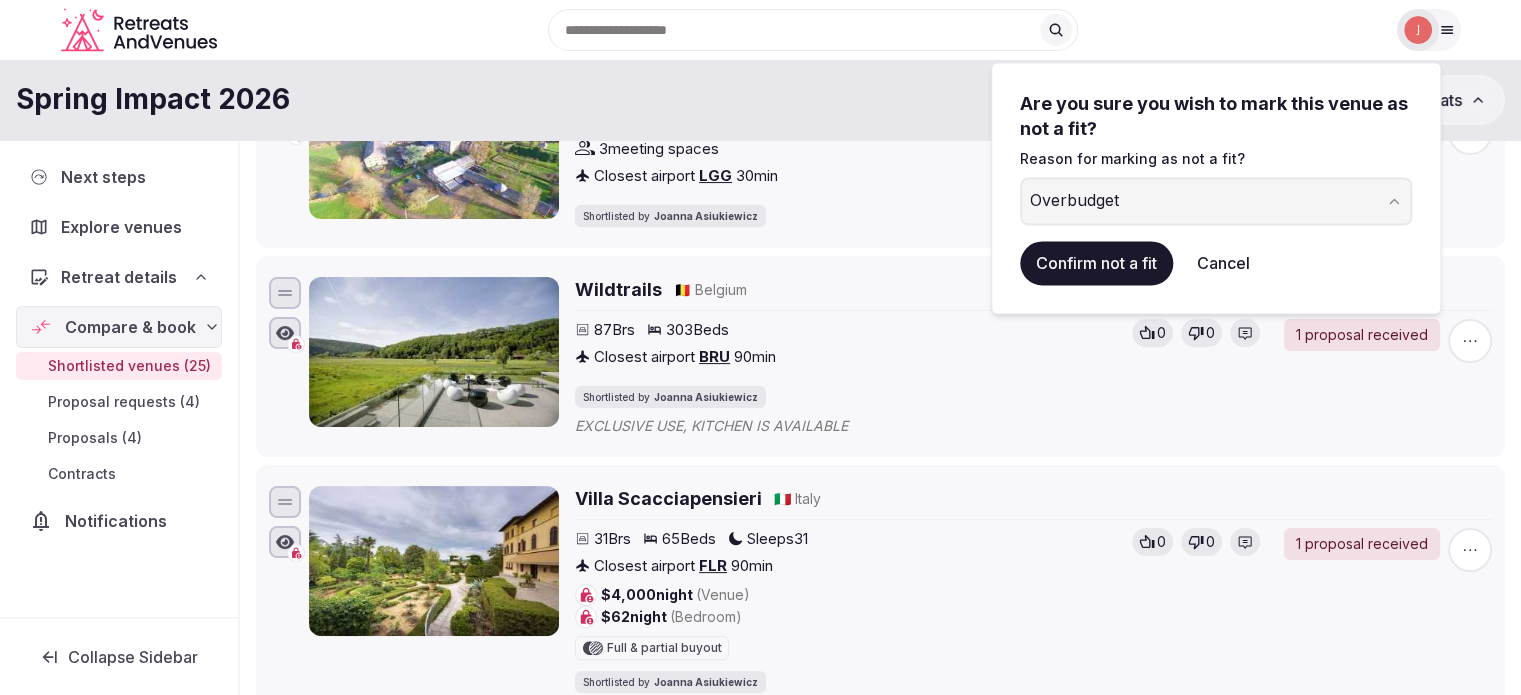 click on "Confirm not a fit" at bounding box center (1096, 263) 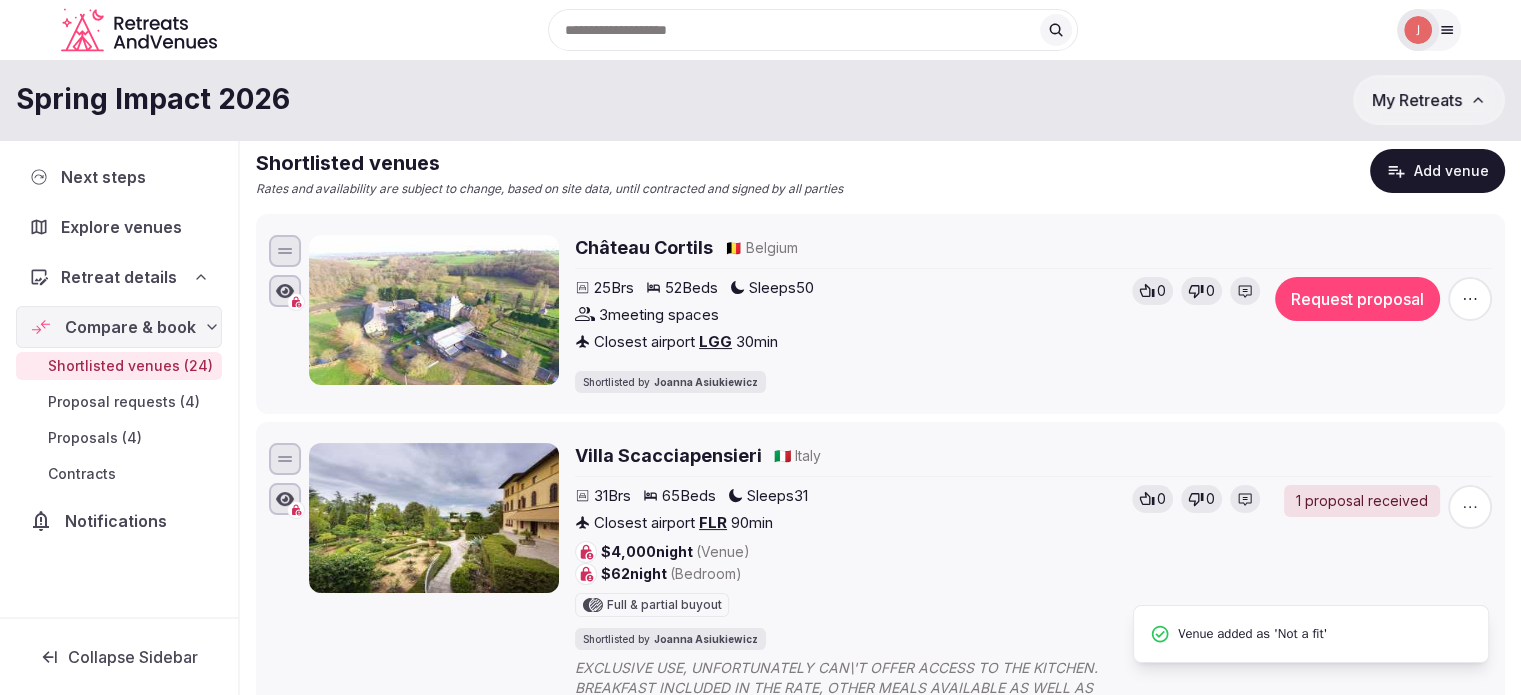 scroll, scrollTop: 133, scrollLeft: 0, axis: vertical 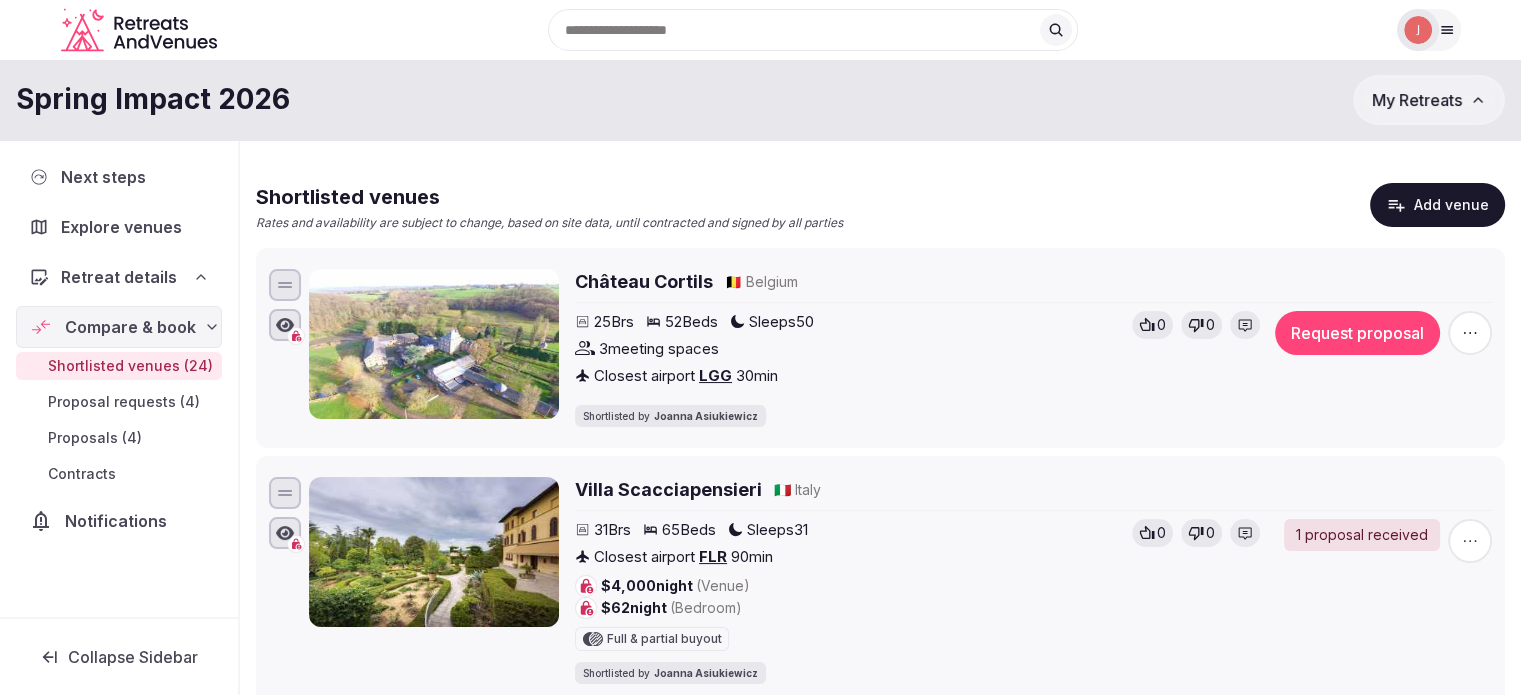 click 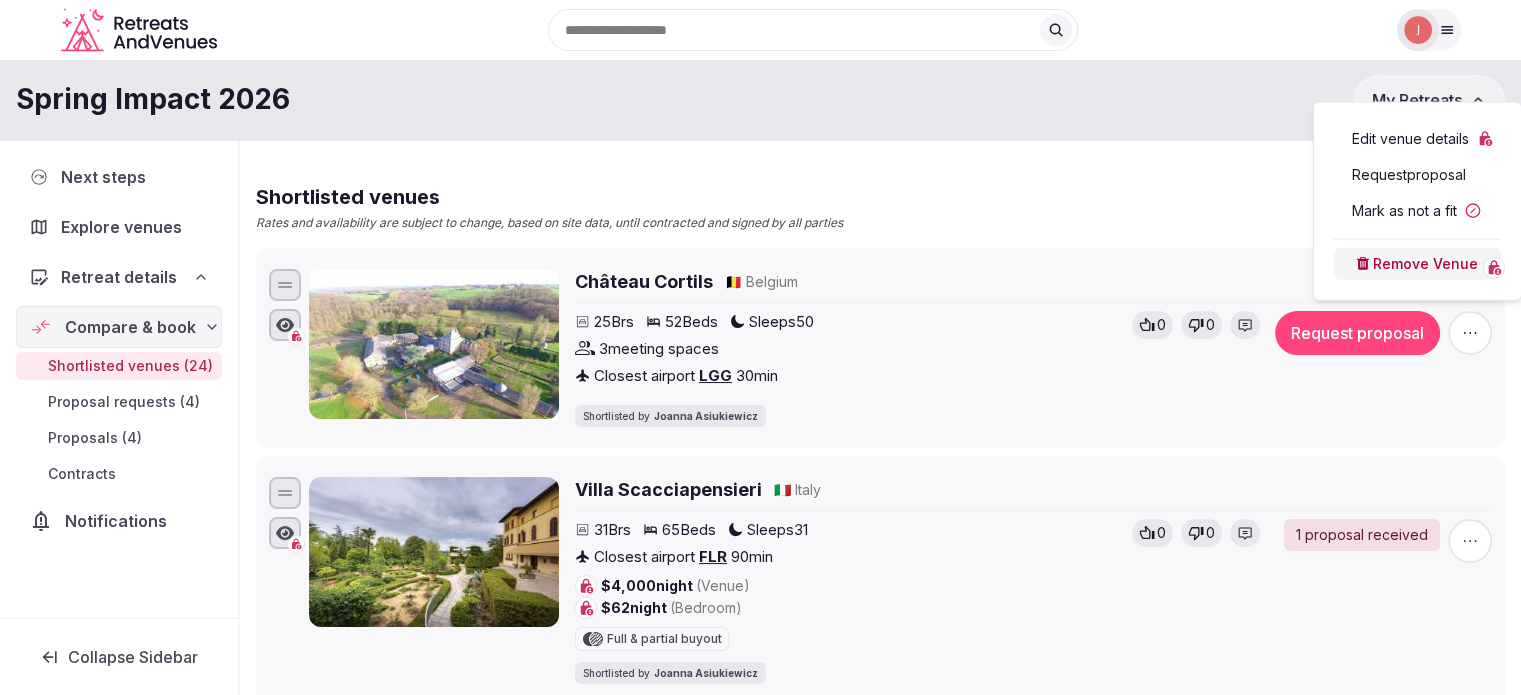 click on "Mark as not a fit" at bounding box center [1417, 211] 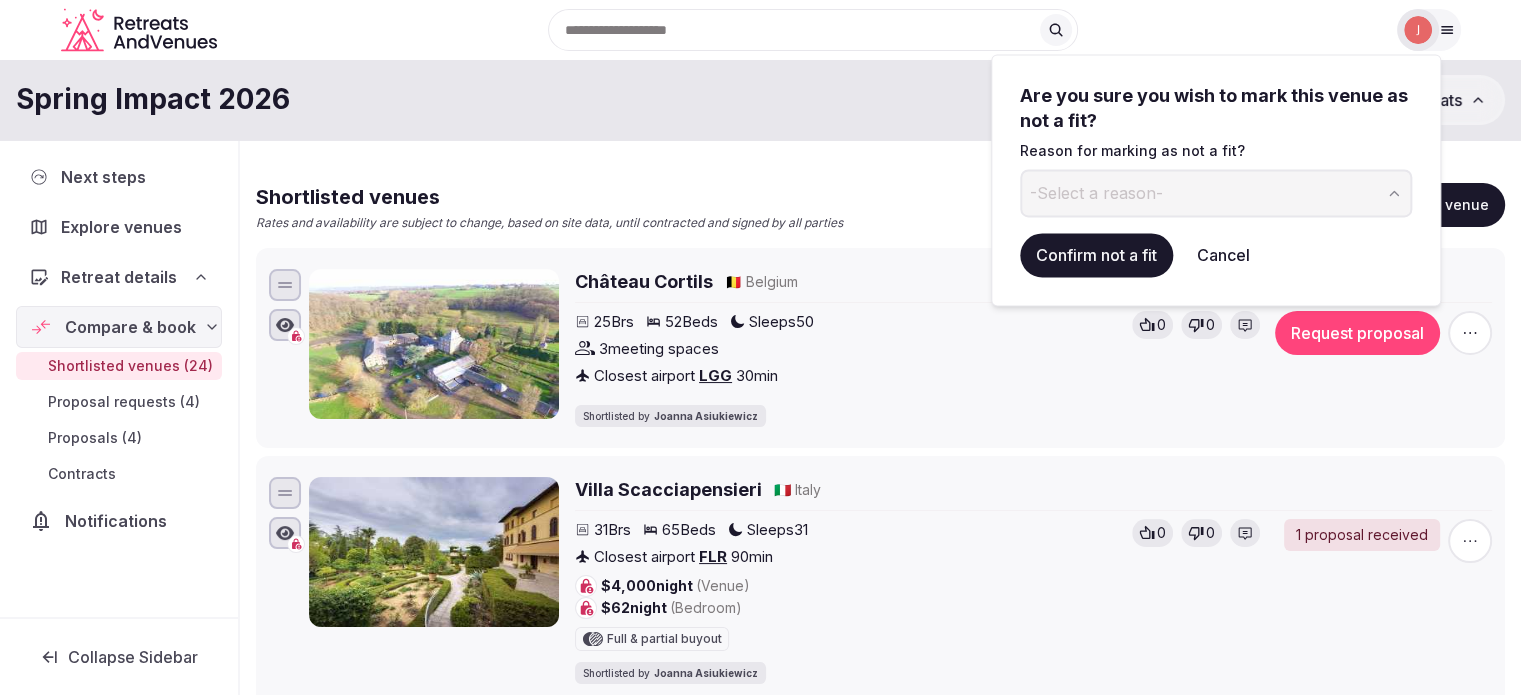 click on "-Select a reason-" at bounding box center (1216, 193) 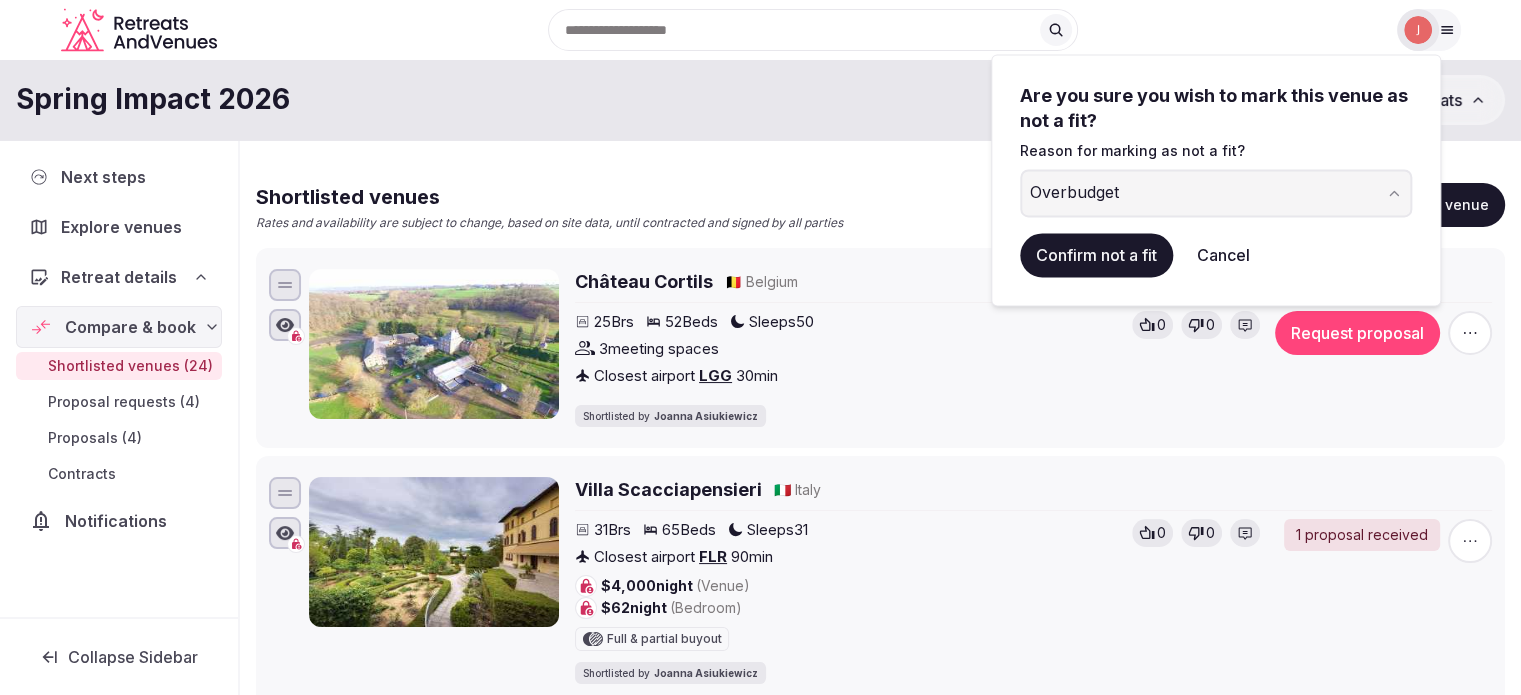 click on "Confirm not a fit" at bounding box center (1096, 255) 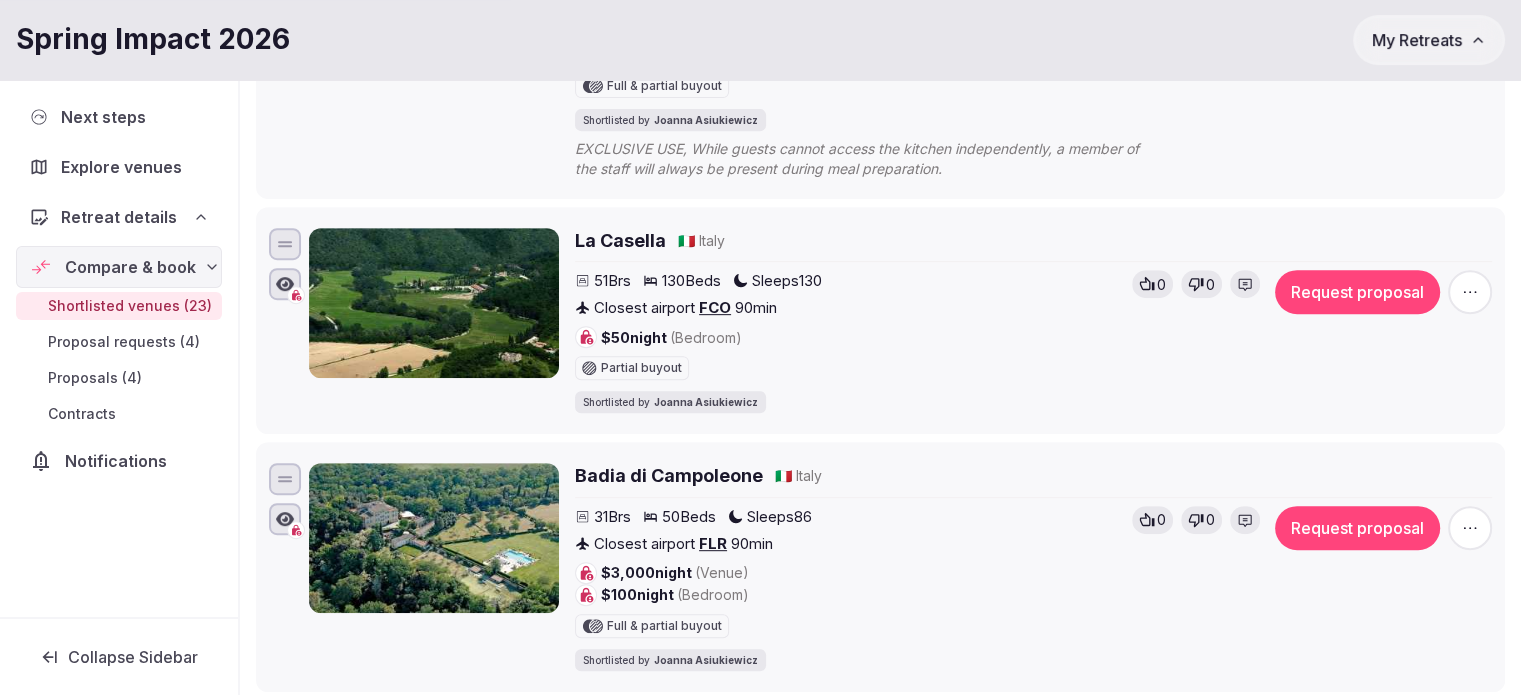 scroll, scrollTop: 833, scrollLeft: 0, axis: vertical 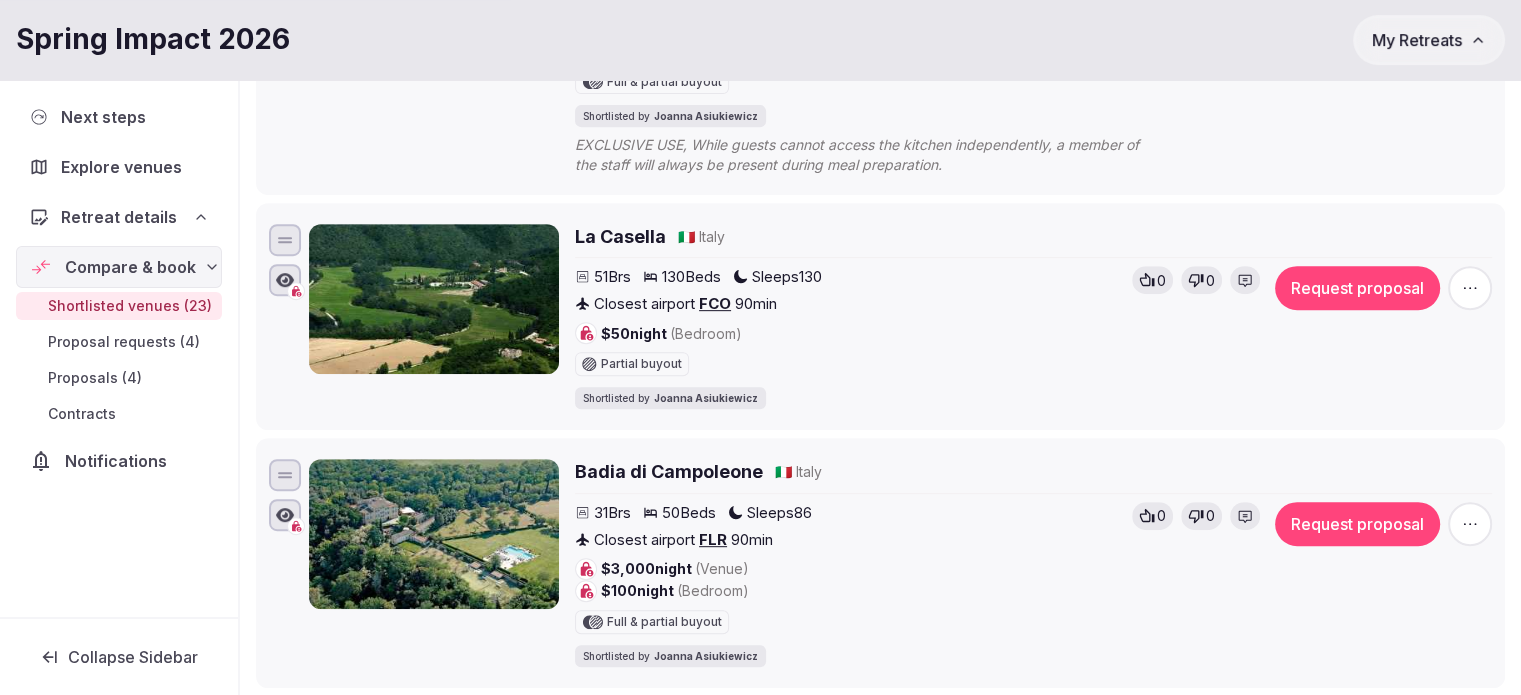 click on "La Casella" at bounding box center (620, 236) 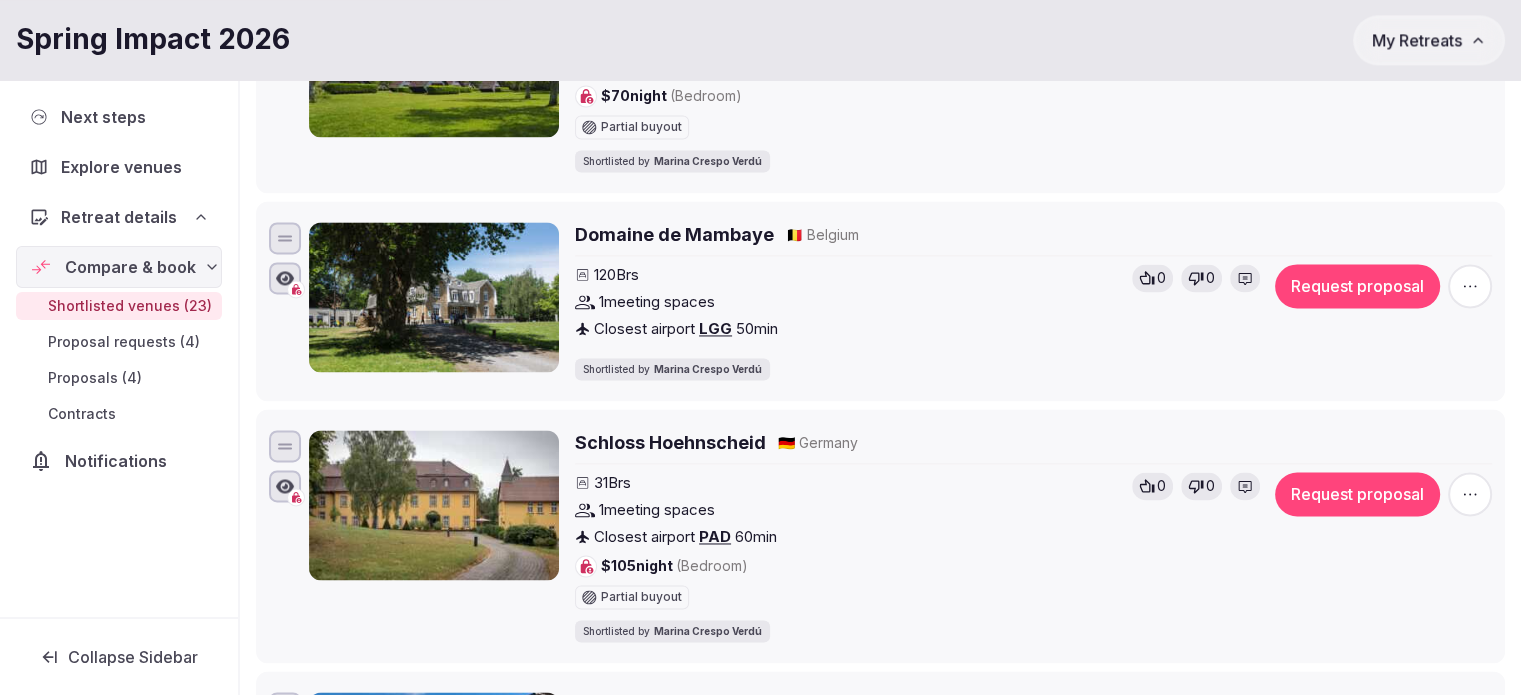scroll, scrollTop: 3033, scrollLeft: 0, axis: vertical 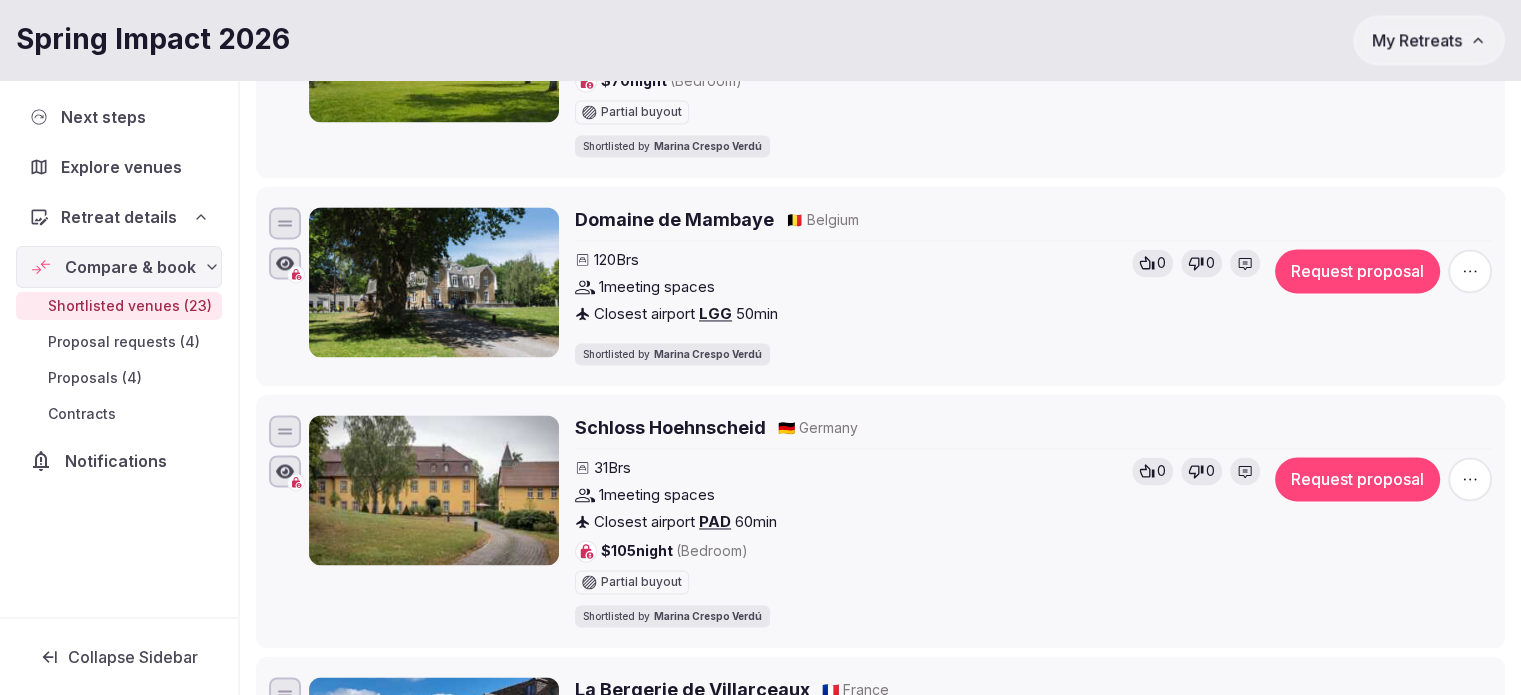 click 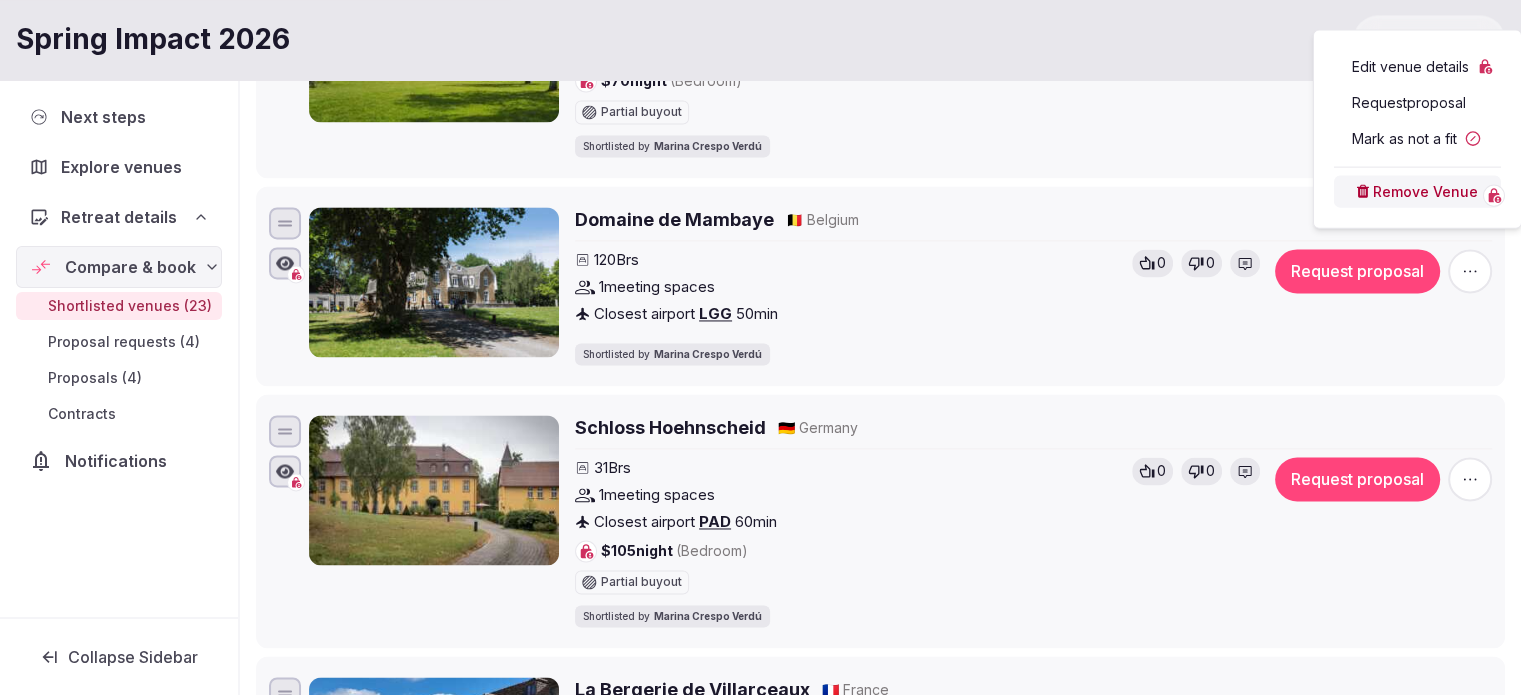 click on "Mark as not a fit" at bounding box center [1417, 139] 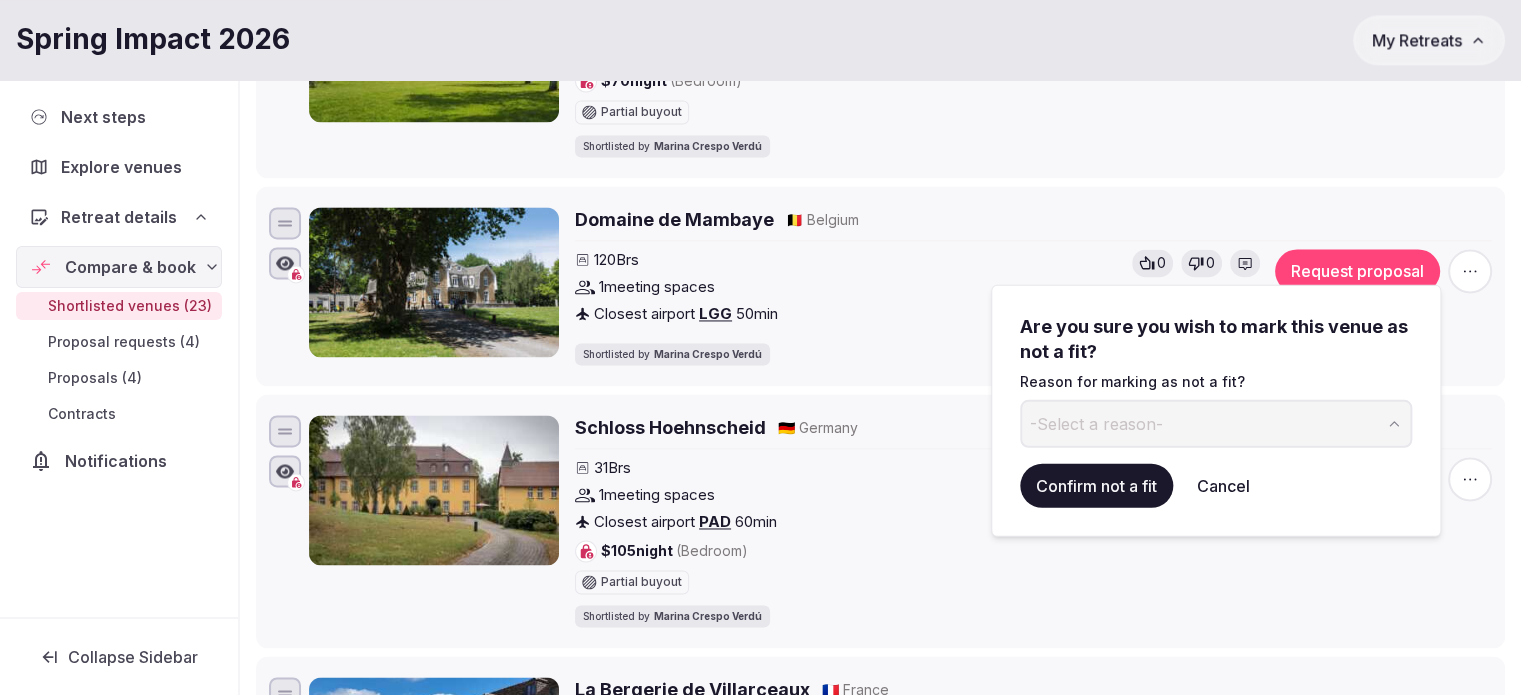click on "-Select a reason-" at bounding box center [1096, 424] 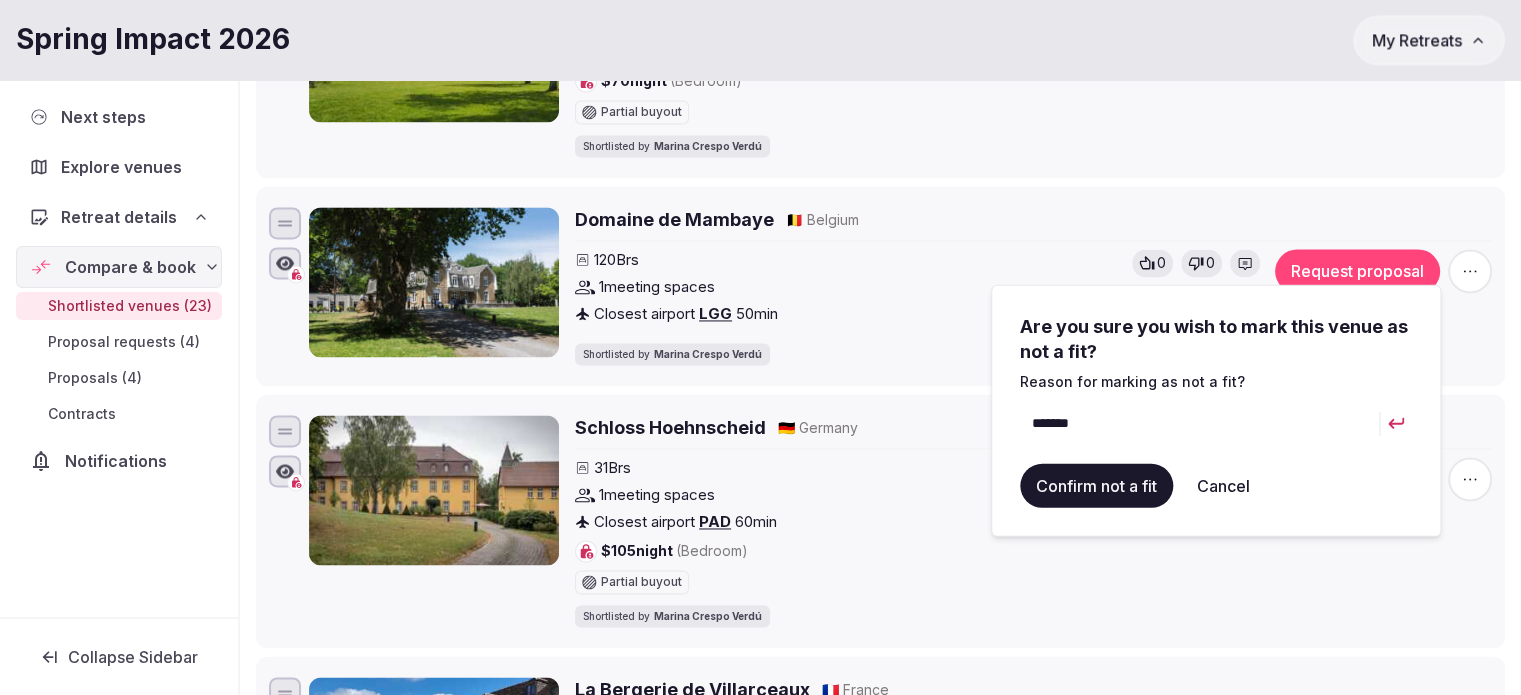type on "*******" 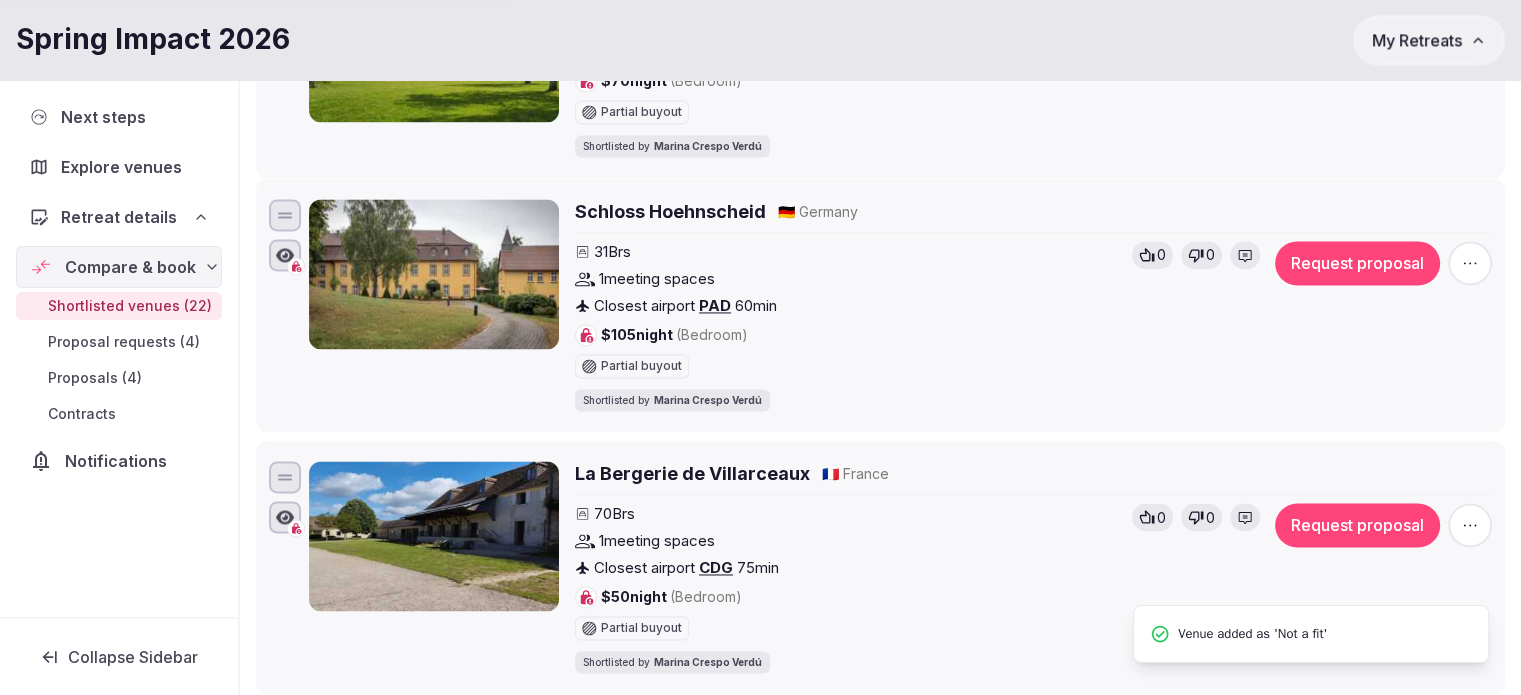 scroll, scrollTop: 0, scrollLeft: 0, axis: both 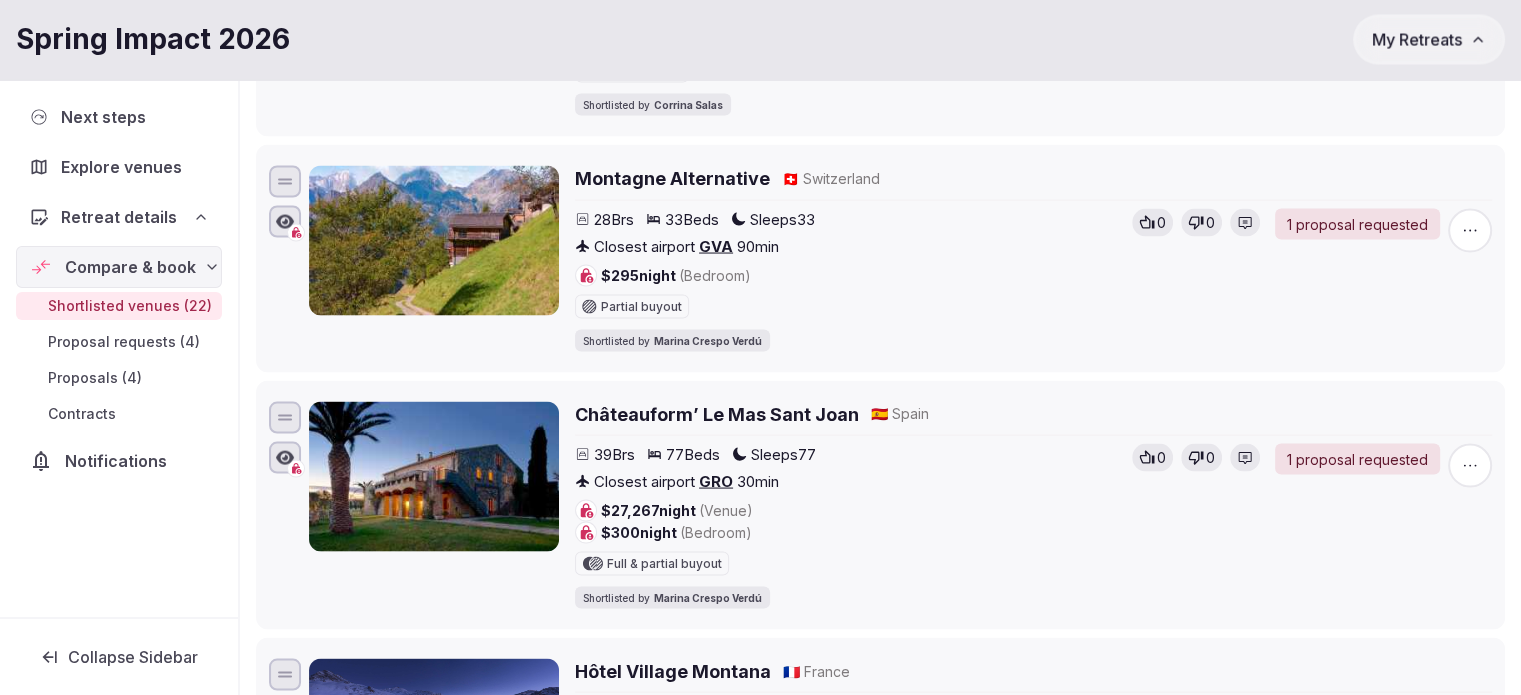 click 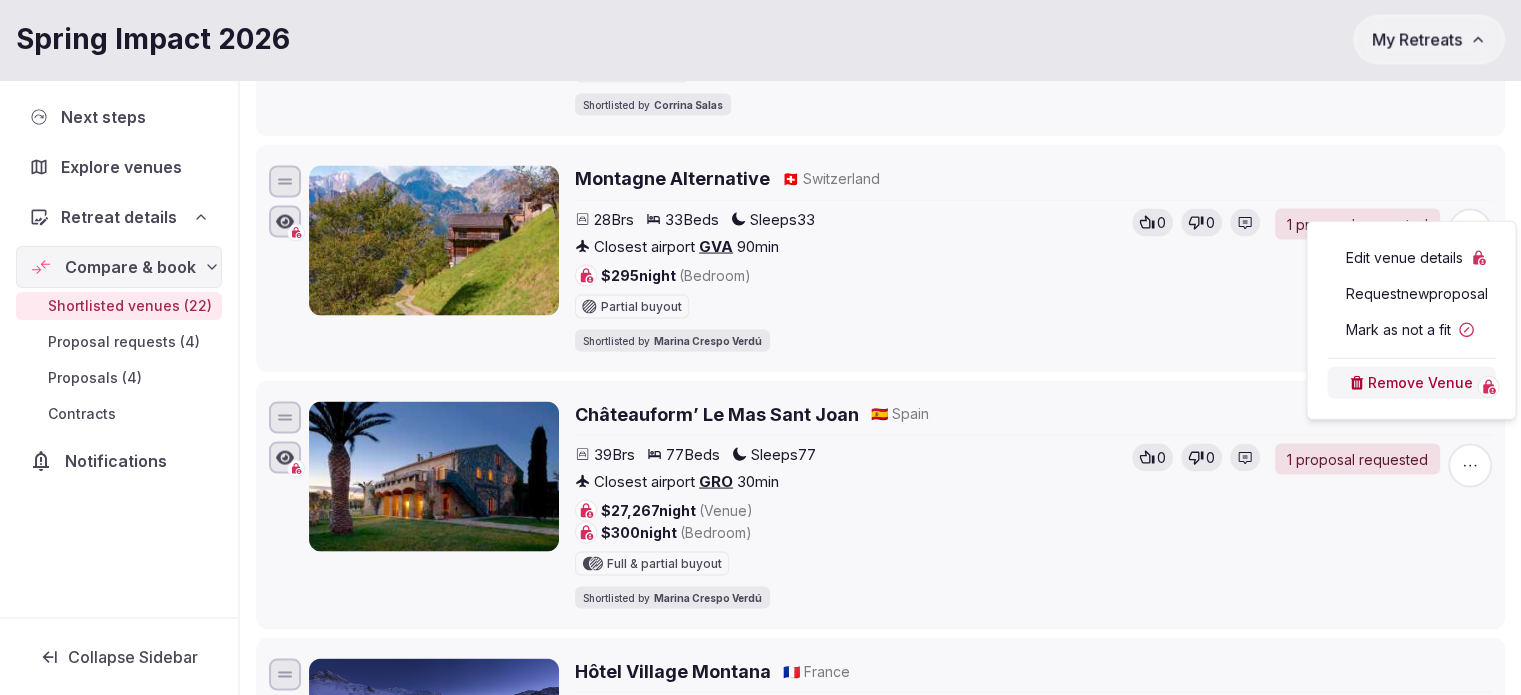 click on "Mark as not a fit" at bounding box center [1411, 330] 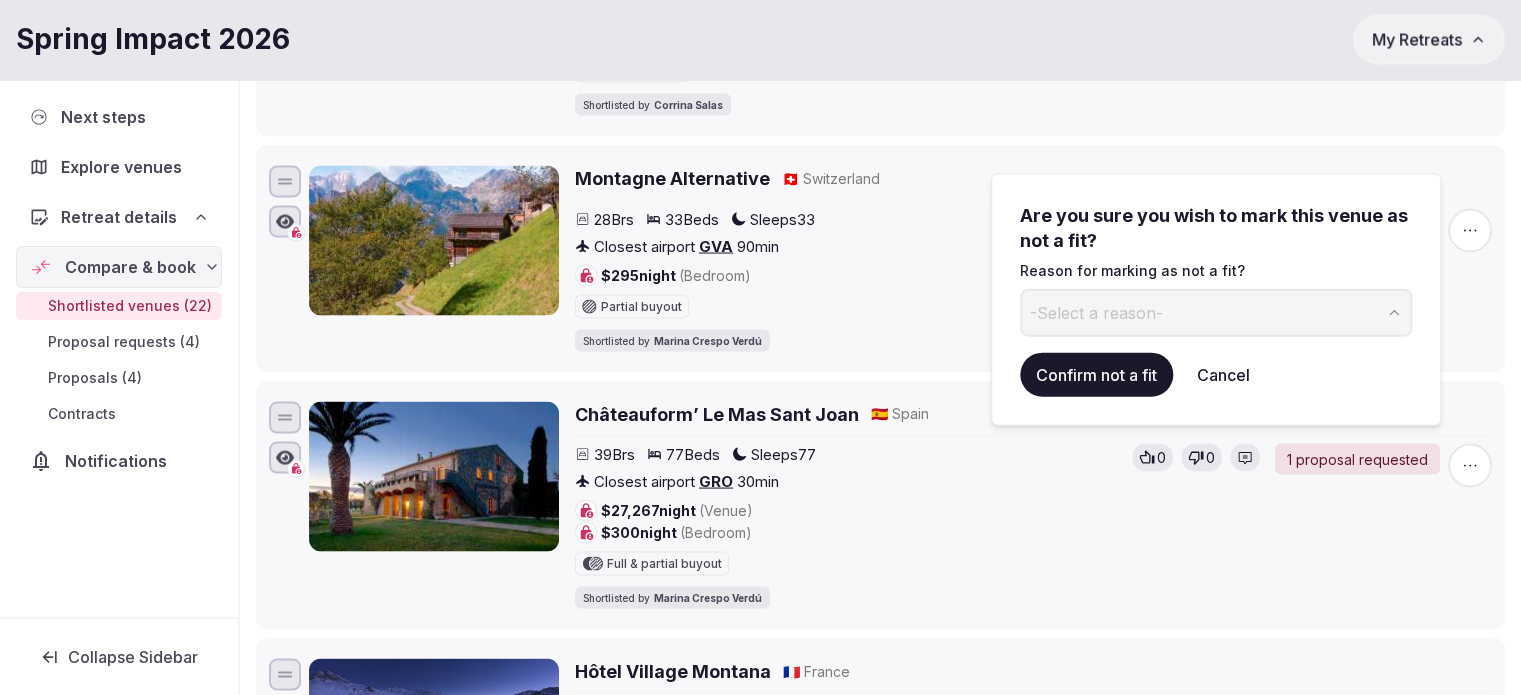 click on "-Select a reason-" at bounding box center (1096, 312) 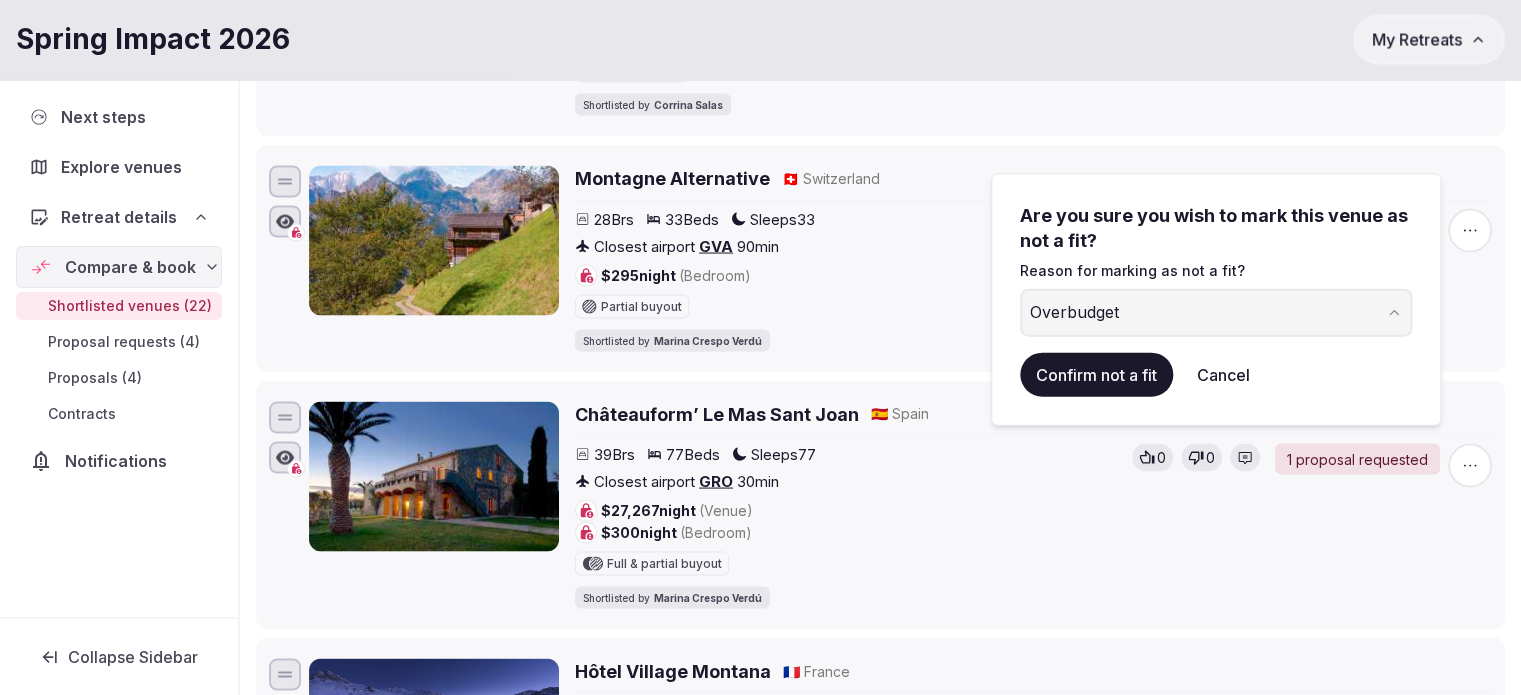 click on "Confirm not a fit" at bounding box center (1096, 375) 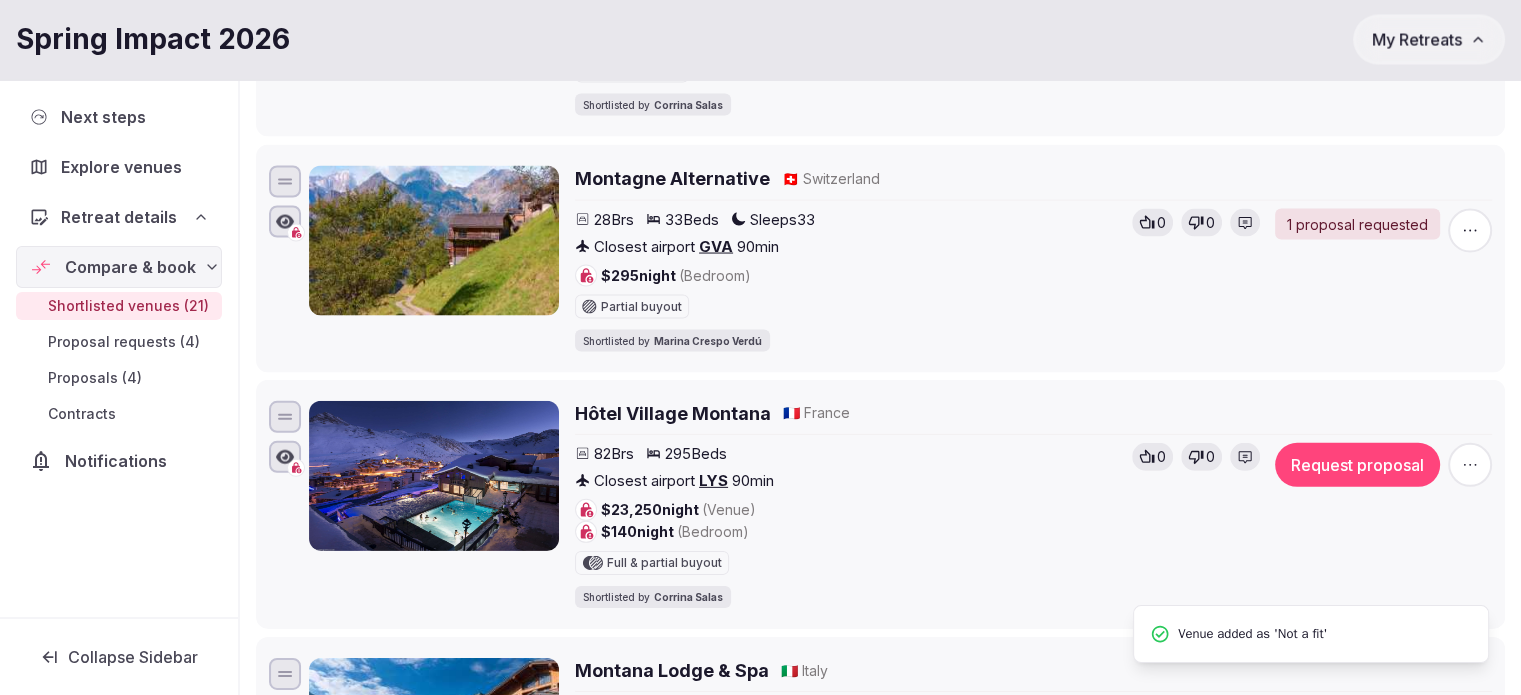 click 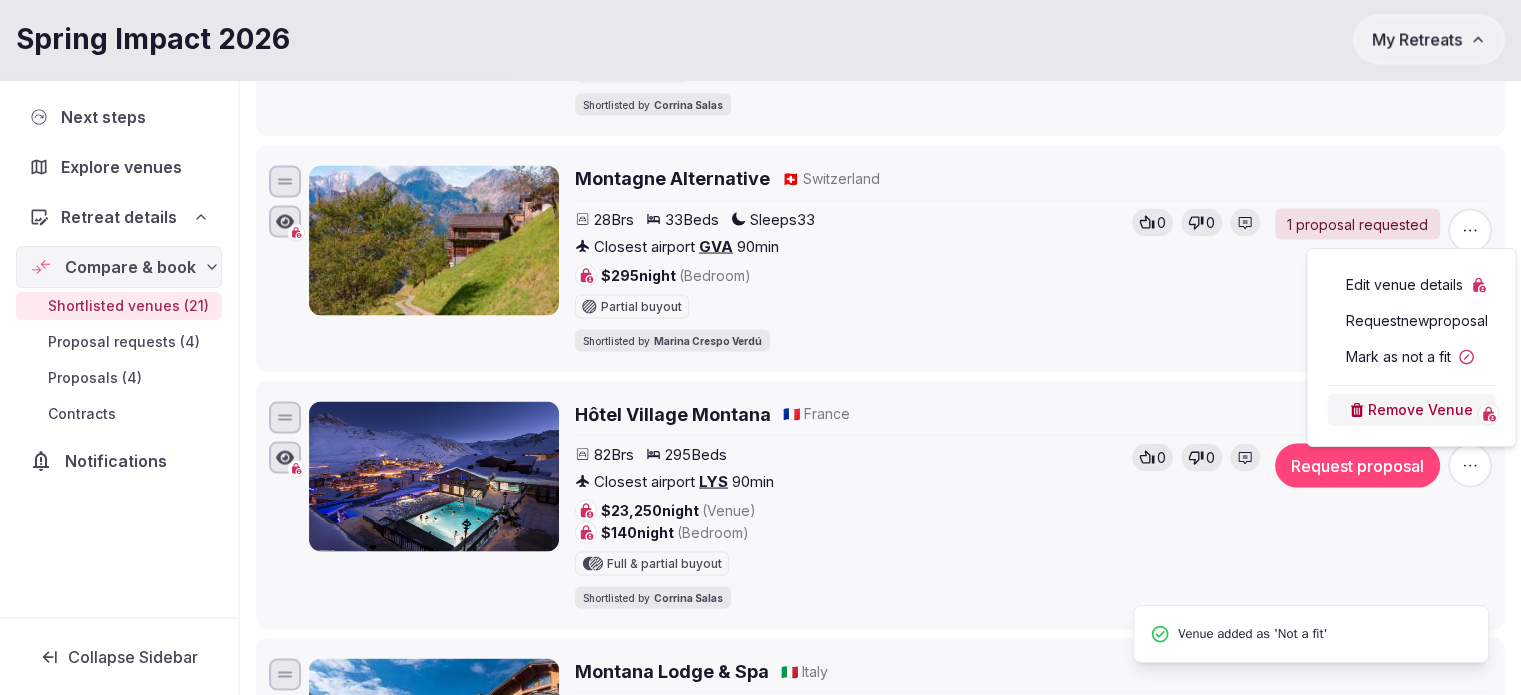 click on "Mark as not a fit" at bounding box center (1411, 357) 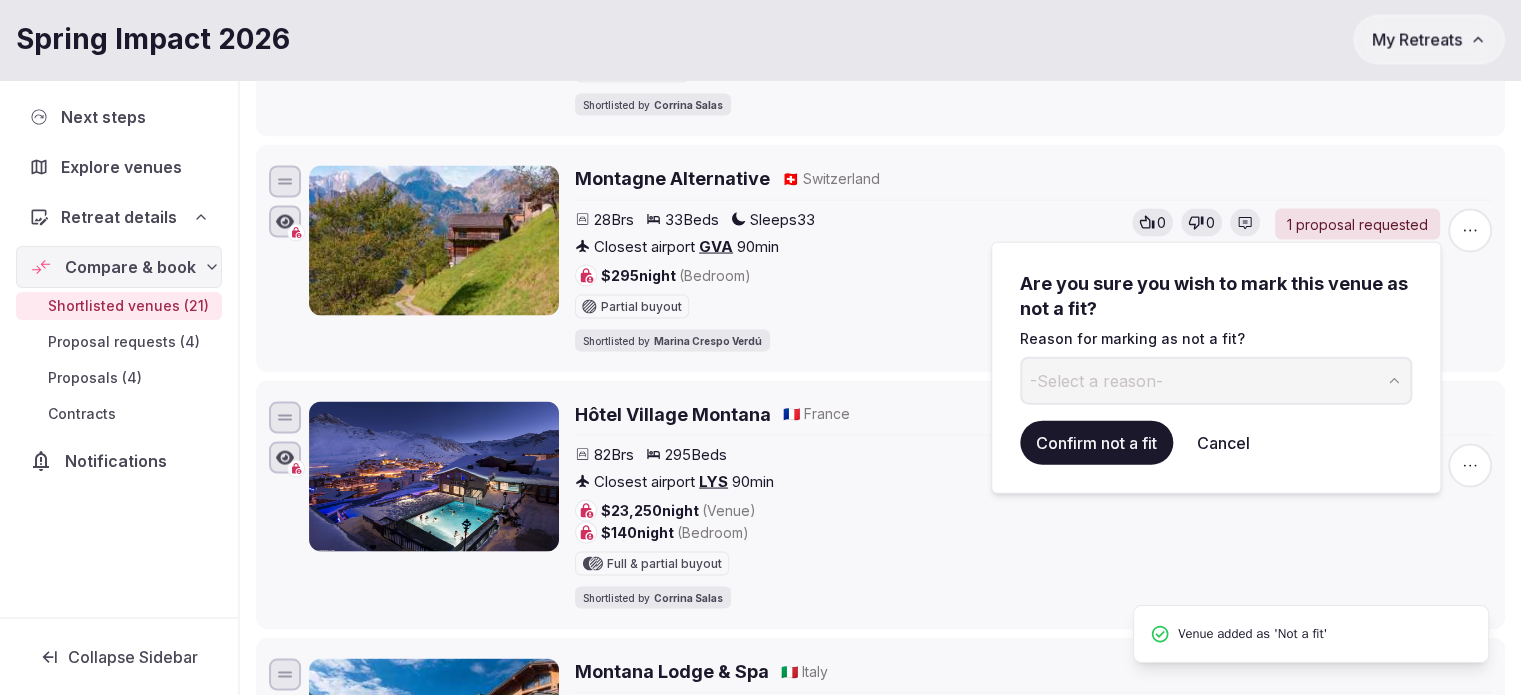 click on "-Select a reason-" at bounding box center [1096, 380] 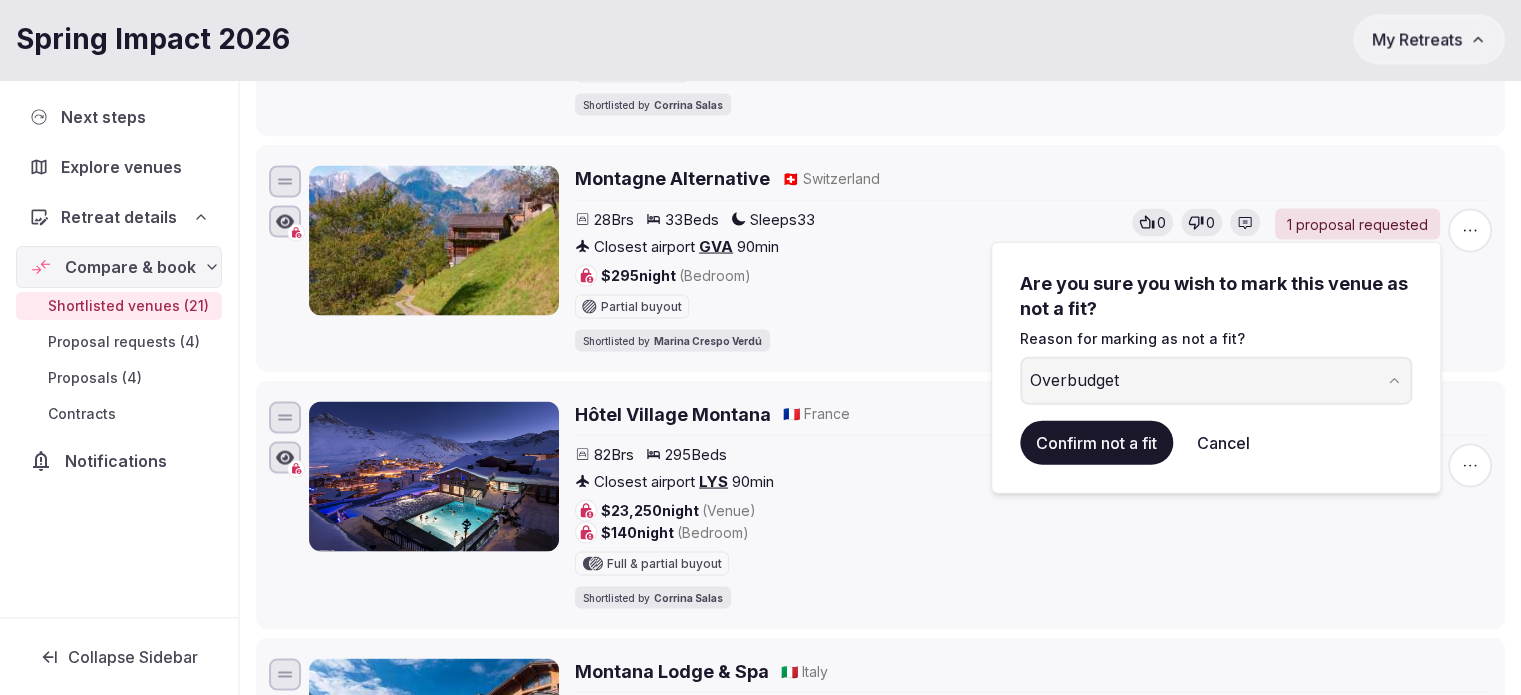 click on "Confirm not a fit" at bounding box center [1096, 443] 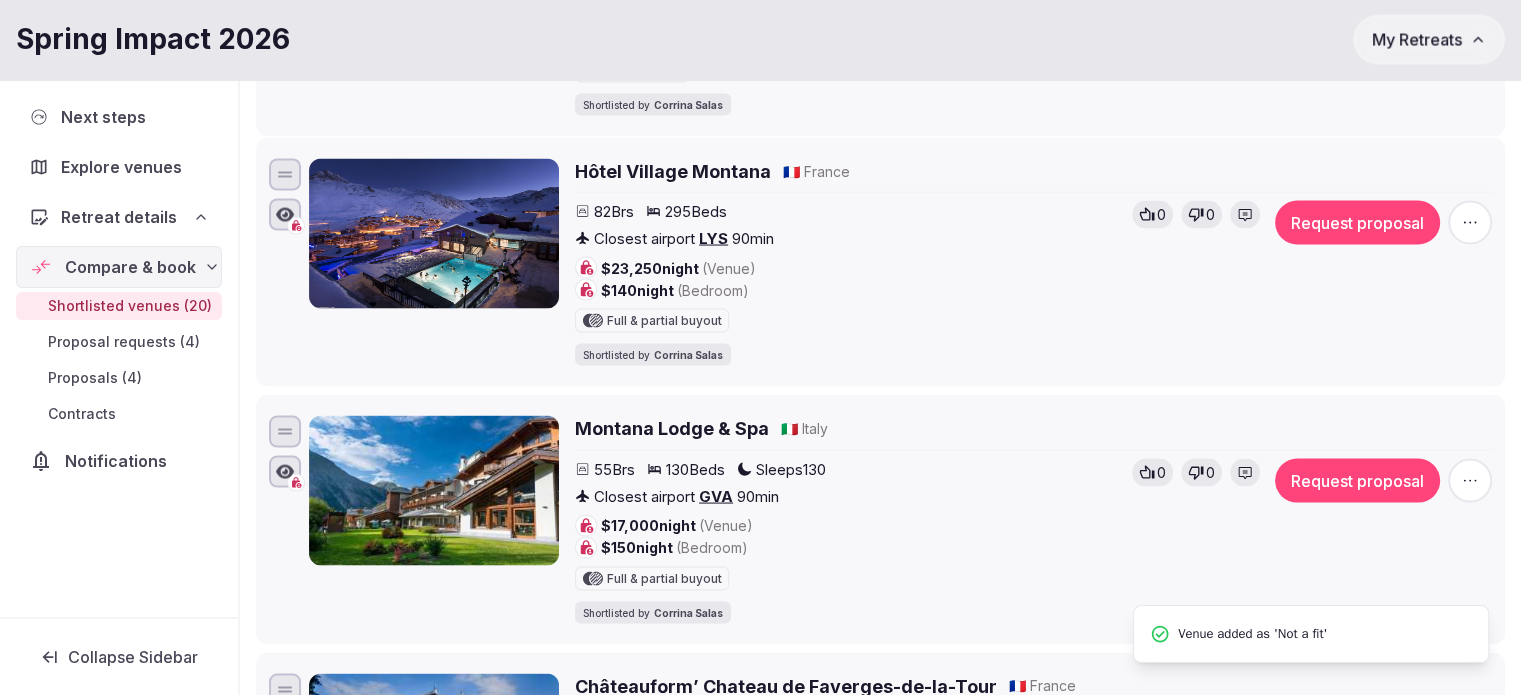 scroll, scrollTop: 0, scrollLeft: 0, axis: both 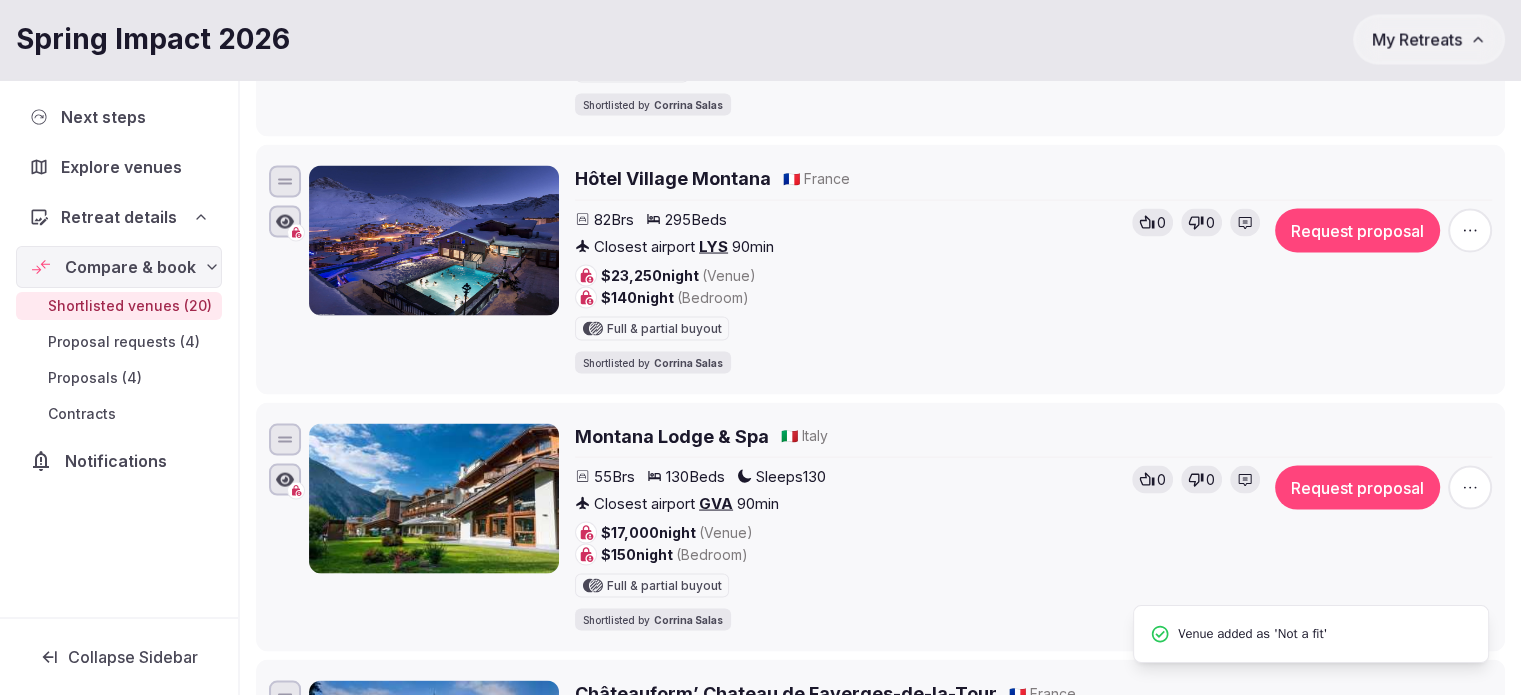 click at bounding box center [1470, 231] 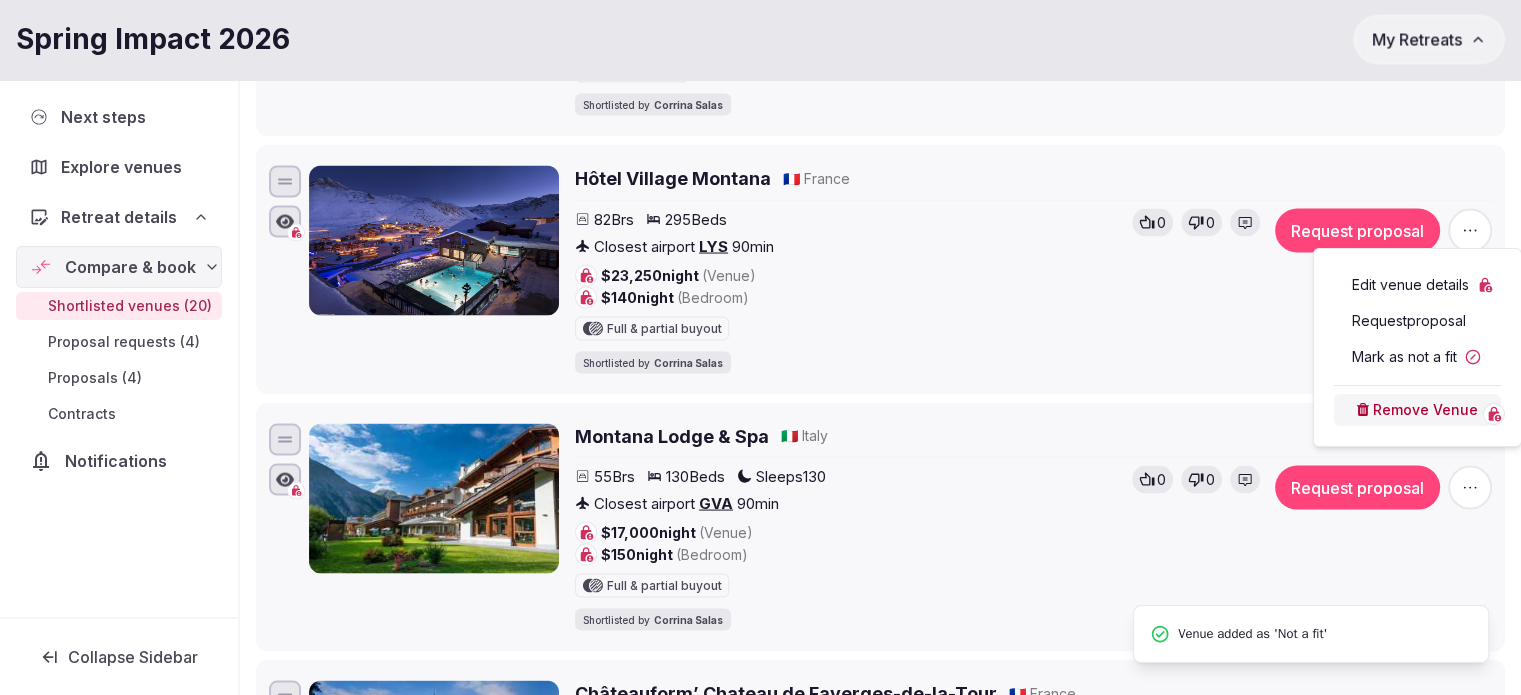 click on "Mark as not a fit" at bounding box center (1417, 357) 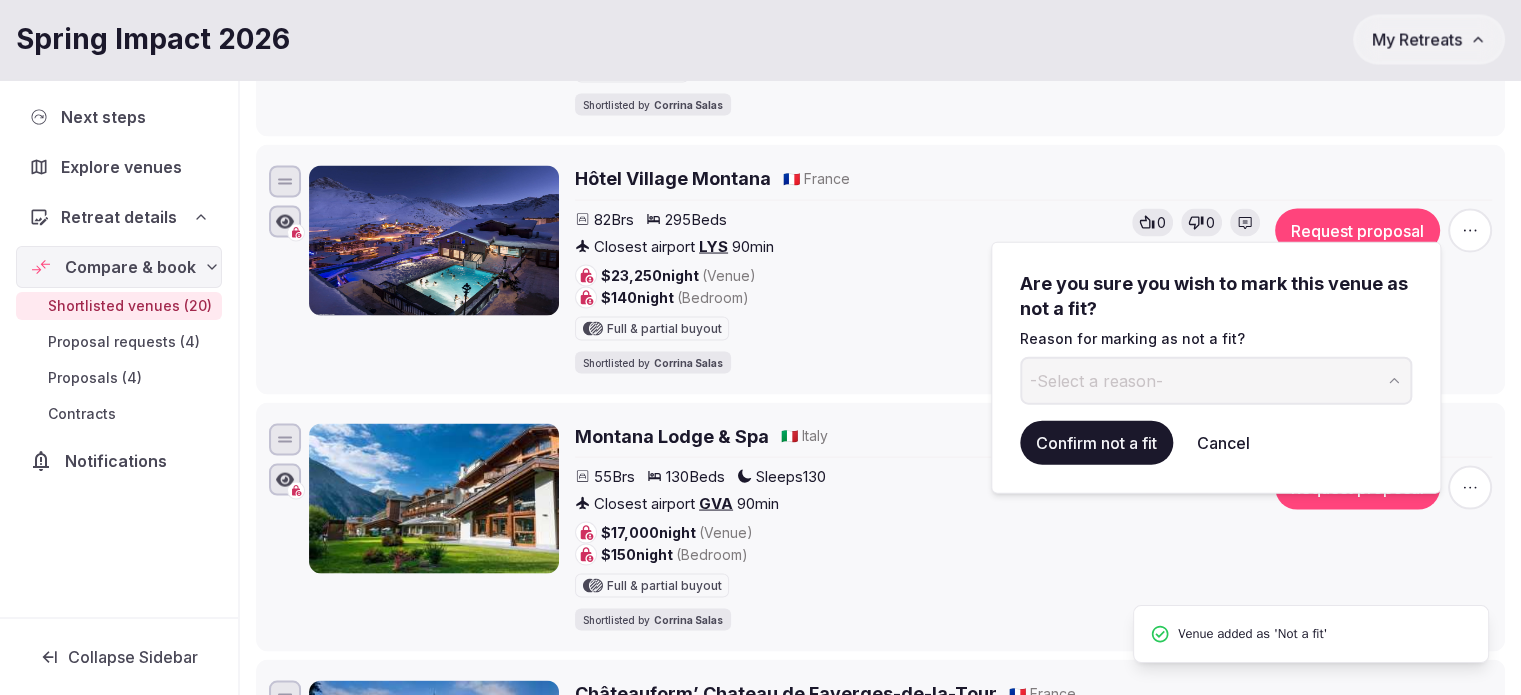 click on "-Select a reason-" at bounding box center [1096, 380] 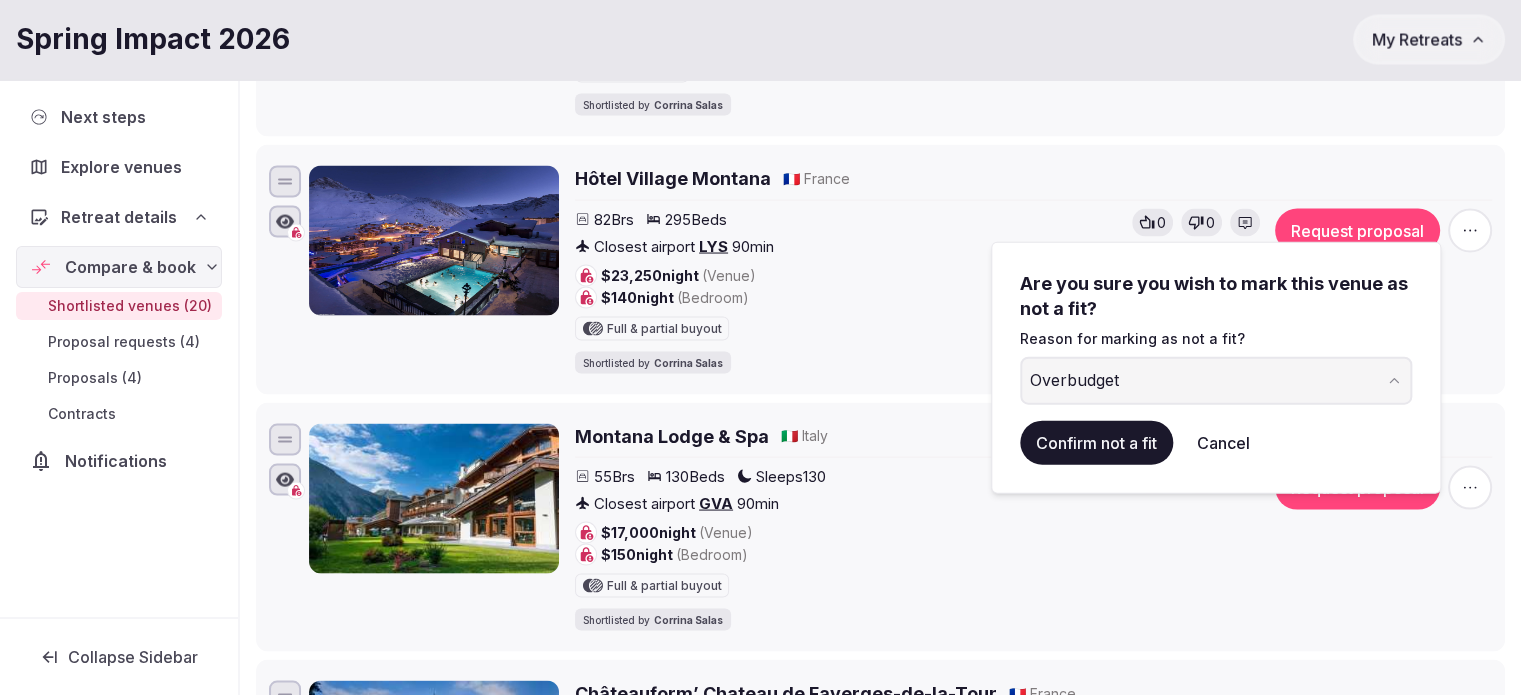 click on "Confirm not a fit" at bounding box center [1096, 443] 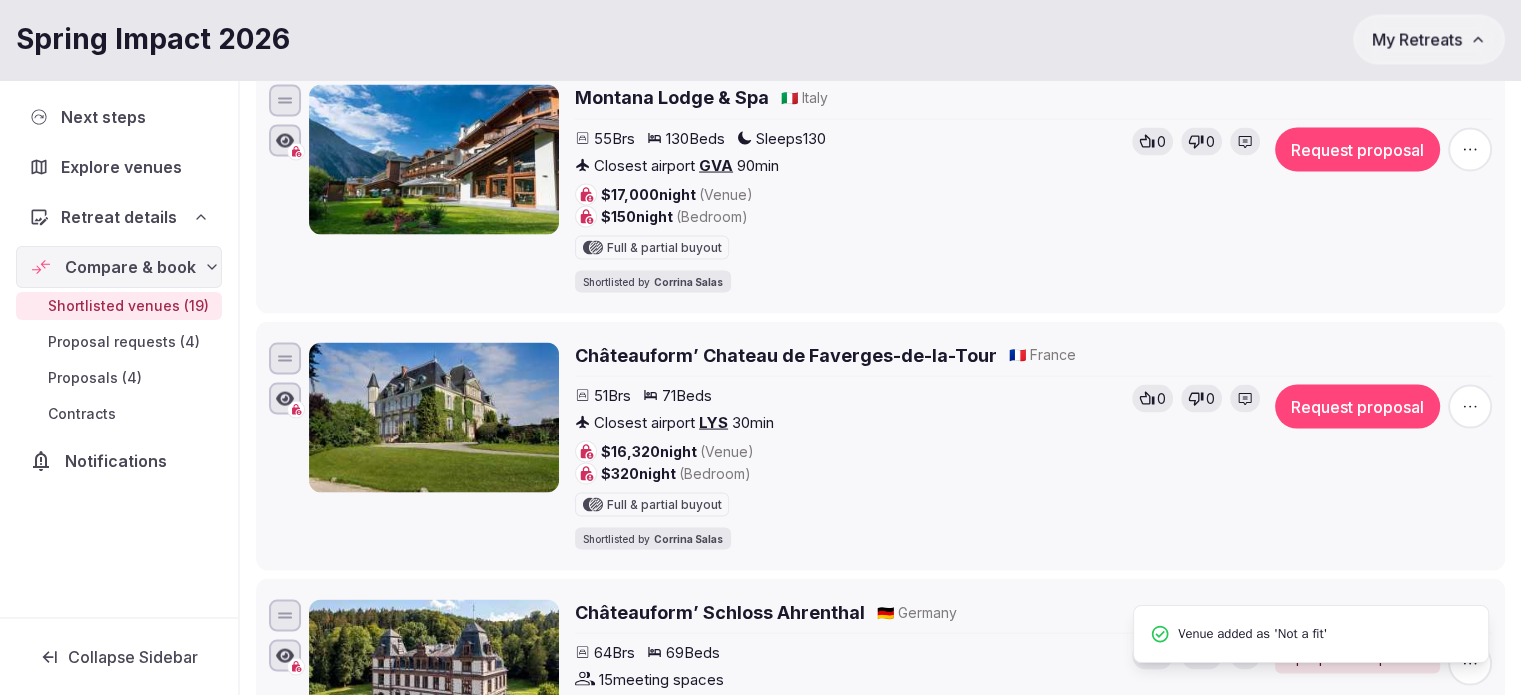 scroll, scrollTop: 4033, scrollLeft: 0, axis: vertical 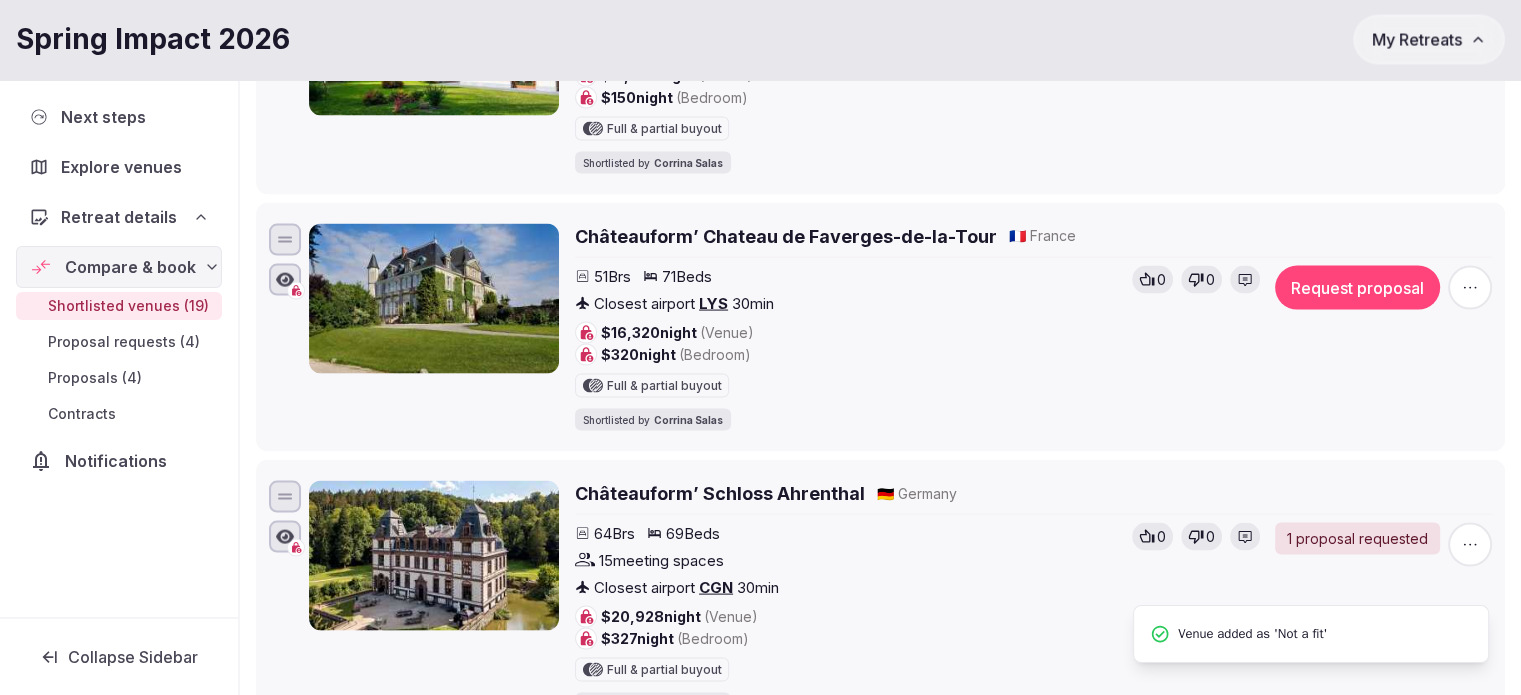 click 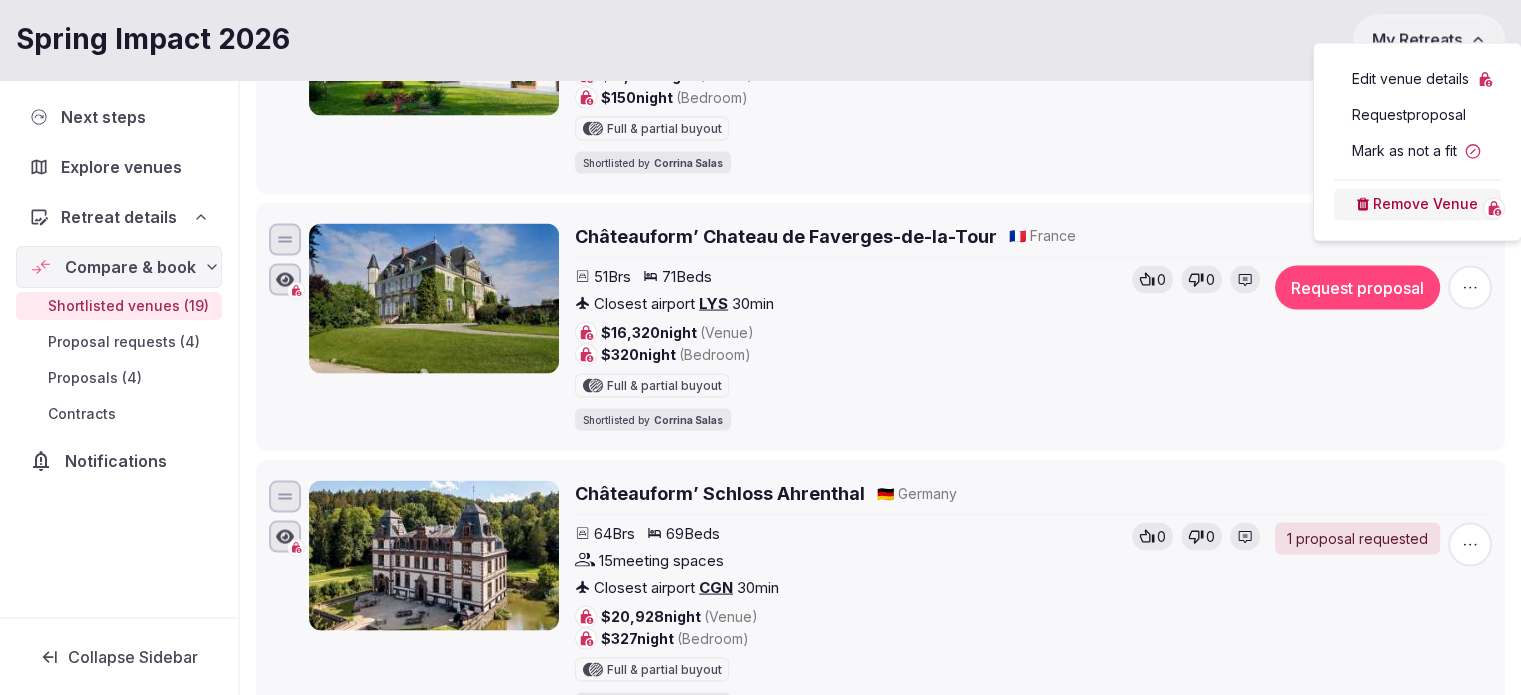 click on "Mark as not a fit" at bounding box center [1417, 151] 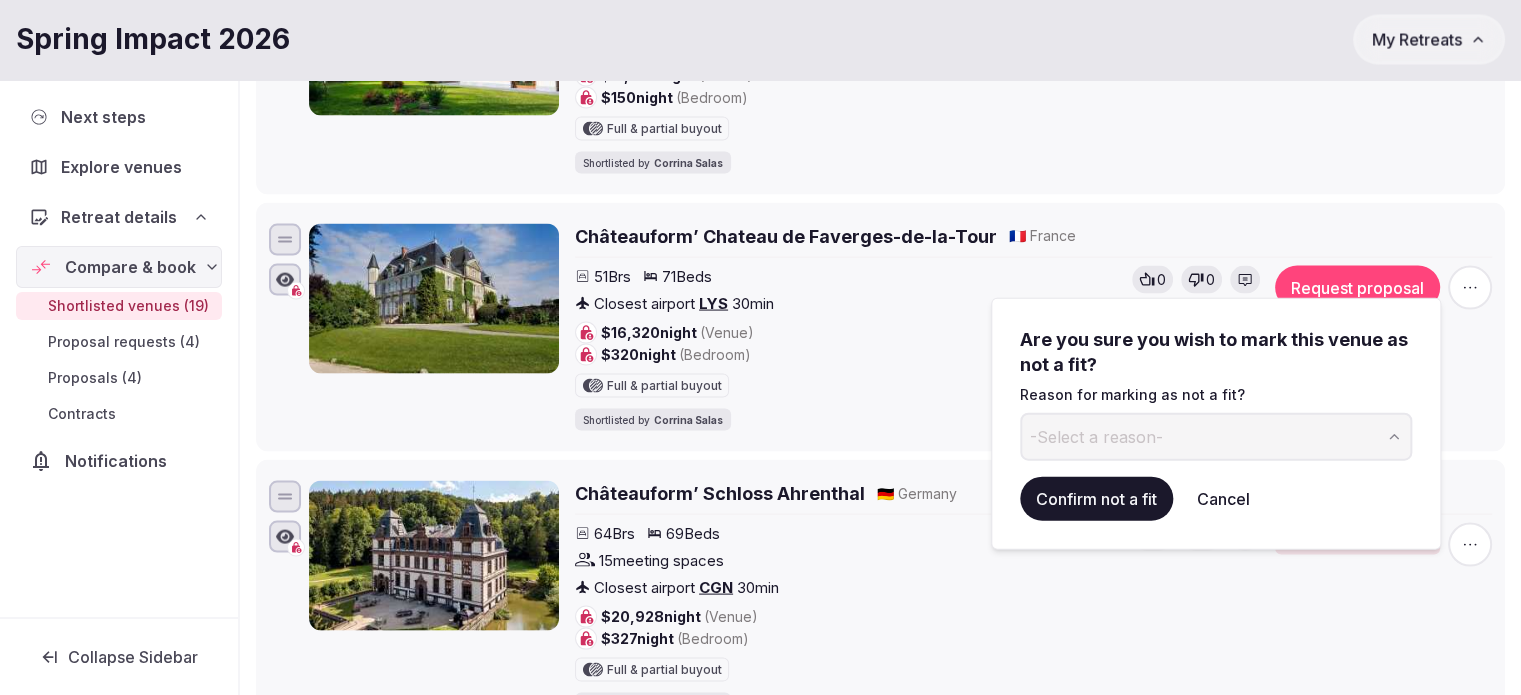 click on "-Select a reason-" at bounding box center (1216, 437) 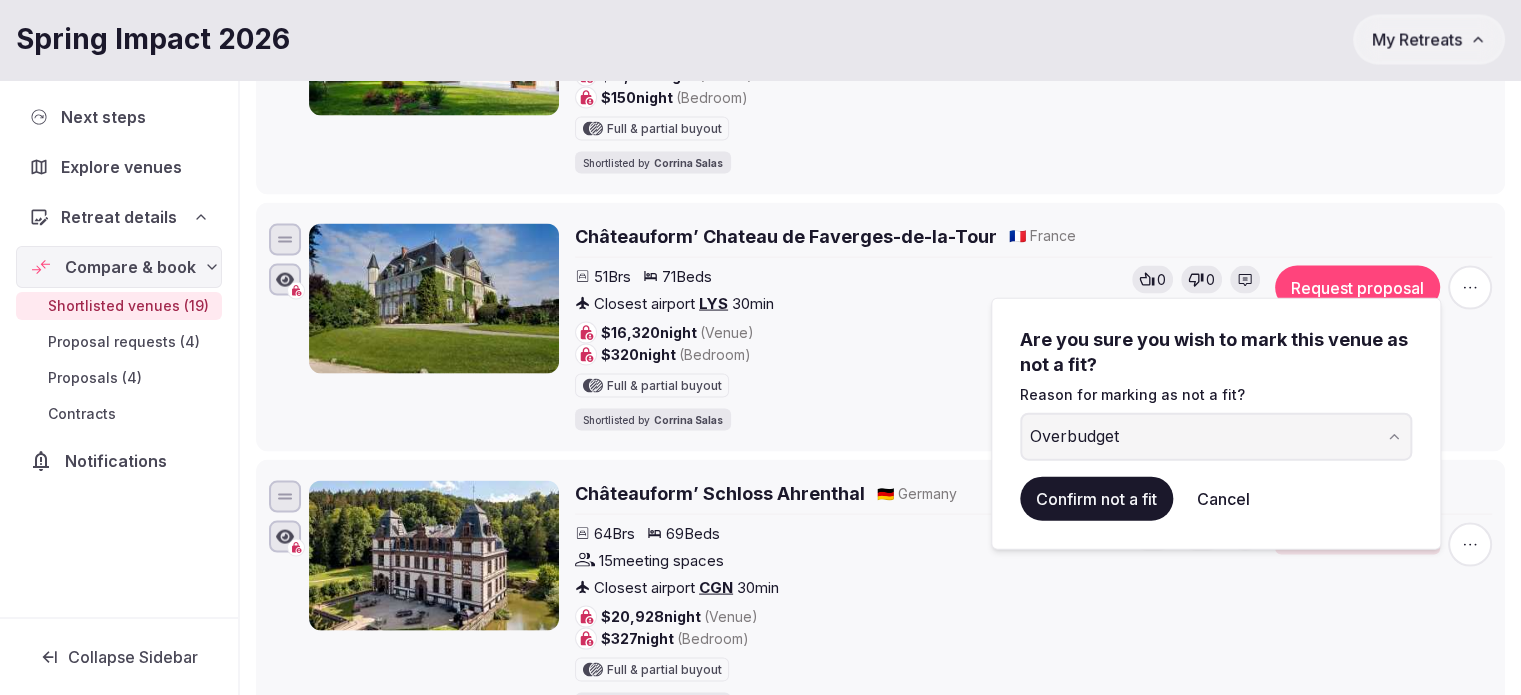 click on "Confirm not a fit" at bounding box center [1096, 499] 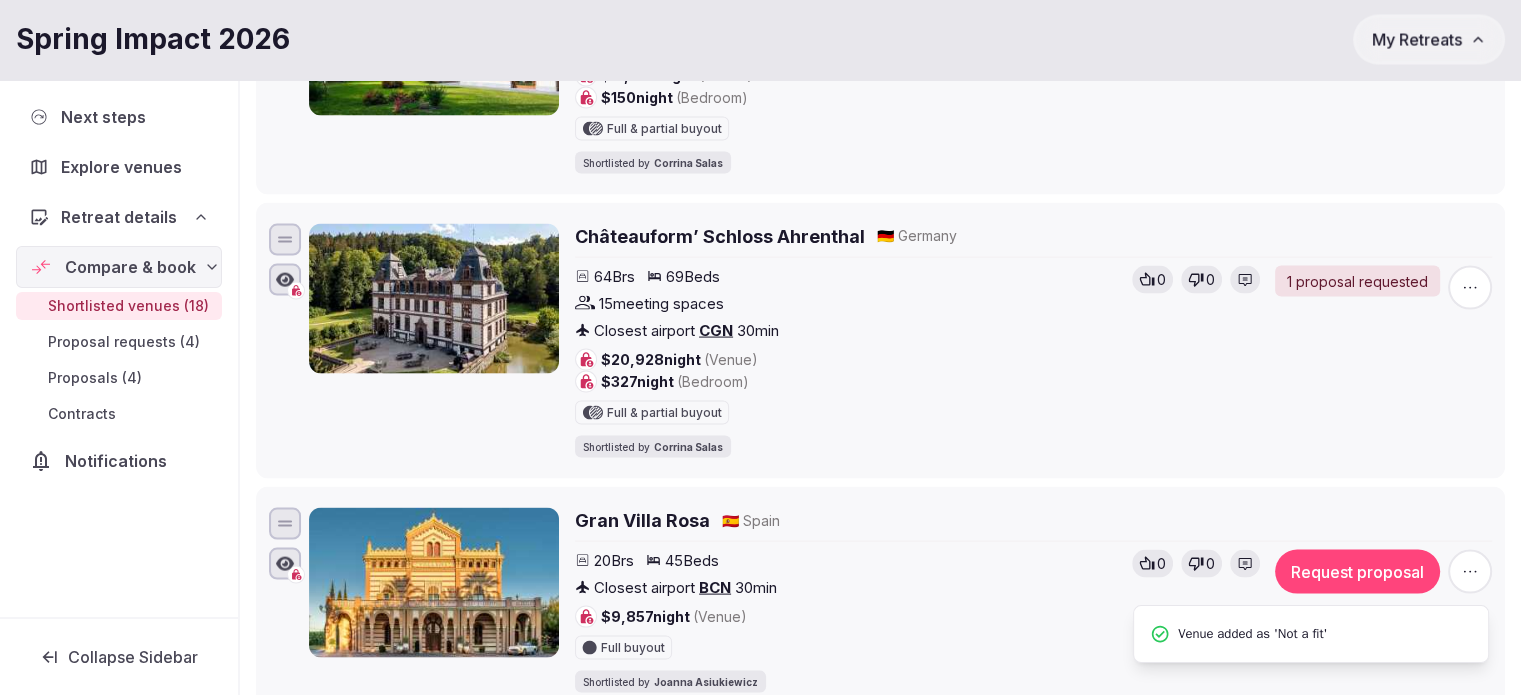 click 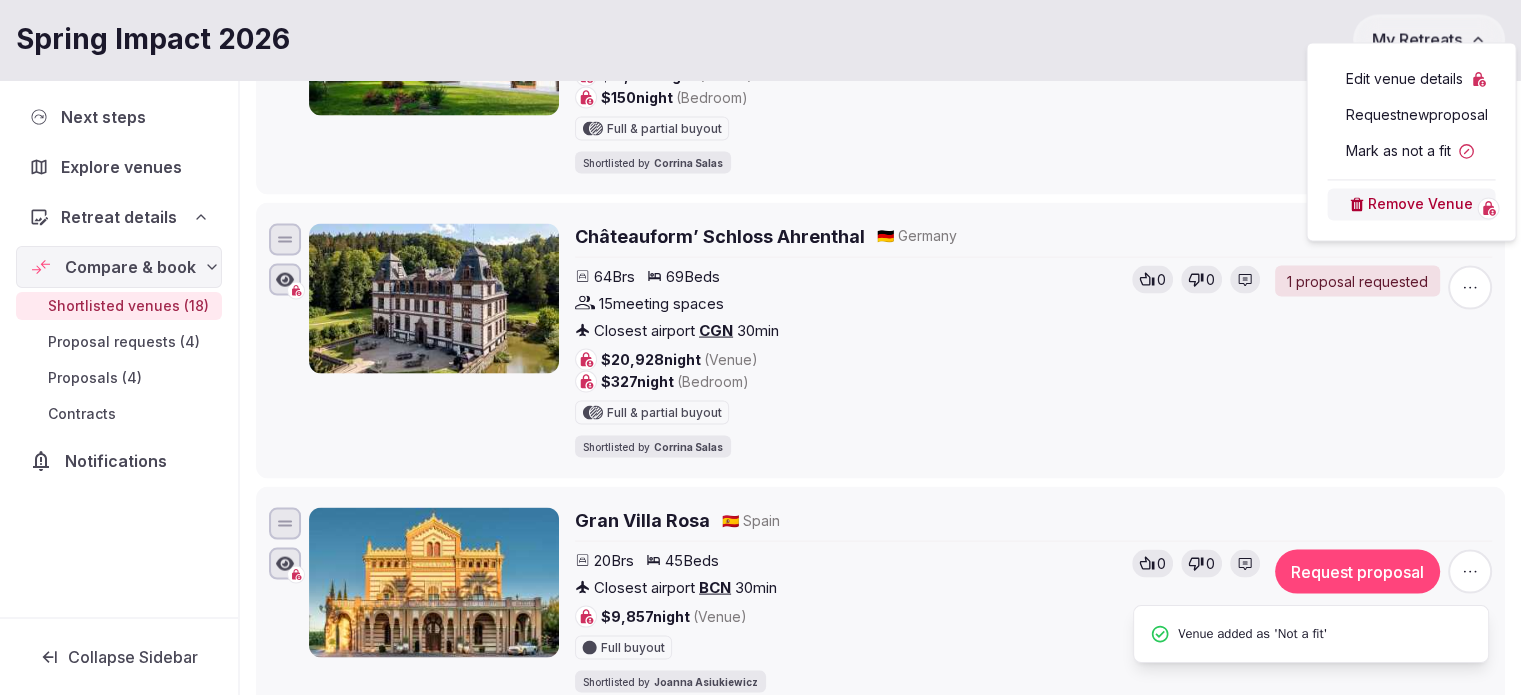 click on "Mark as not a fit" at bounding box center (1411, 151) 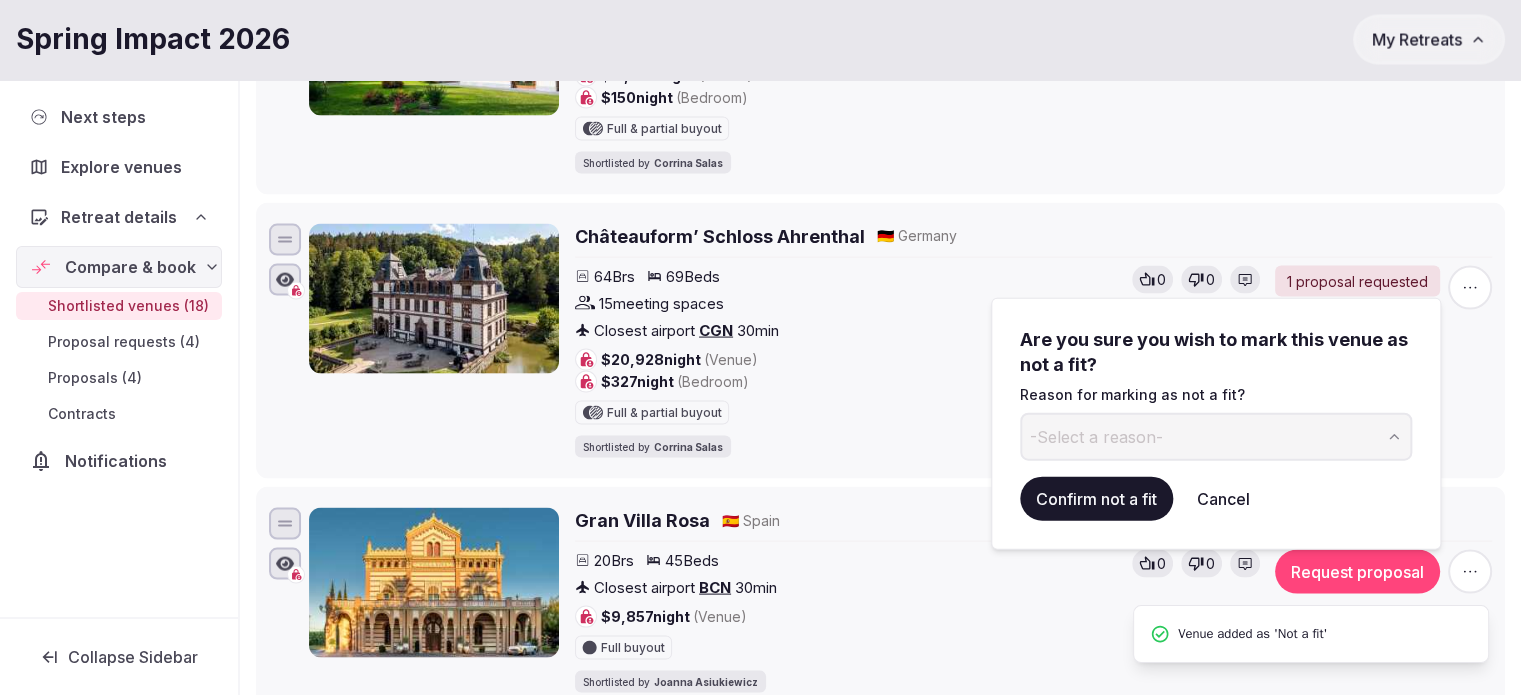 click on "Reason for marking as not a fit?" at bounding box center [1216, 395] 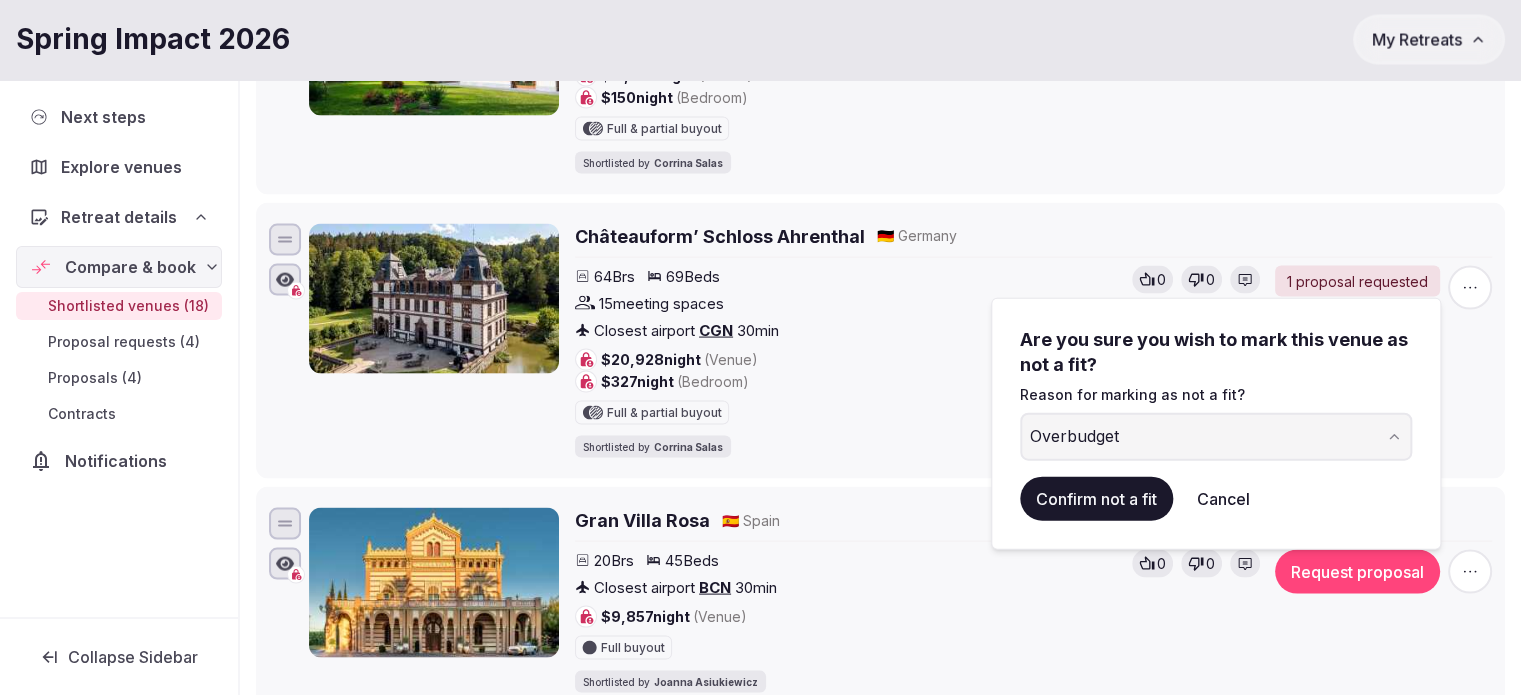 click on "Confirm not a fit" at bounding box center (1096, 499) 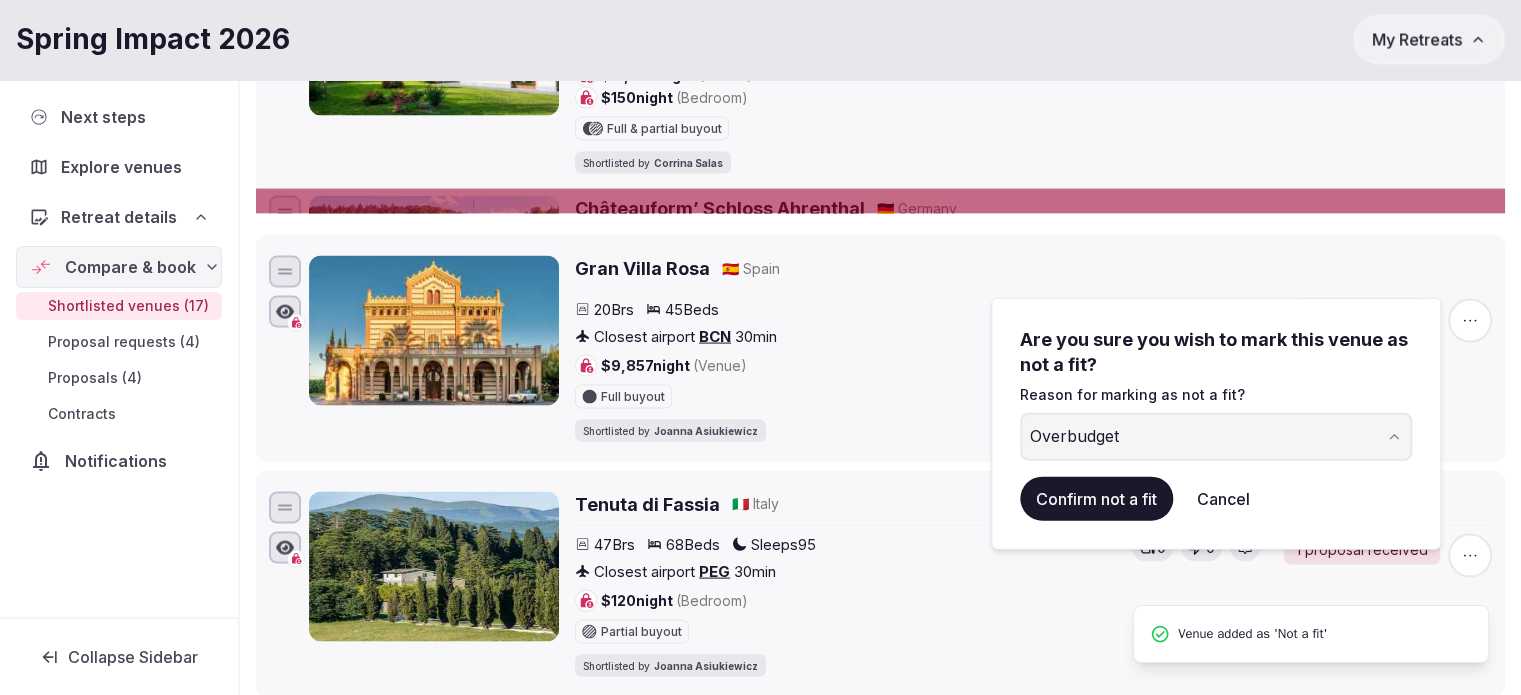 scroll, scrollTop: 0, scrollLeft: 0, axis: both 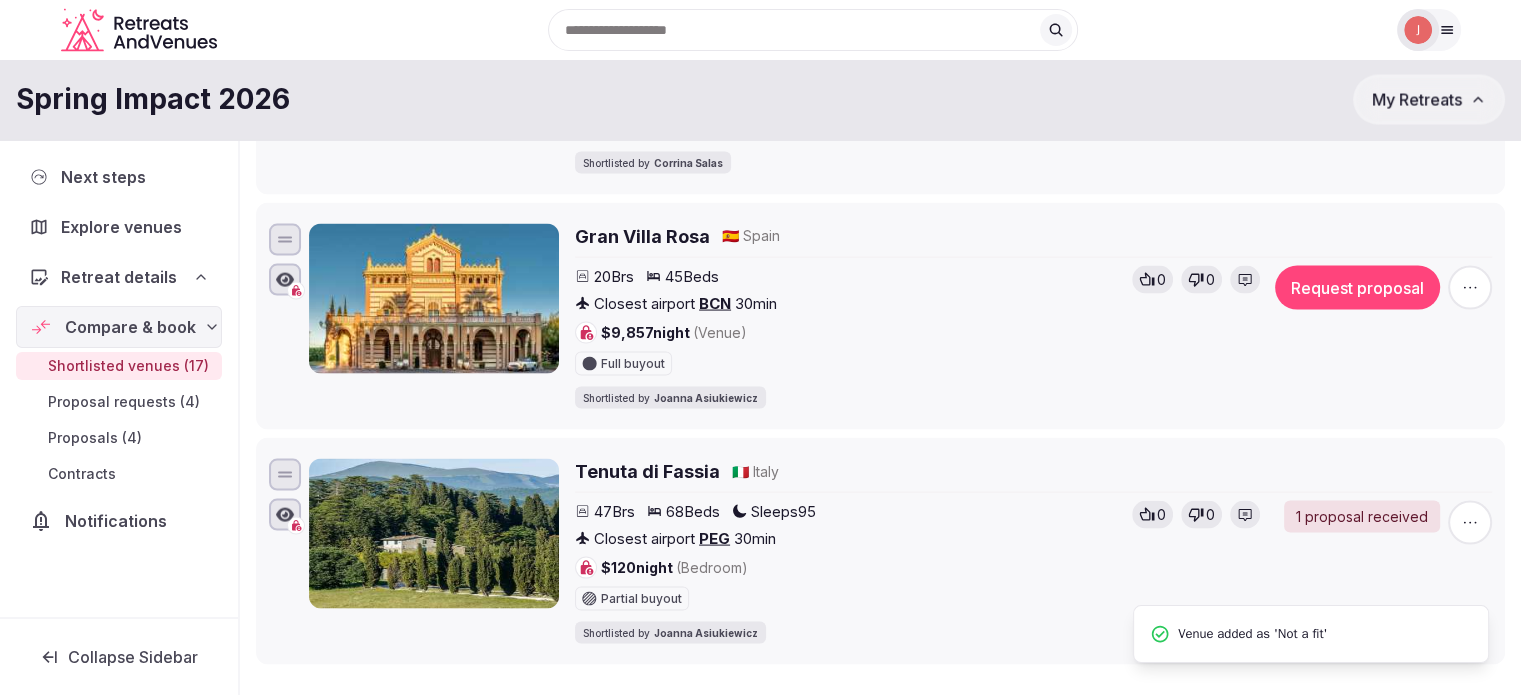 click 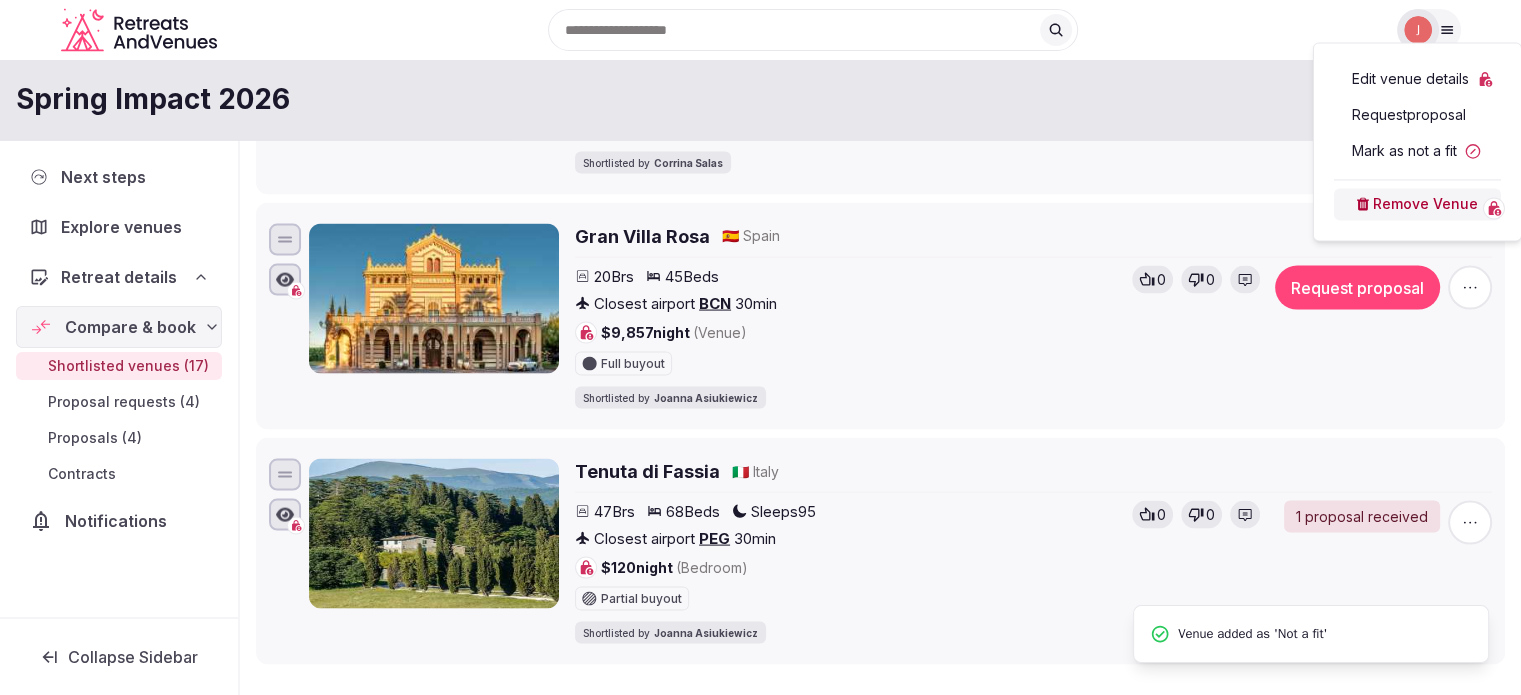 click on "Mark as not a fit" at bounding box center (1417, 151) 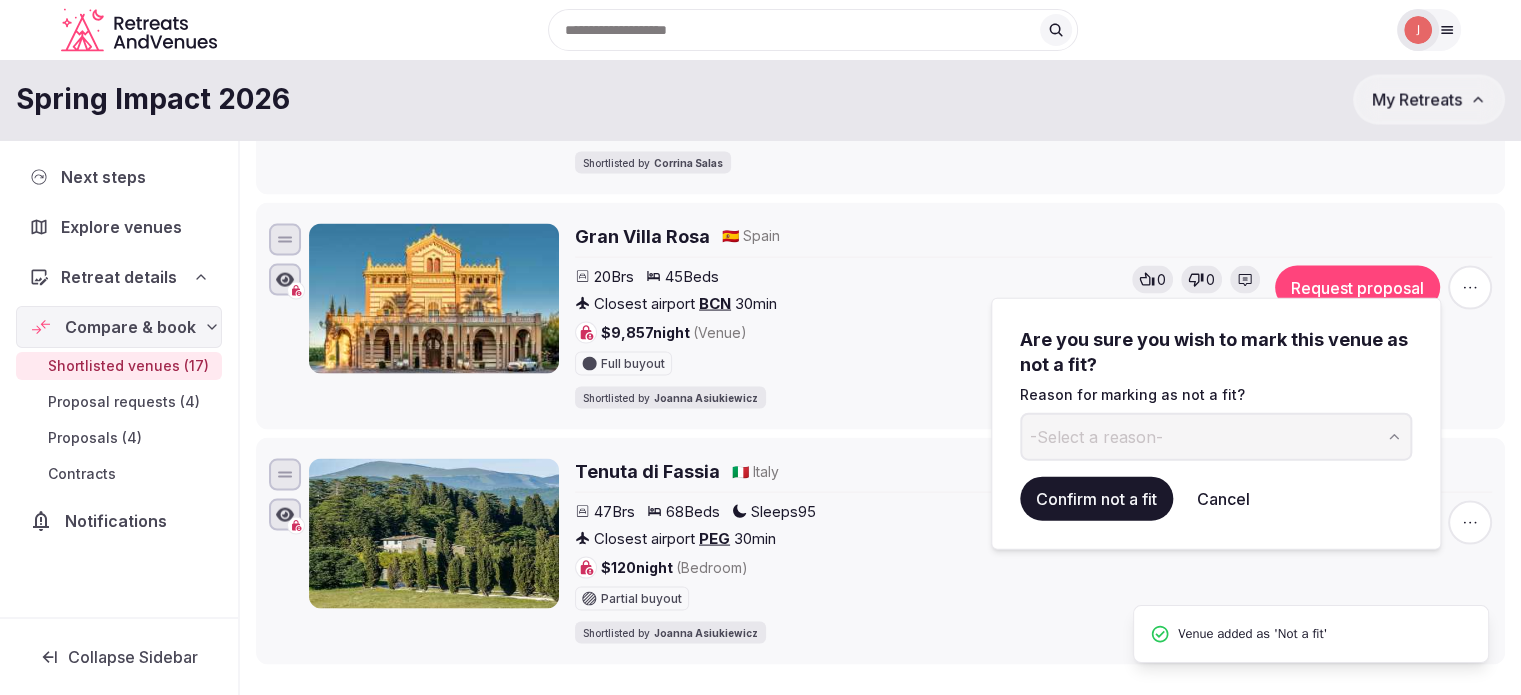 click on "-Select a reason-" at bounding box center [1096, 436] 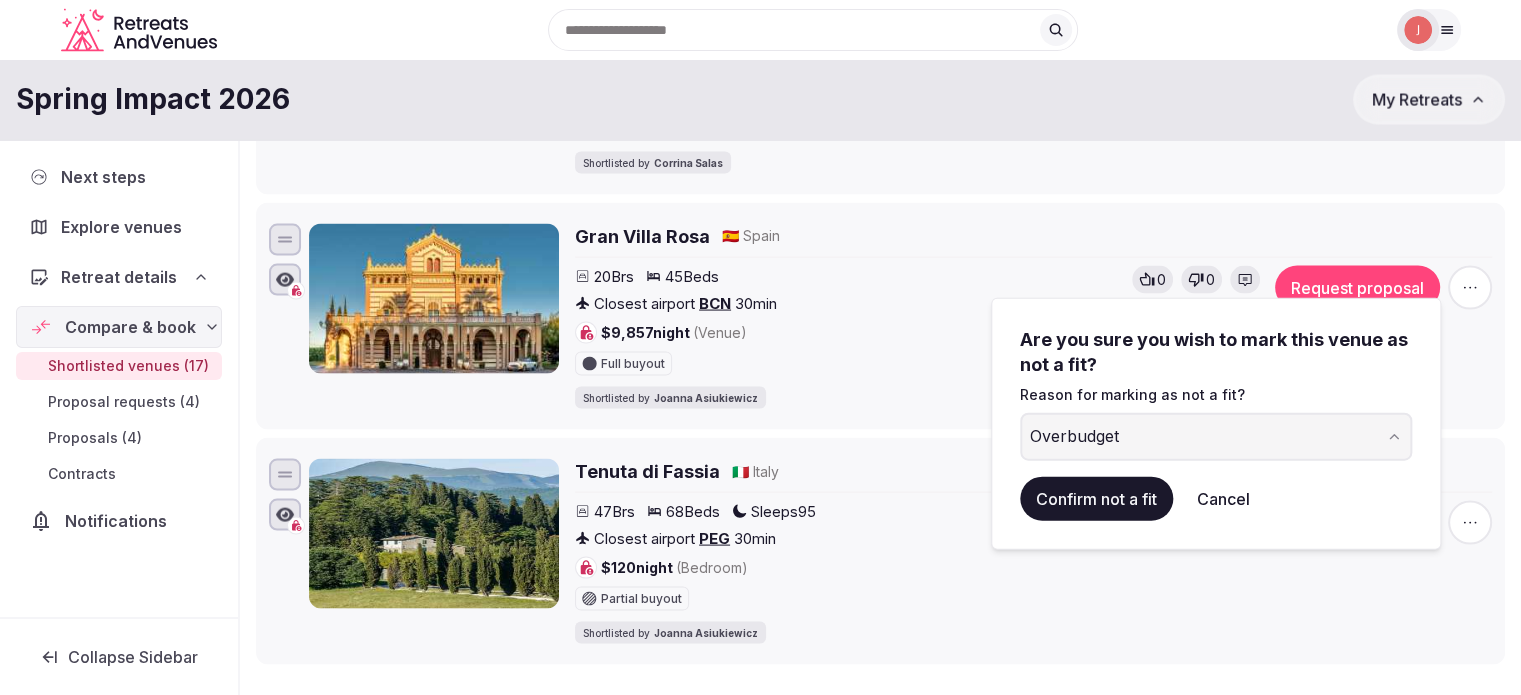 click on "Confirm not a fit" at bounding box center (1096, 499) 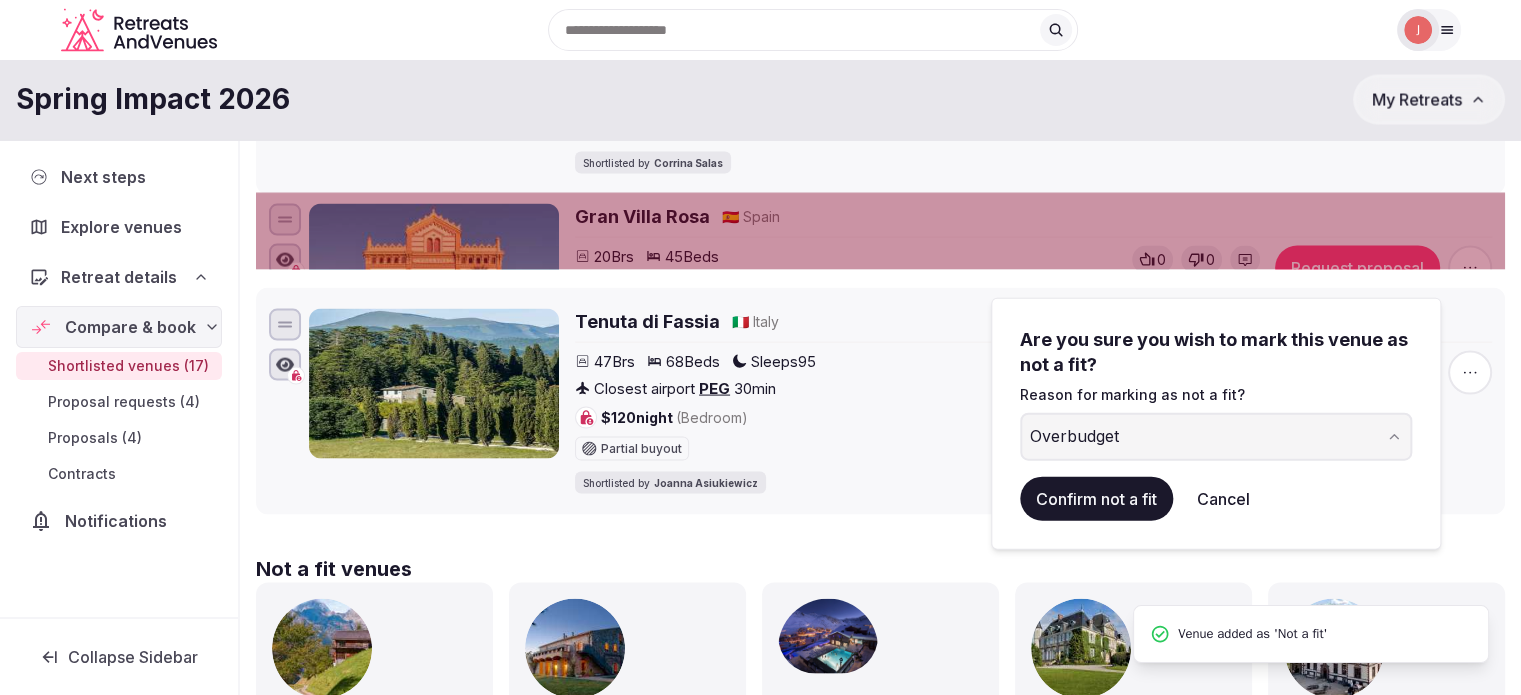 scroll, scrollTop: 0, scrollLeft: 0, axis: both 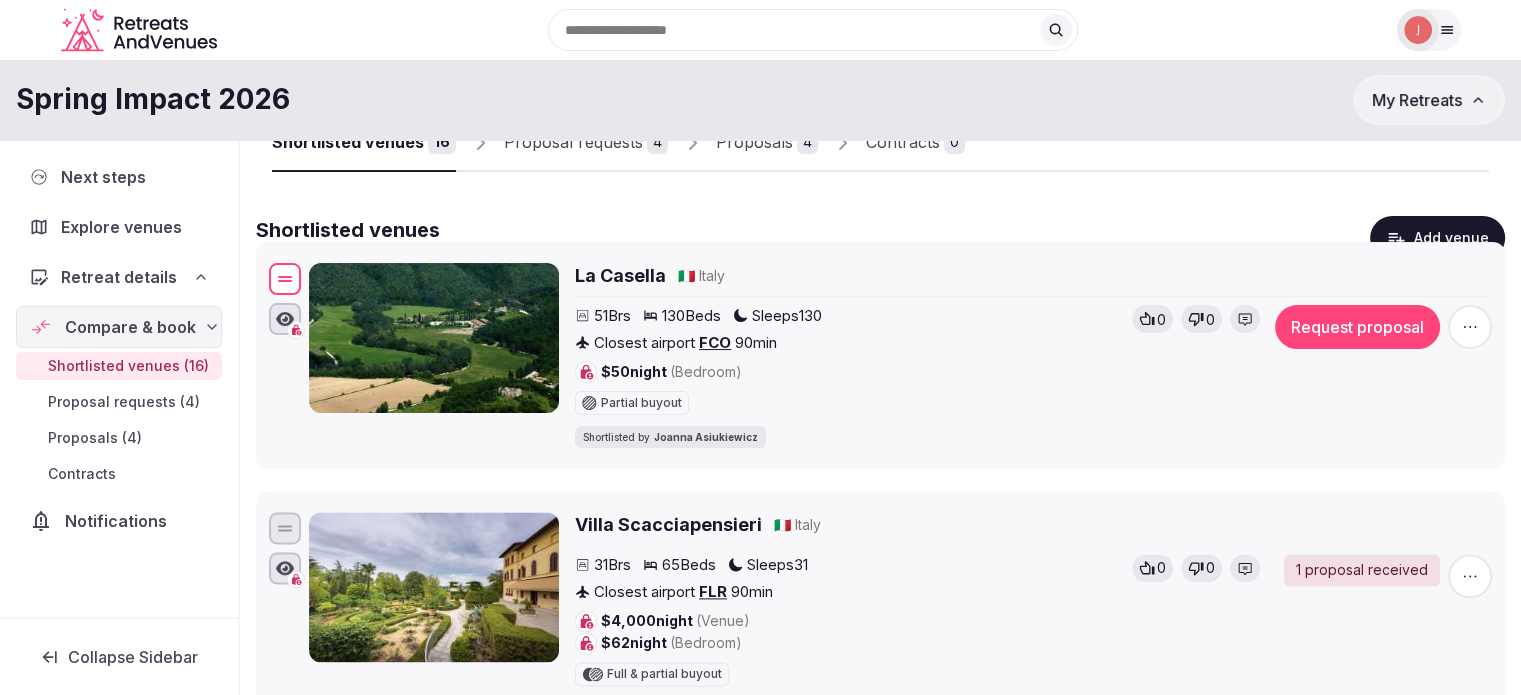 drag, startPoint x: 281, startPoint y: 475, endPoint x: 317, endPoint y: 280, distance: 198.29523 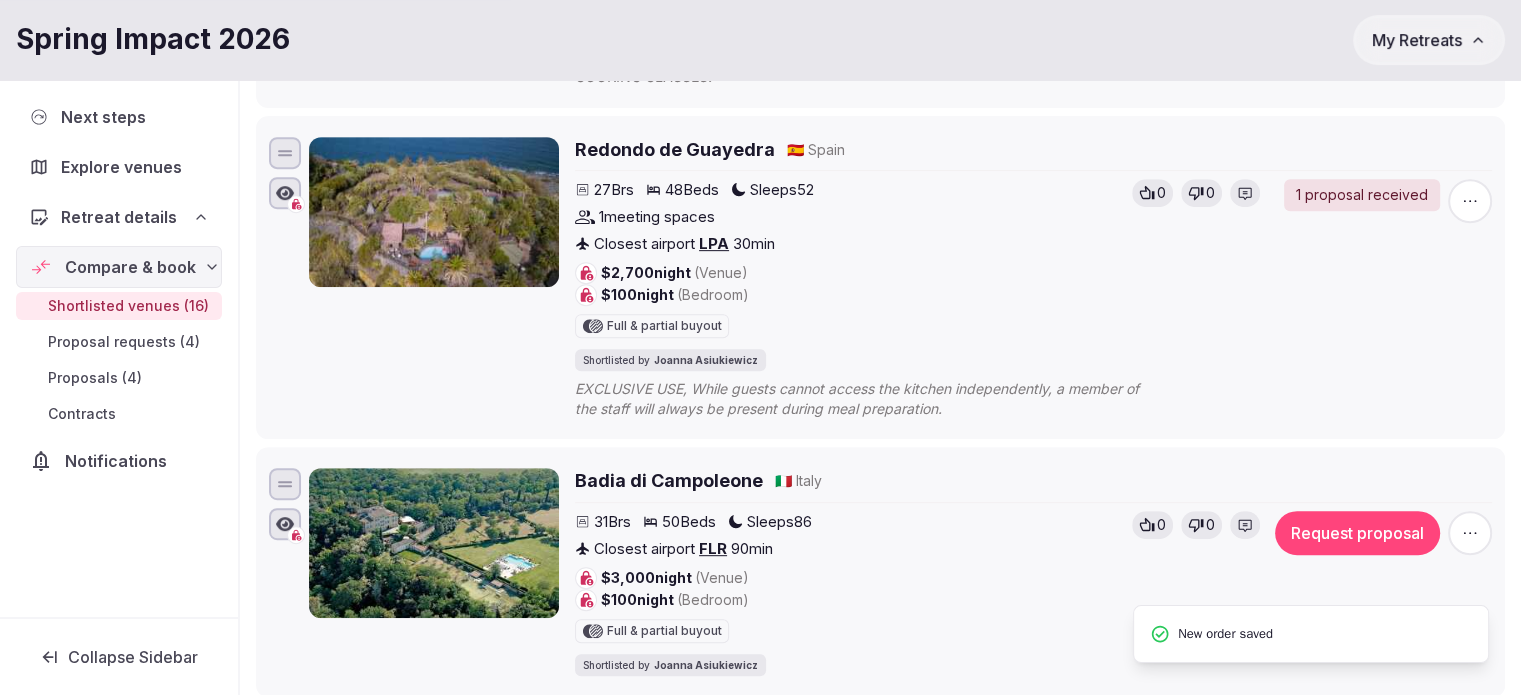 scroll, scrollTop: 1100, scrollLeft: 0, axis: vertical 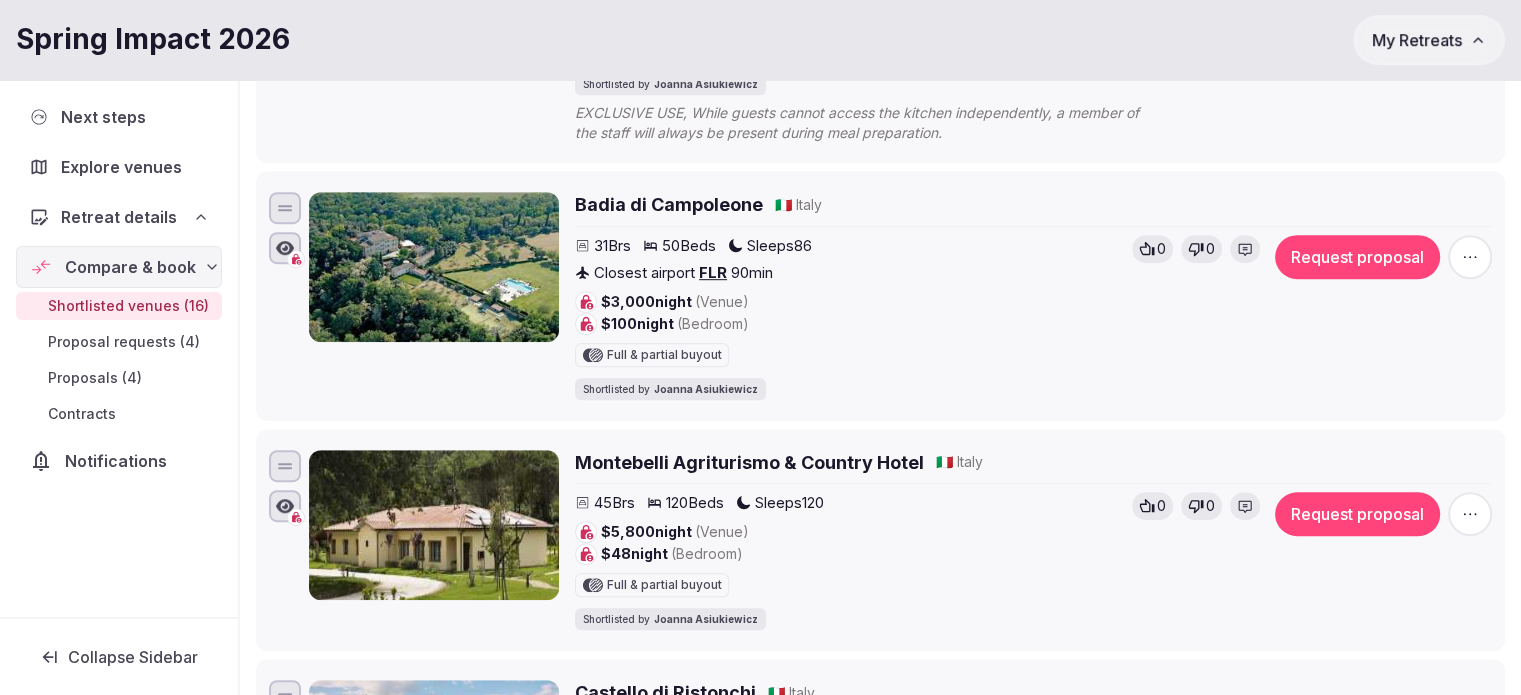 click on "Badia di Campoleone" at bounding box center [669, 204] 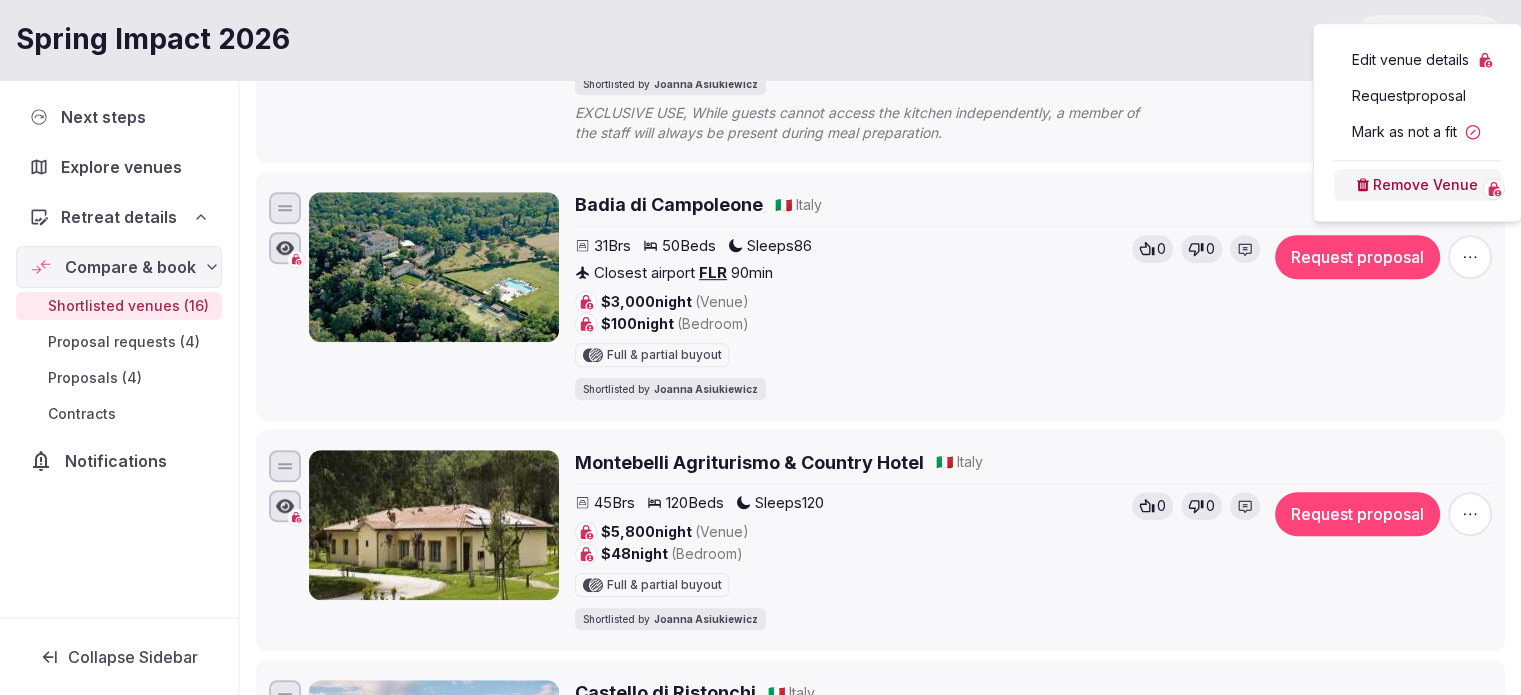 click on "Mark as not a fit" at bounding box center (1417, 132) 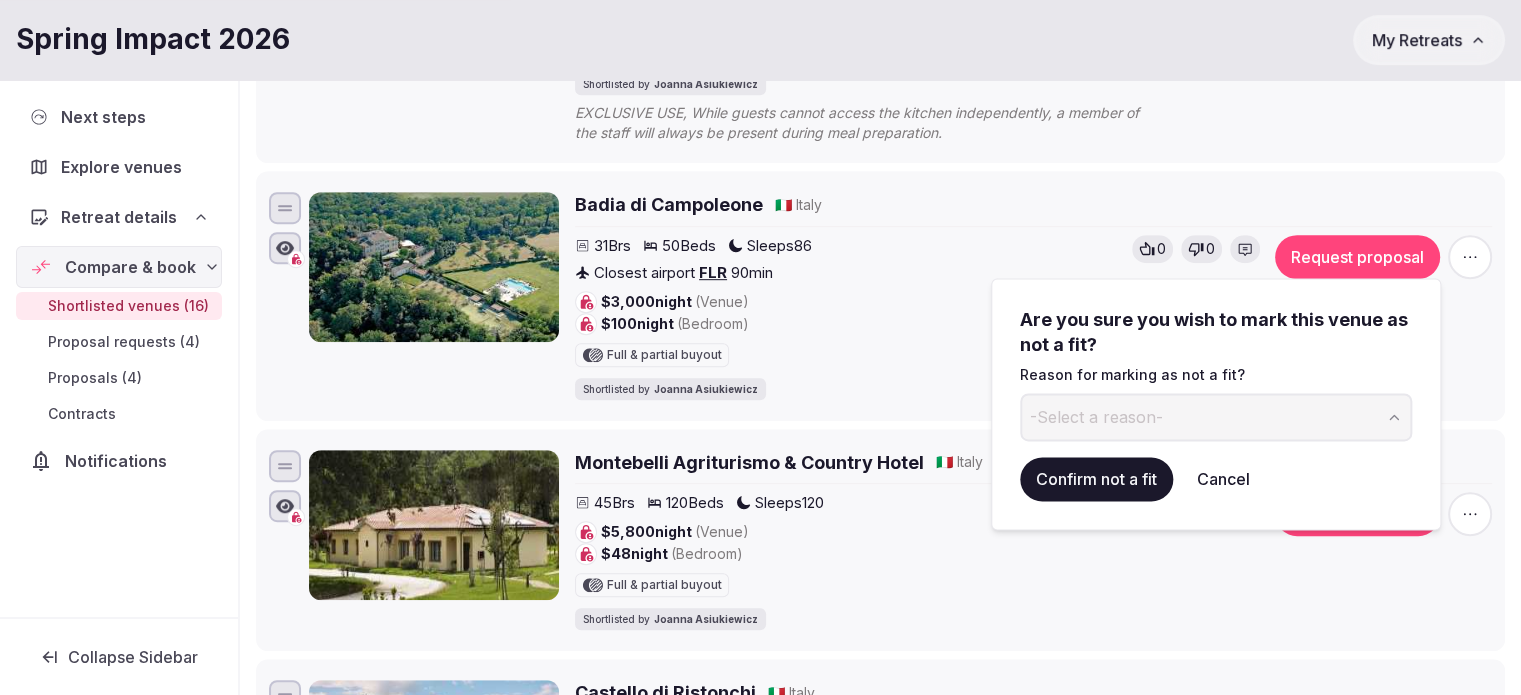 click on "-Select a reason-" at bounding box center (1216, 417) 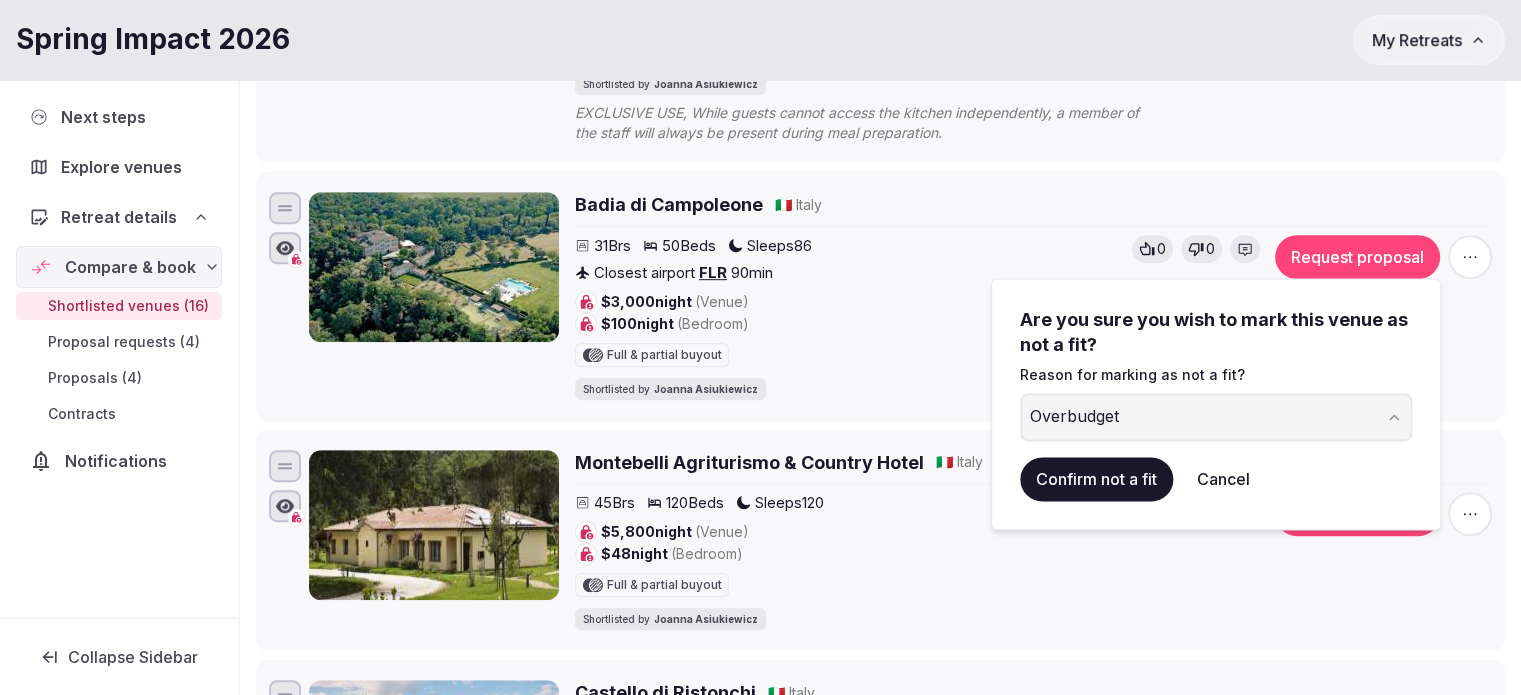 click on "Confirm not a fit" at bounding box center (1096, 479) 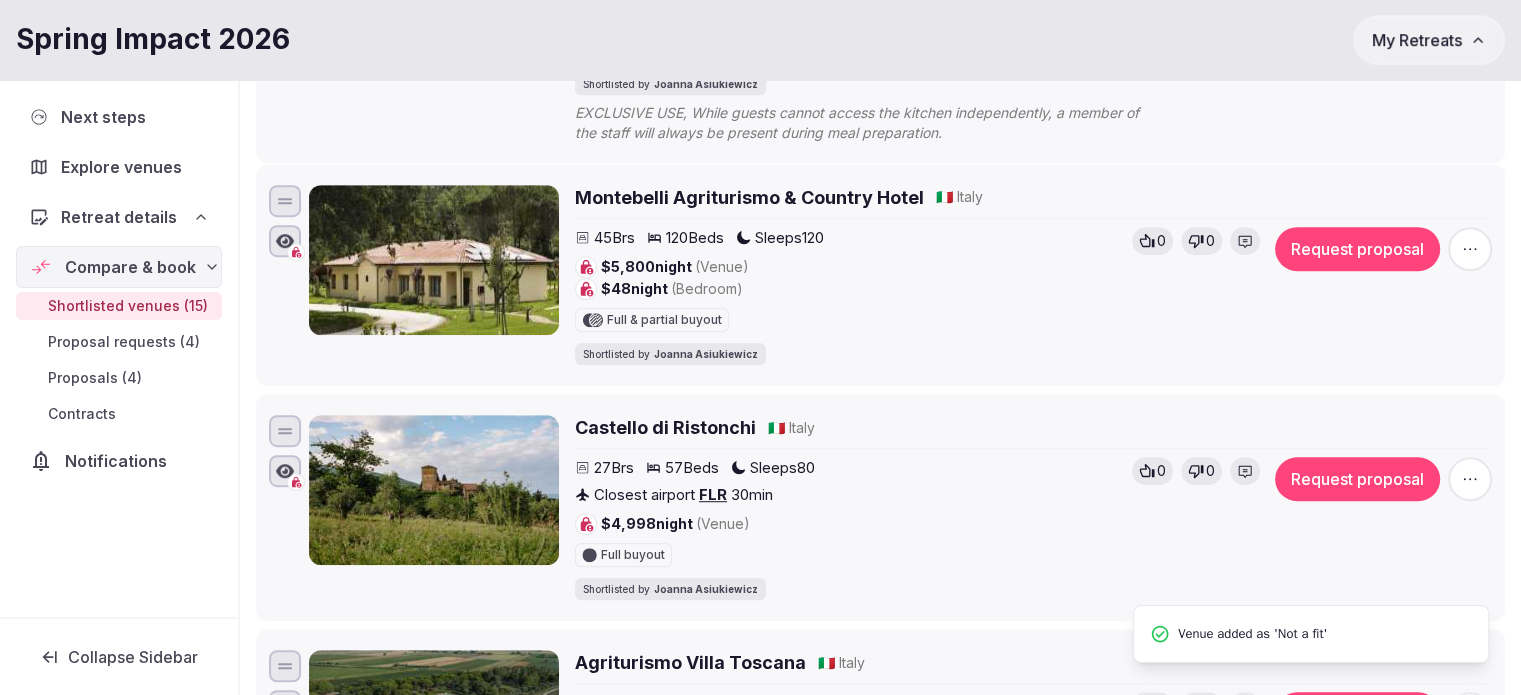 scroll, scrollTop: 0, scrollLeft: 0, axis: both 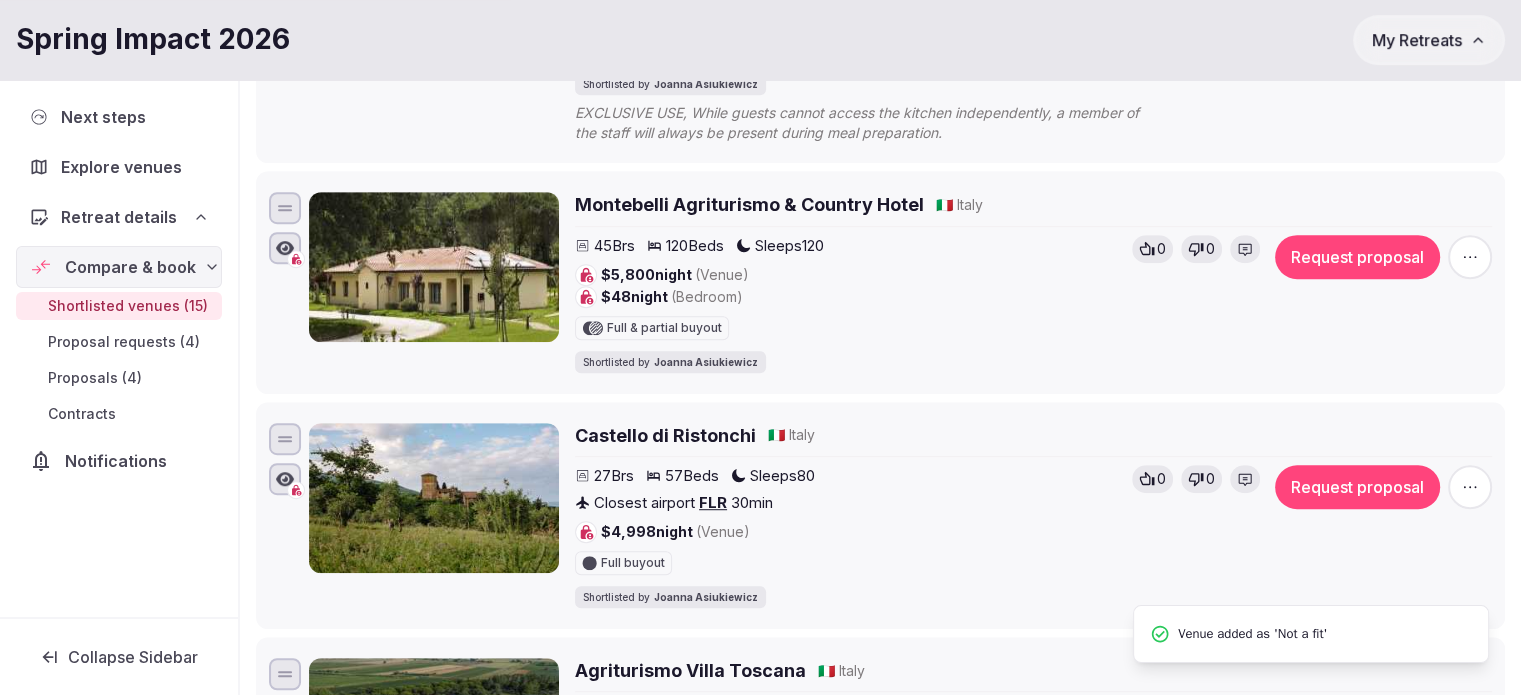 click on "Montebelli Agriturismo & Country Hotel" at bounding box center [749, 204] 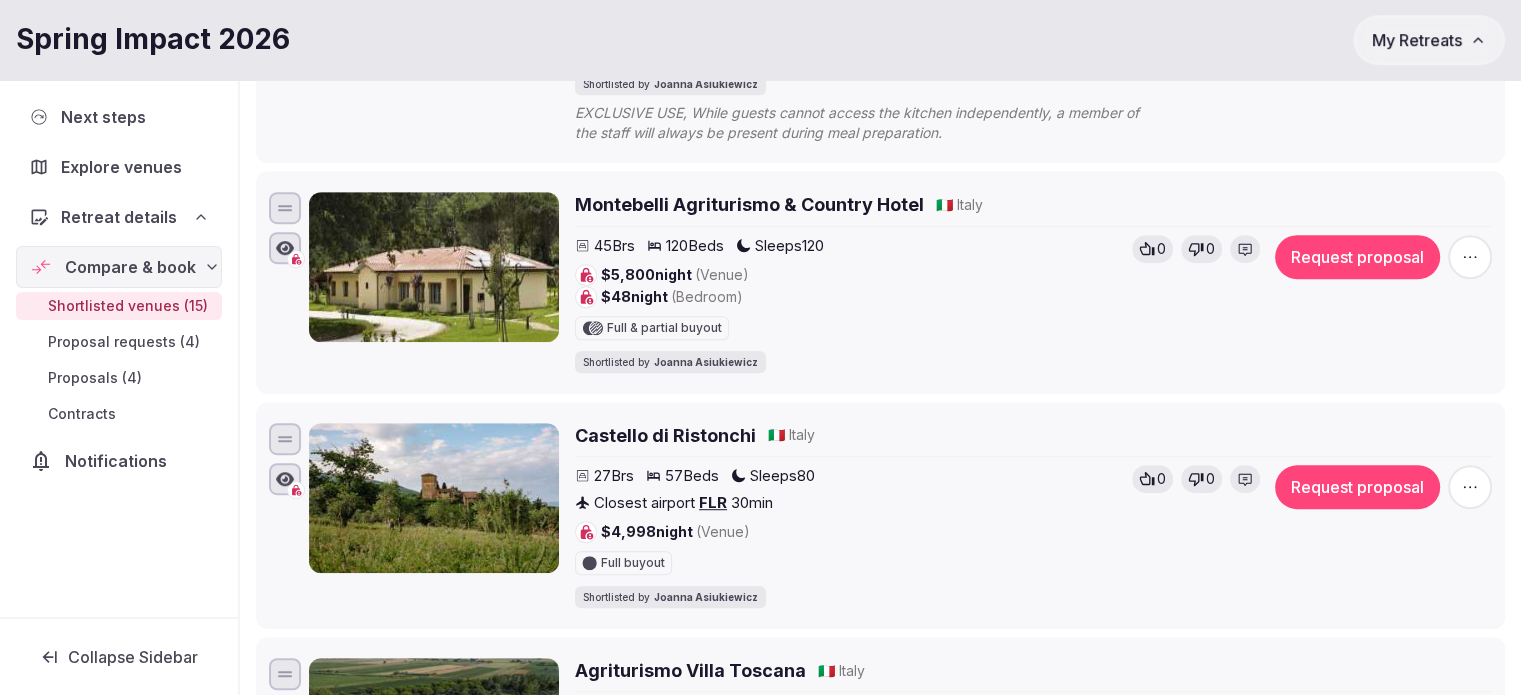 click 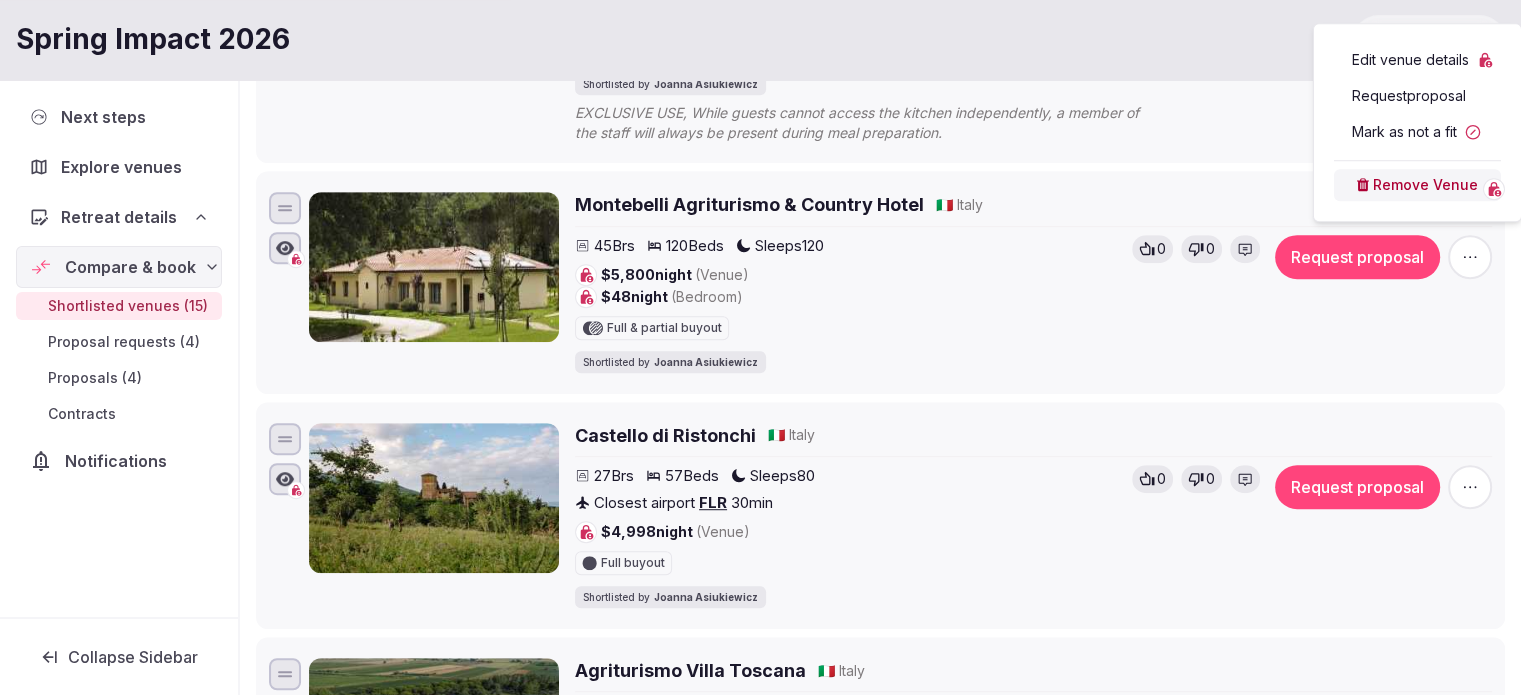 click on "Mark as not a fit" at bounding box center (1417, 132) 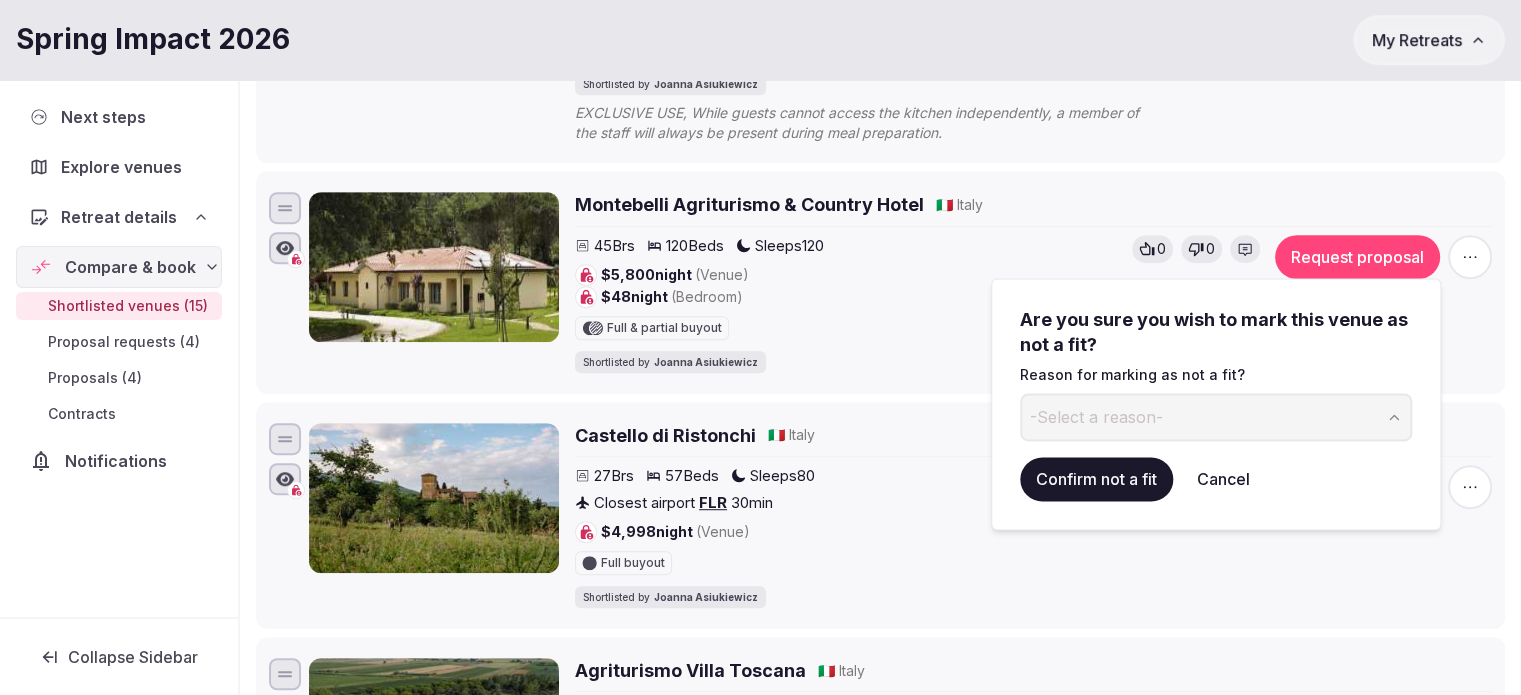 click on "-Select a reason-" at bounding box center [1216, 417] 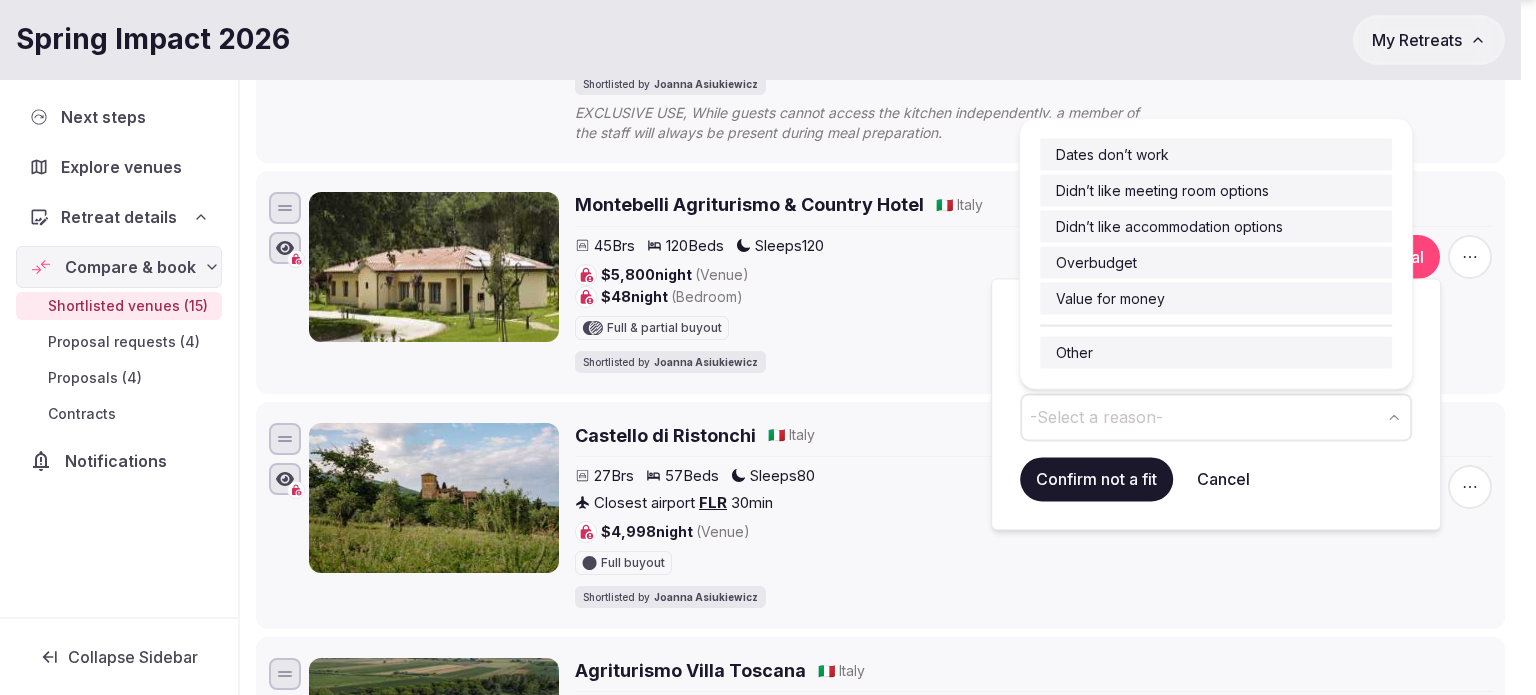 click on "Dates don’t work Didn’t like meeting room options Didn’t like accommodation options Overbudget Value for money" at bounding box center [1216, 227] 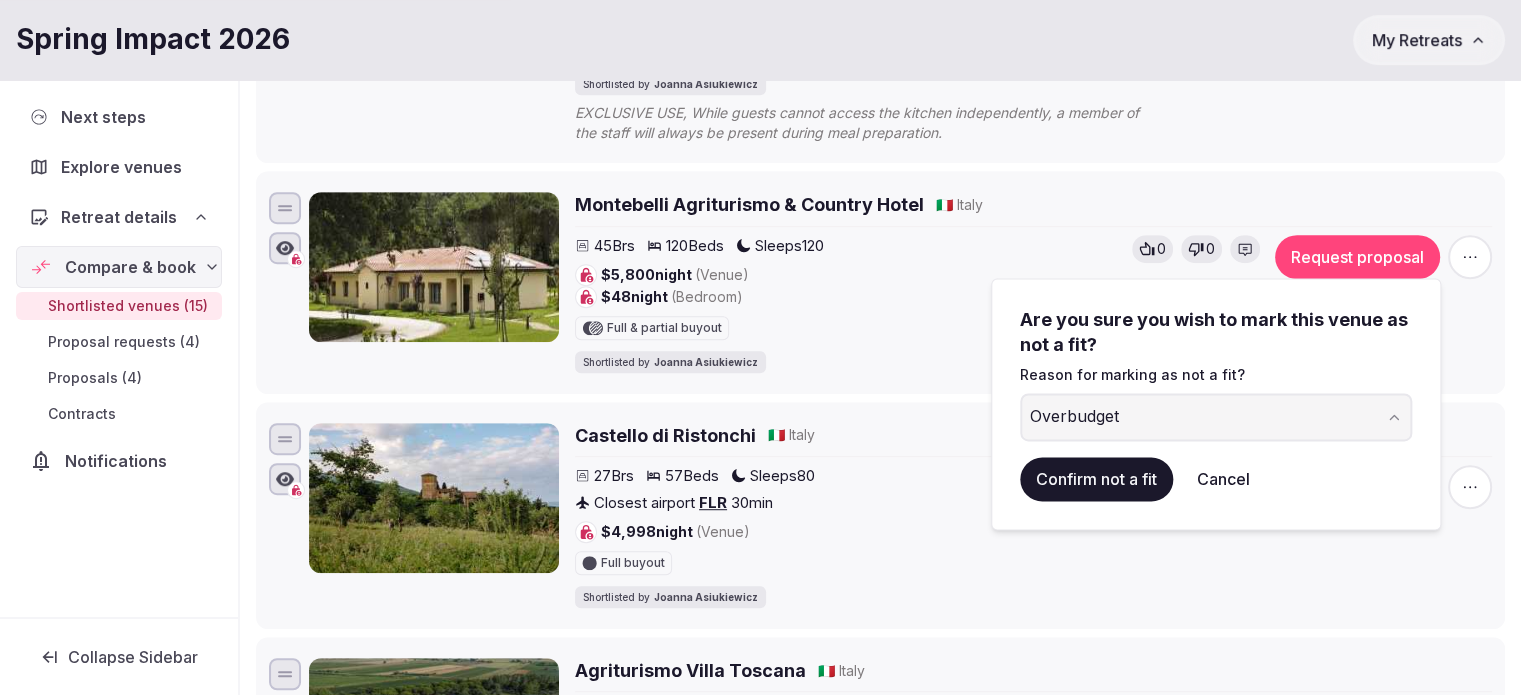click on "Confirm not a fit" at bounding box center (1096, 479) 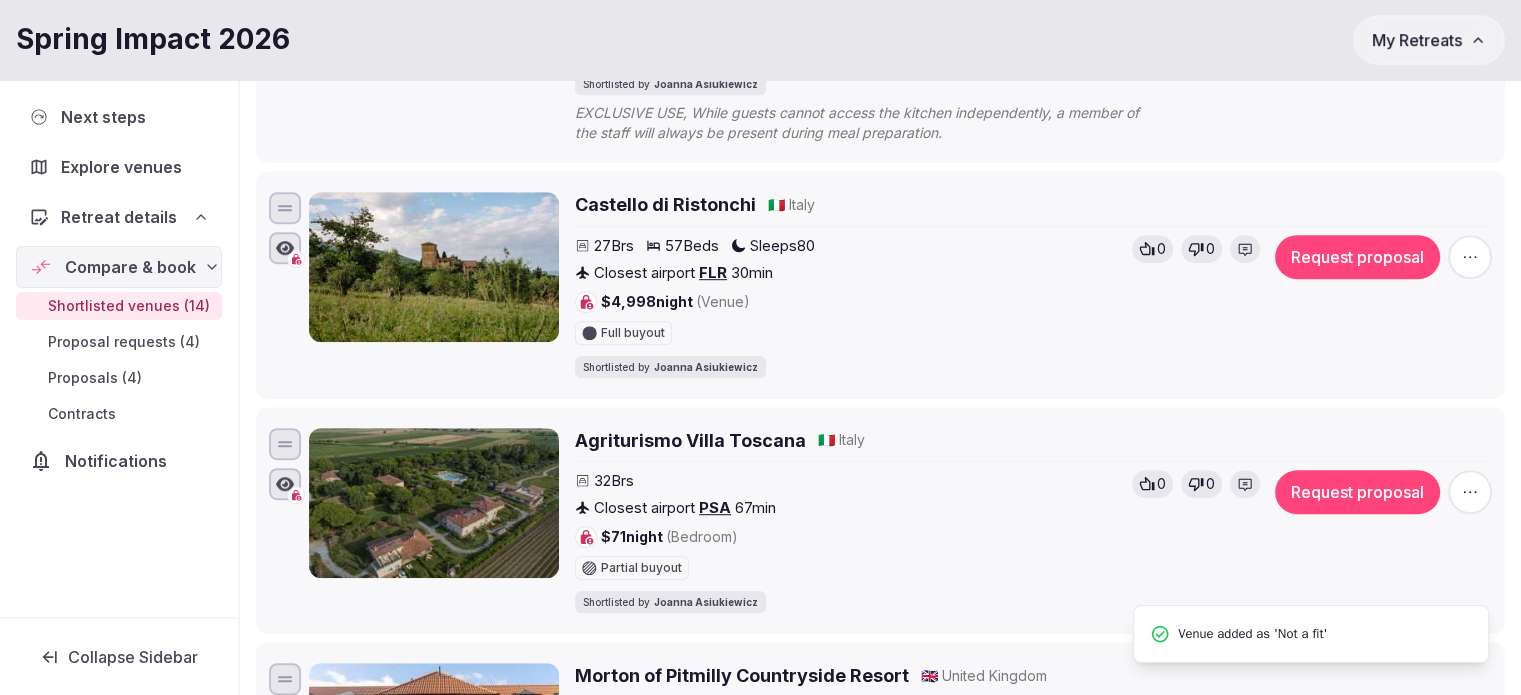 click on "Castello di Ristonchi" at bounding box center [665, 204] 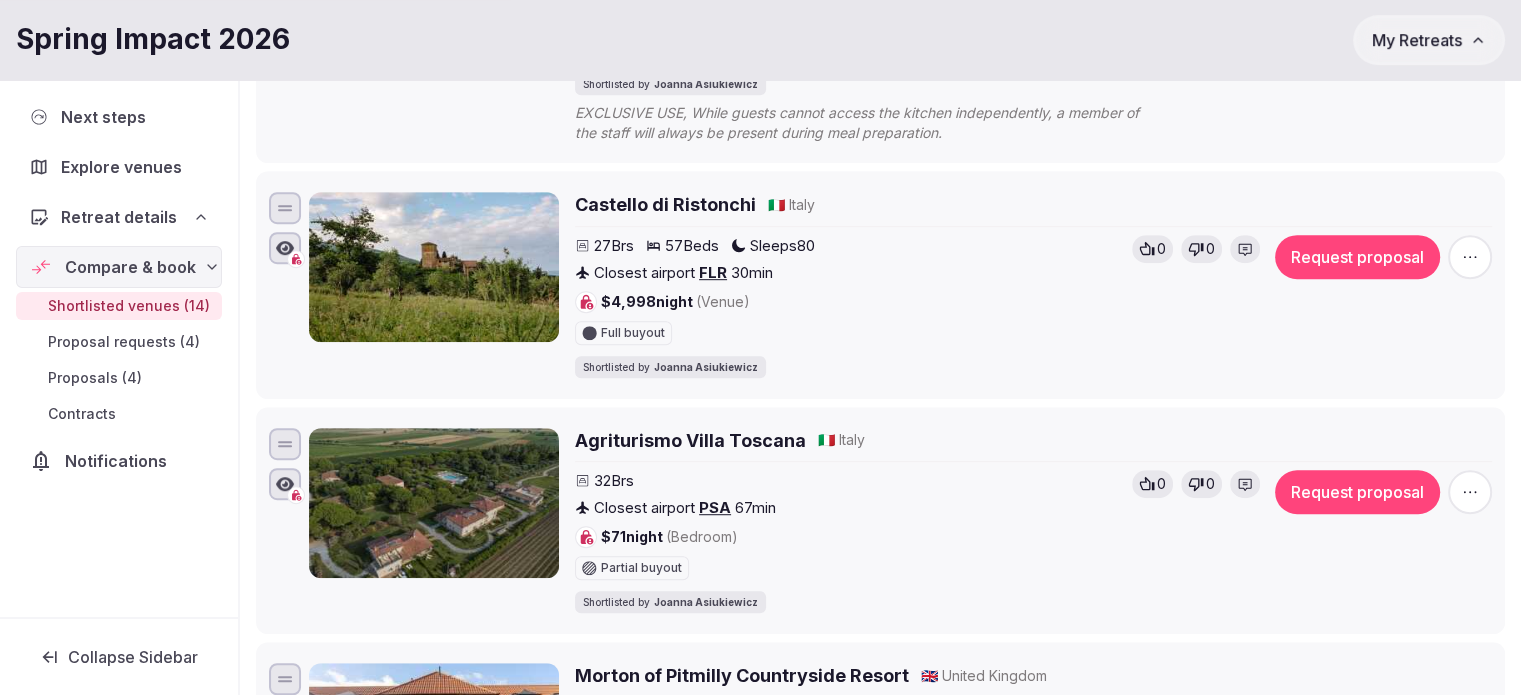 click on "Agriturismo Villa Toscana" at bounding box center (690, 440) 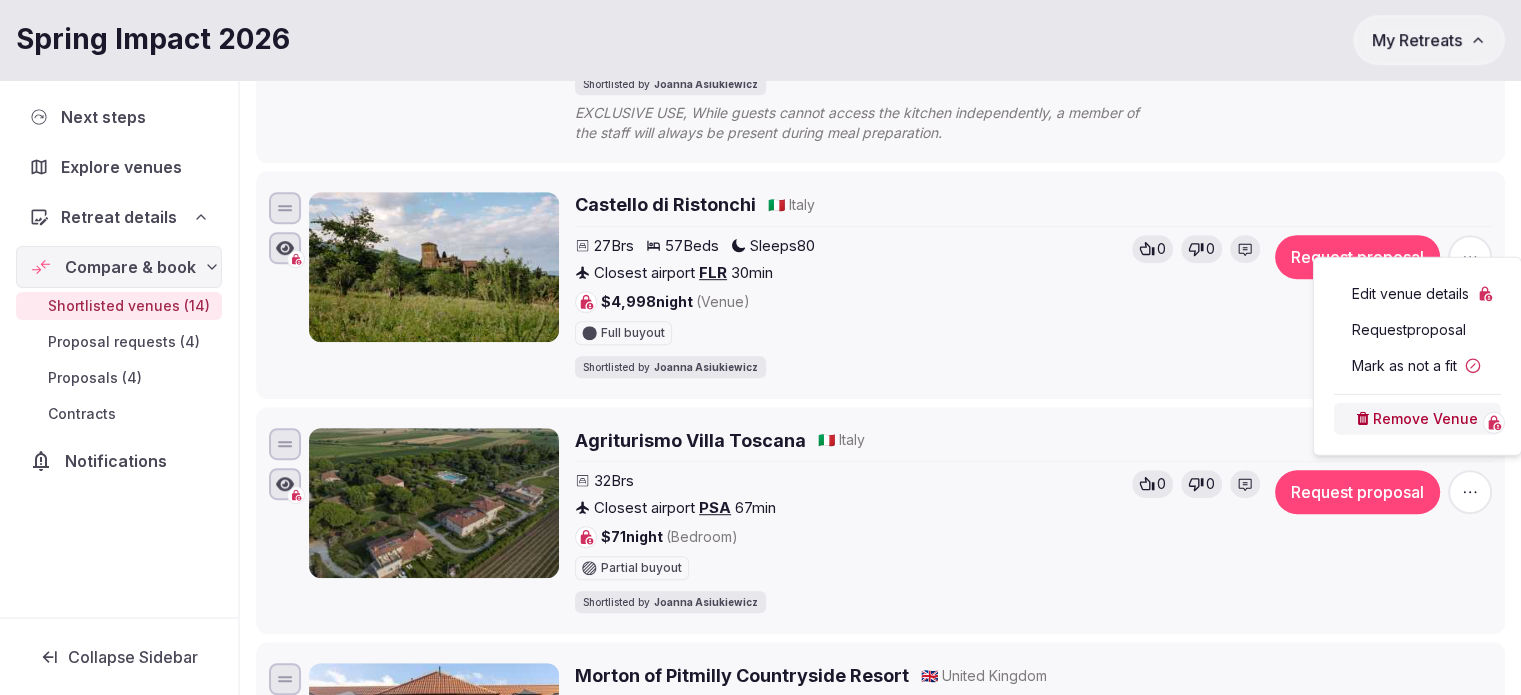 click on "Mark as not a fit" at bounding box center (1417, 366) 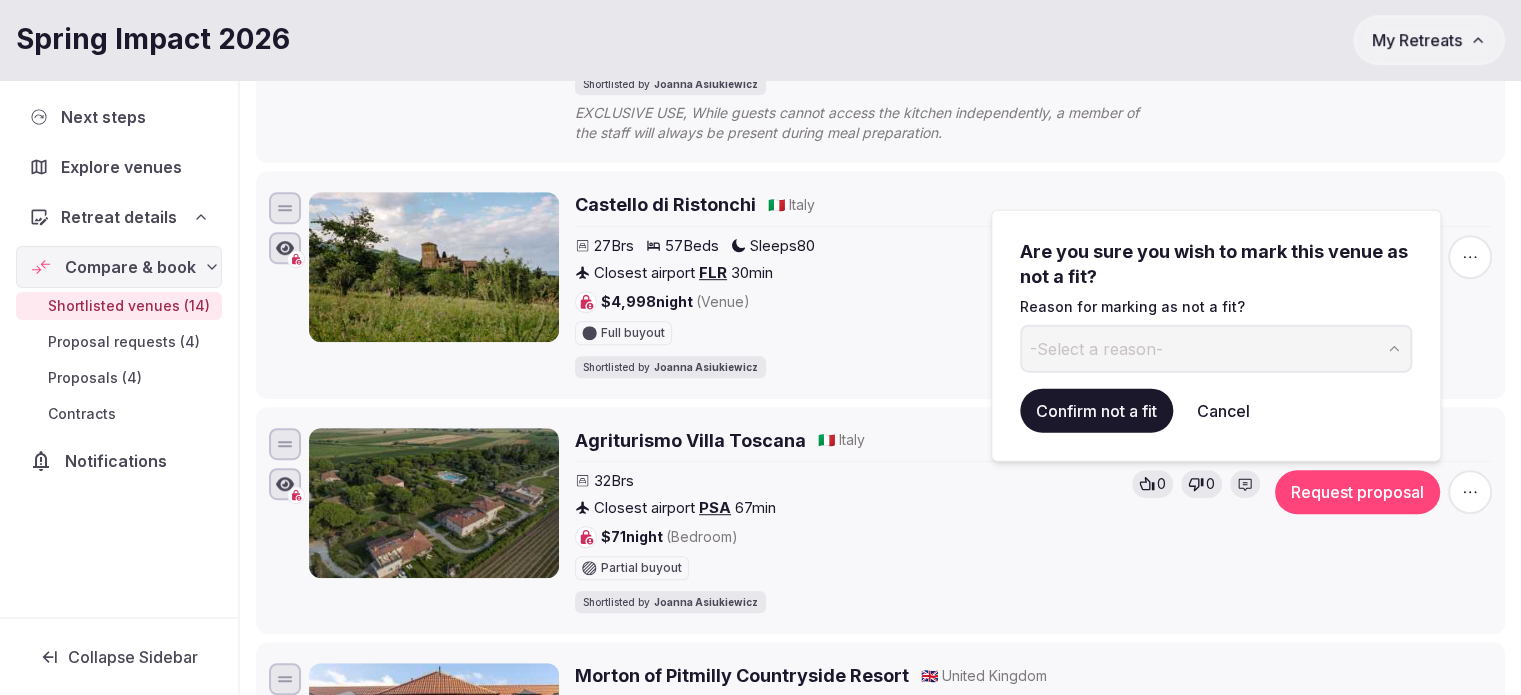 click on "-Select a reason-" at bounding box center (1096, 348) 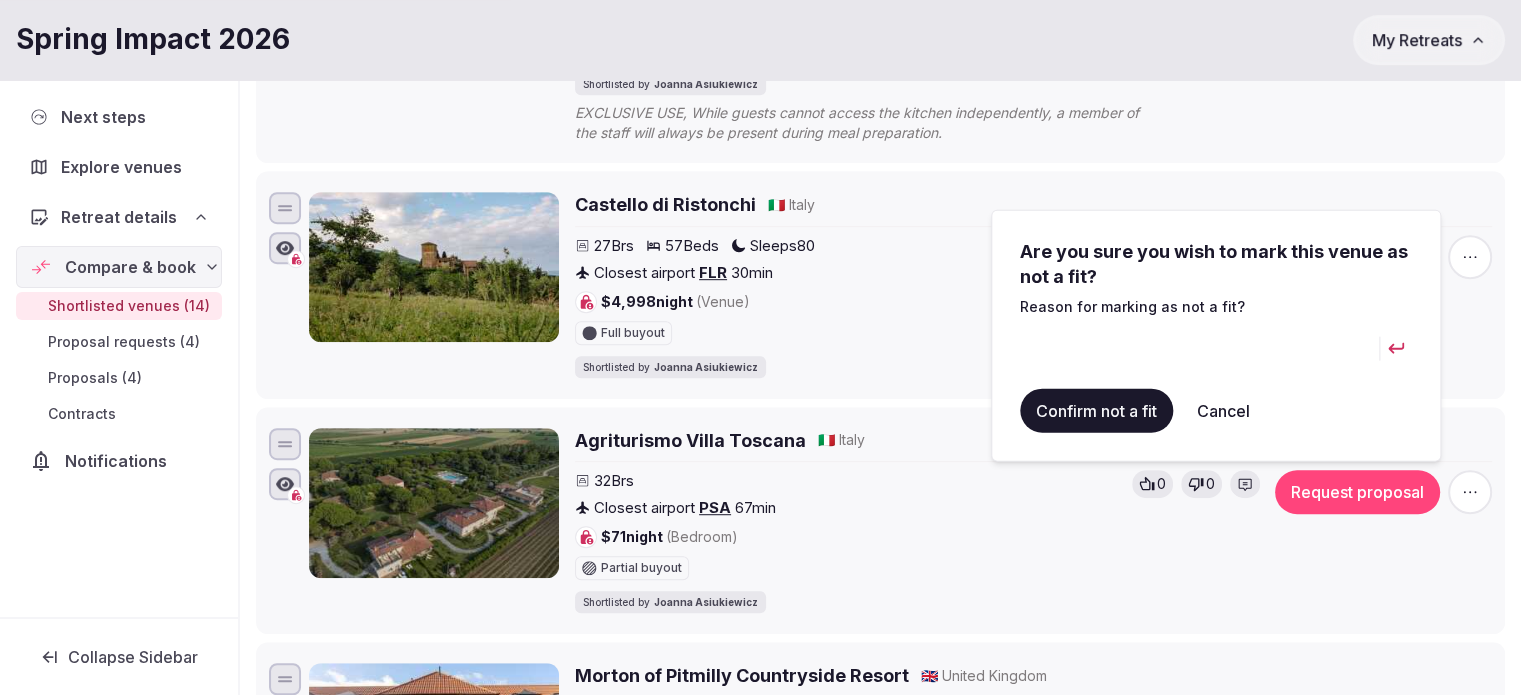 click at bounding box center (1199, 349) 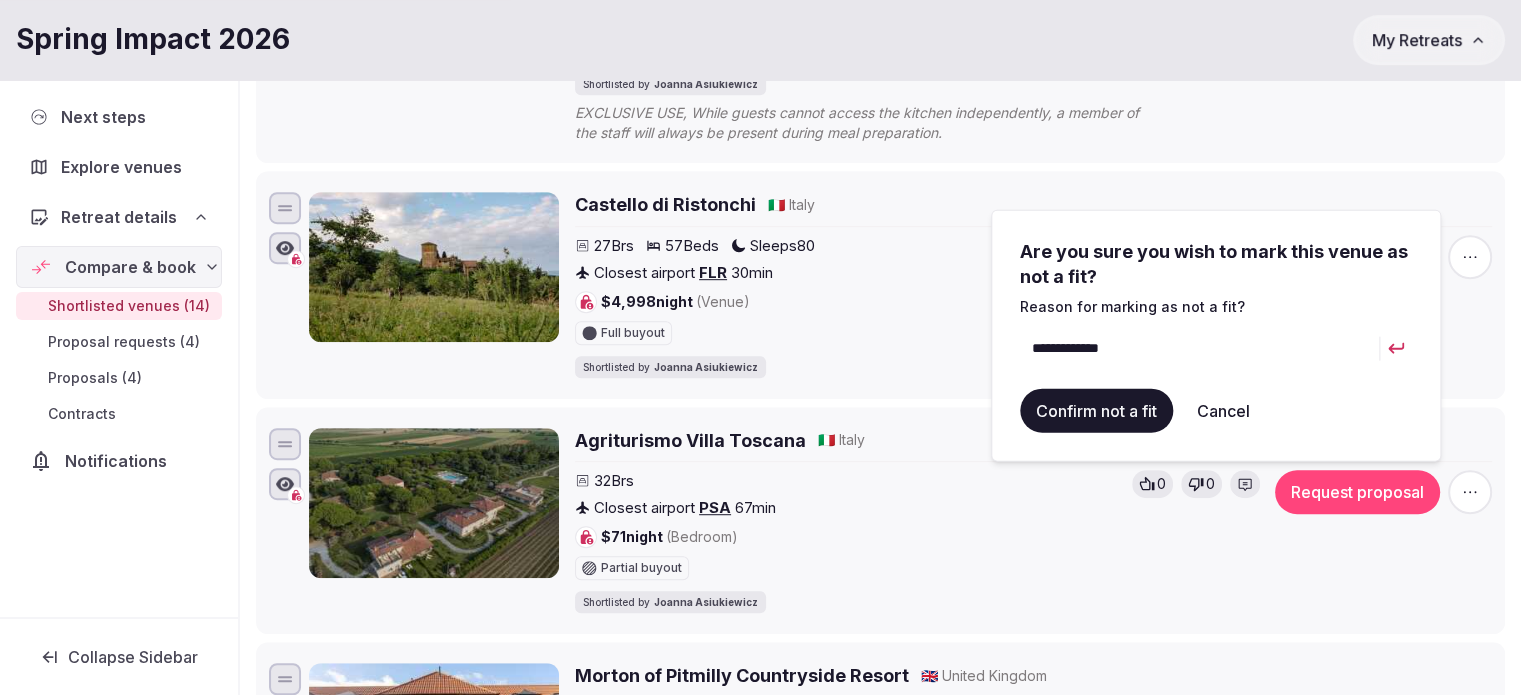 type on "**********" 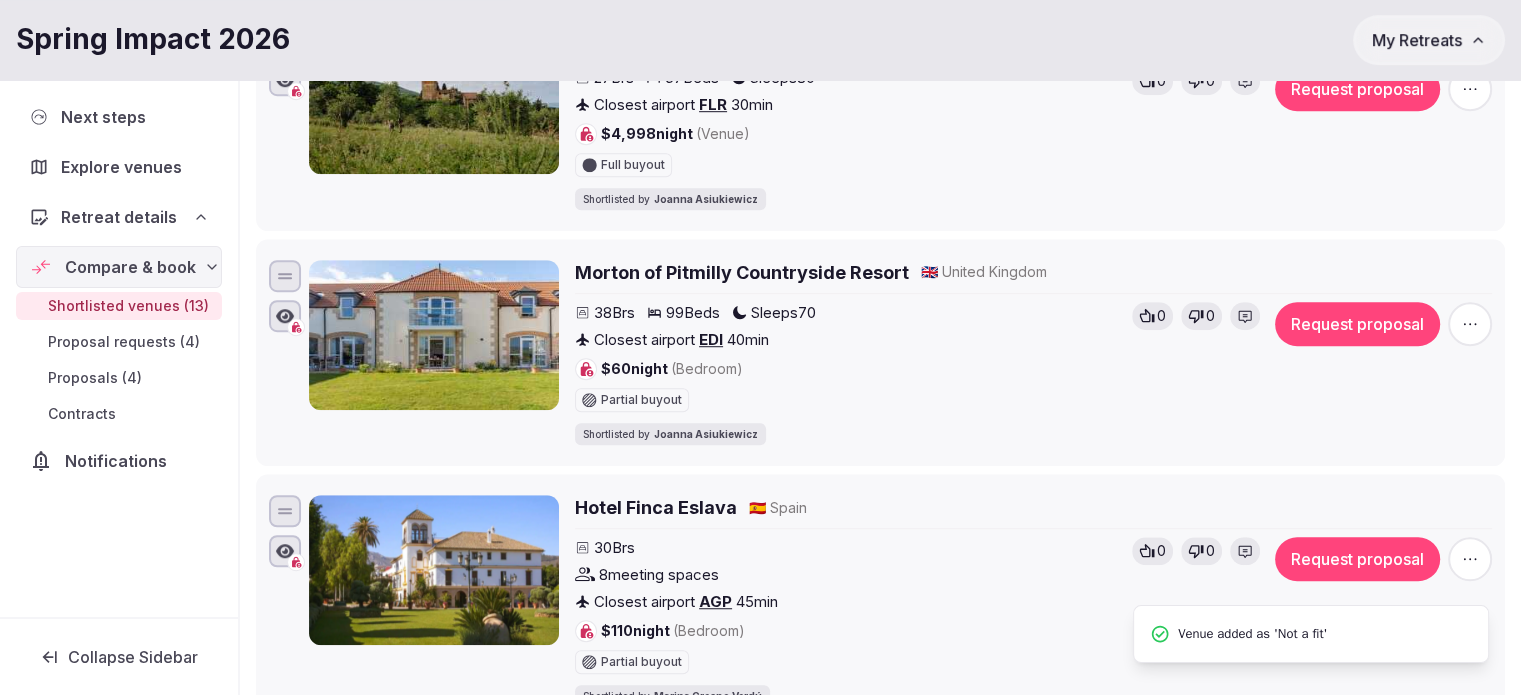 scroll, scrollTop: 1300, scrollLeft: 0, axis: vertical 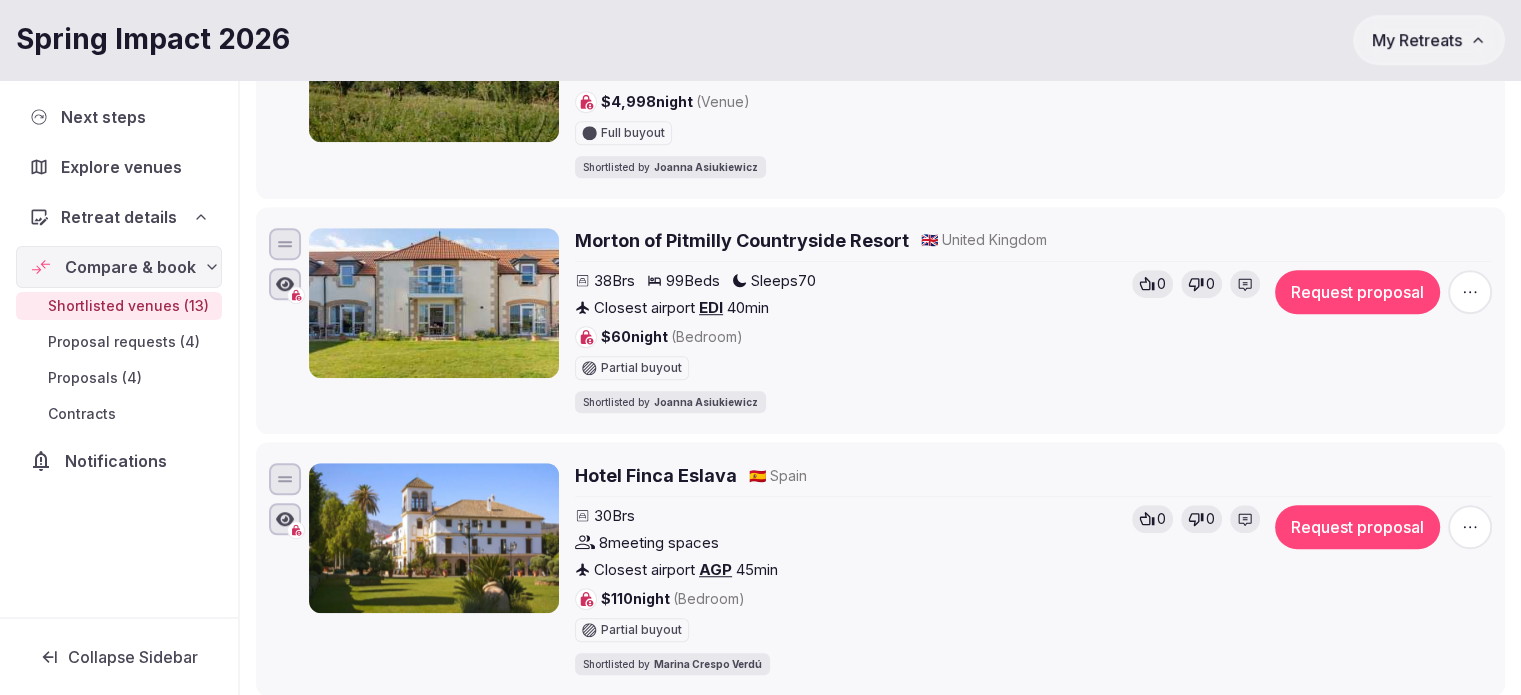click 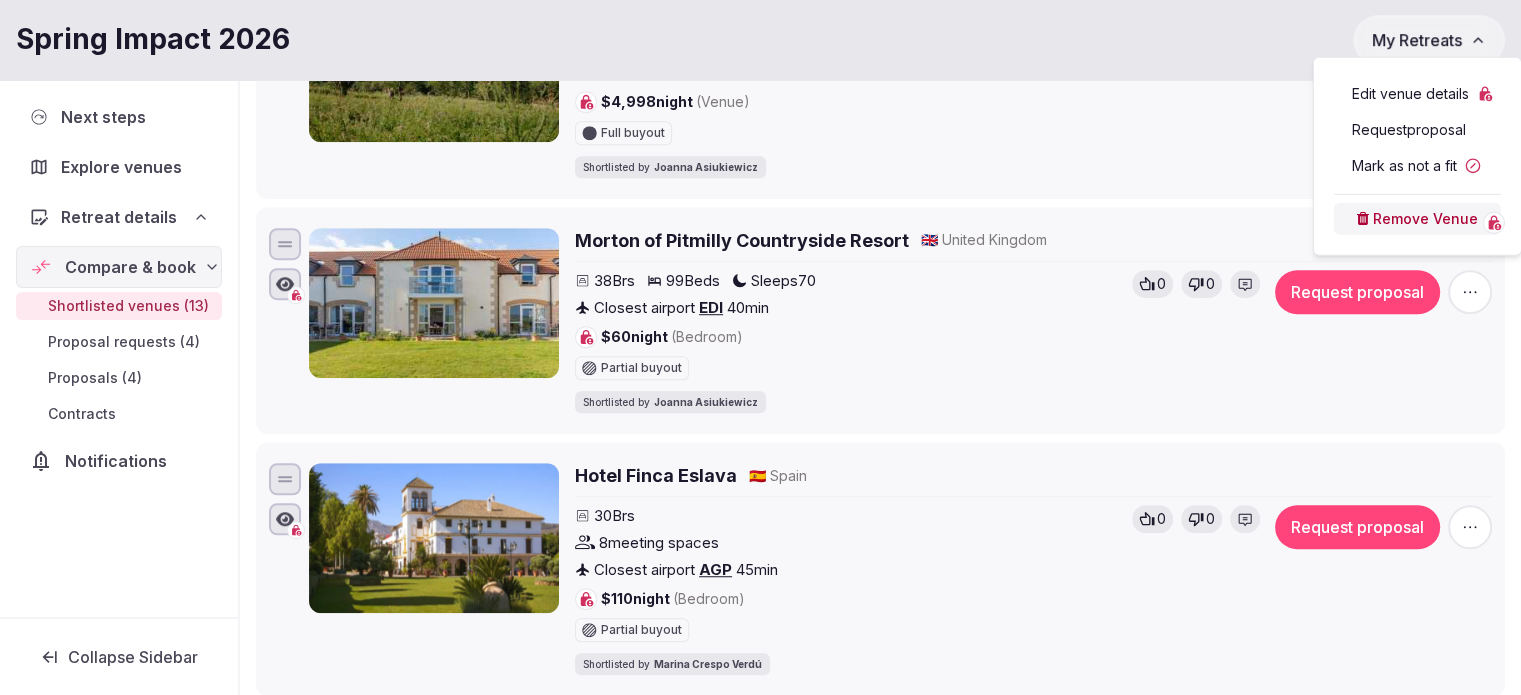click on "Mark as not a fit" at bounding box center [1417, 166] 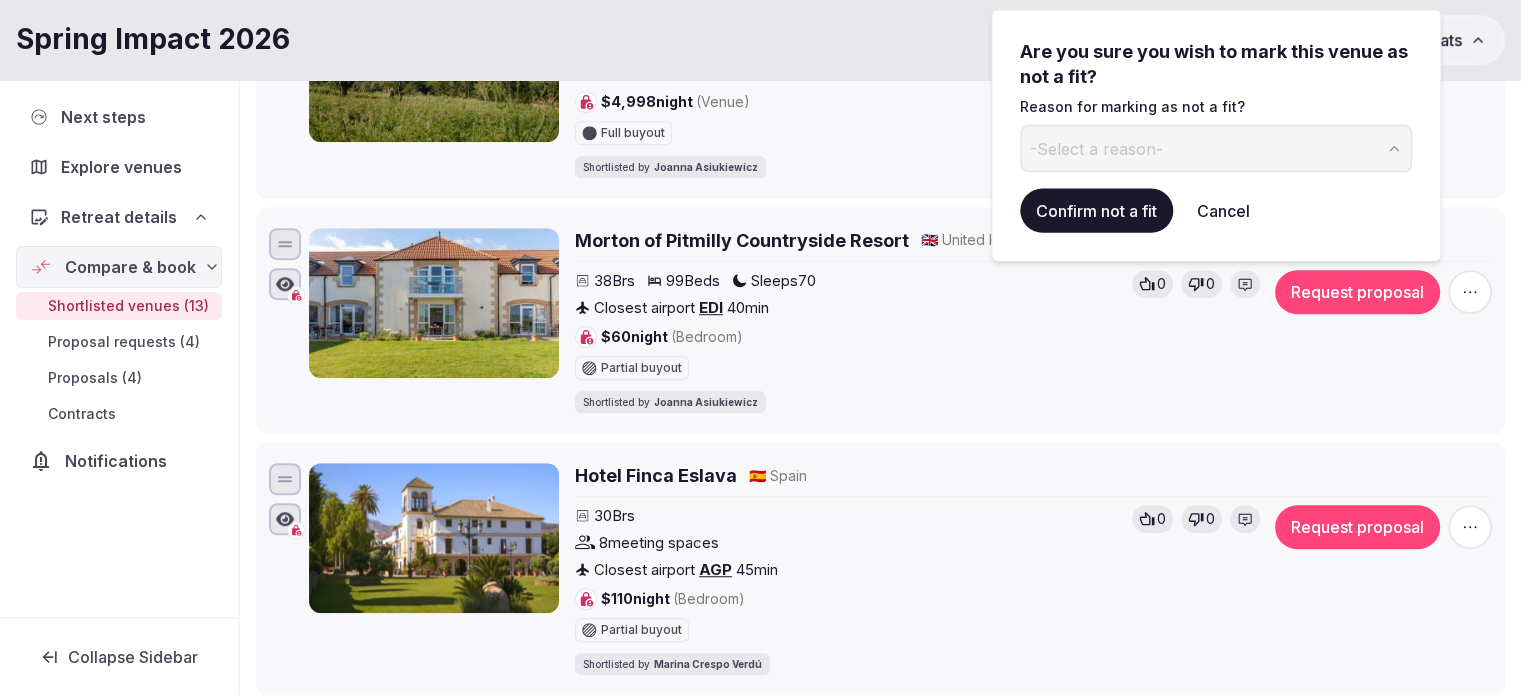 click on "-Select a reason-" at bounding box center [1096, 148] 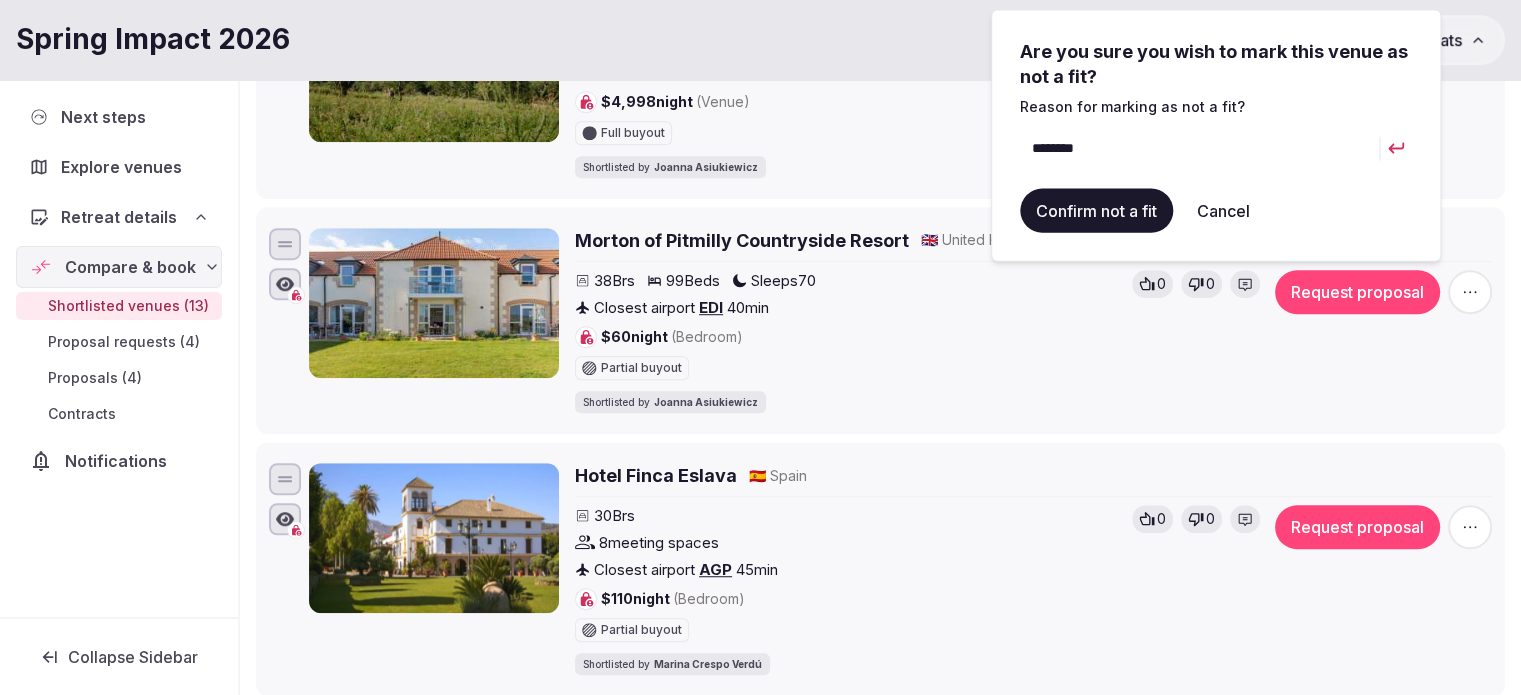 type on "********" 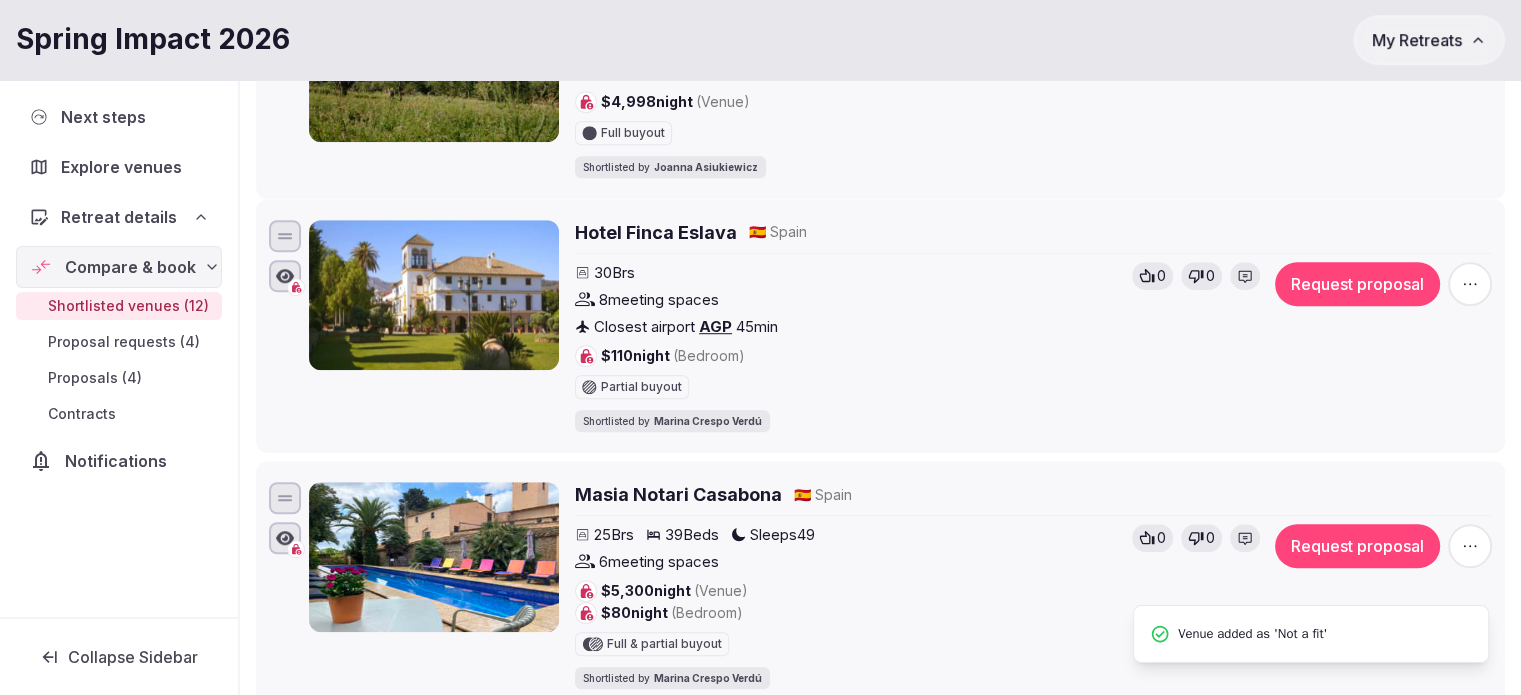 scroll, scrollTop: 0, scrollLeft: 0, axis: both 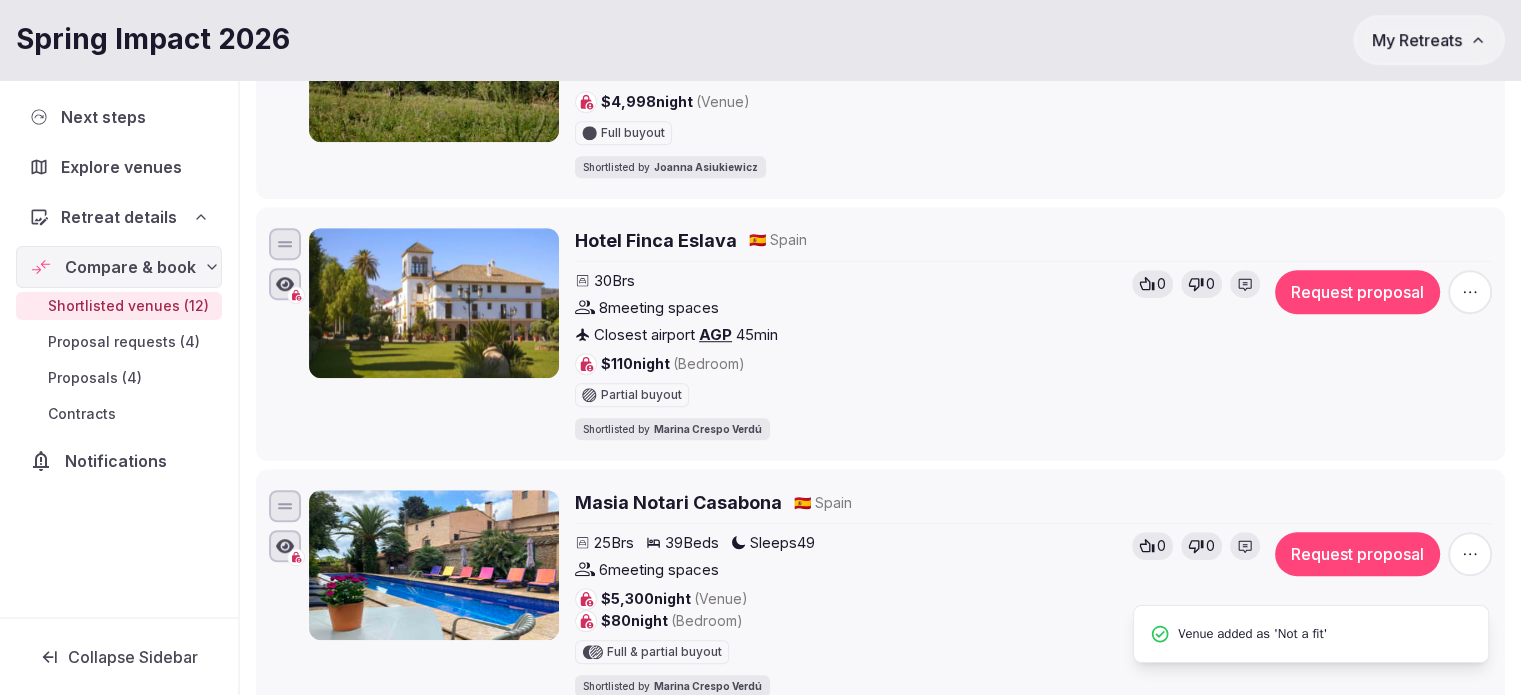click on "Hotel Finca Eslava" at bounding box center [656, 240] 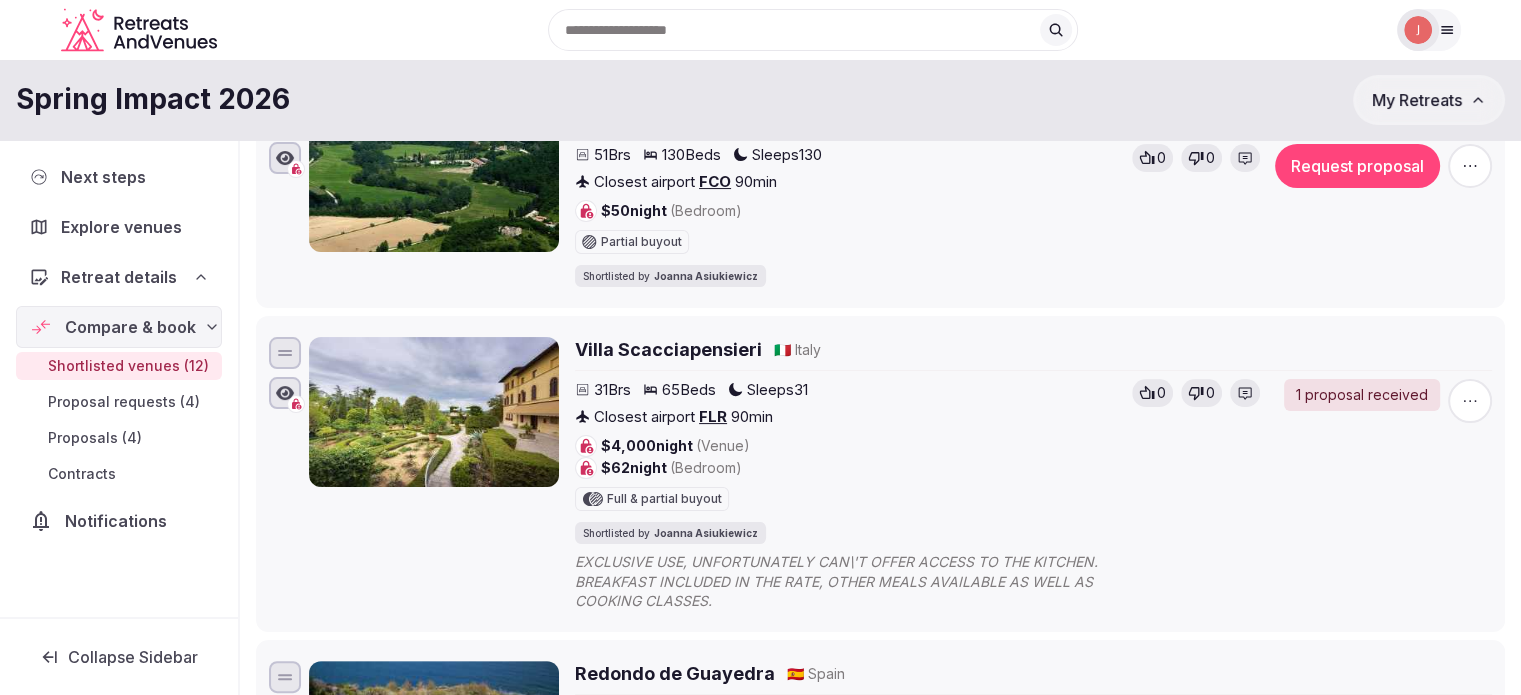 scroll, scrollTop: 700, scrollLeft: 0, axis: vertical 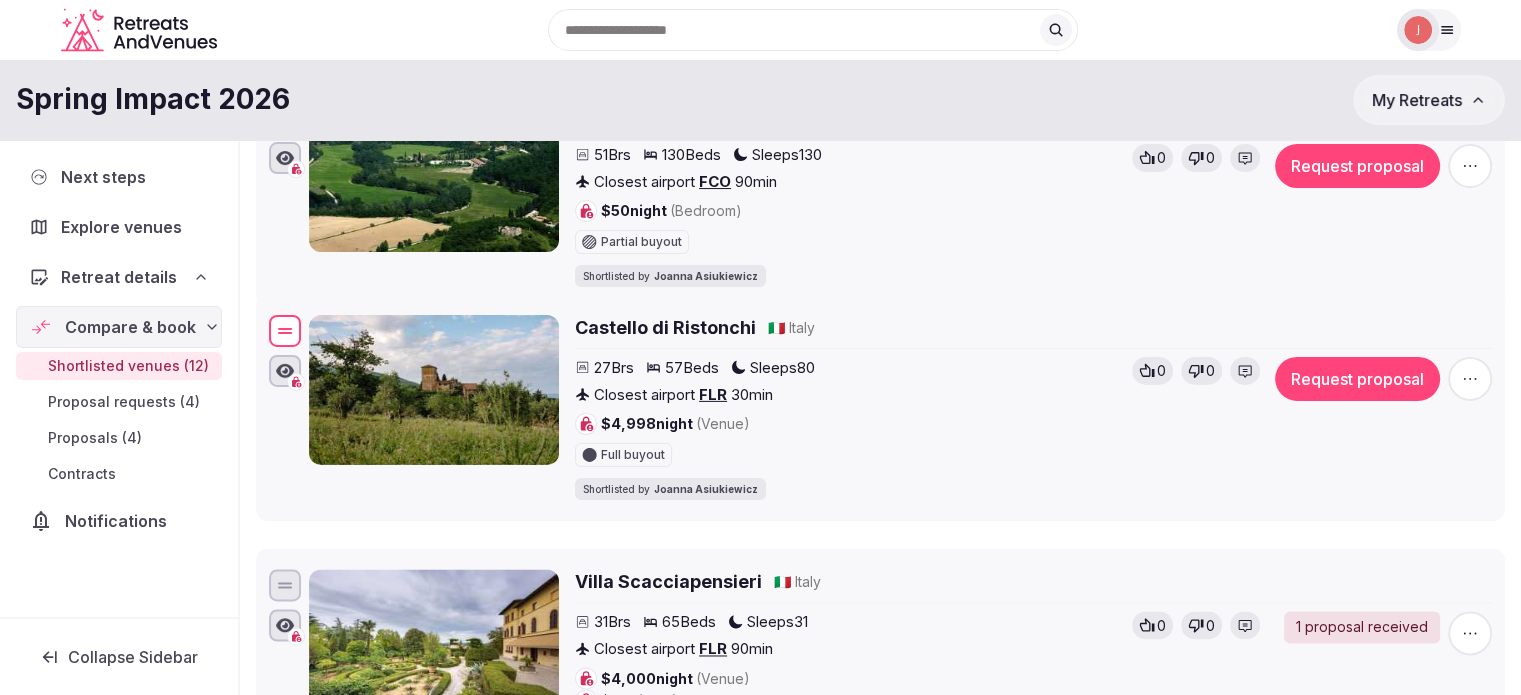 drag, startPoint x: 292, startPoint y: 614, endPoint x: 318, endPoint y: 338, distance: 277.22192 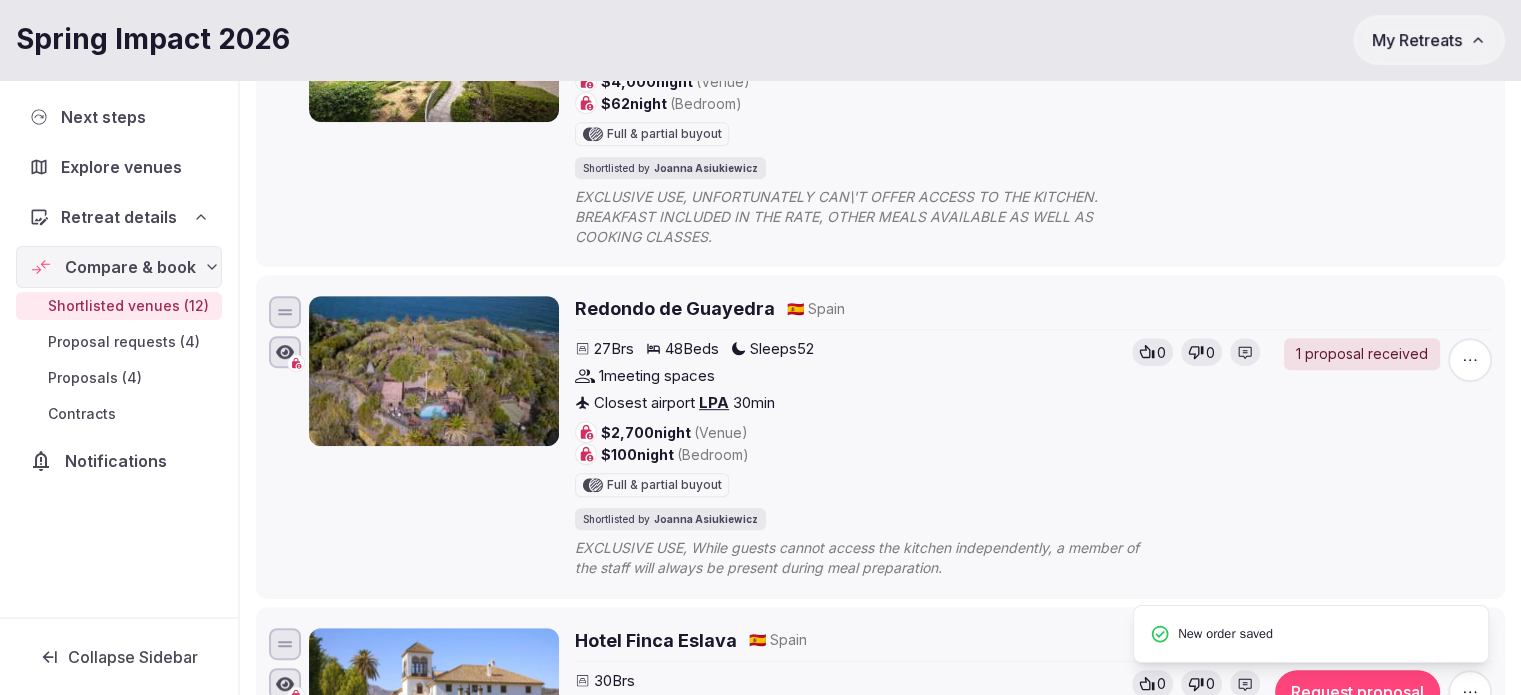 scroll, scrollTop: 1300, scrollLeft: 0, axis: vertical 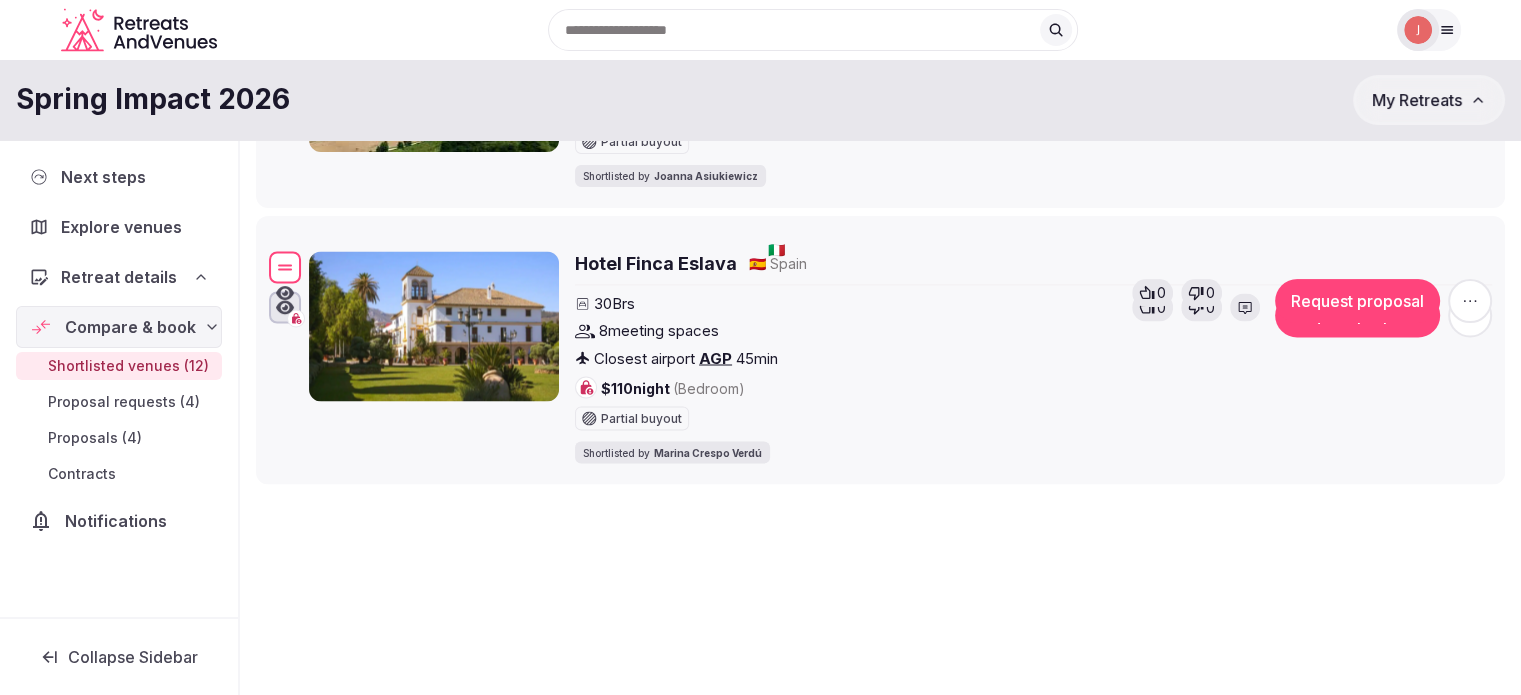 drag, startPoint x: 272, startPoint y: 239, endPoint x: 274, endPoint y: 266, distance: 27.073973 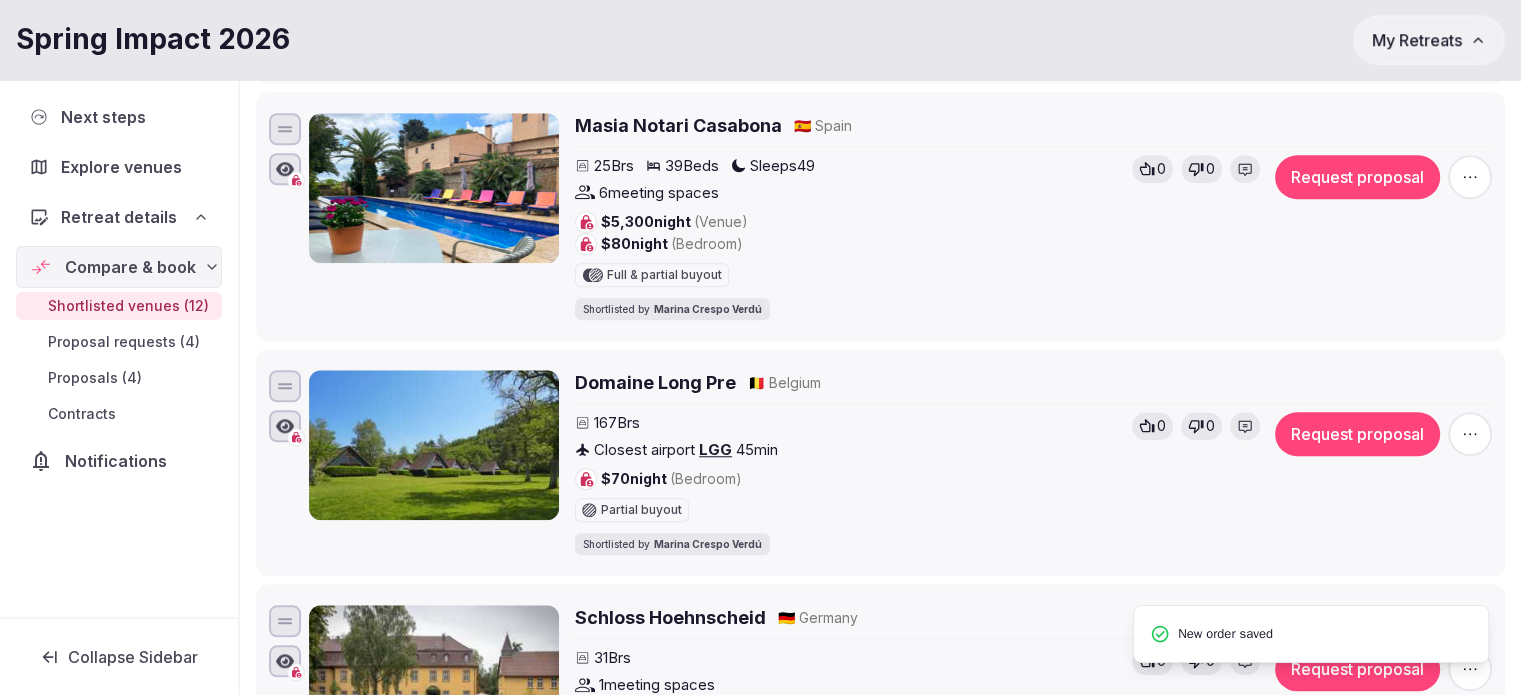 scroll, scrollTop: 1700, scrollLeft: 0, axis: vertical 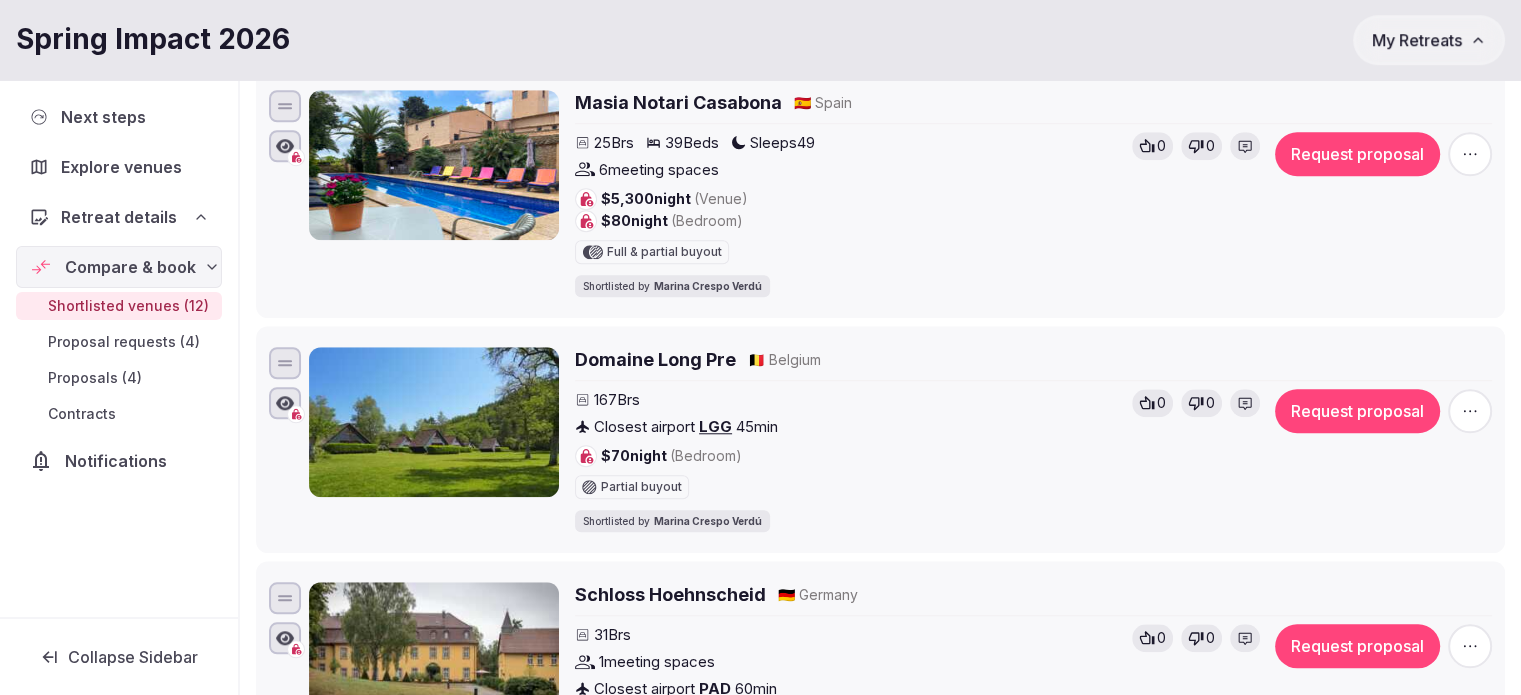 click on "Masia Notari Casabona" at bounding box center [678, 102] 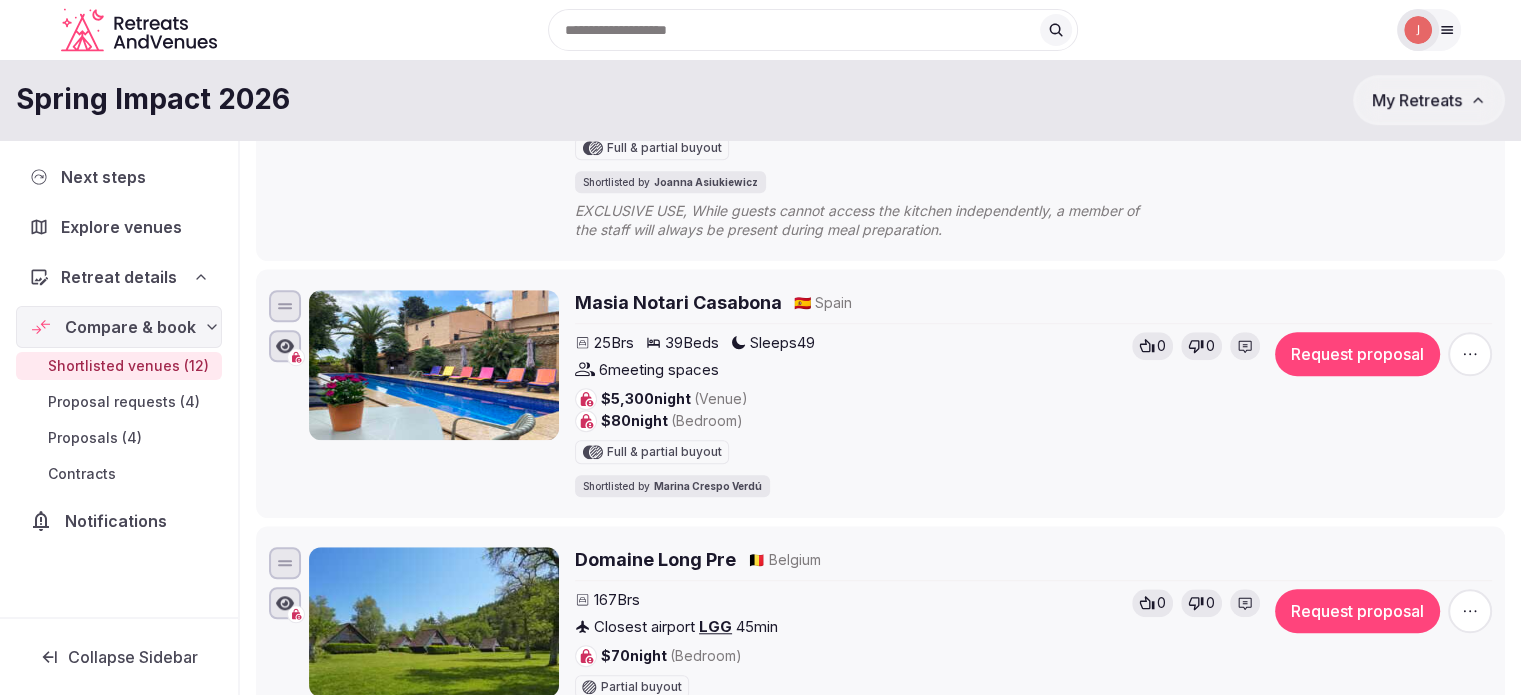scroll, scrollTop: 1500, scrollLeft: 0, axis: vertical 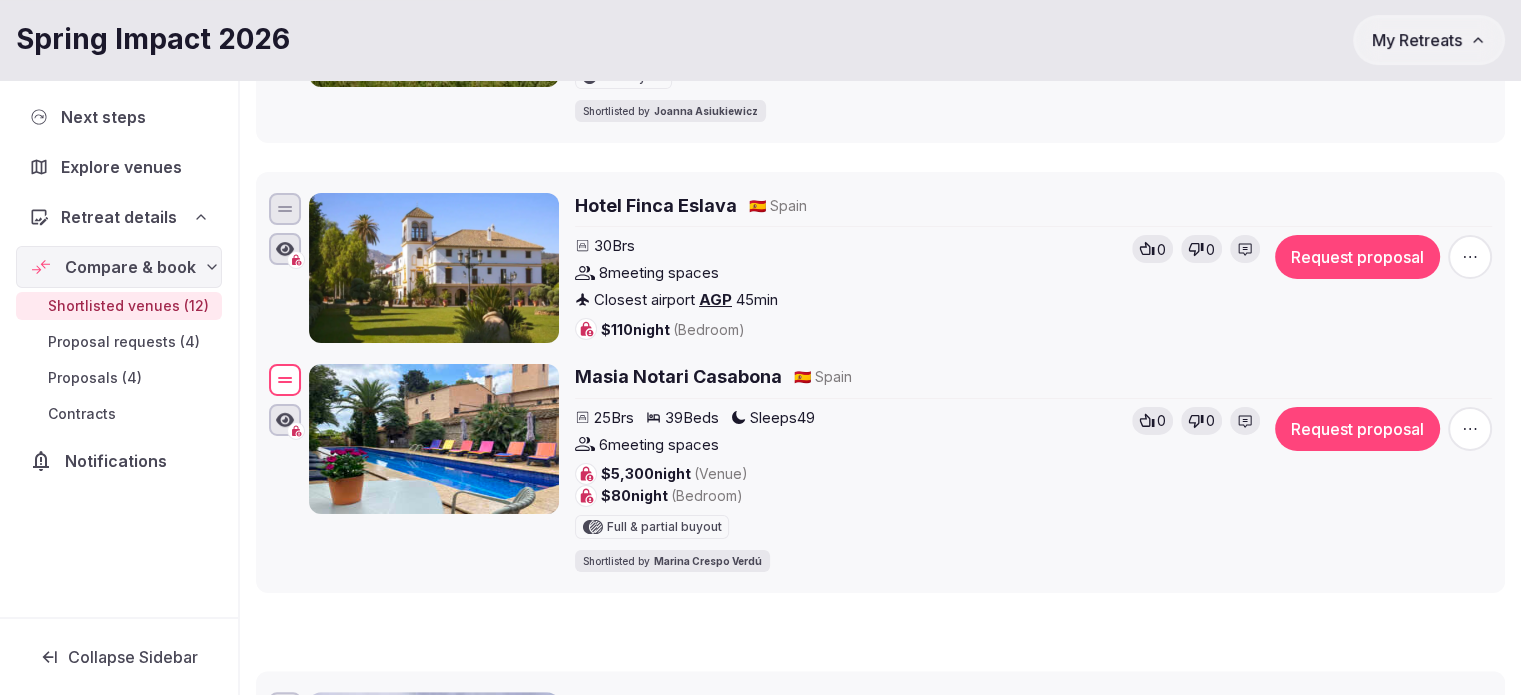 drag, startPoint x: 283, startPoint y: 299, endPoint x: 312, endPoint y: 376, distance: 82.28001 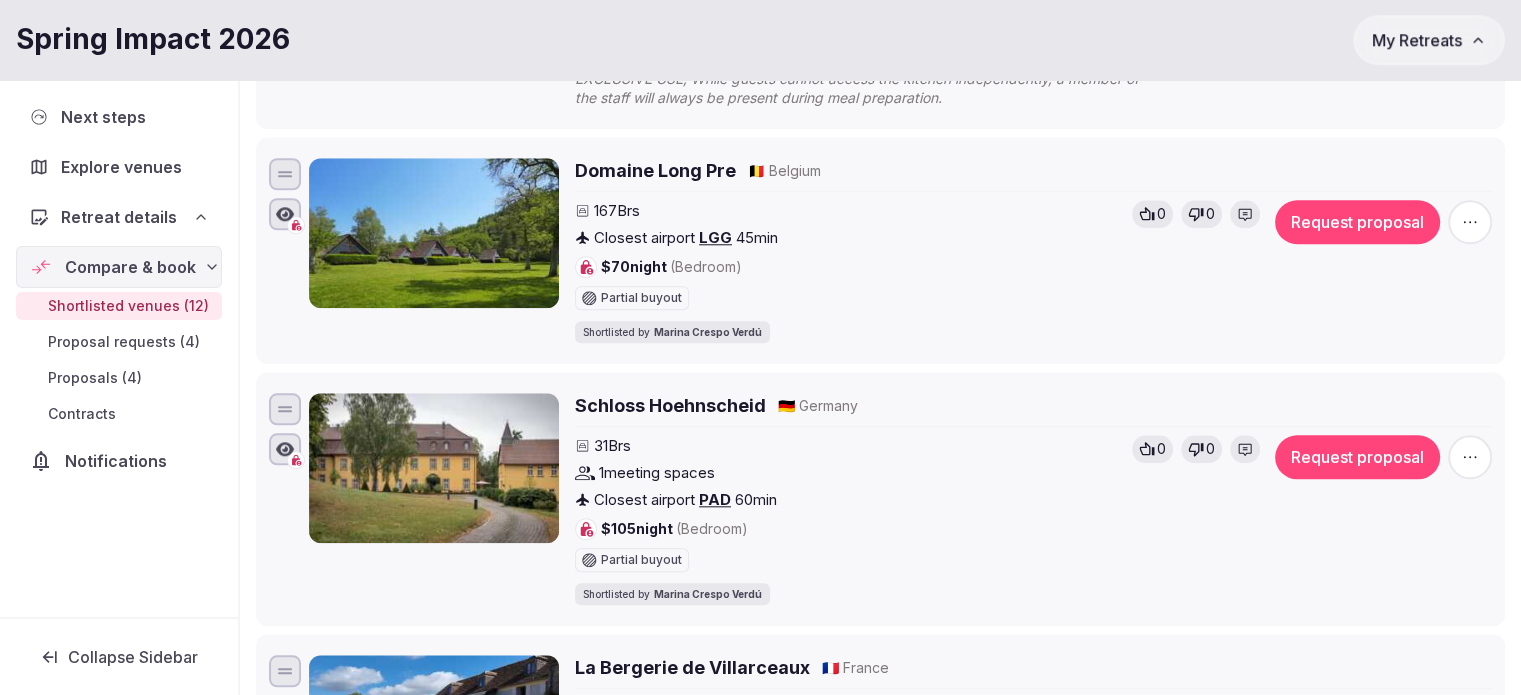 scroll, scrollTop: 1900, scrollLeft: 0, axis: vertical 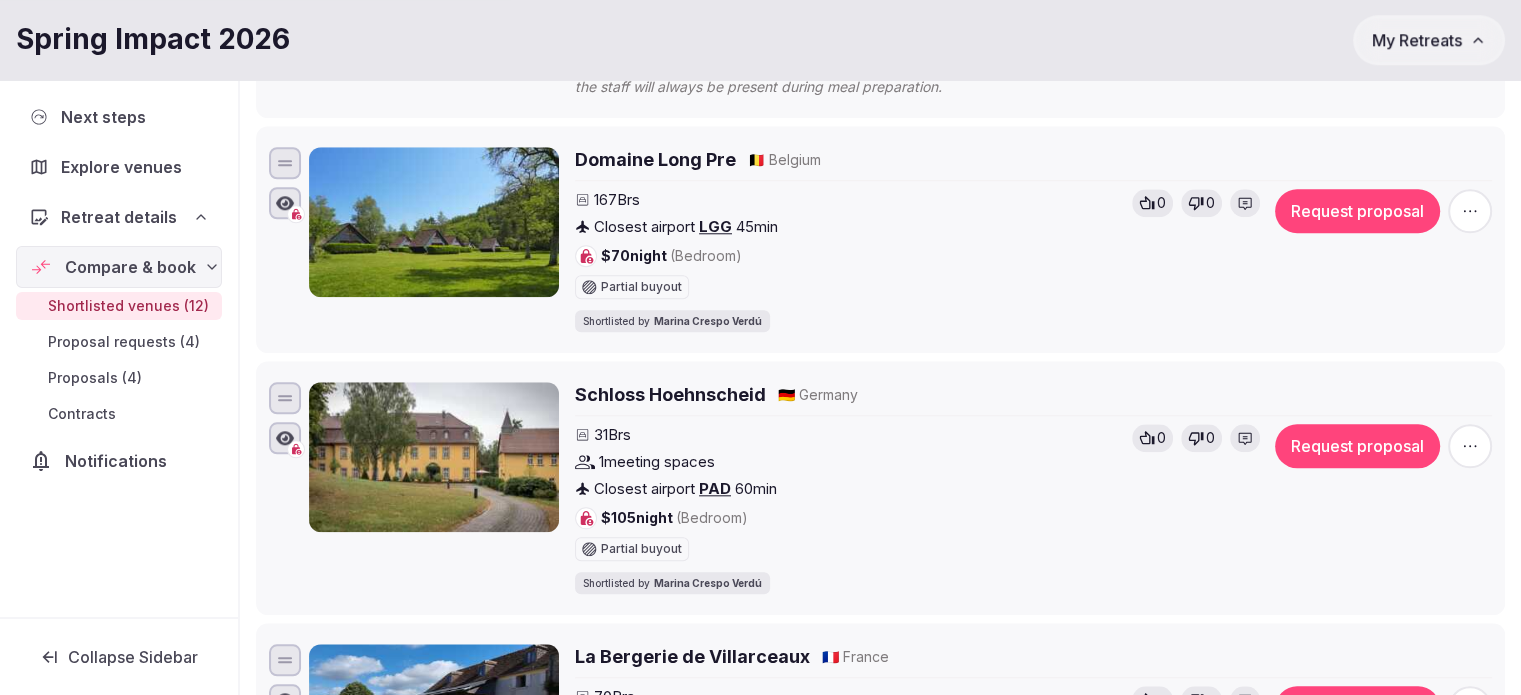 click 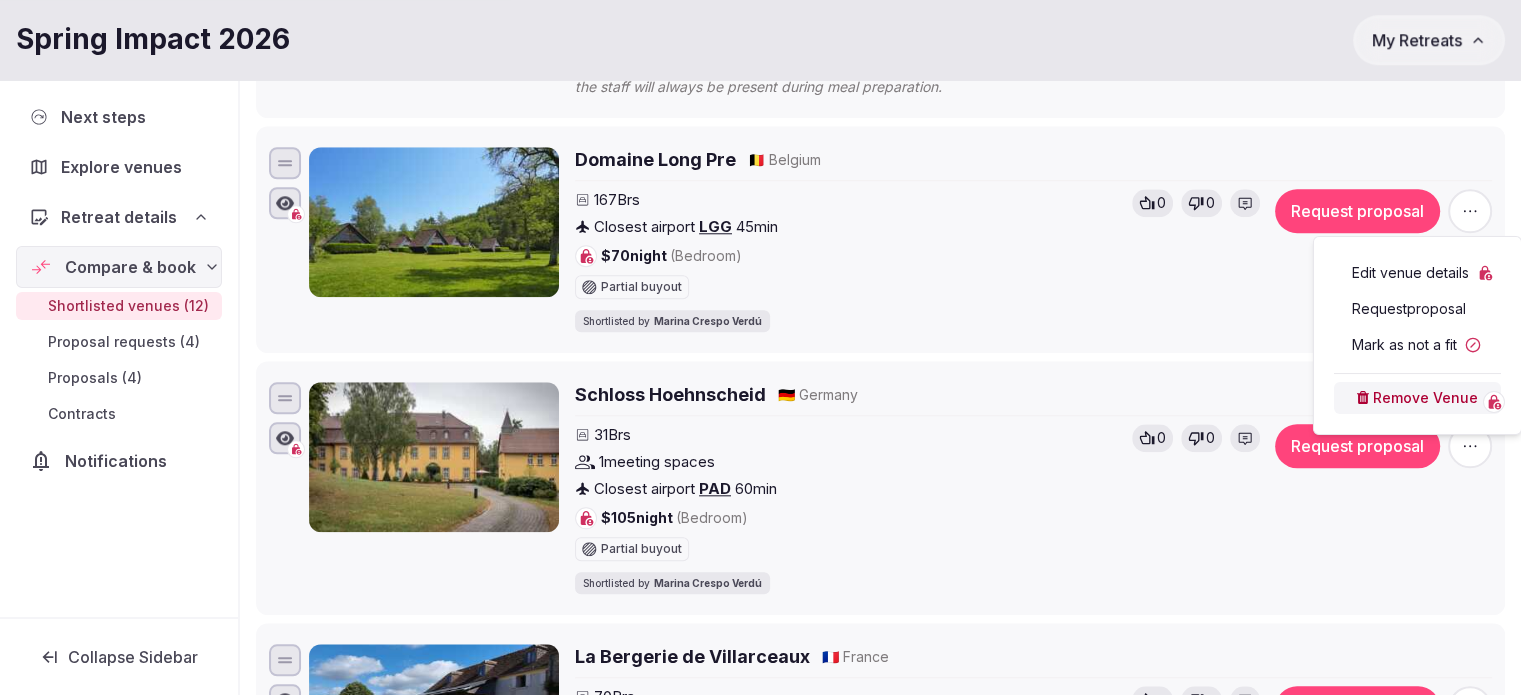 click on "Mark as not a fit" at bounding box center [1417, 345] 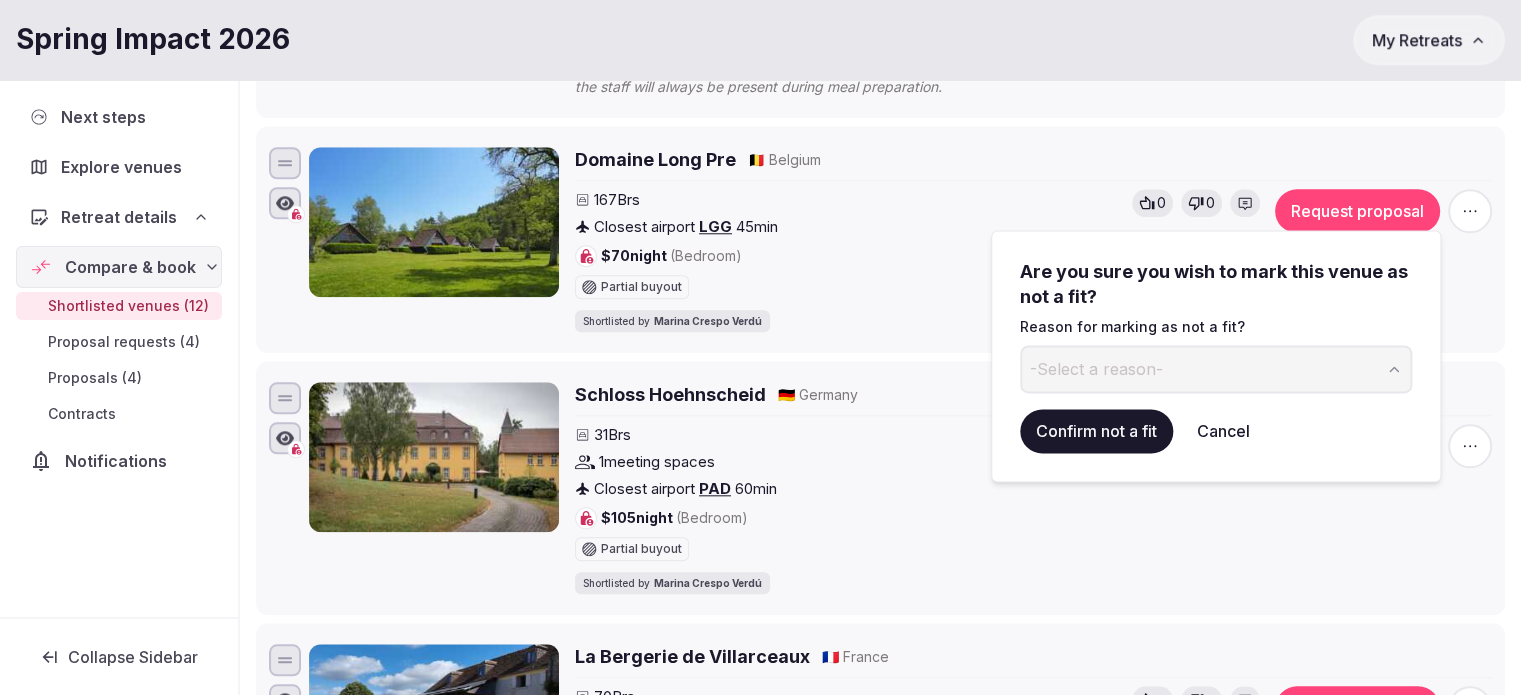 click on "-Select a reason-" at bounding box center [1216, 369] 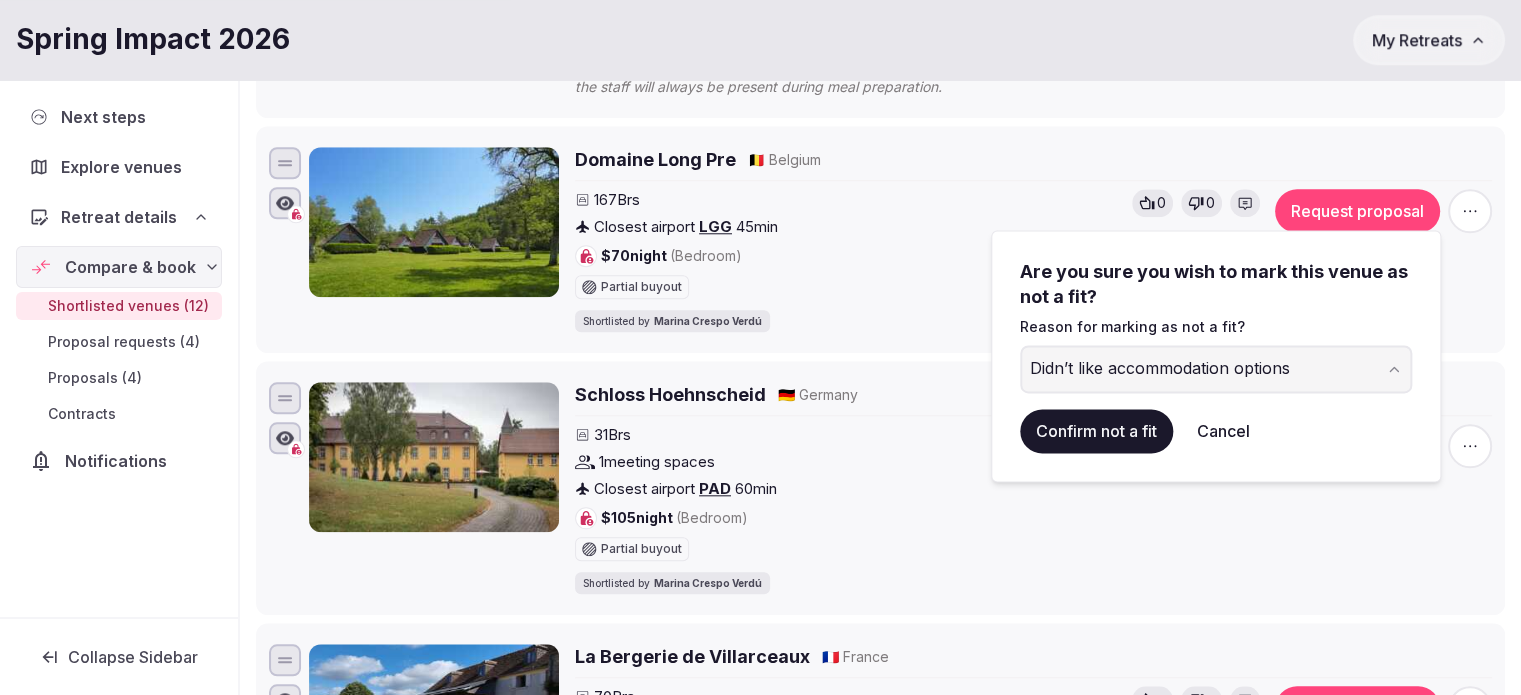 click on "Confirm not a fit" at bounding box center [1096, 431] 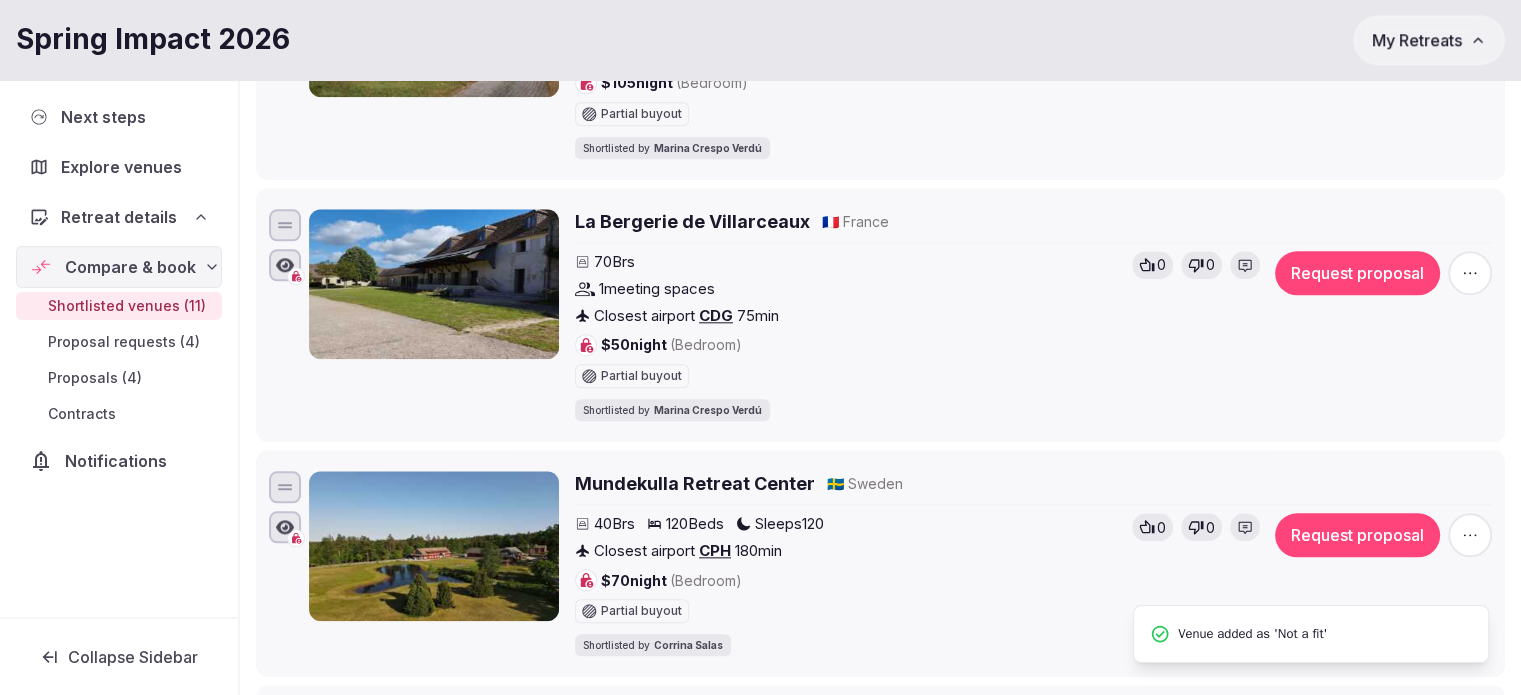 scroll, scrollTop: 2200, scrollLeft: 0, axis: vertical 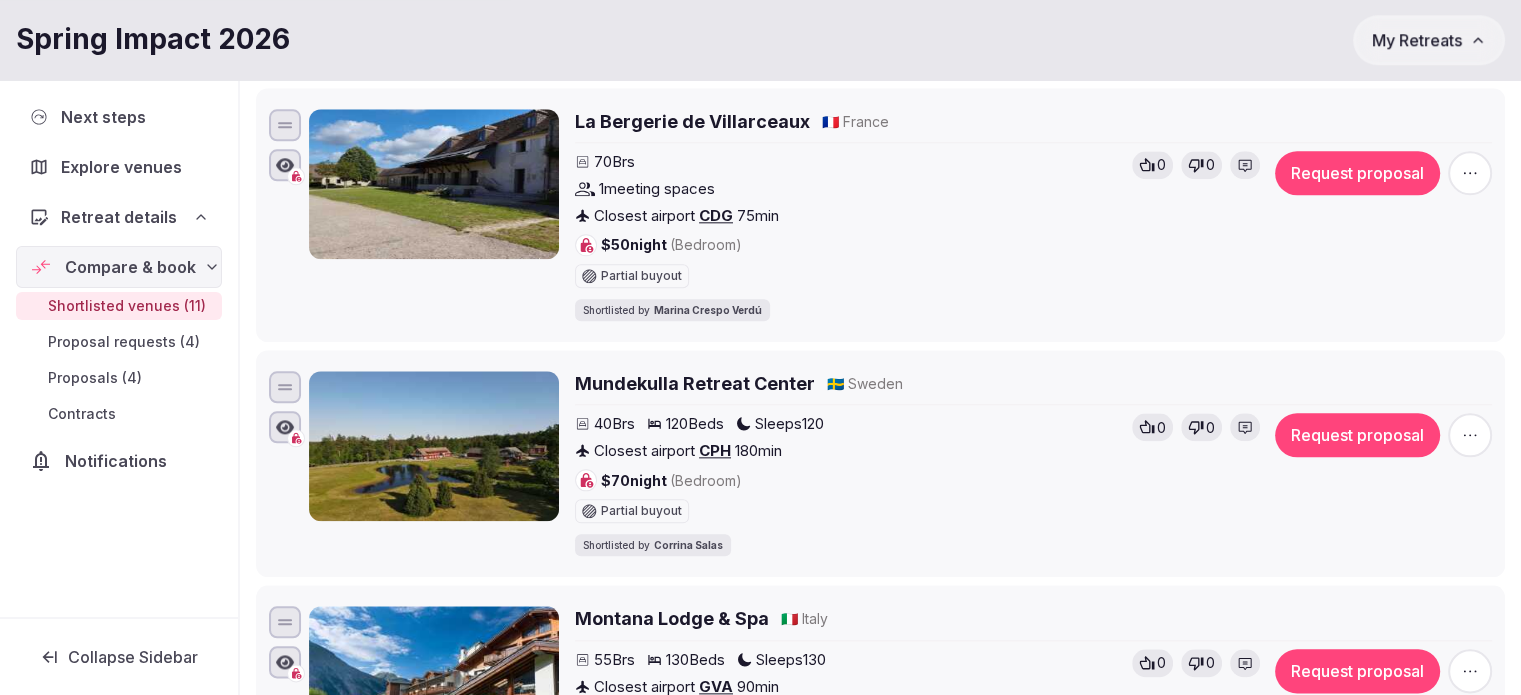 click on "Mundekulla Retreat Center" at bounding box center [695, 383] 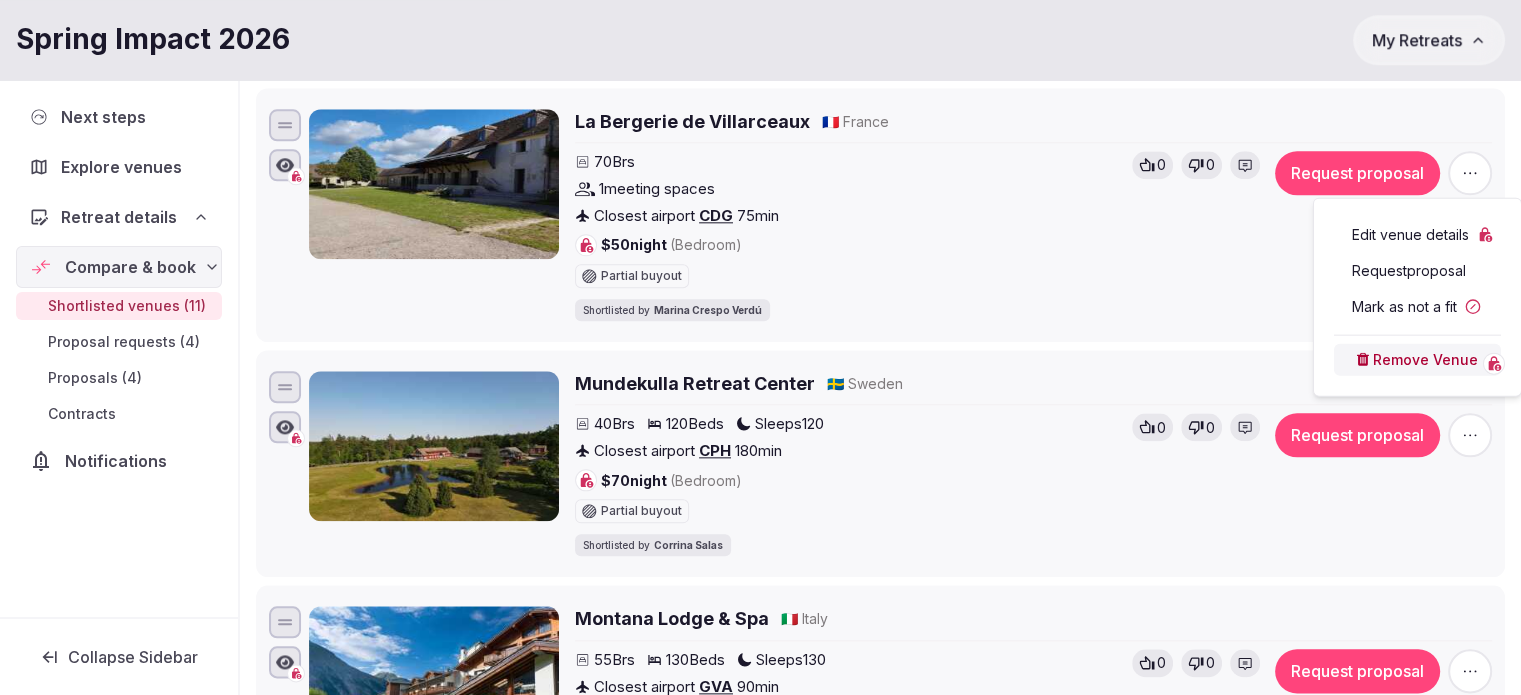 click on "Mark as not a fit" at bounding box center (1417, 307) 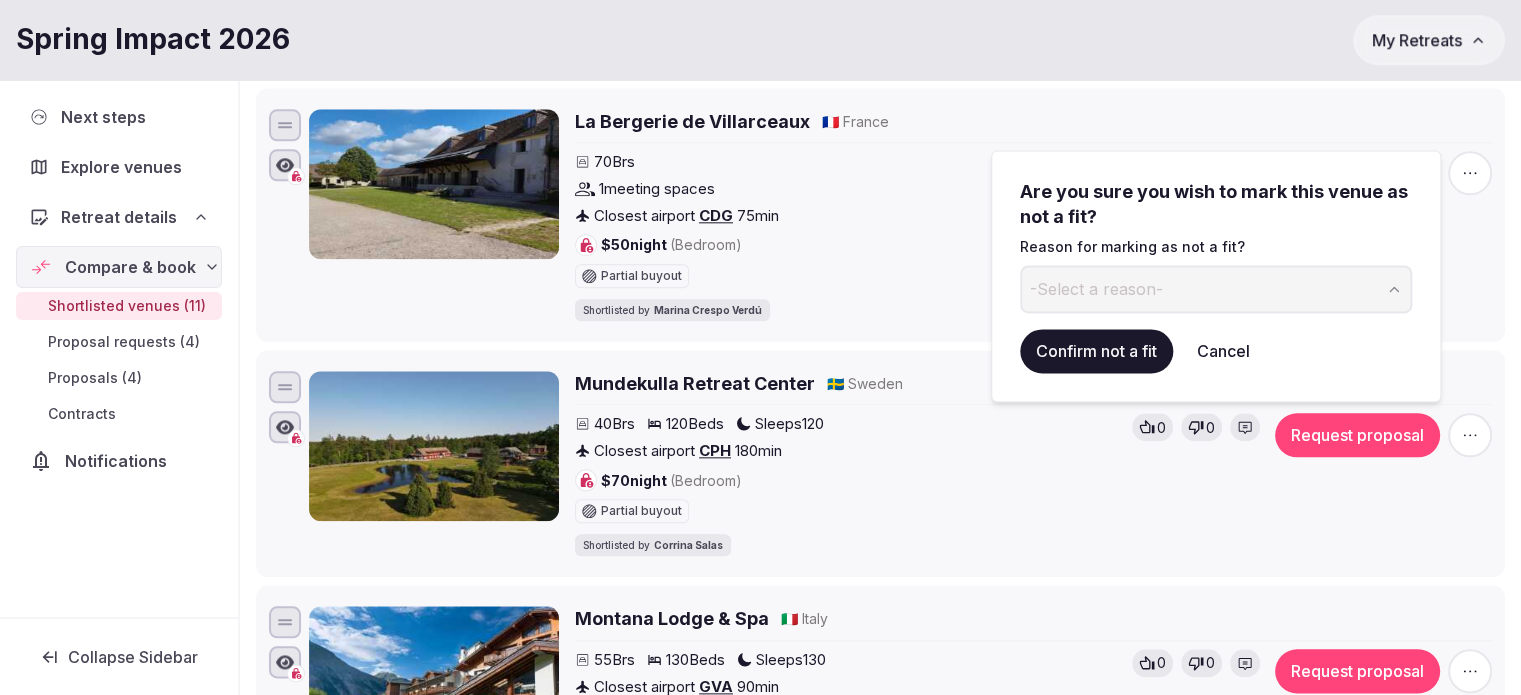 click on "-Select a reason-" at bounding box center (1216, 289) 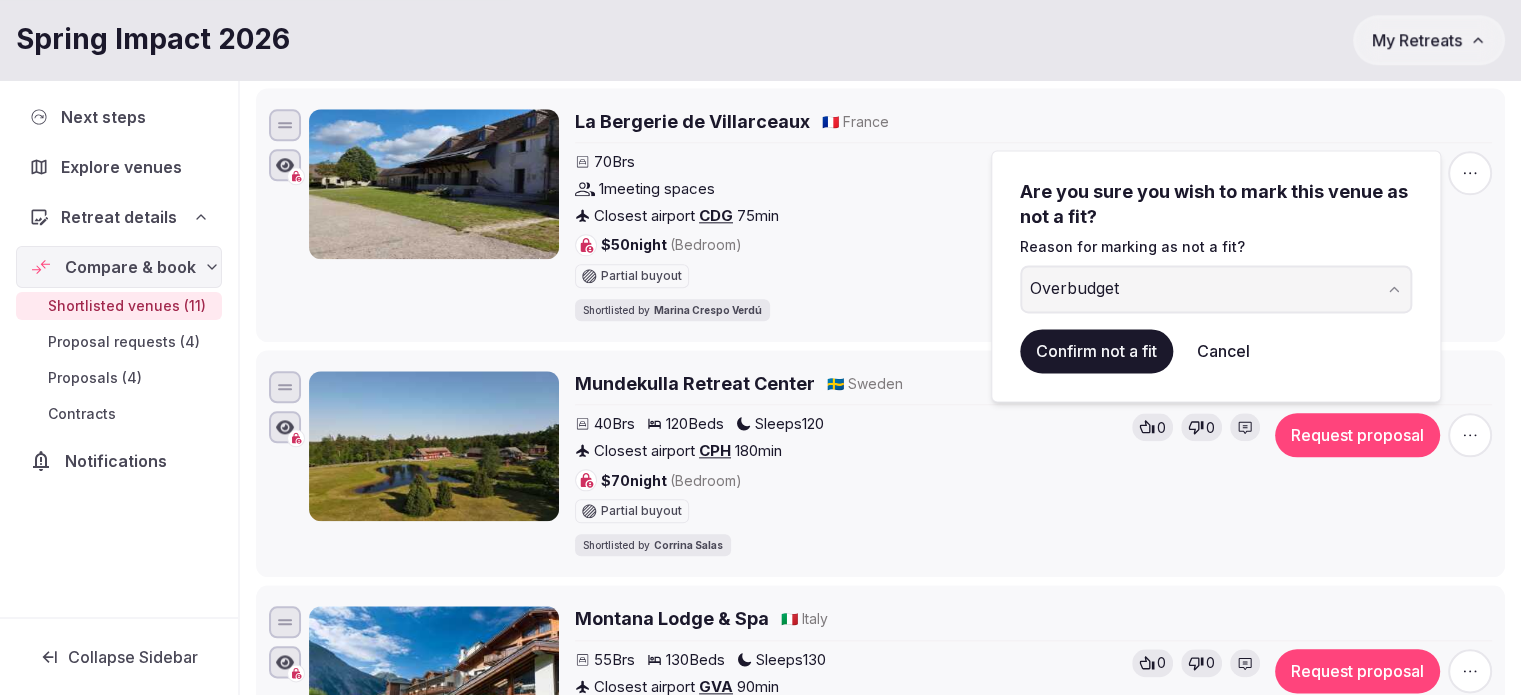 click on "Confirm not a fit" at bounding box center (1096, 351) 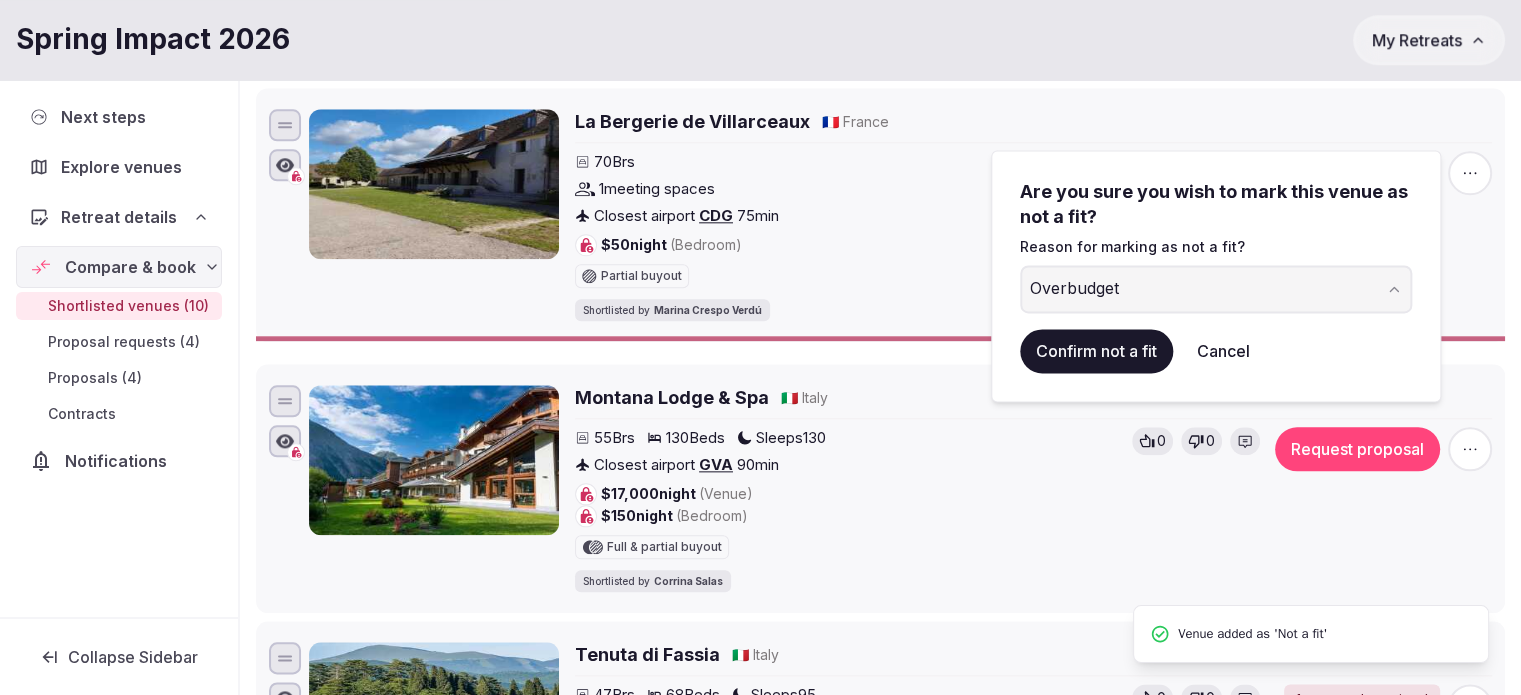 scroll, scrollTop: 0, scrollLeft: 0, axis: both 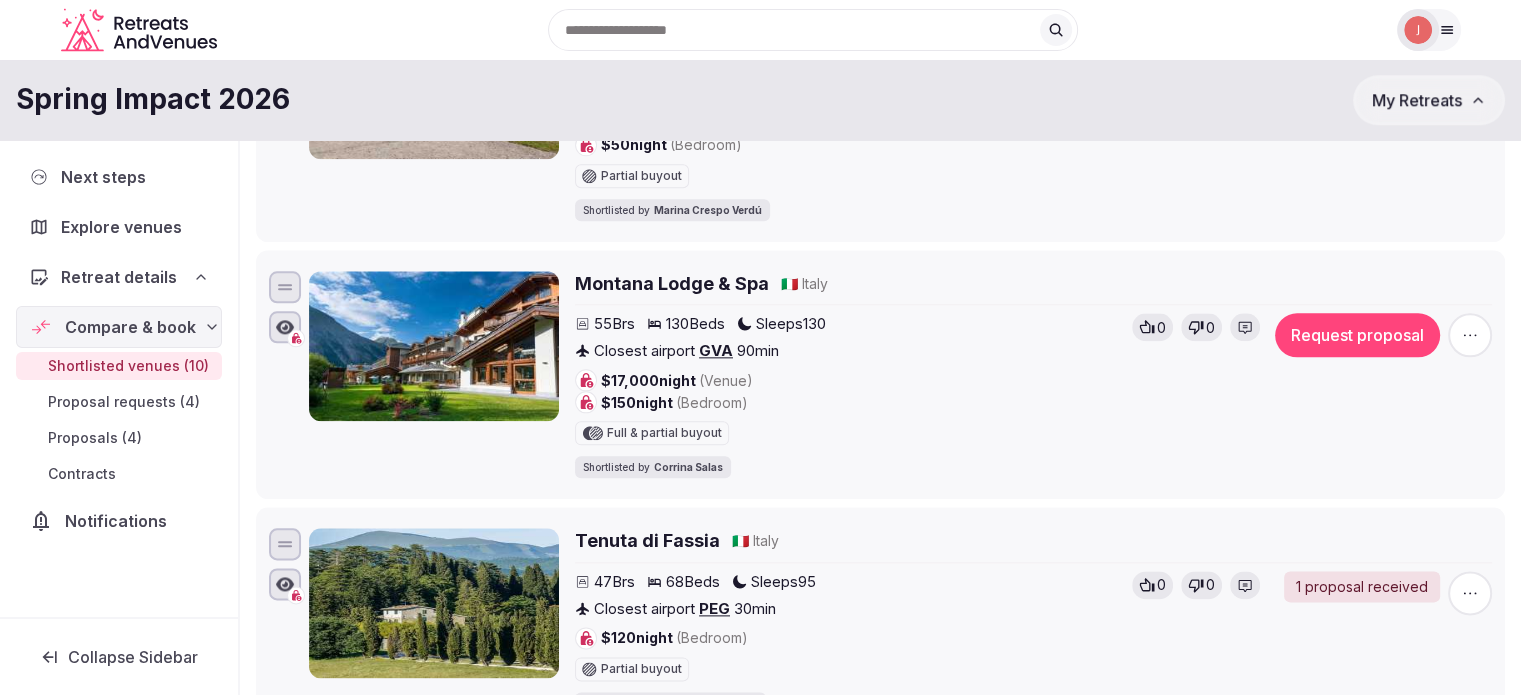 click on "Shortlisted venues 10 Proposal requests 4 Proposals 4 Contracts 0 Shortlisted venues Rates and availability are subject to change, based on site data, until contracted and signed by all parties Add venue La Casella 🇮🇹 Italy 51  Brs 130  Beds Sleeps  130 Closest airport   FCO 90  min $50  night   (Bedroom) Partial buyout Shortlisted by   Joanna Asiukiewicz 0 0 Request proposal Castello di Ristonchi 🇮🇹 Italy 27  Brs 57  Beds Sleeps  80 Closest airport   FLR 30  min $4,998  night   (Venue) Full buyout Shortlisted by   Joanna Asiukiewicz 0 0 Request proposal Hotel Finca Eslava 🇪🇸 Spain 30  Brs 8  meeting spaces Closest airport   AGP 45  min $110  night   (Bedroom) Partial buyout Shortlisted by   Marina Crespo Verdú 0 0 Request proposal Masia Notari Casabona 🇪🇸 Spain 25  Brs 39  Beds Sleeps  49 6  meeting spaces $5,300  night   (Venue) $80  night   (Bedroom) Full & partial buyout Shortlisted by   Marina Crespo Verdú 0 0 Request proposal Villa Scacciapensieri 🇮🇹 Italy 31  Brs 65 31" at bounding box center [880, 173] 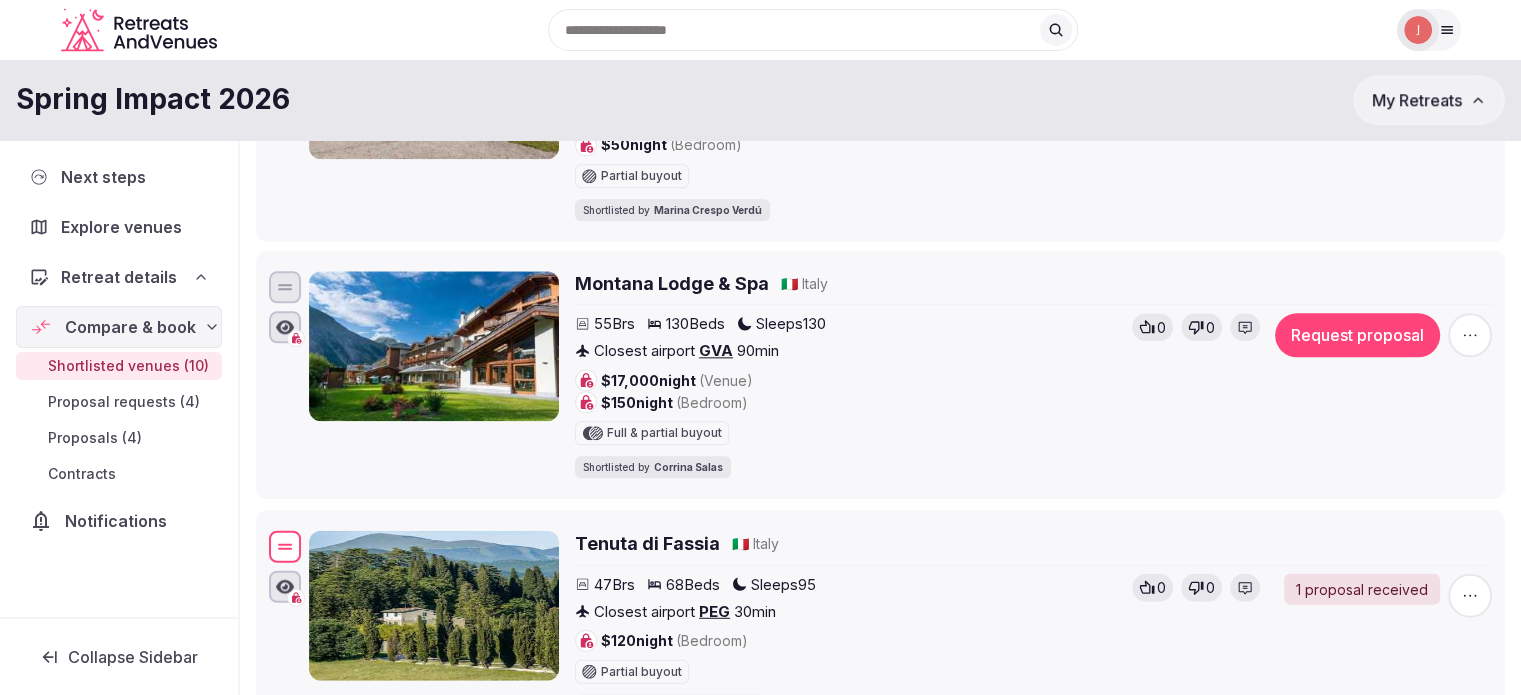 drag, startPoint x: 275, startPoint y: 532, endPoint x: 343, endPoint y: 528, distance: 68.117546 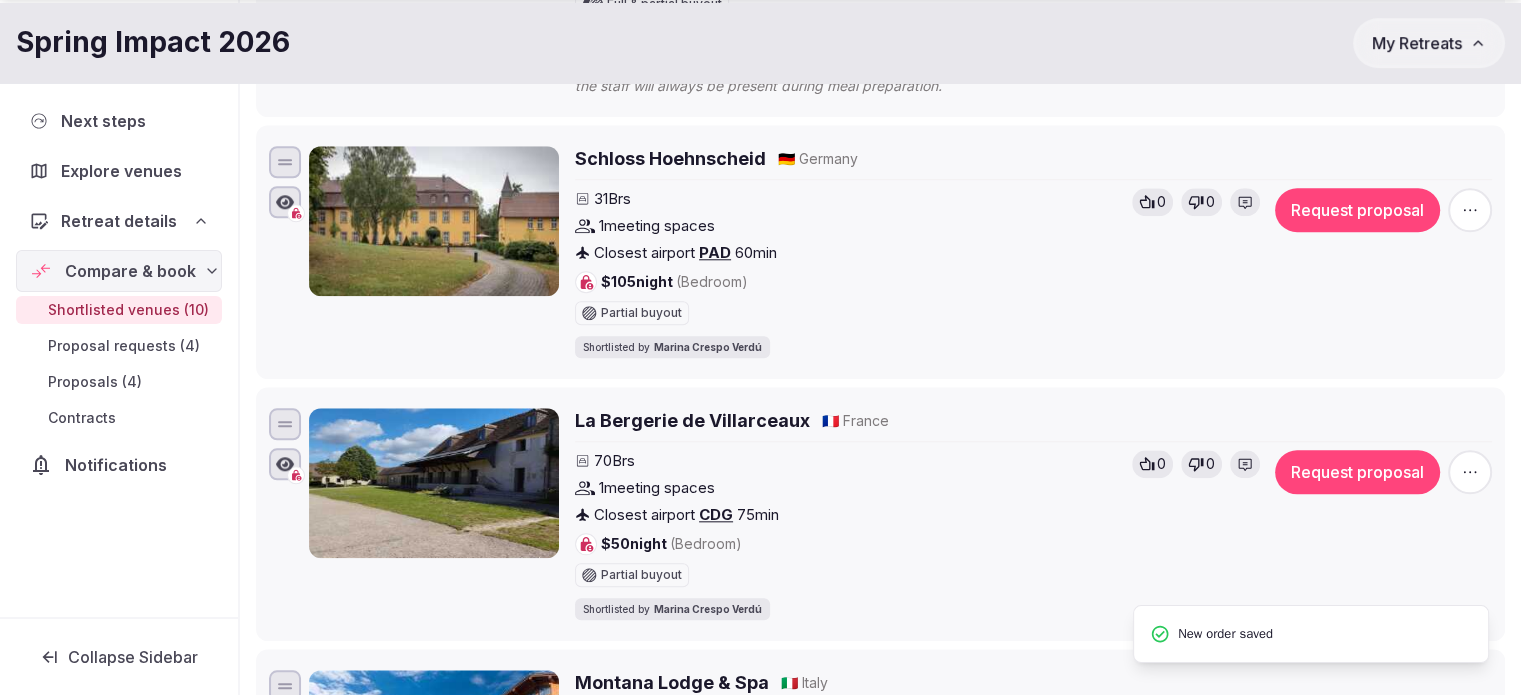 scroll, scrollTop: 2200, scrollLeft: 0, axis: vertical 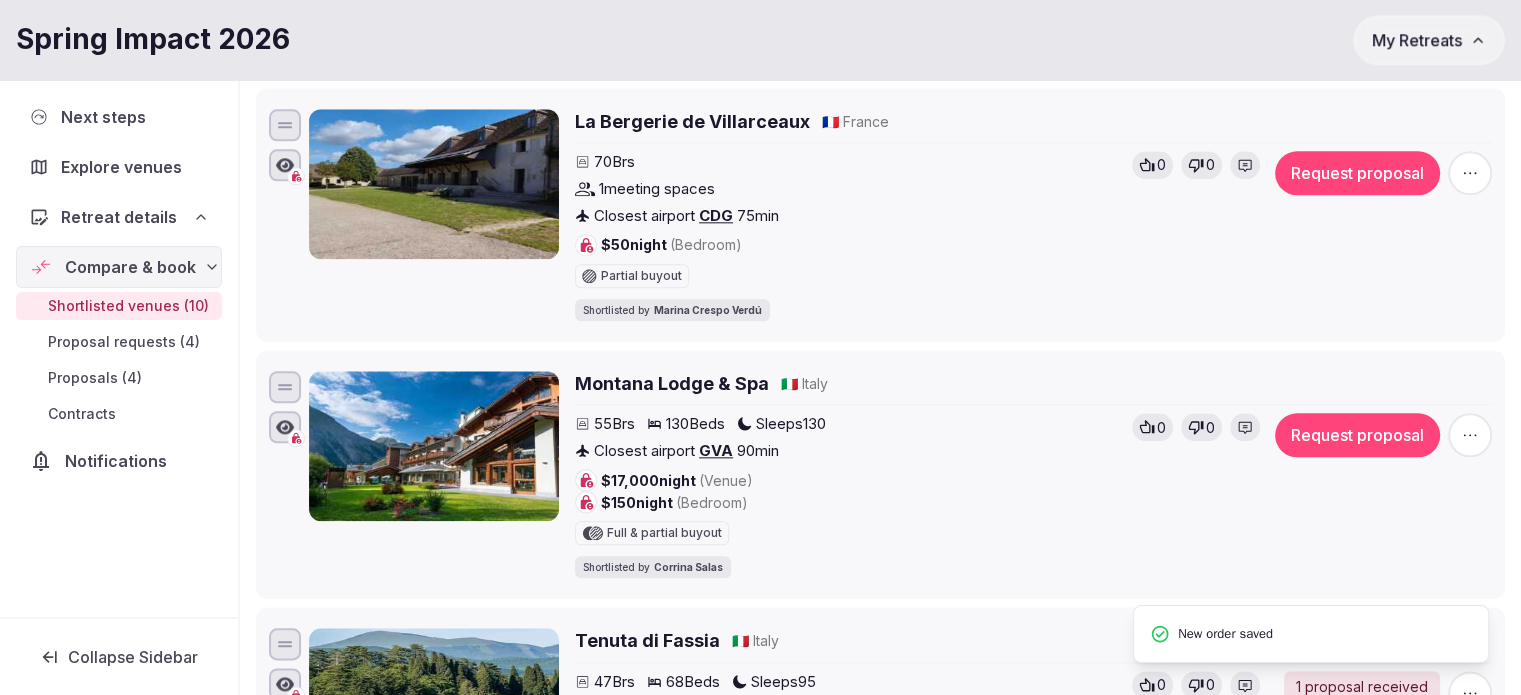 click on "Montana Lodge & Spa" at bounding box center (672, 383) 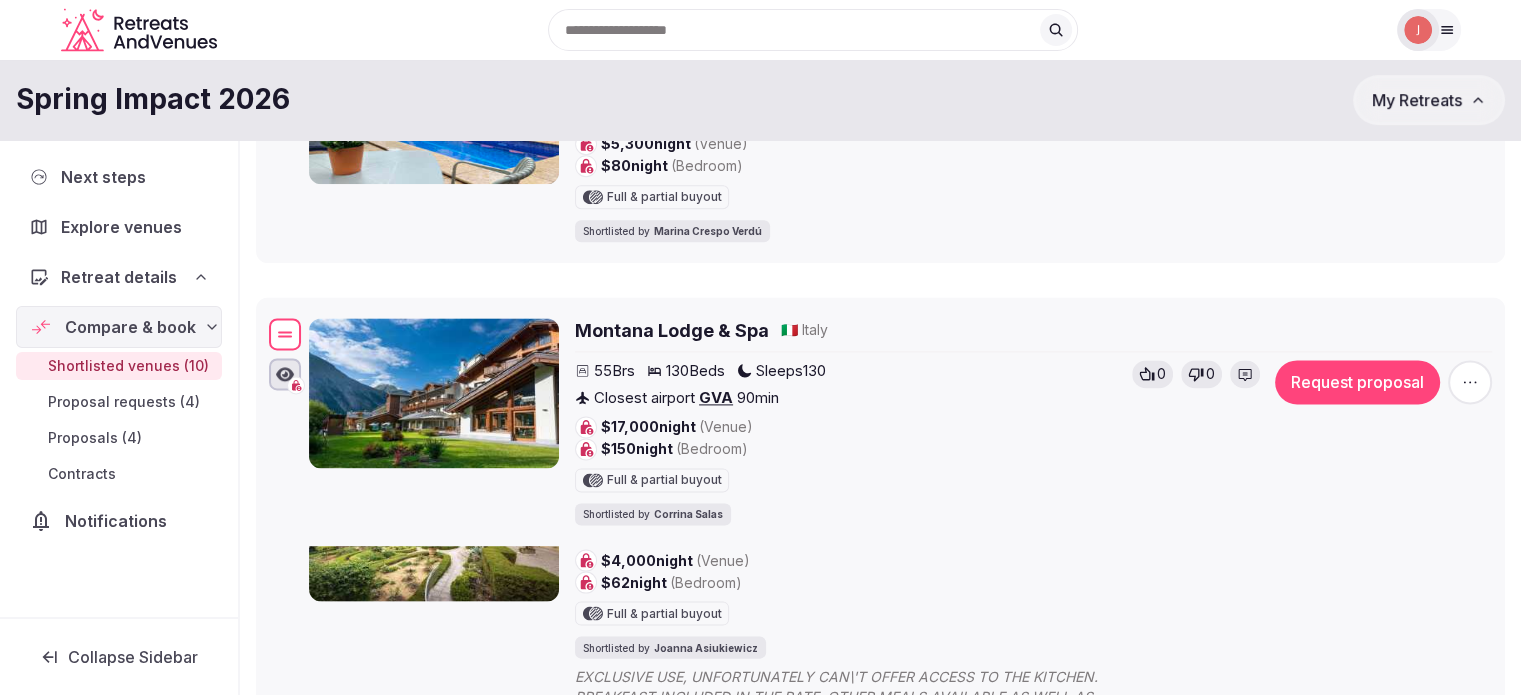 drag, startPoint x: 282, startPoint y: 379, endPoint x: 328, endPoint y: 327, distance: 69.426216 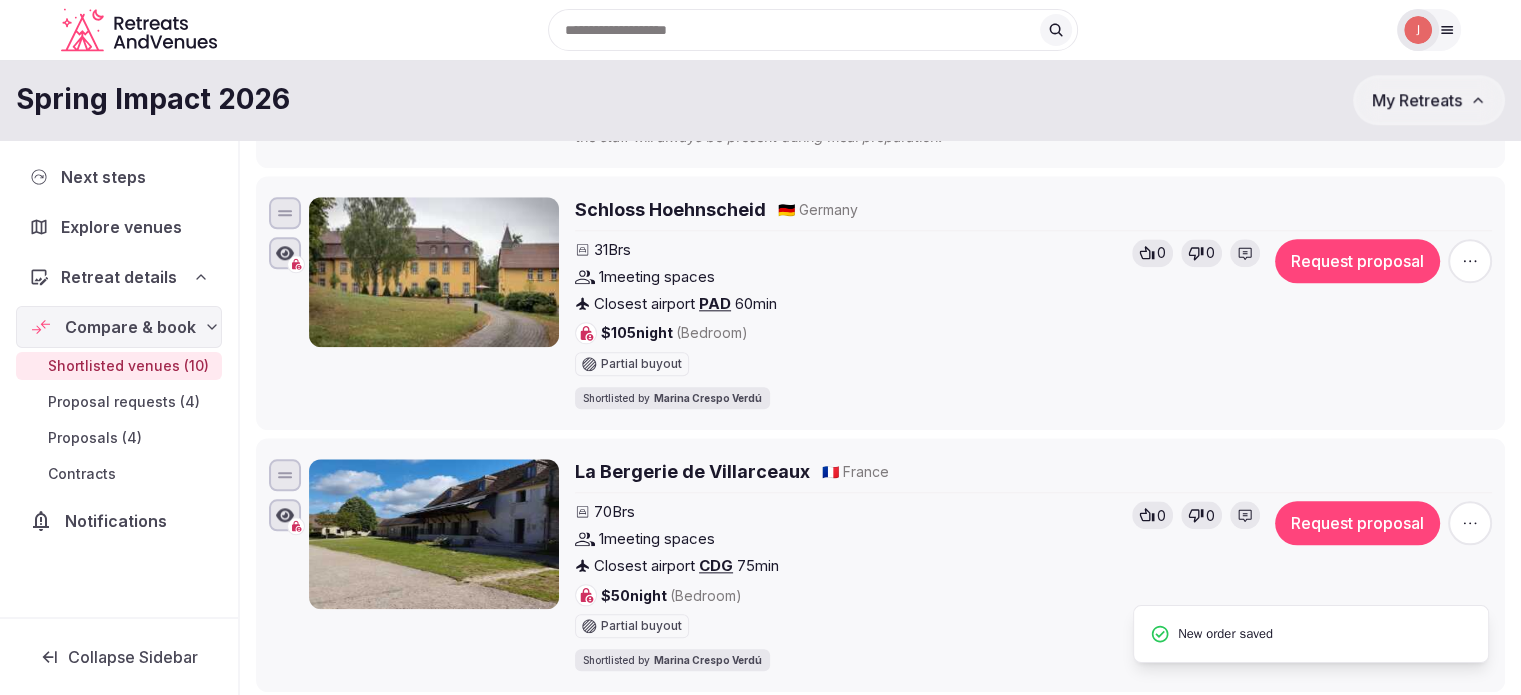 scroll, scrollTop: 2000, scrollLeft: 0, axis: vertical 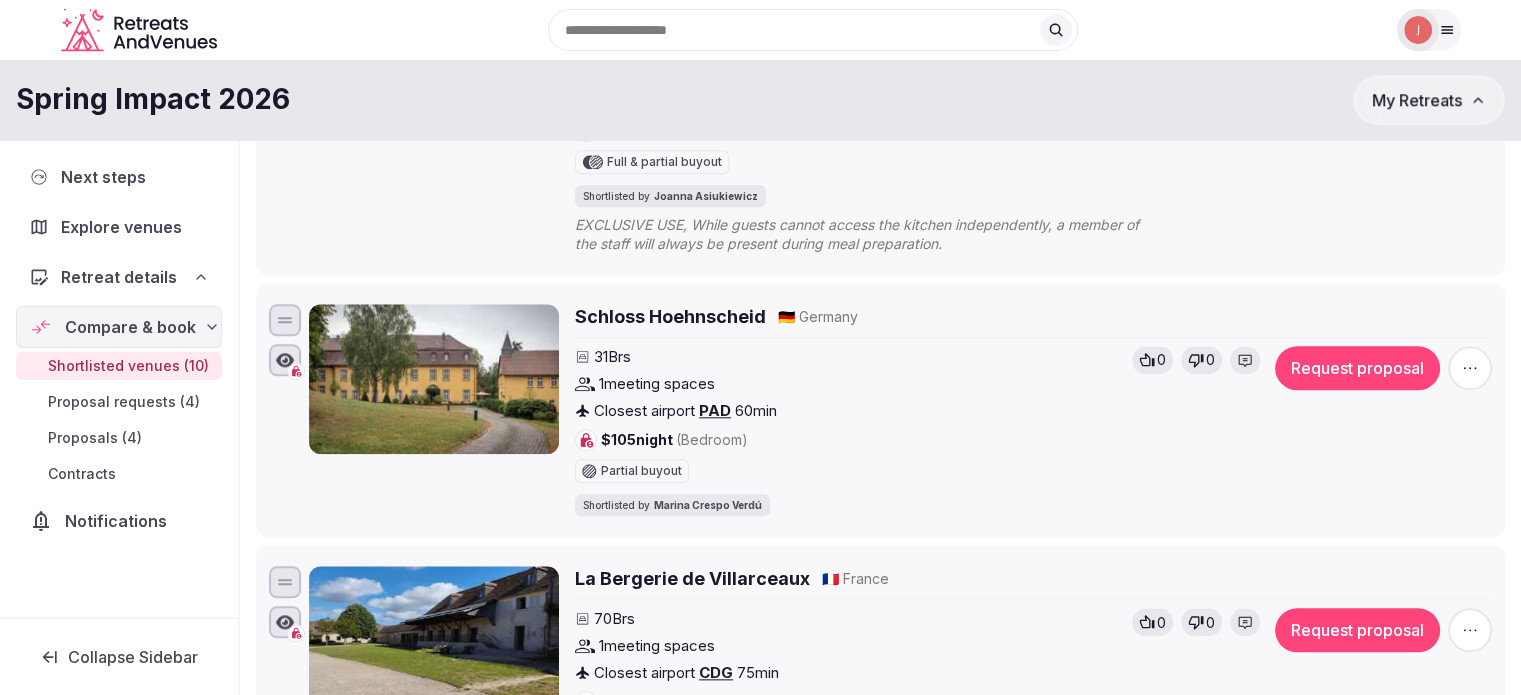 click on "Schloss Hoehnscheid" at bounding box center [670, 316] 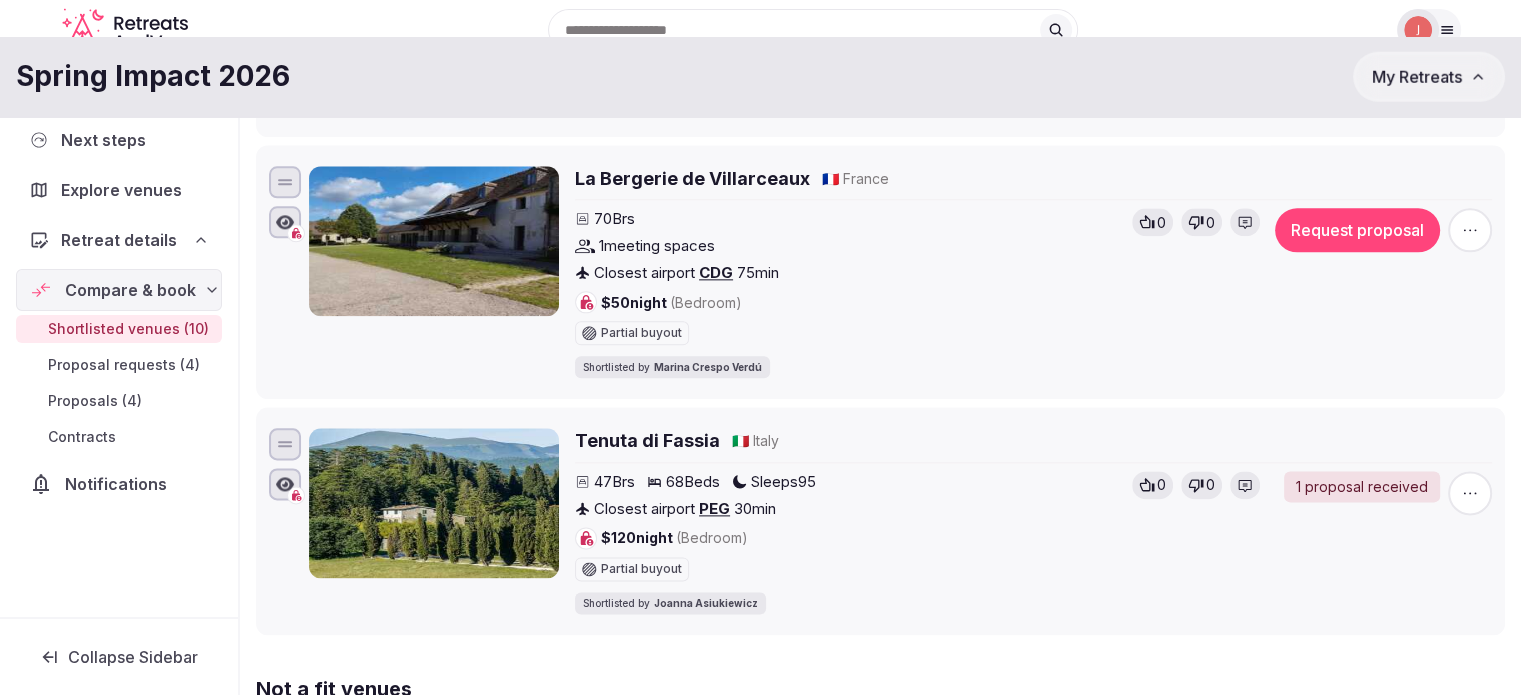 scroll, scrollTop: 2300, scrollLeft: 0, axis: vertical 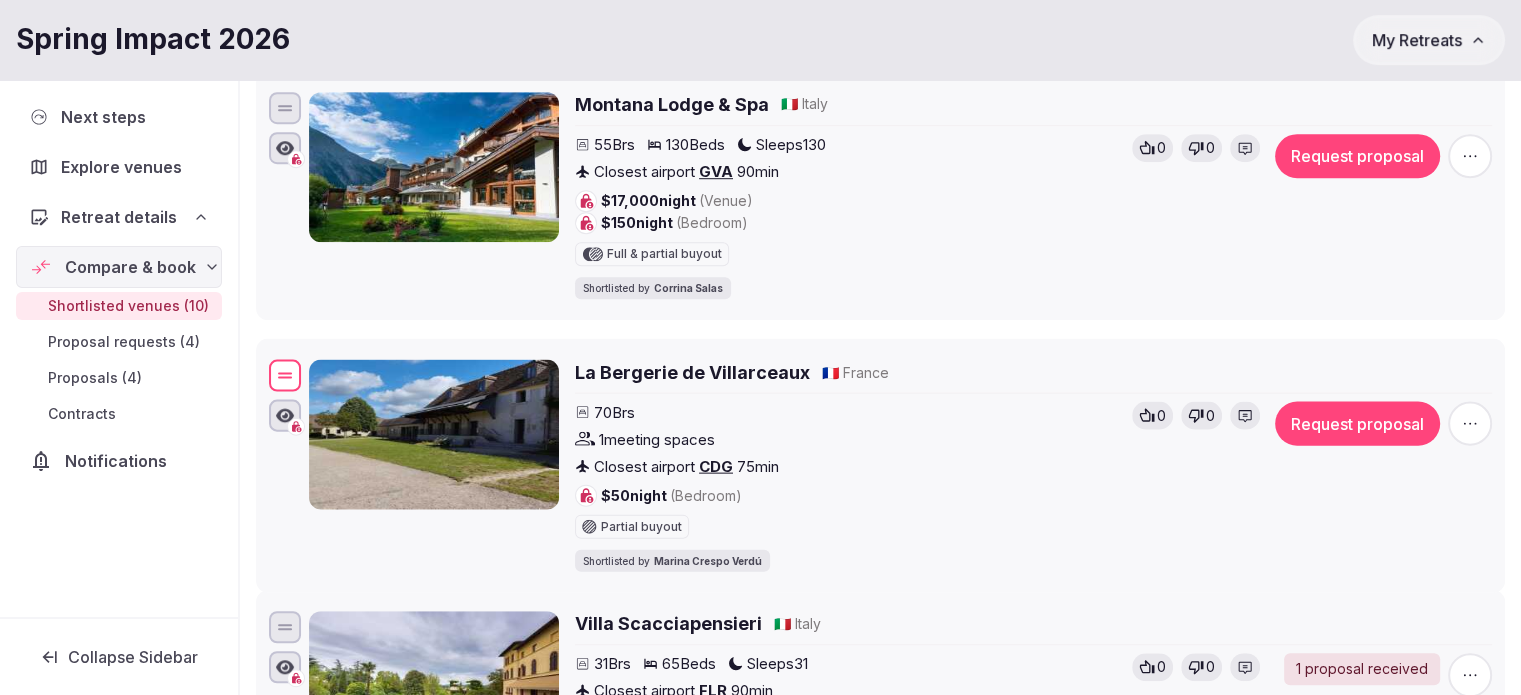 drag, startPoint x: 288, startPoint y: 275, endPoint x: 300, endPoint y: 371, distance: 96.74709 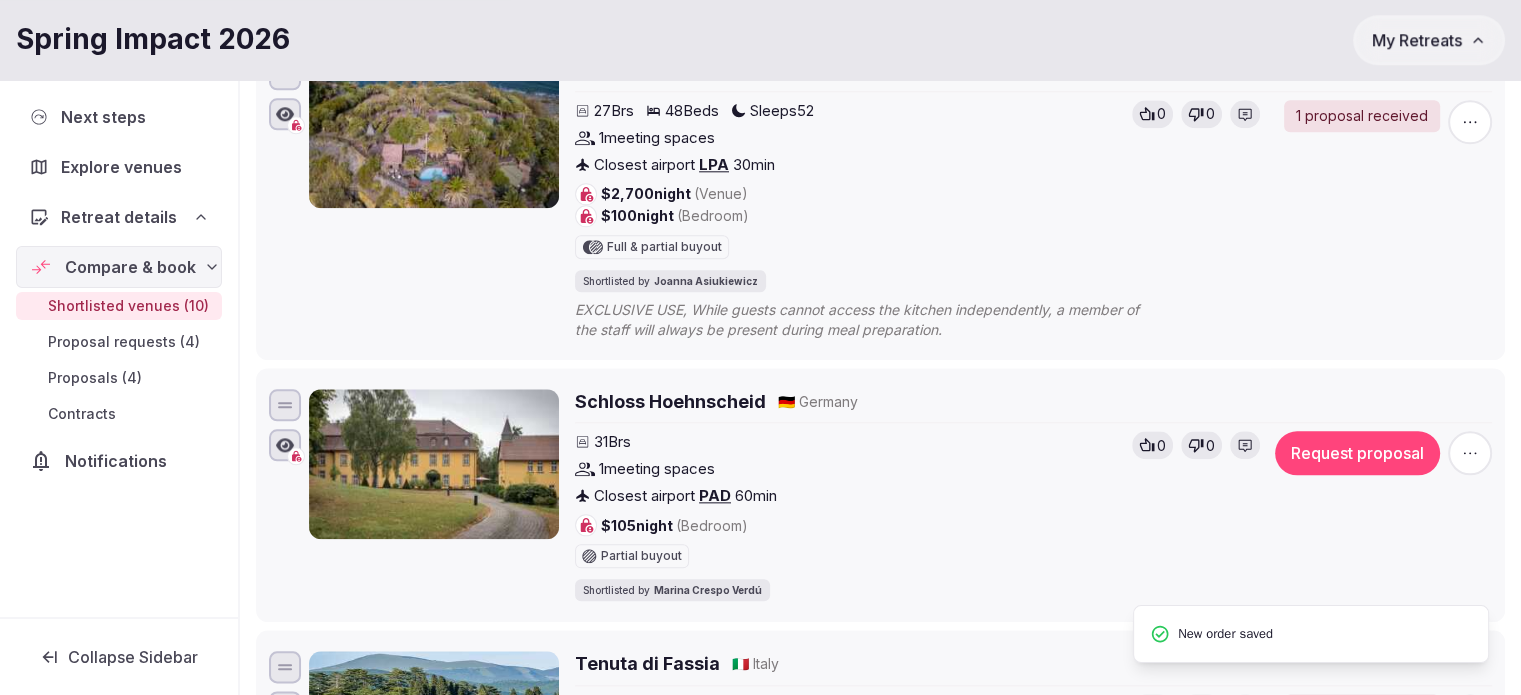 scroll, scrollTop: 2300, scrollLeft: 0, axis: vertical 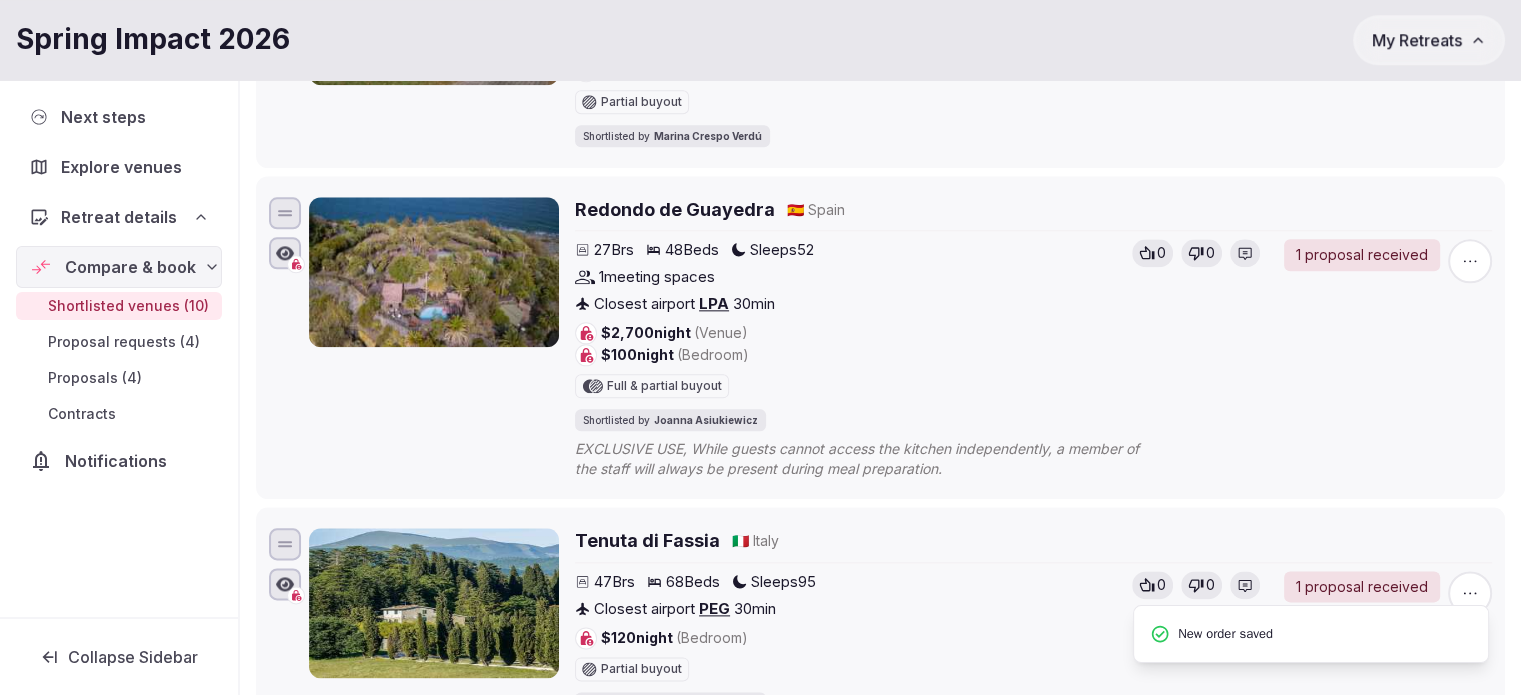 click on "Next steps Explore venues Retreat details Compare & book Shortlisted venues (10) Proposal requests (4) Proposals (4) Contracts Notifications" at bounding box center [119, 348] 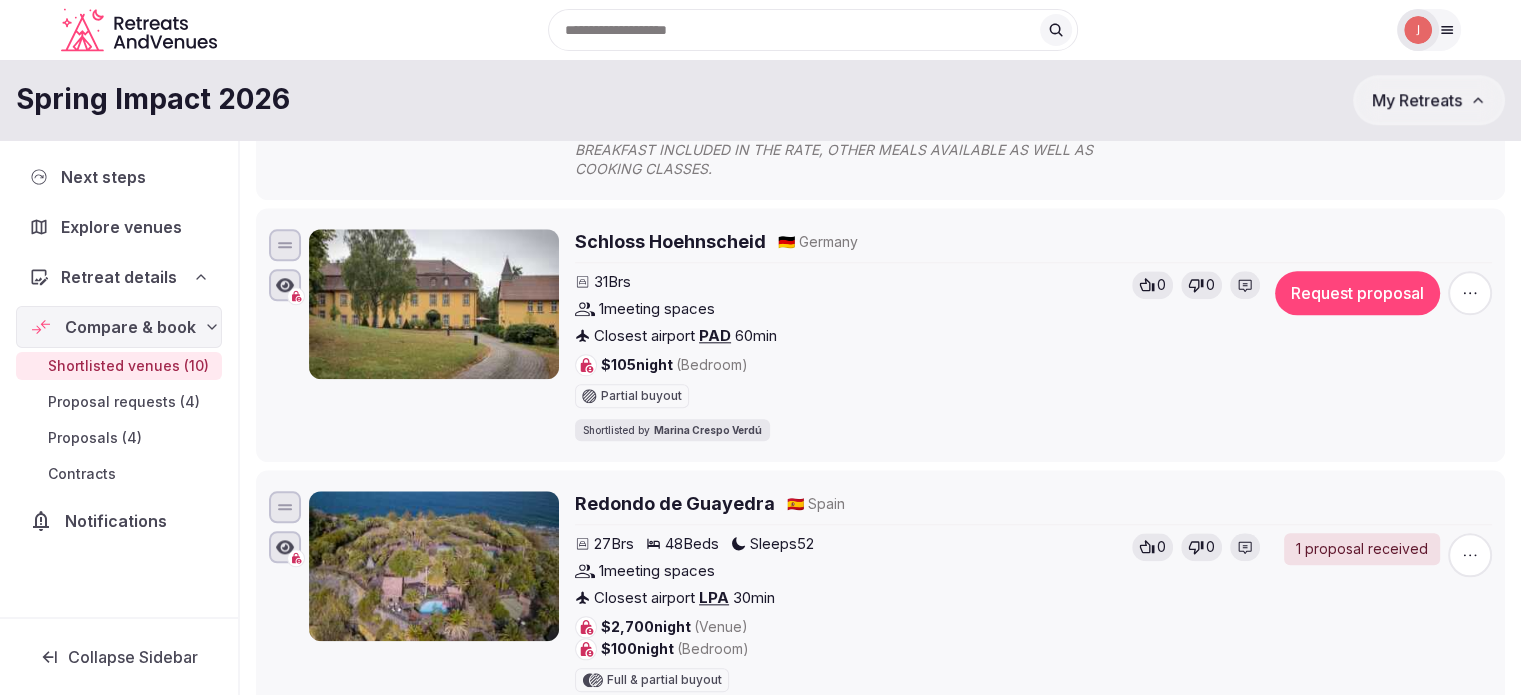 scroll, scrollTop: 1900, scrollLeft: 0, axis: vertical 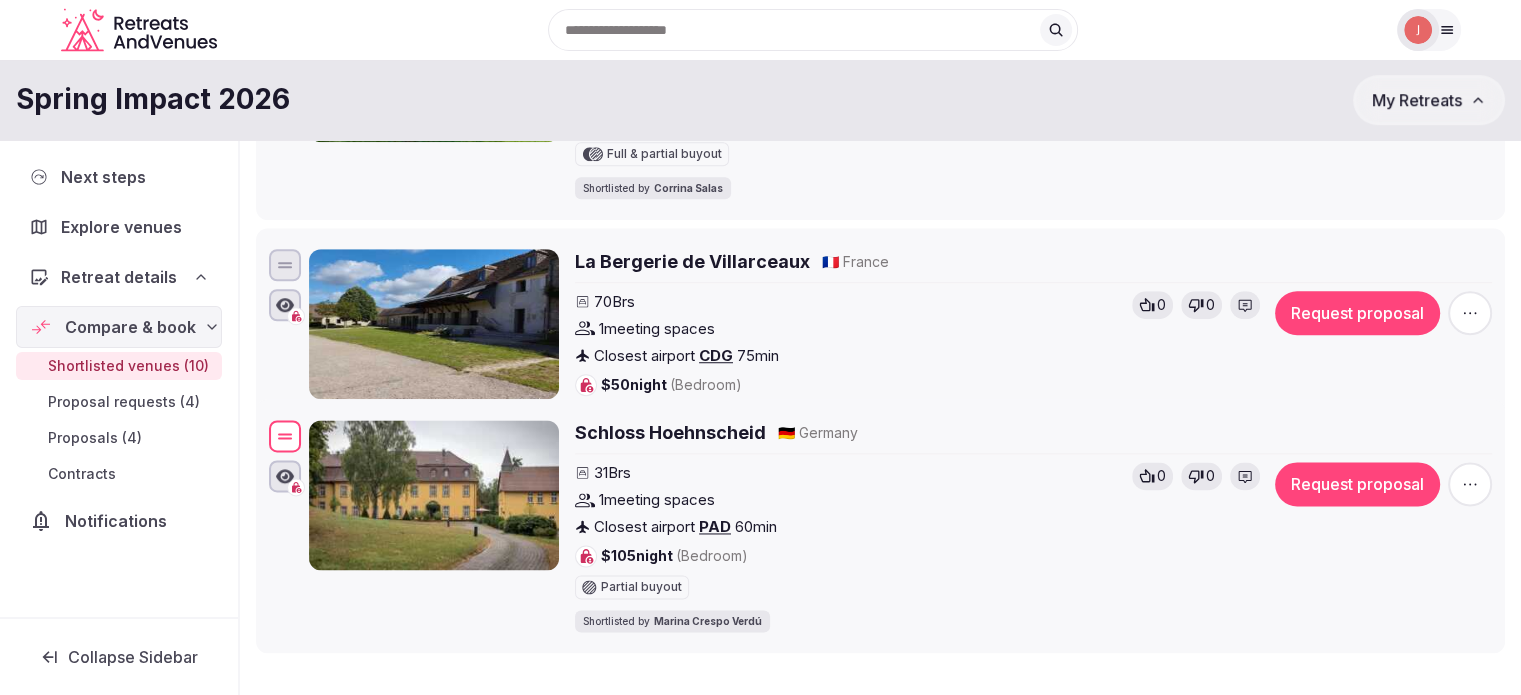drag, startPoint x: 284, startPoint y: 345, endPoint x: 324, endPoint y: 431, distance: 94.847244 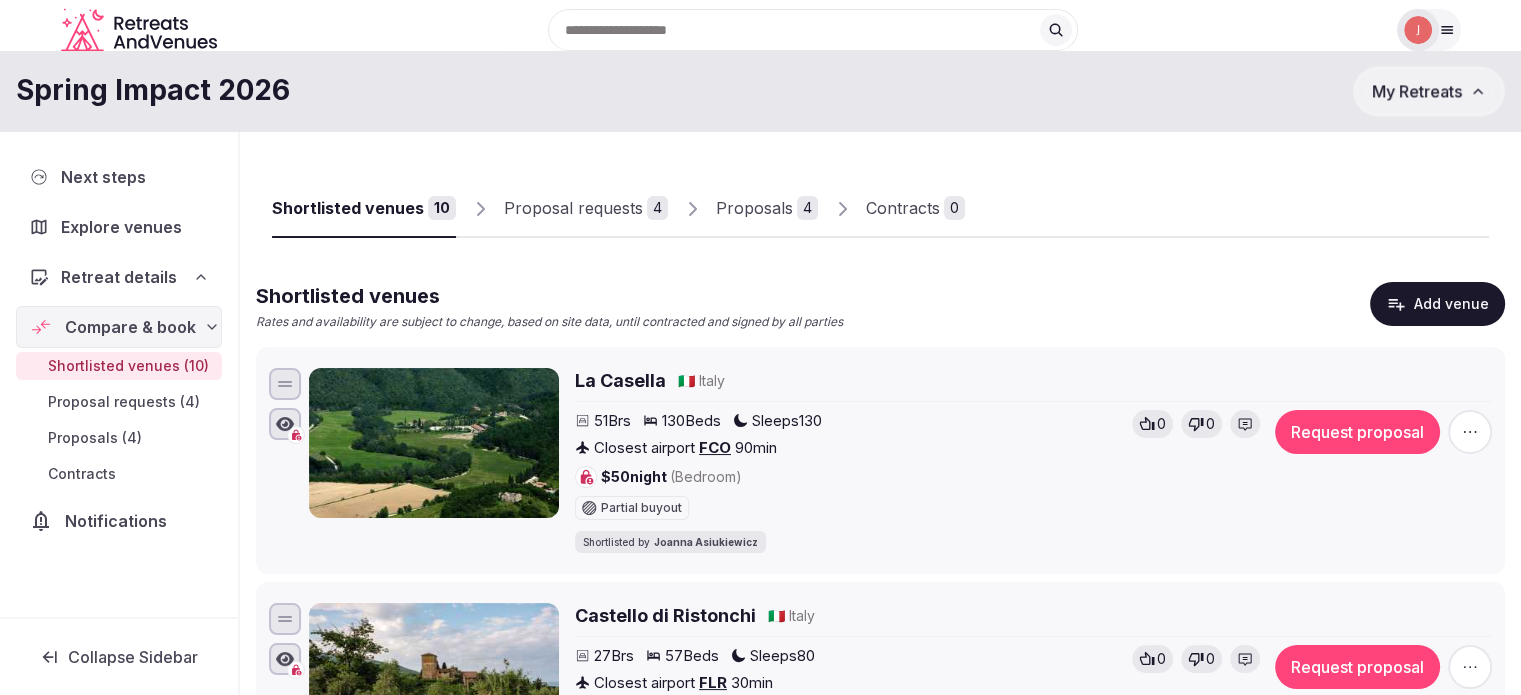 scroll, scrollTop: 0, scrollLeft: 0, axis: both 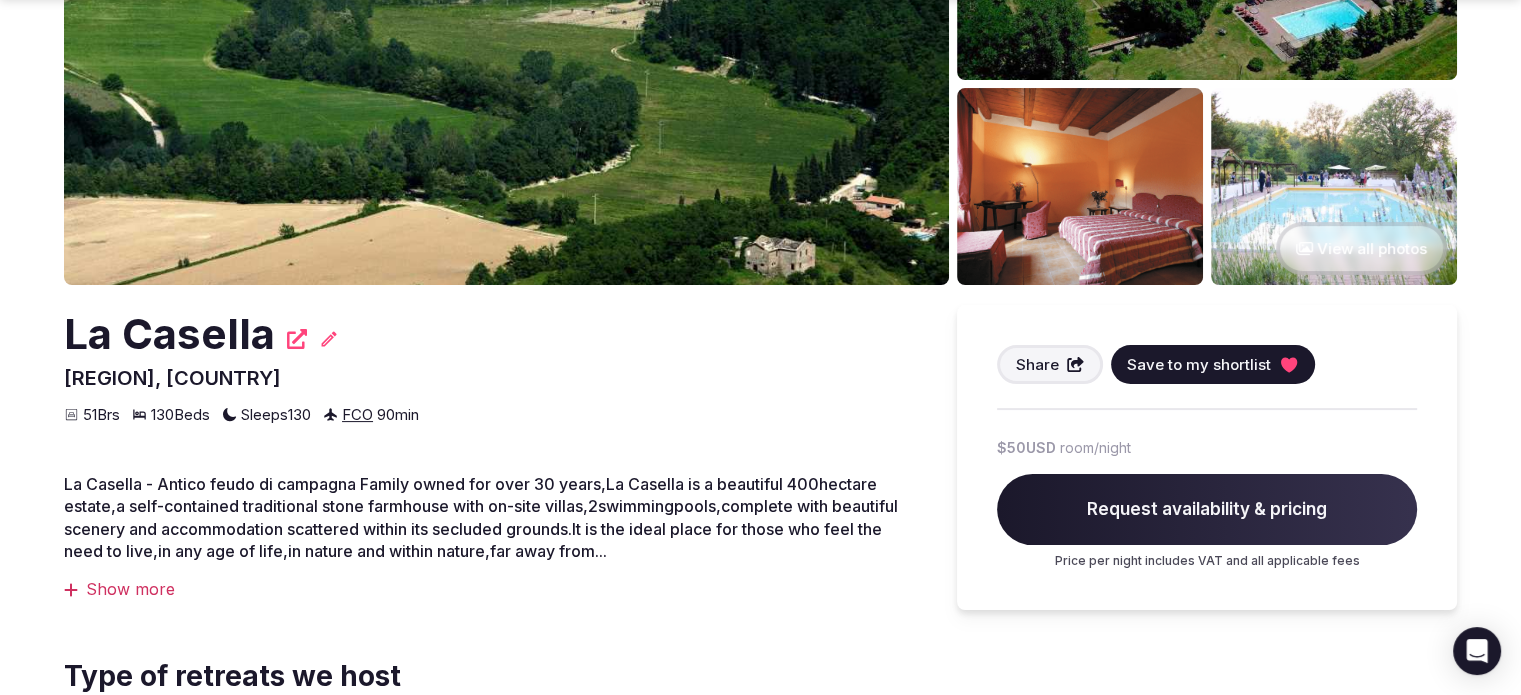 click on "La Casella Umbria, Italy Share Save to my shortlist 51  Brs 130  Beds Sleeps  130 FCO 90  min La Casella - Antico feudo di campagna  Family owned for over 30 years,La Casella is a beautiful 400hectare estate,a self-contained traditional stone farmhouse with on-site villas,2swimmingpools,complete with beautiful scenery and accommodation scattered within its secluded grounds.It is the ideal place for those who feel the need to live,in any age of life,in nature and within nature,far away from... Show more Type of retreats we host Adventure Cycling Nature Health & Wellness Meditation Nutrition Show all Take a peek Promo video View all photos" at bounding box center [490, 1334] 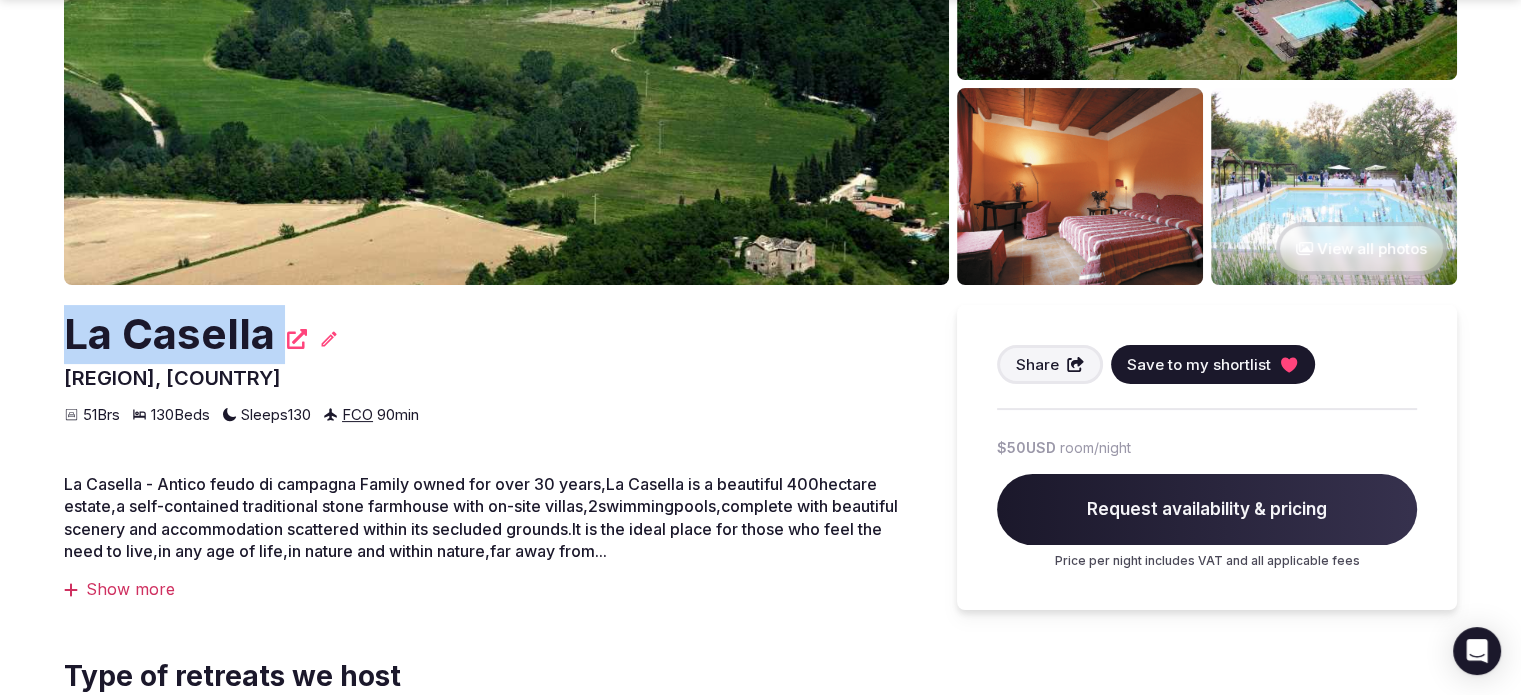 click on "La Casella" at bounding box center [169, 334] 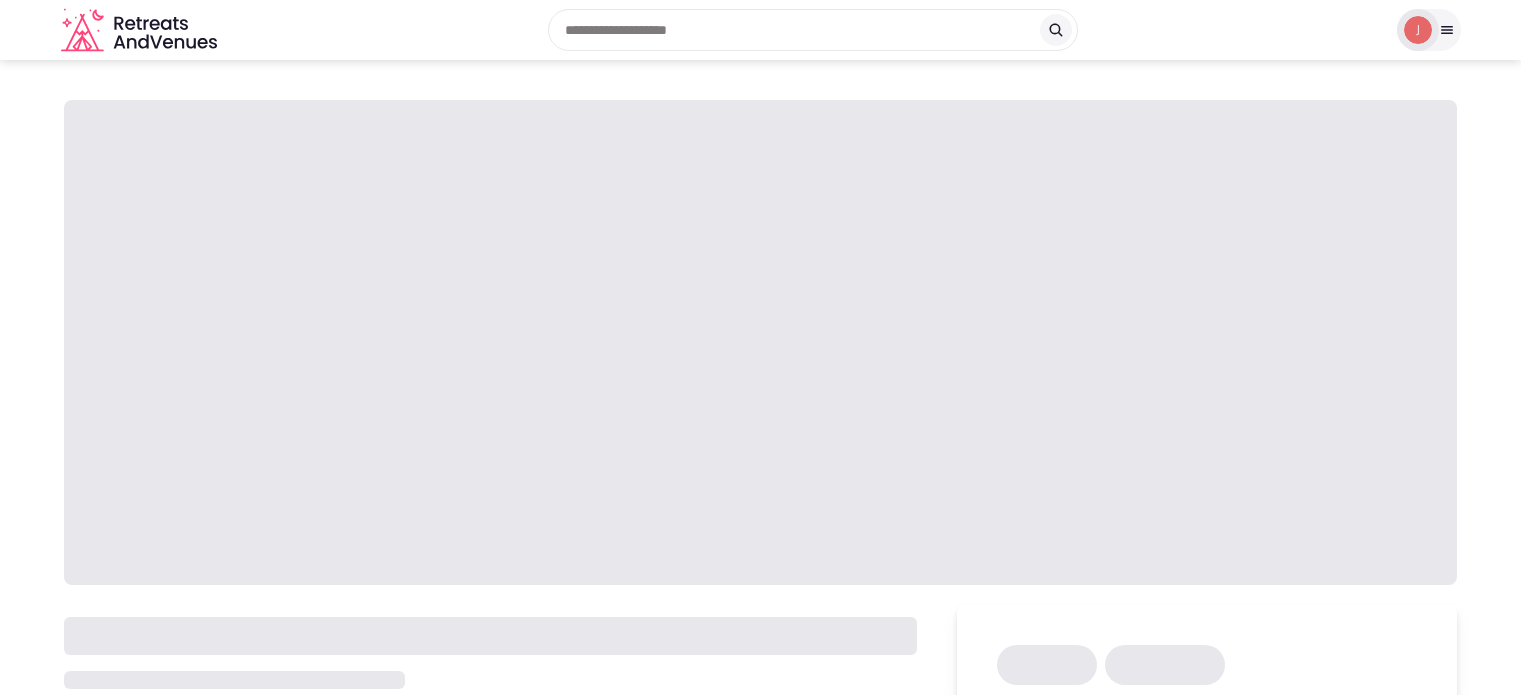 scroll, scrollTop: 0, scrollLeft: 0, axis: both 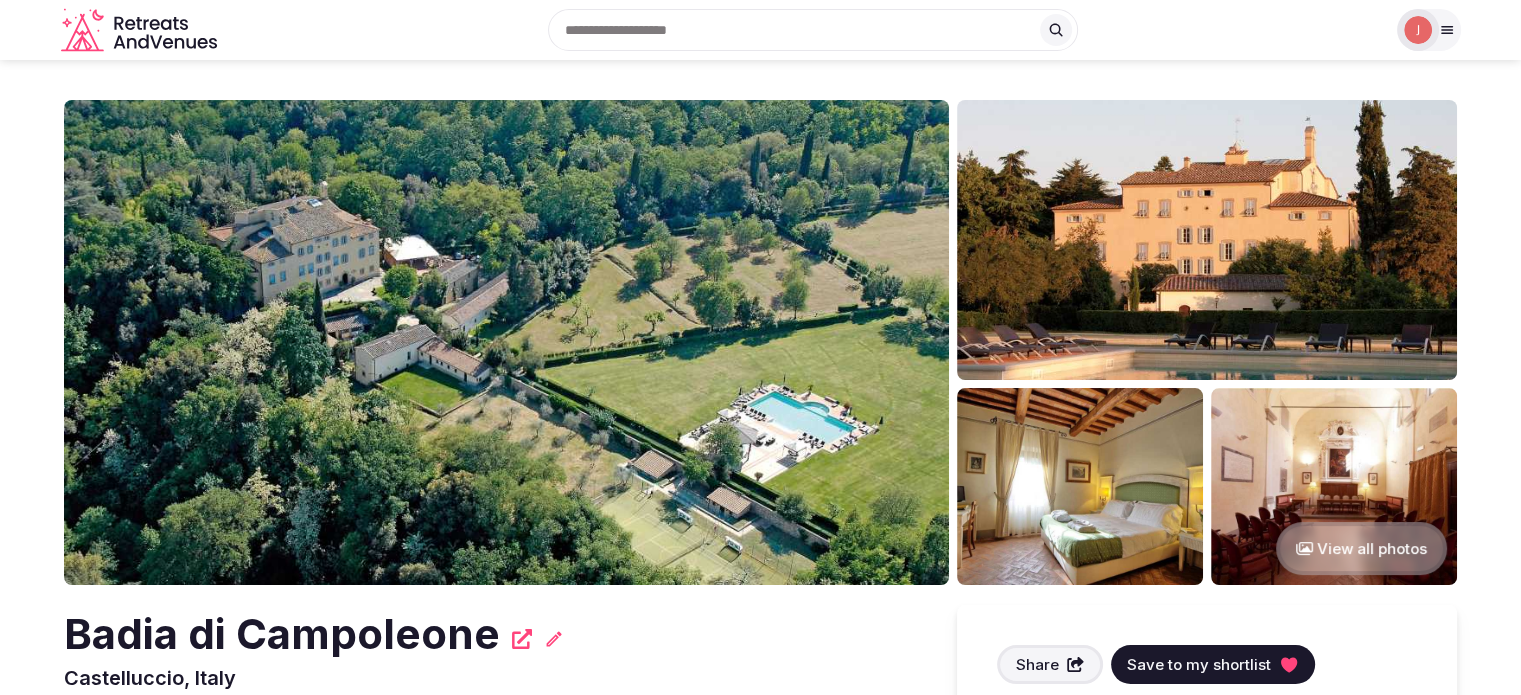 click on "View all photos Badia di Campoleone Castelluccio, Italy Share Save to my shortlist 31  Brs 50  Beds Sleeps  86 FLR 90  min Badia di Campoleone is a stunning property in Tuscany that dates back to the 10th century.  It is made up of 14 apartments (19 bedrooms in all) and a large villa with 12 bedrooms: in total it can accommodate up to 62 people (86 with sofa beds), and is perfect for events, weddings, family reunions and team building retreats! Upon request, larger groups can rent up to 10 additional rooms that are ... Show more Type of retreats we host Nature Health & Wellness Personal Development Relationship Yoga Business / Entrepreneurship Show all Take a peek Promo video View all photos Share Save to my shortlist $3,000 USD night | $100  USD room/night Request availability & pricing Price per night includes VAT and all applicable fees" at bounding box center (760, 1373) 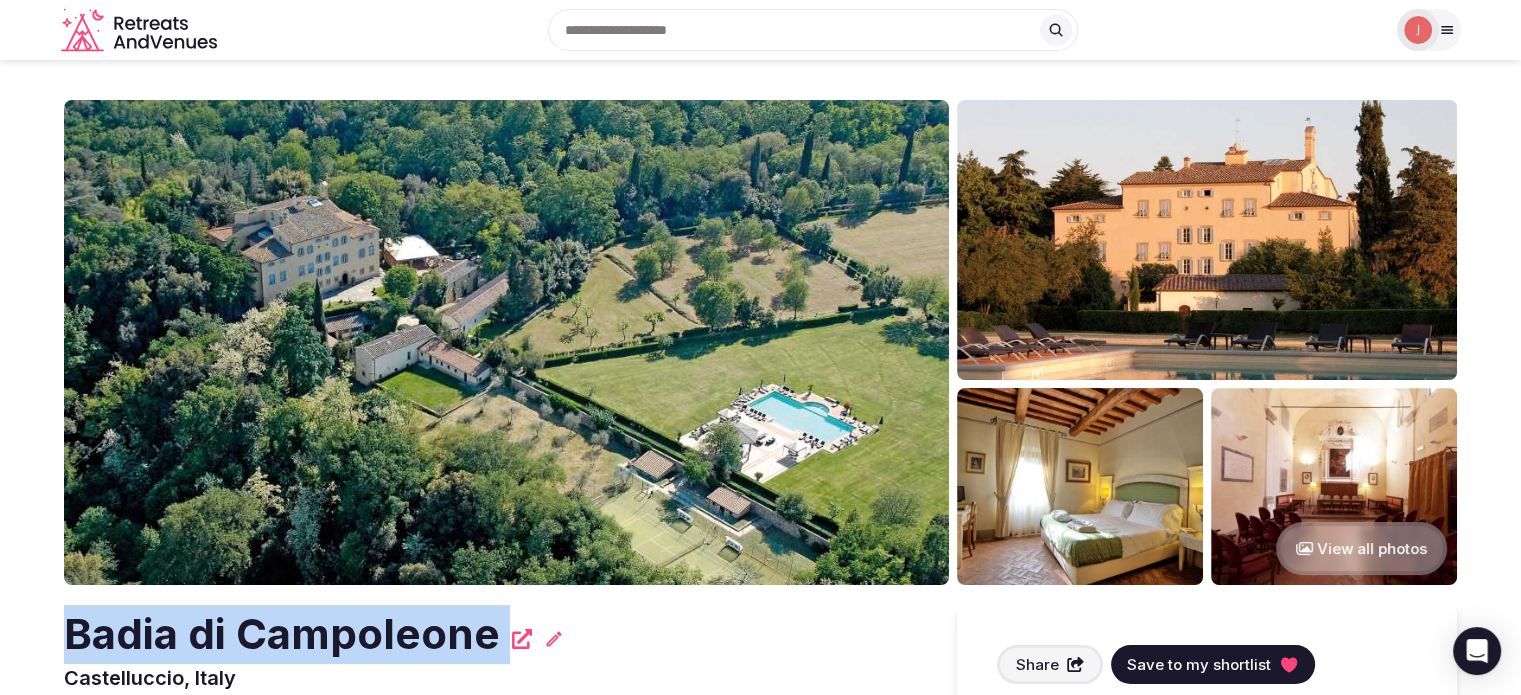 click on "View all photos Badia di Campoleone Castelluccio, Italy Share Save to my shortlist 31  Brs 50  Beds Sleeps  86 FLR 90  min Badia di Campoleone is a stunning property in Tuscany that dates back to the 10th century.  It is made up of 14 apartments (19 bedrooms in all) and a large villa with 12 bedrooms: in total it can accommodate up to 62 people (86 with sofa beds), and is perfect for events, weddings, family reunions and team building retreats! Upon request, larger groups can rent up to 10 additional rooms that are ... Show more Type of retreats we host Nature Health & Wellness Personal Development Relationship Yoga Business / Entrepreneurship Show all Take a peek Promo video View all photos Share Save to my shortlist $3,000 USD night | $100  USD room/night Request availability & pricing Price per night includes VAT and all applicable fees" at bounding box center [760, 1373] 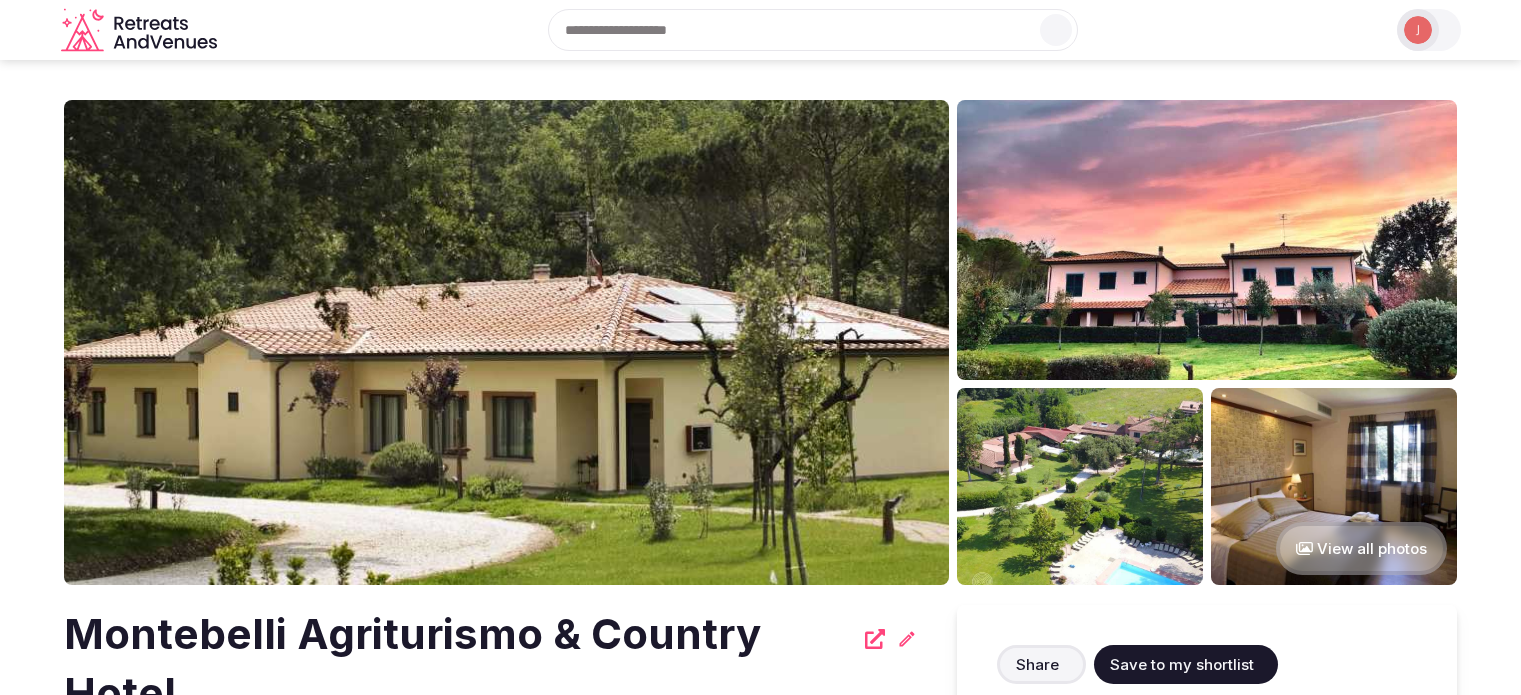 click on "Montebelli Agriturismo & Country Hotel" at bounding box center [458, 664] 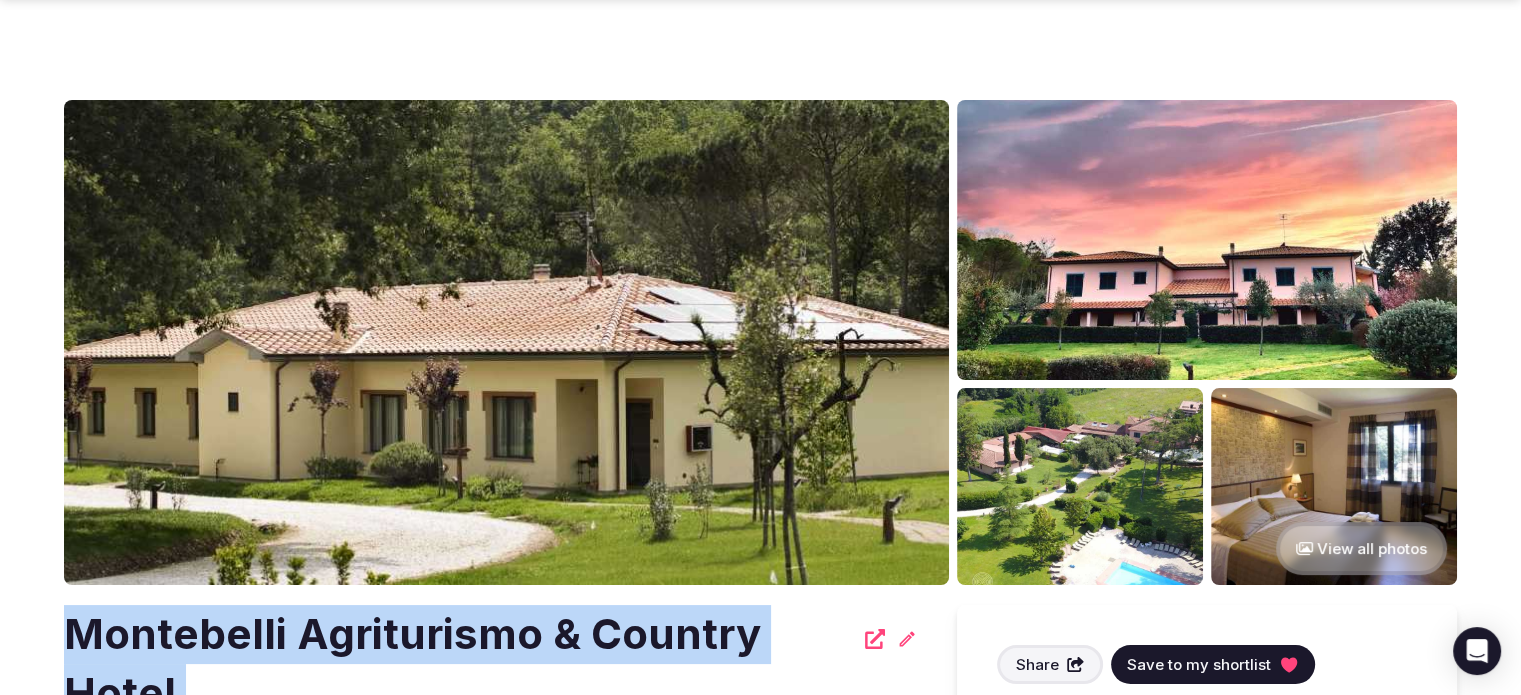 scroll, scrollTop: 300, scrollLeft: 0, axis: vertical 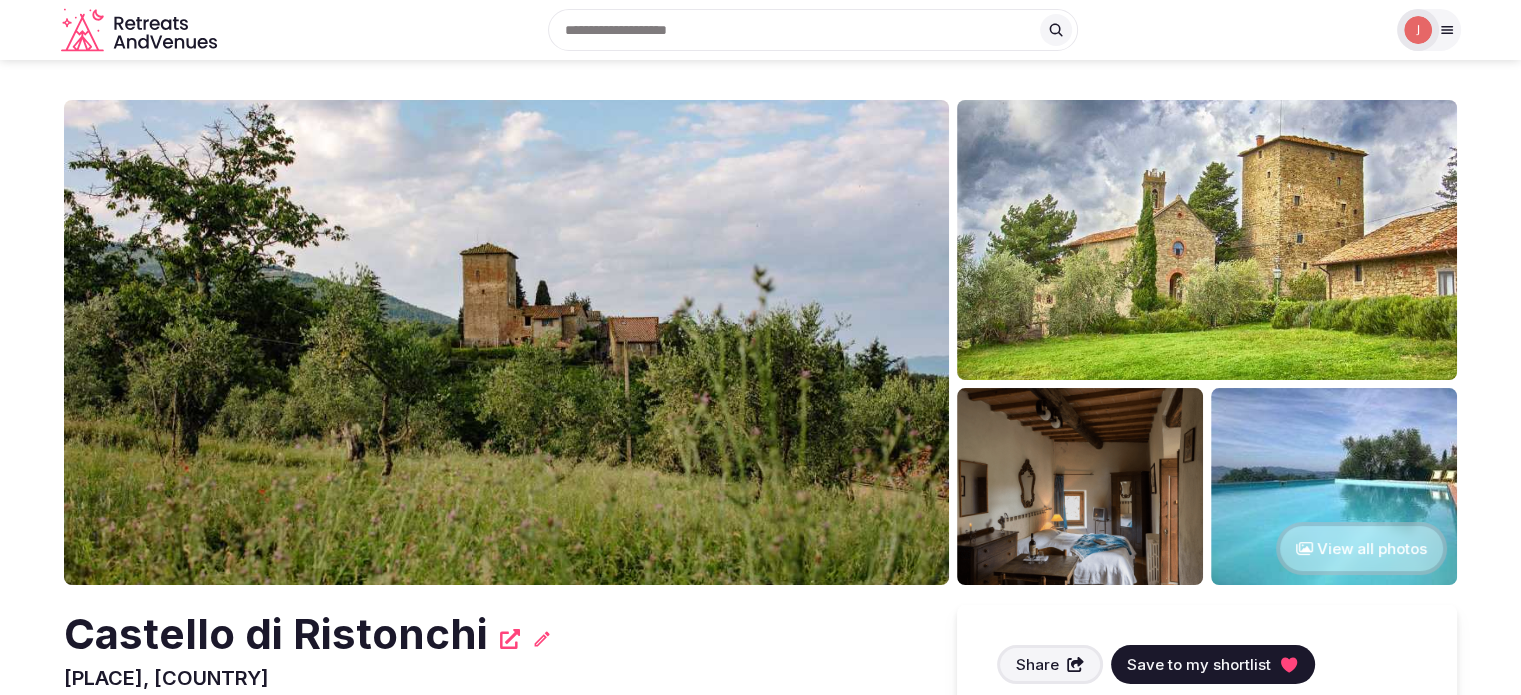 click on "Castello di Ristonchi" at bounding box center (276, 634) 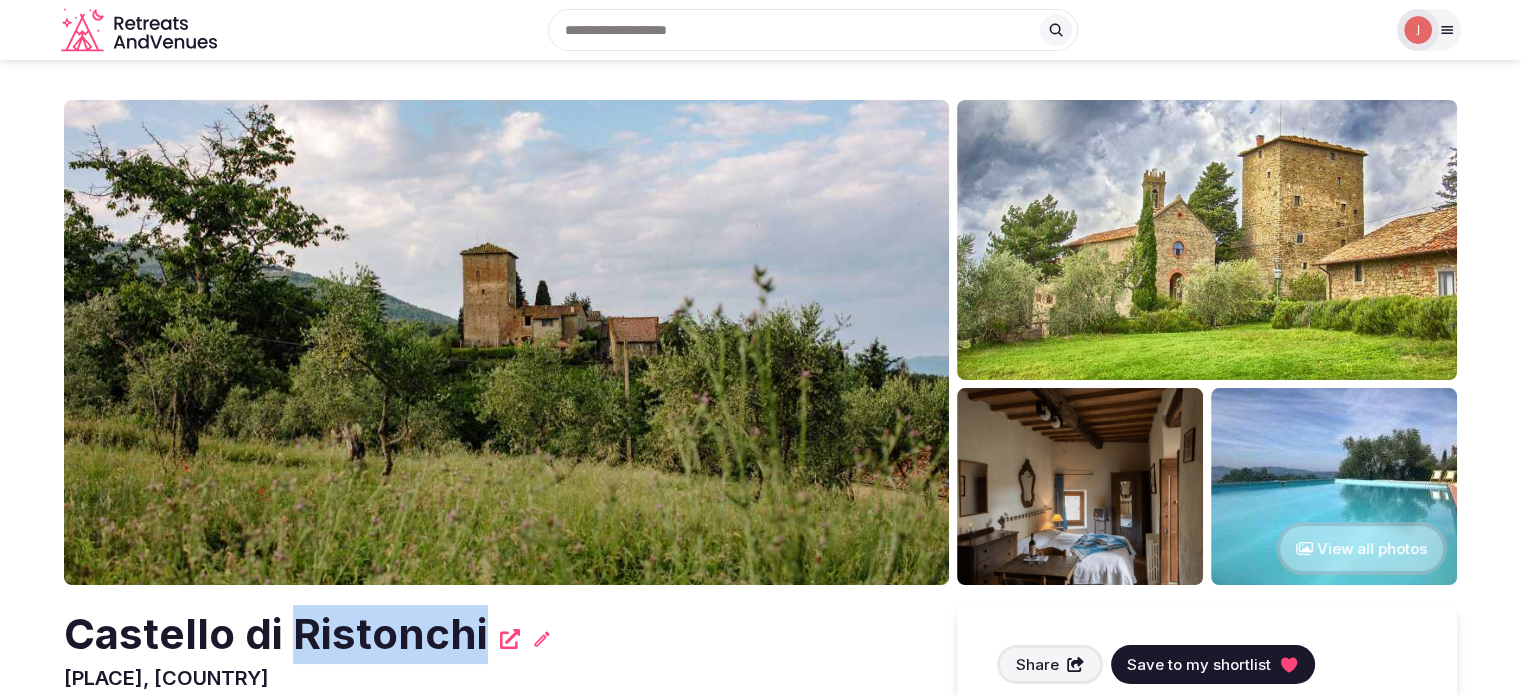 click on "Castello di Ristonchi" at bounding box center [276, 634] 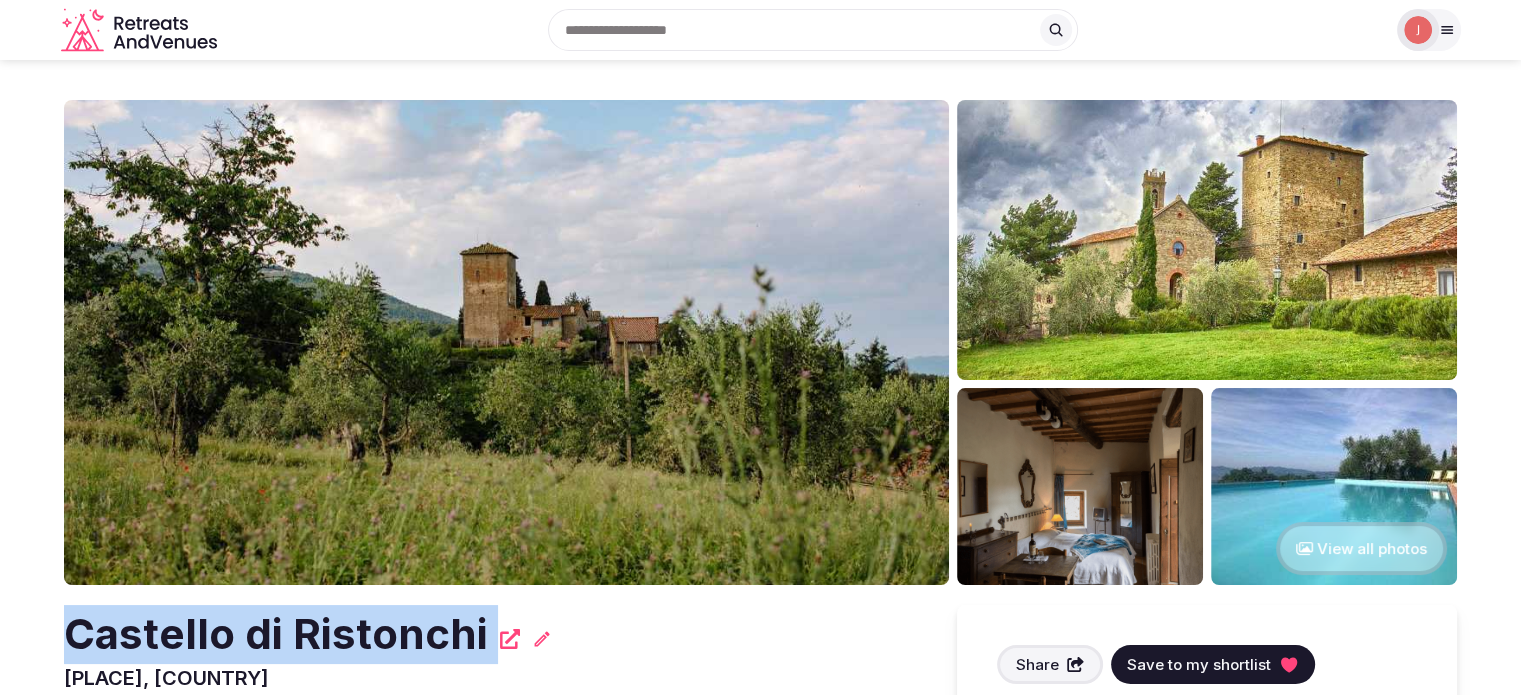 click on "Castello di Ristonchi" at bounding box center [276, 634] 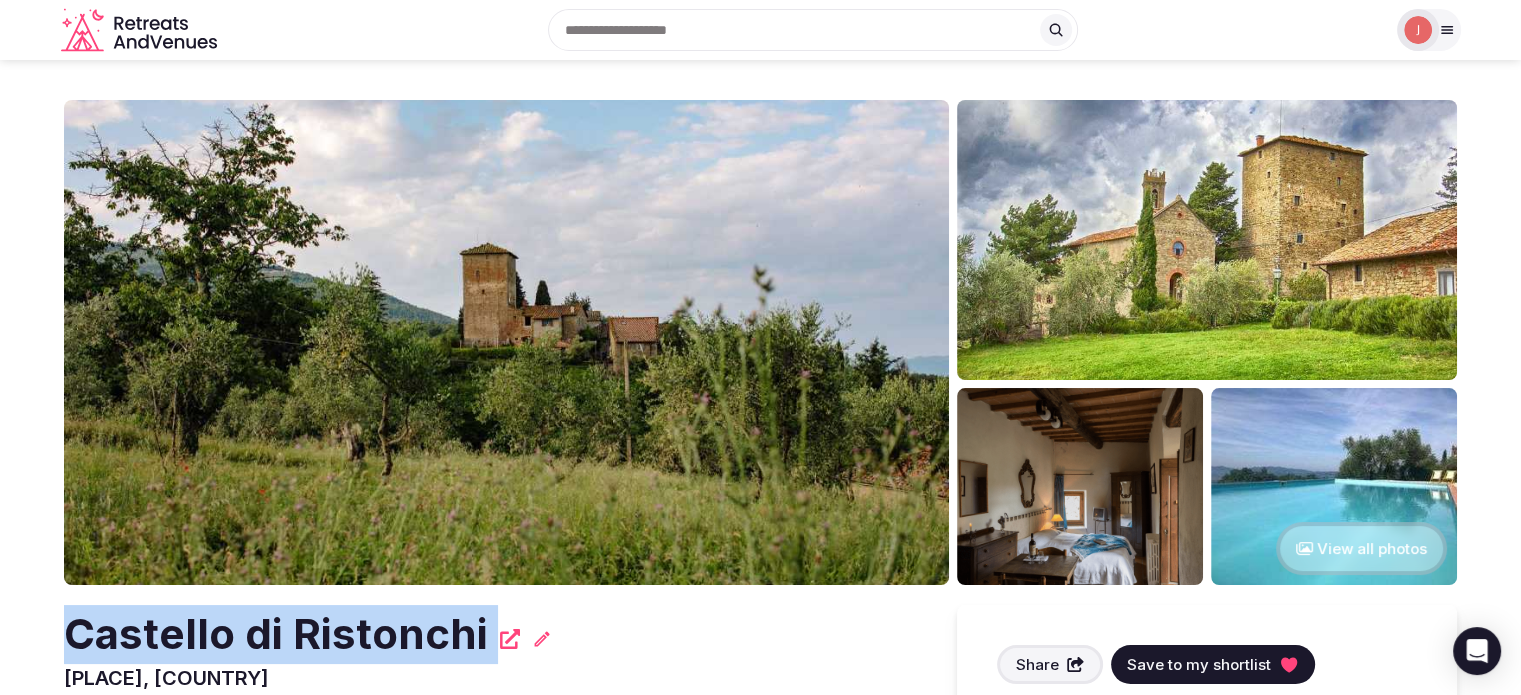 copy on "Castello di Ristonchi" 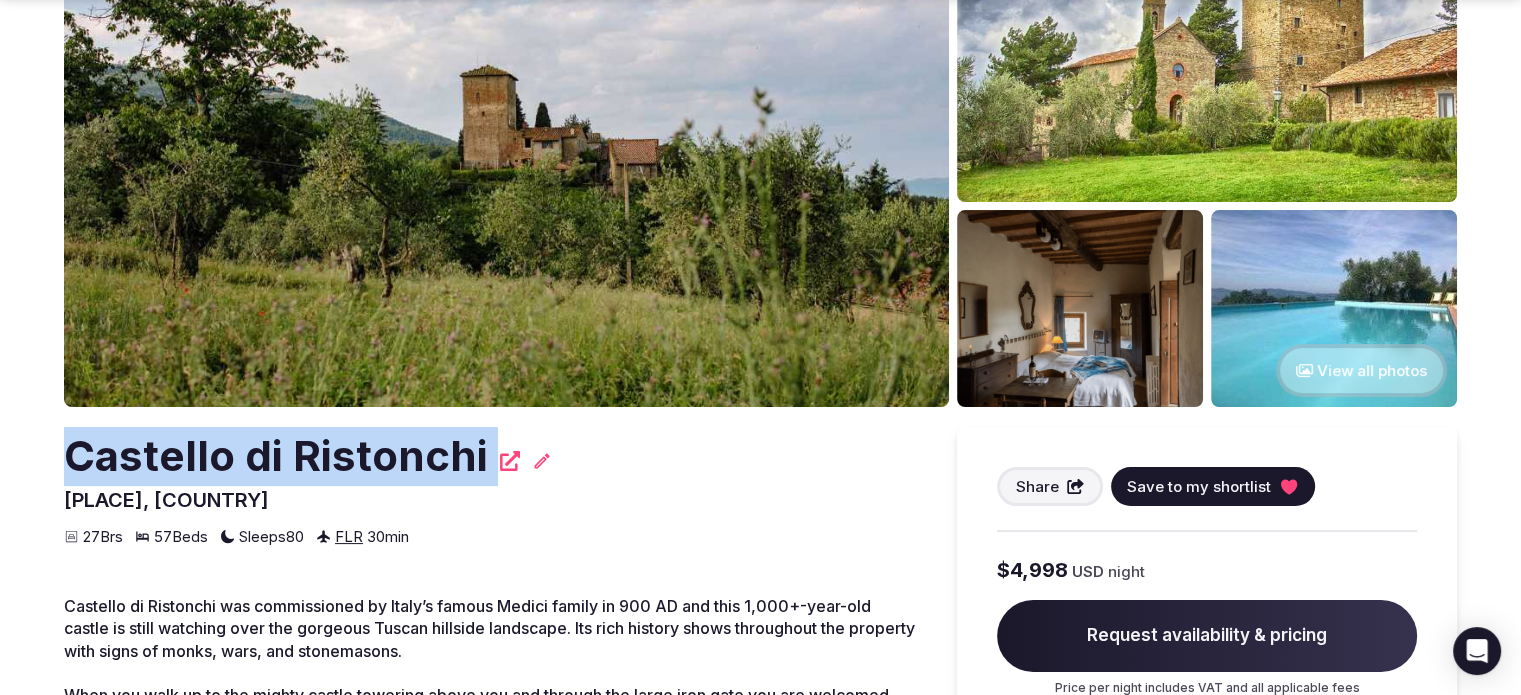 scroll, scrollTop: 400, scrollLeft: 0, axis: vertical 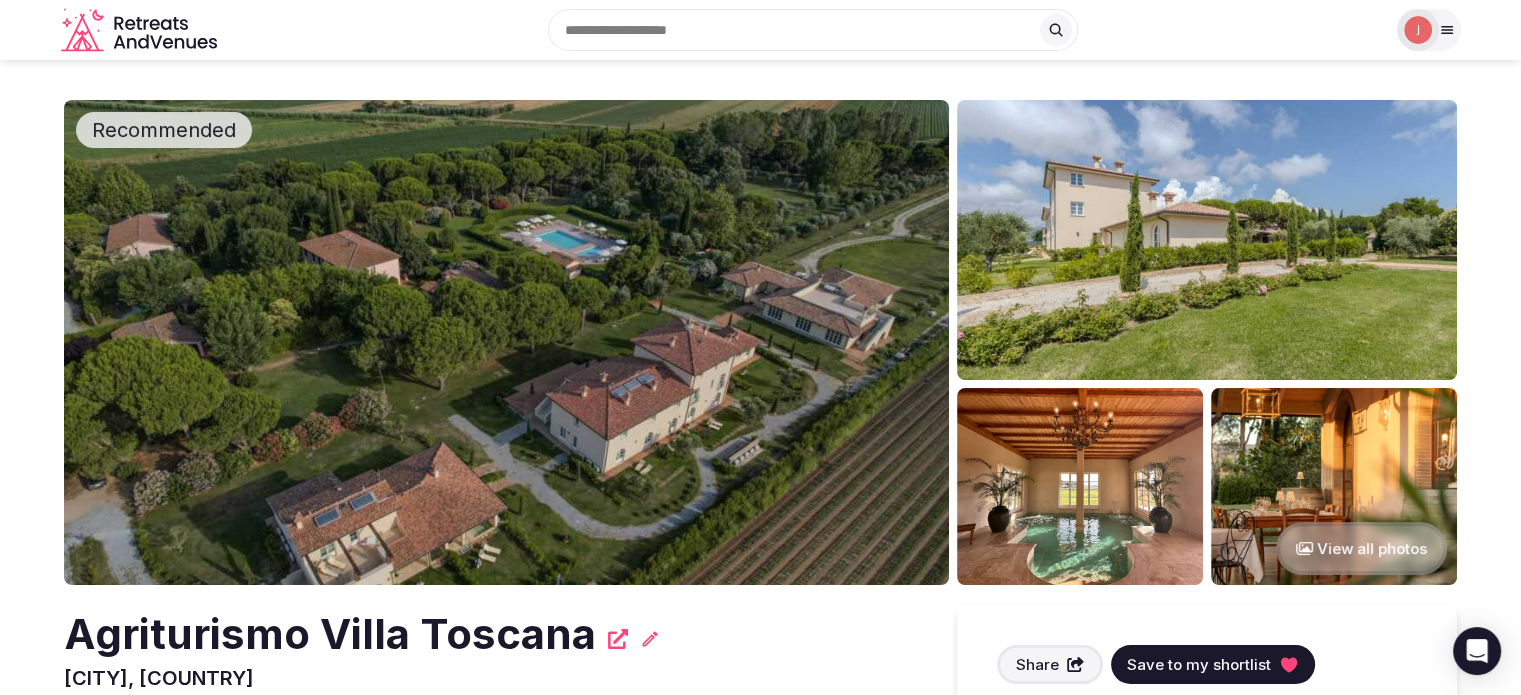 click on "Agriturismo Villa Toscana" at bounding box center [330, 634] 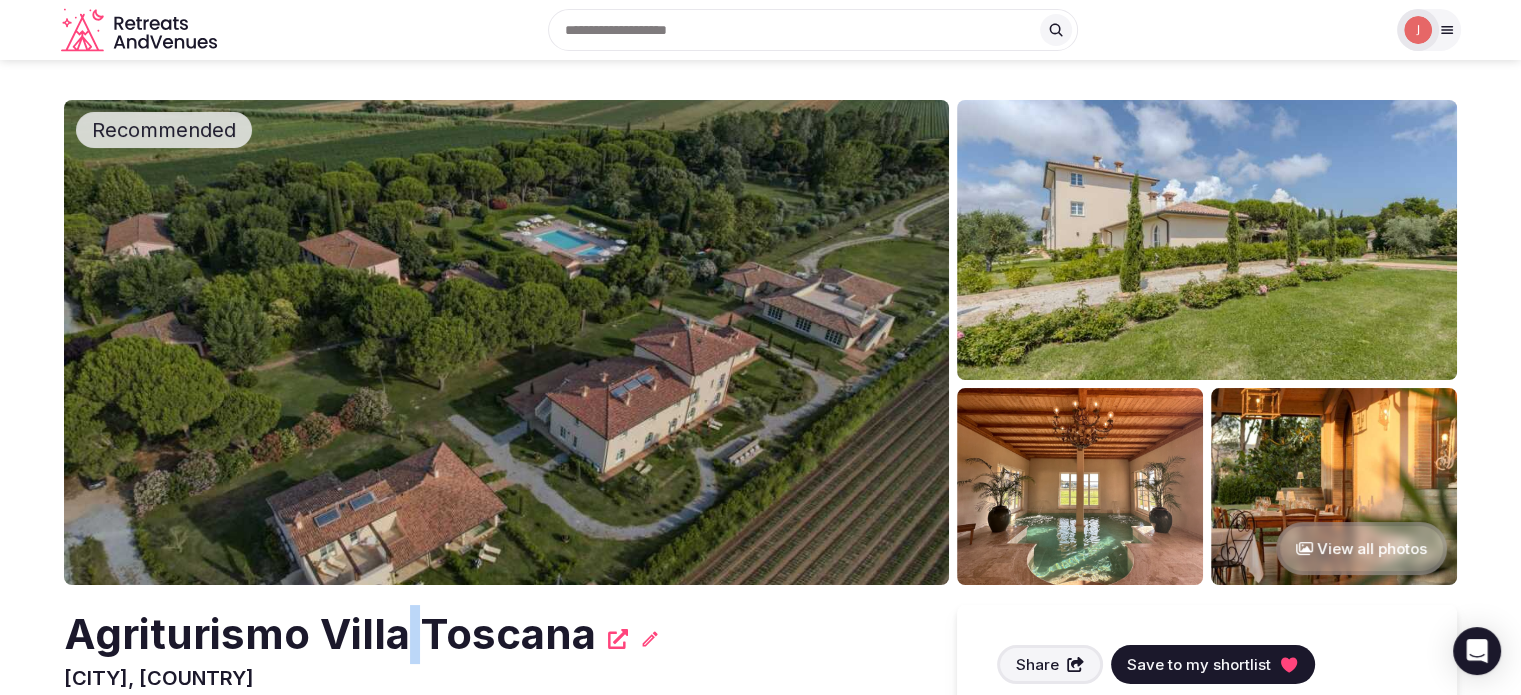 click on "Agriturismo Villa Toscana" at bounding box center [330, 634] 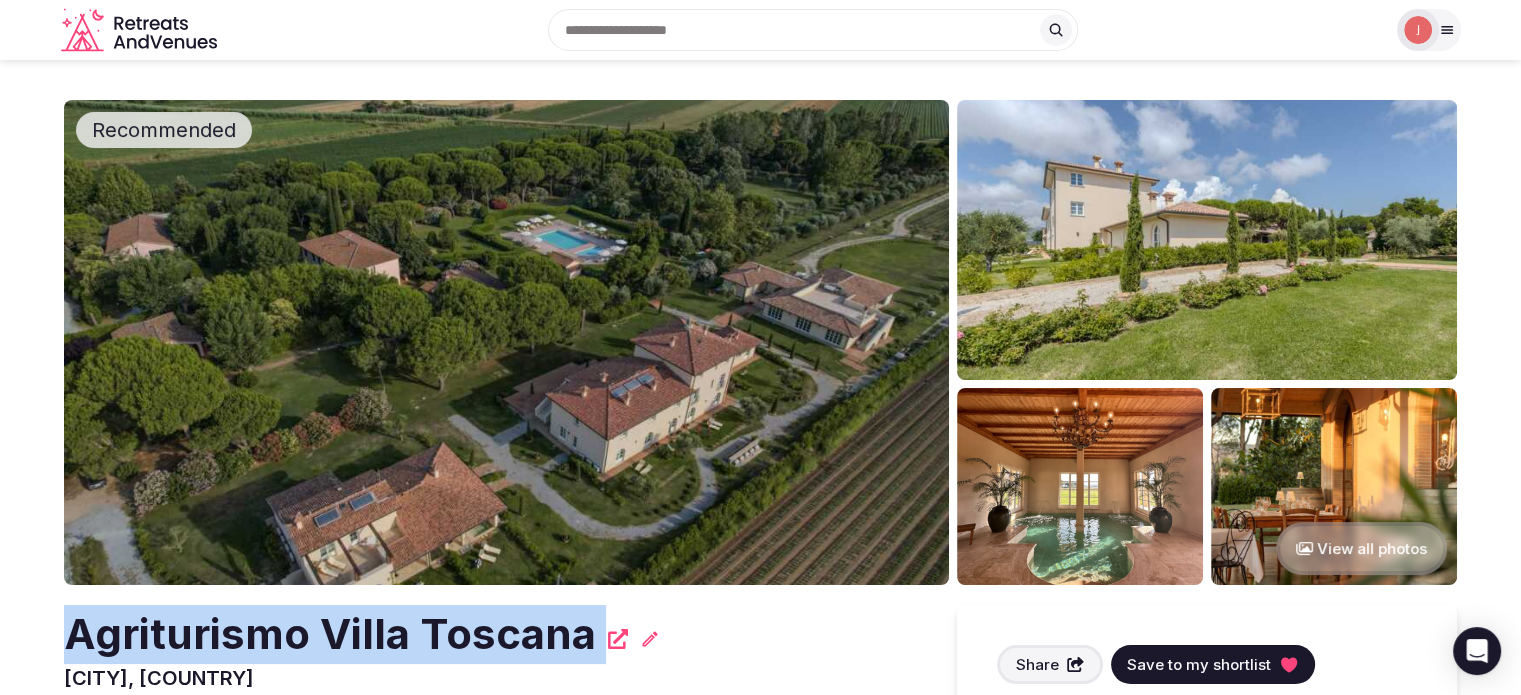 click on "Agriturismo Villa Toscana" at bounding box center (330, 634) 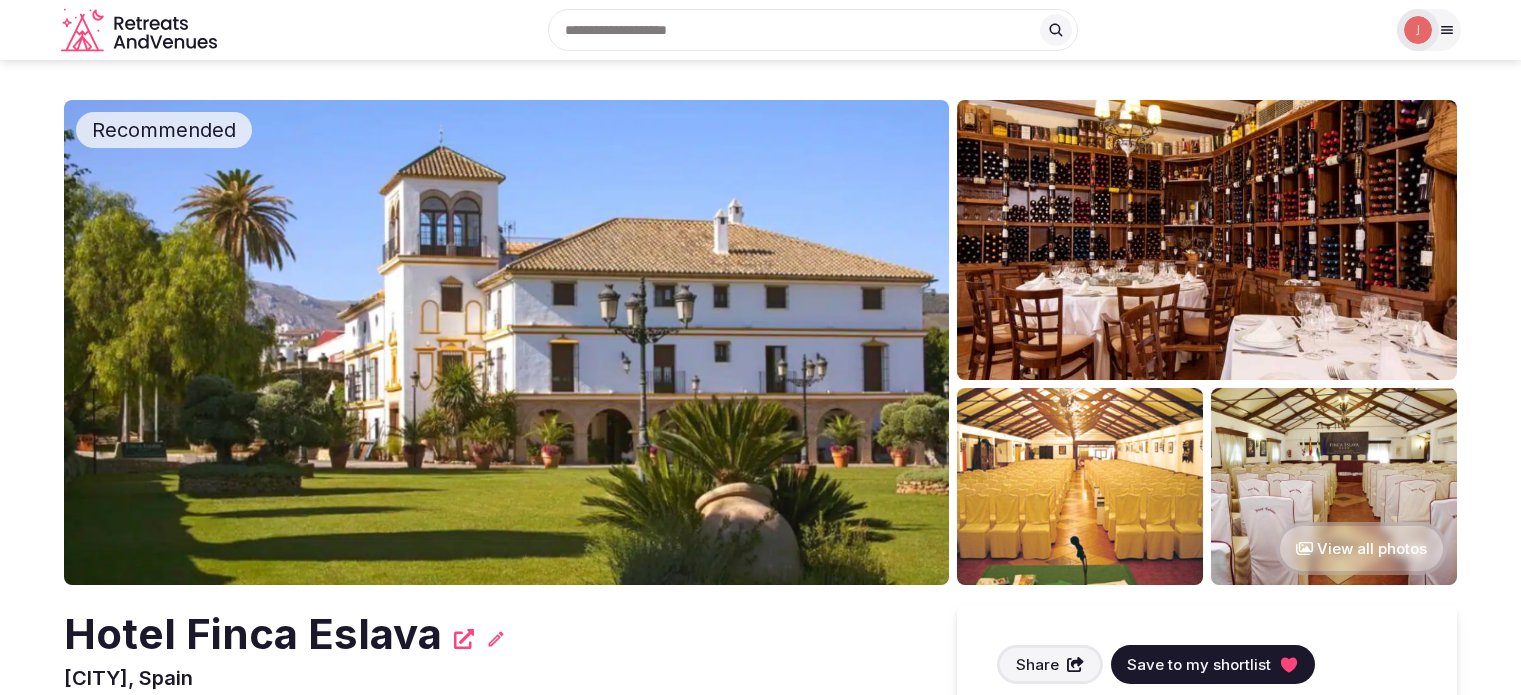 click on "Hotel Finca Eslava" at bounding box center [253, 634] 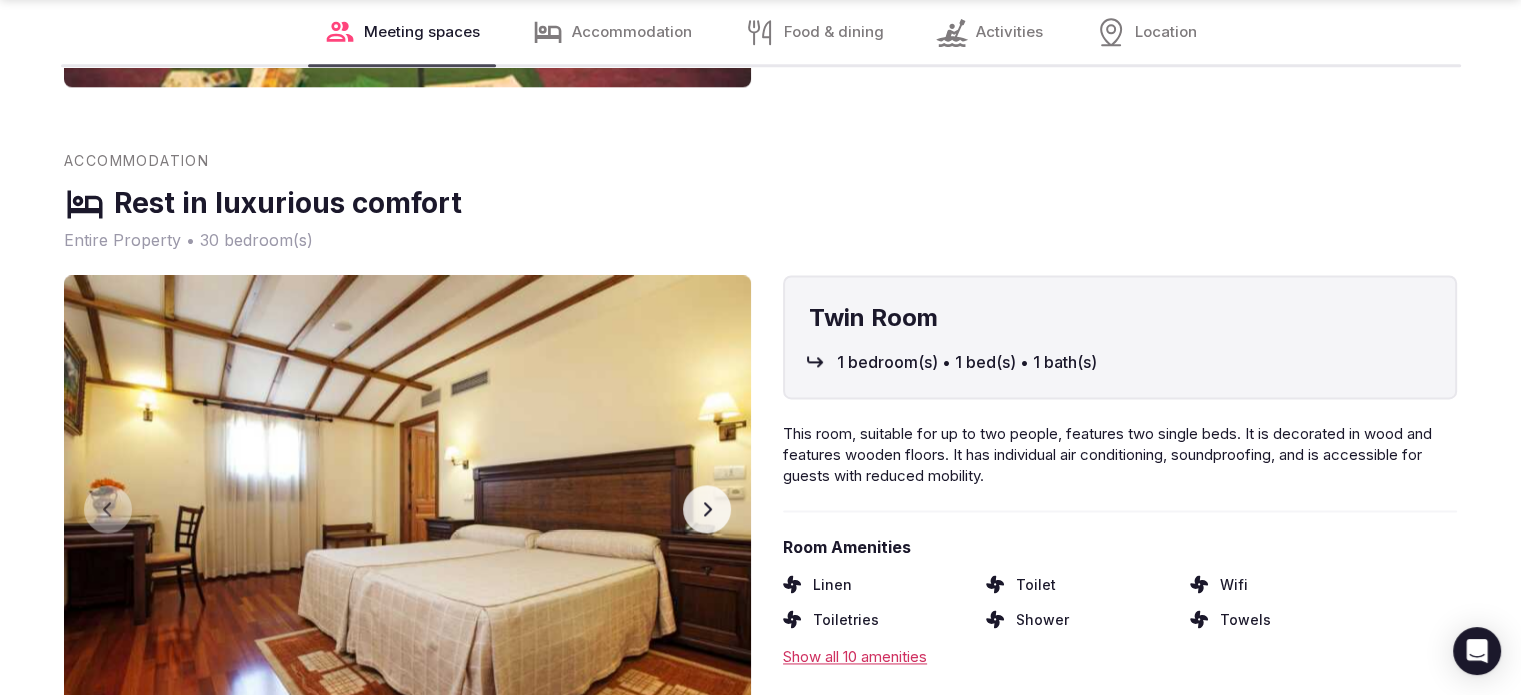 scroll, scrollTop: 2700, scrollLeft: 0, axis: vertical 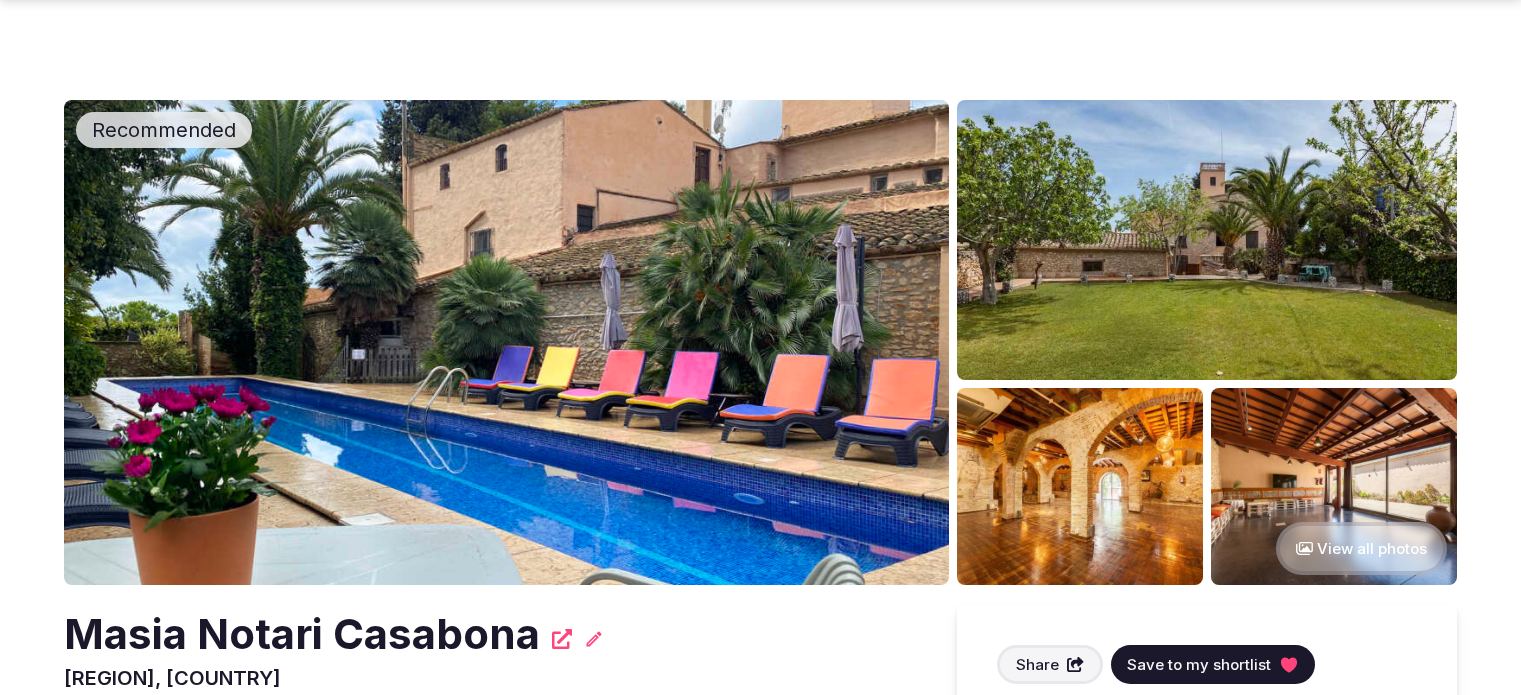 click on "Masia Notari Casabona" at bounding box center [302, 634] 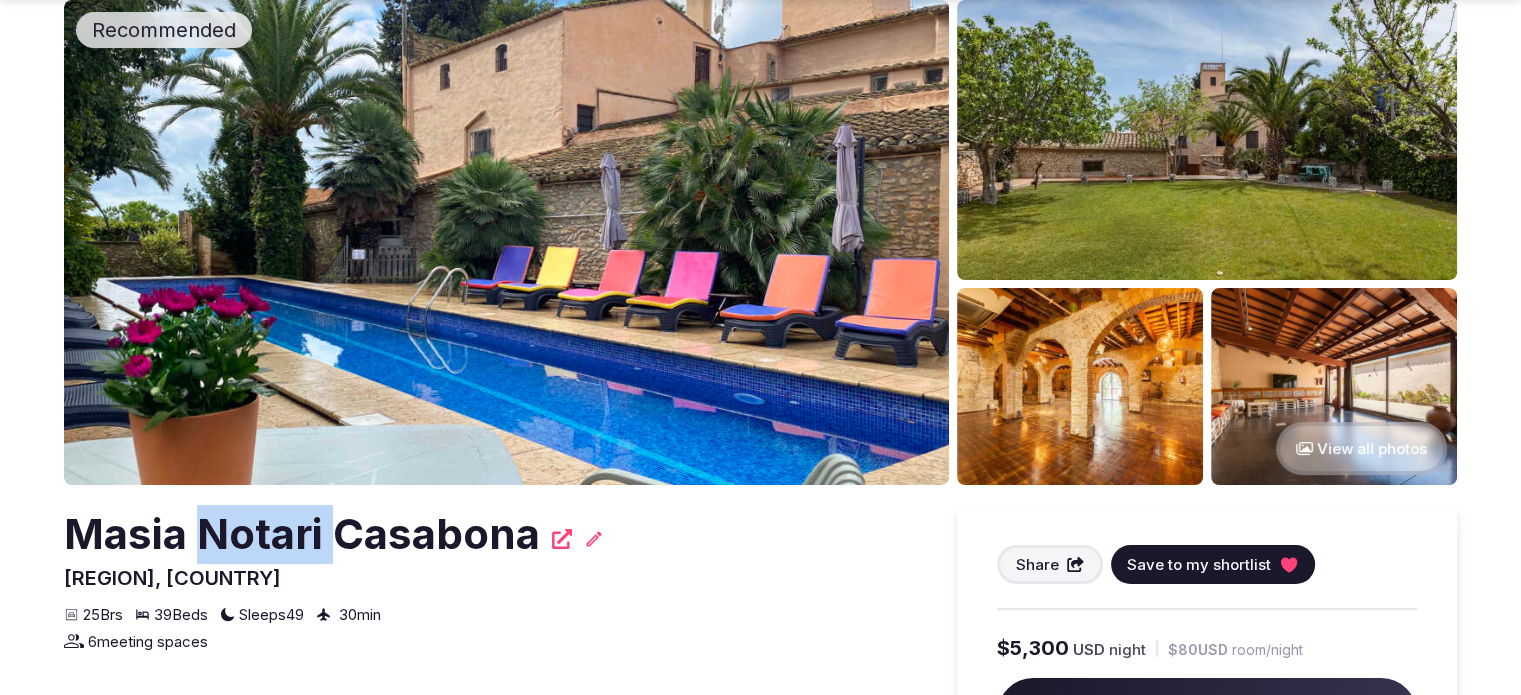 click on "Masia Notari Casabona" at bounding box center [302, 534] 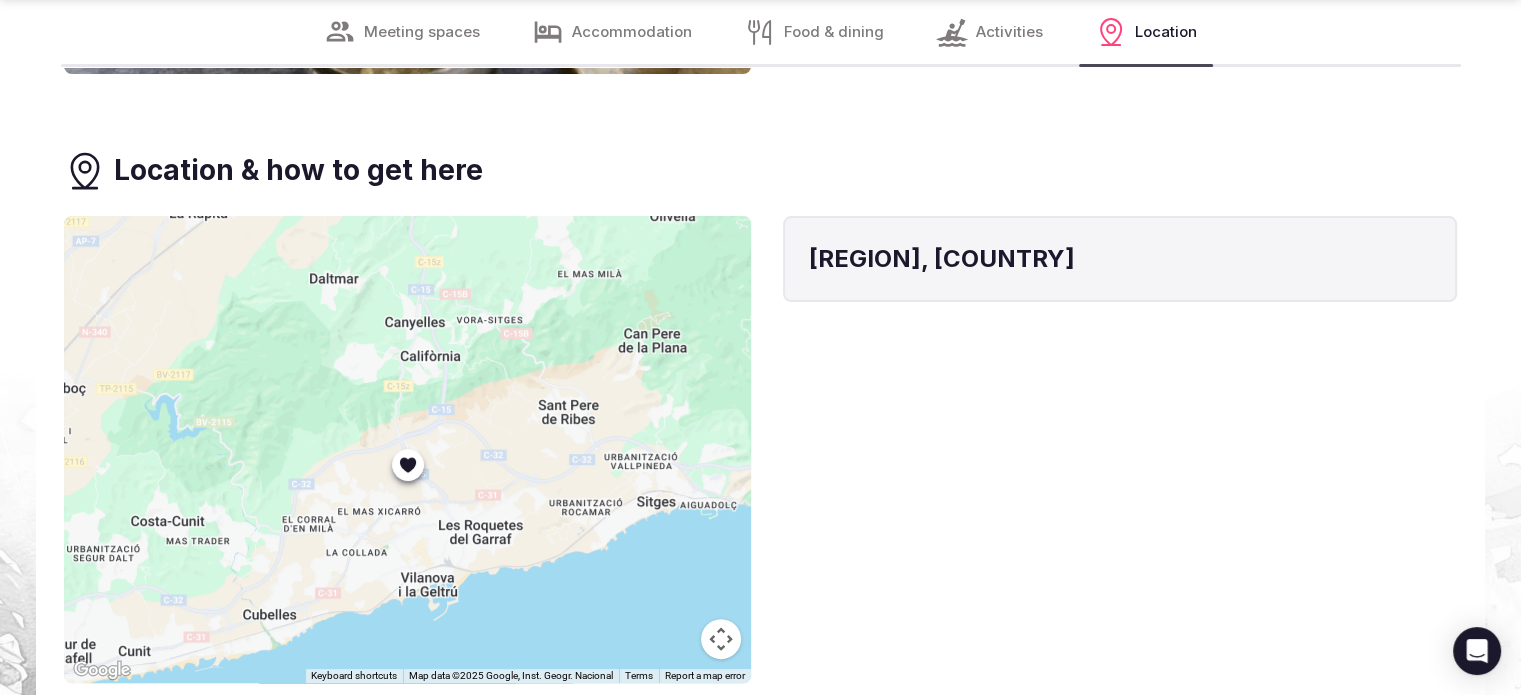 scroll, scrollTop: 8000, scrollLeft: 0, axis: vertical 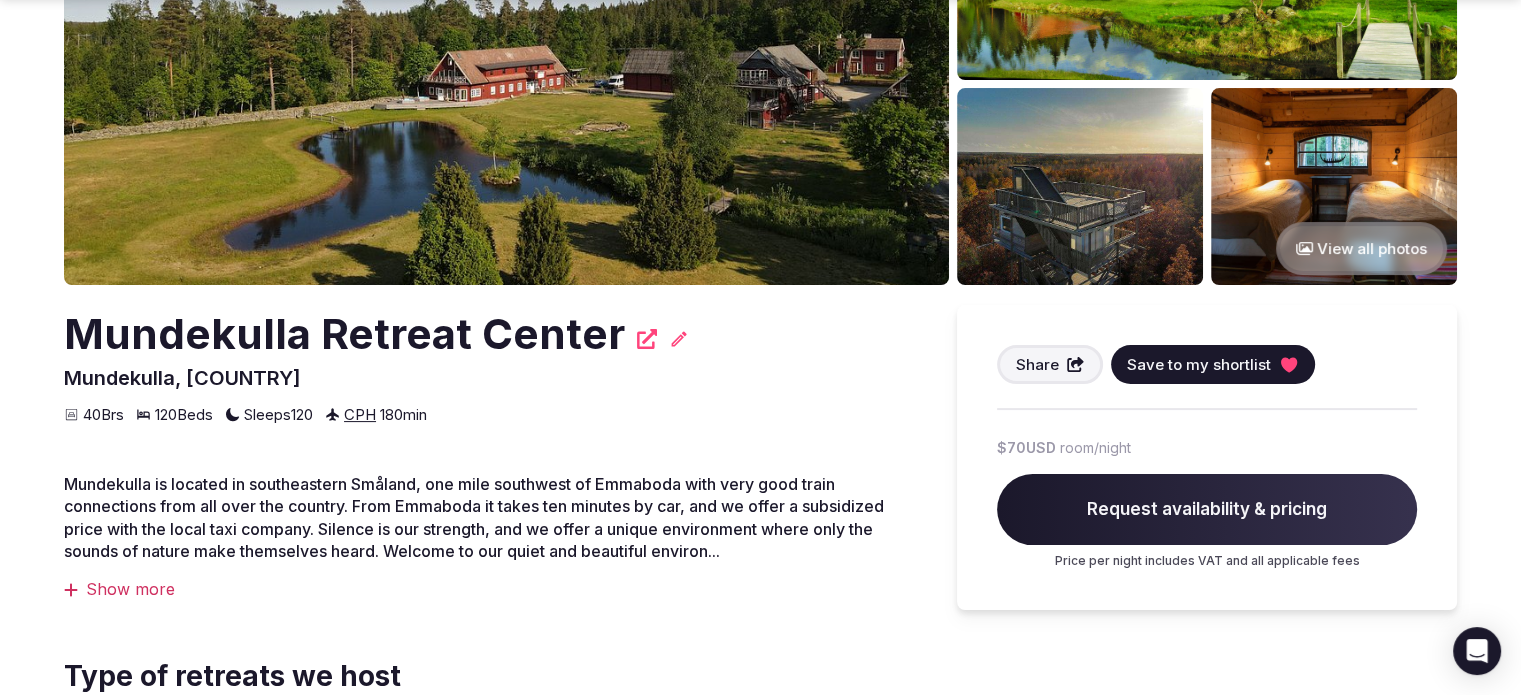 click on "Mundekulla Retreat Center" at bounding box center (344, 334) 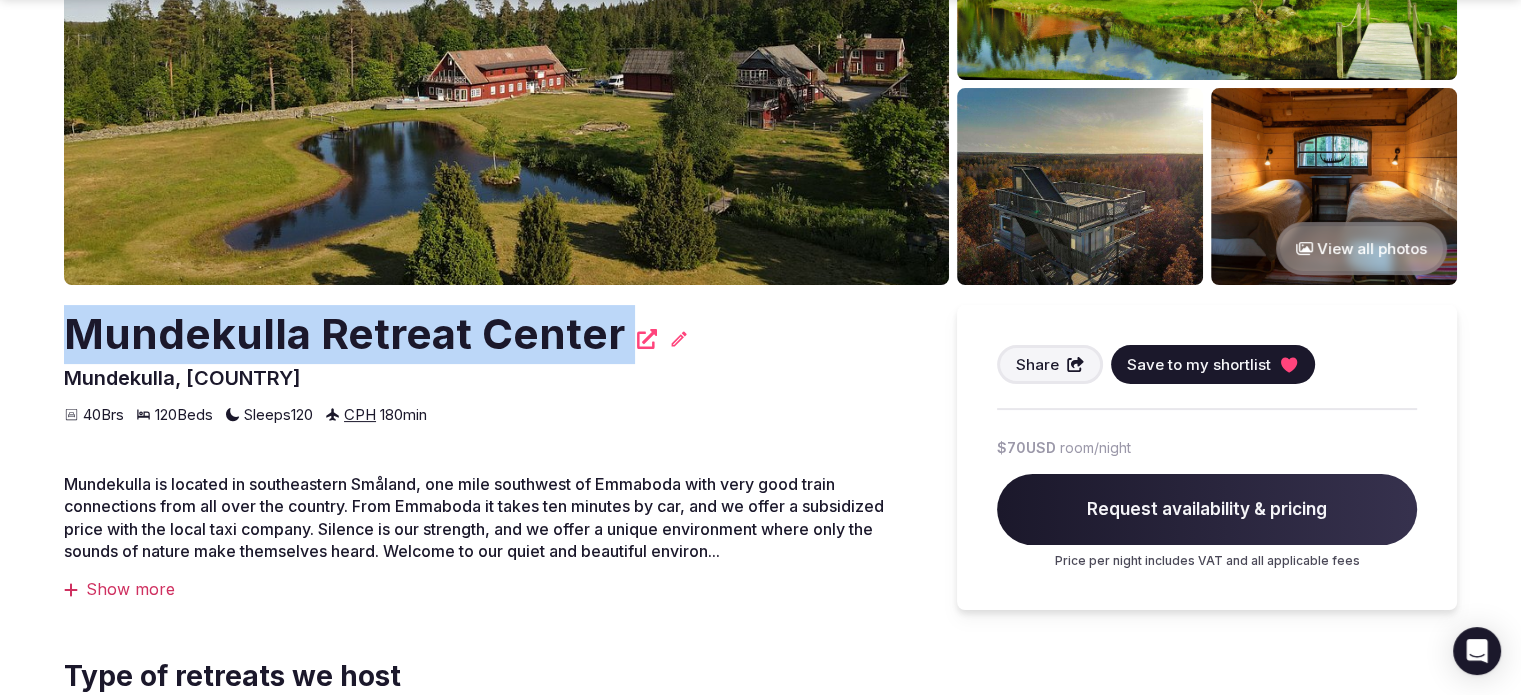 click on "Mundekulla Retreat Center" at bounding box center (344, 334) 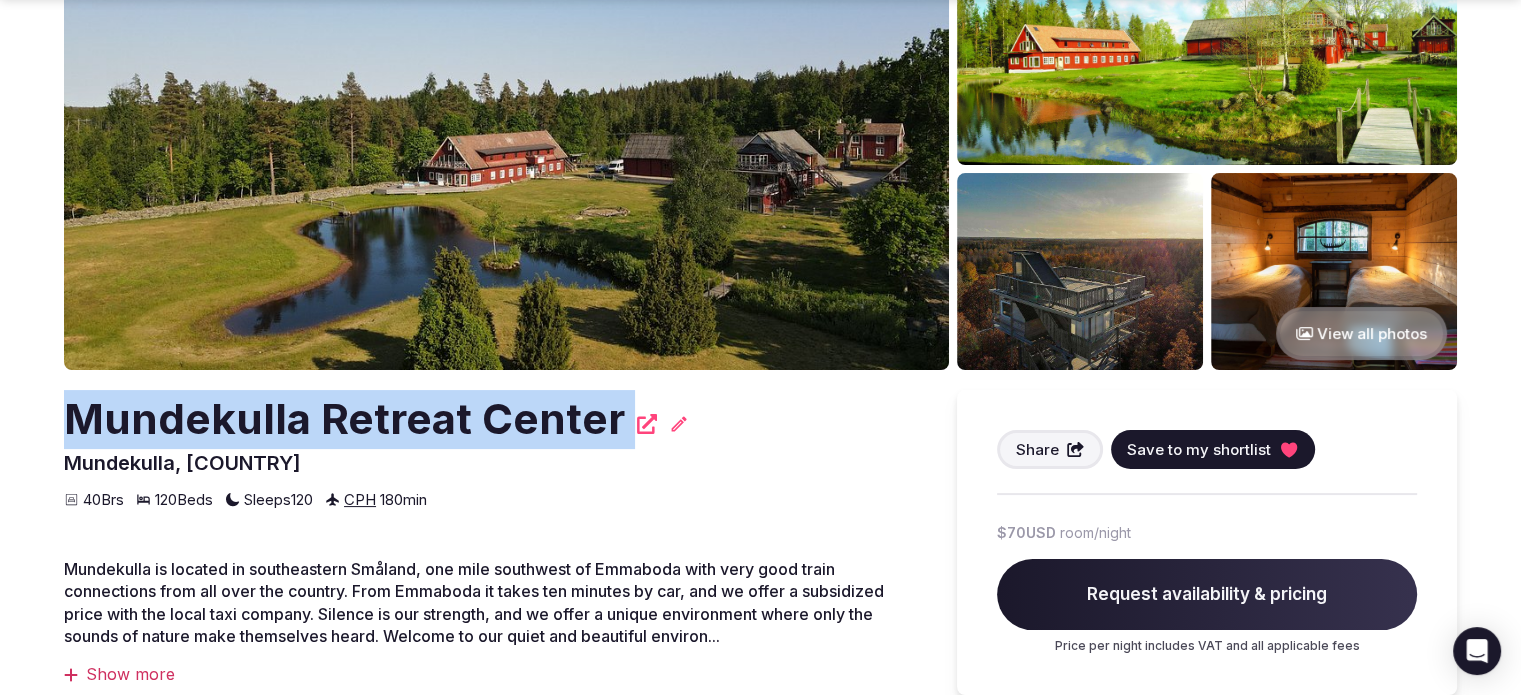 scroll, scrollTop: 300, scrollLeft: 0, axis: vertical 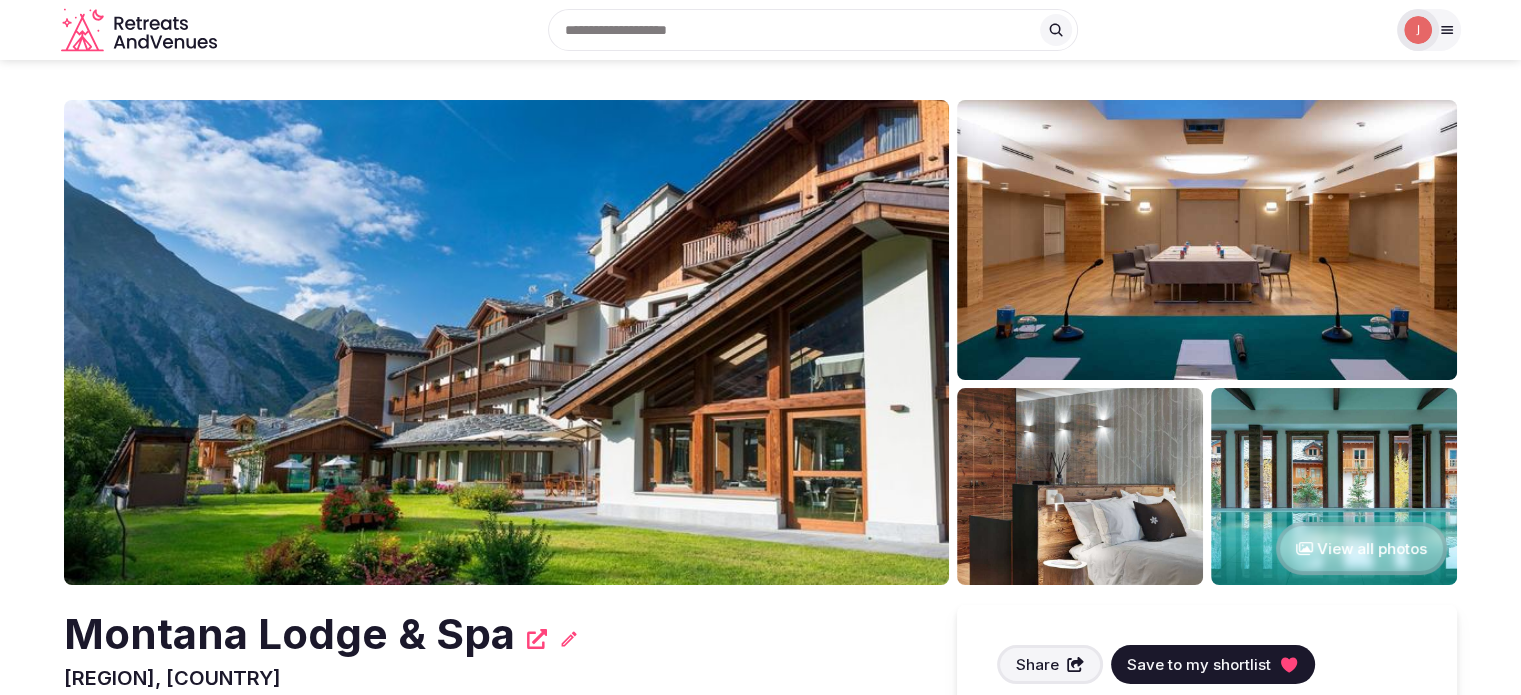click on "Montana Lodge & Spa" at bounding box center [289, 634] 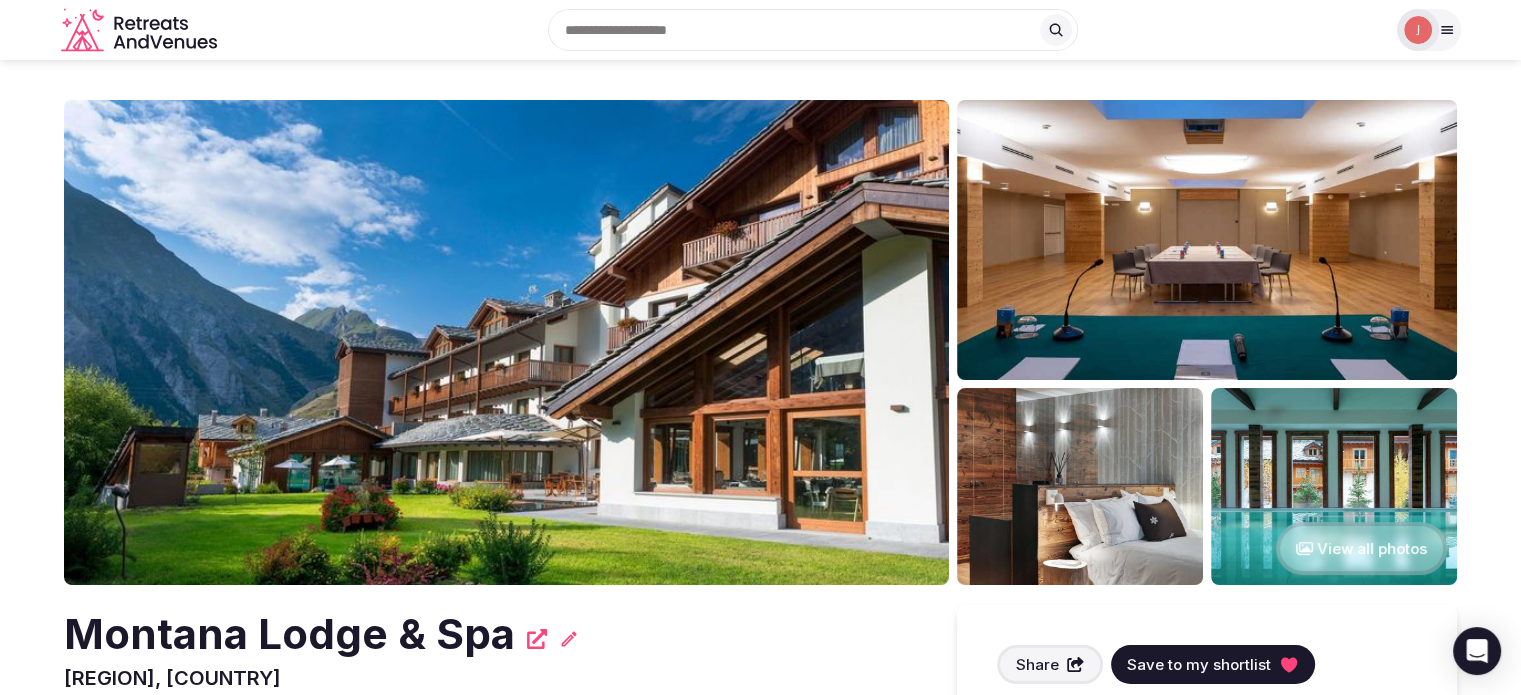 click on "Montana Lodge & Spa" at bounding box center (289, 634) 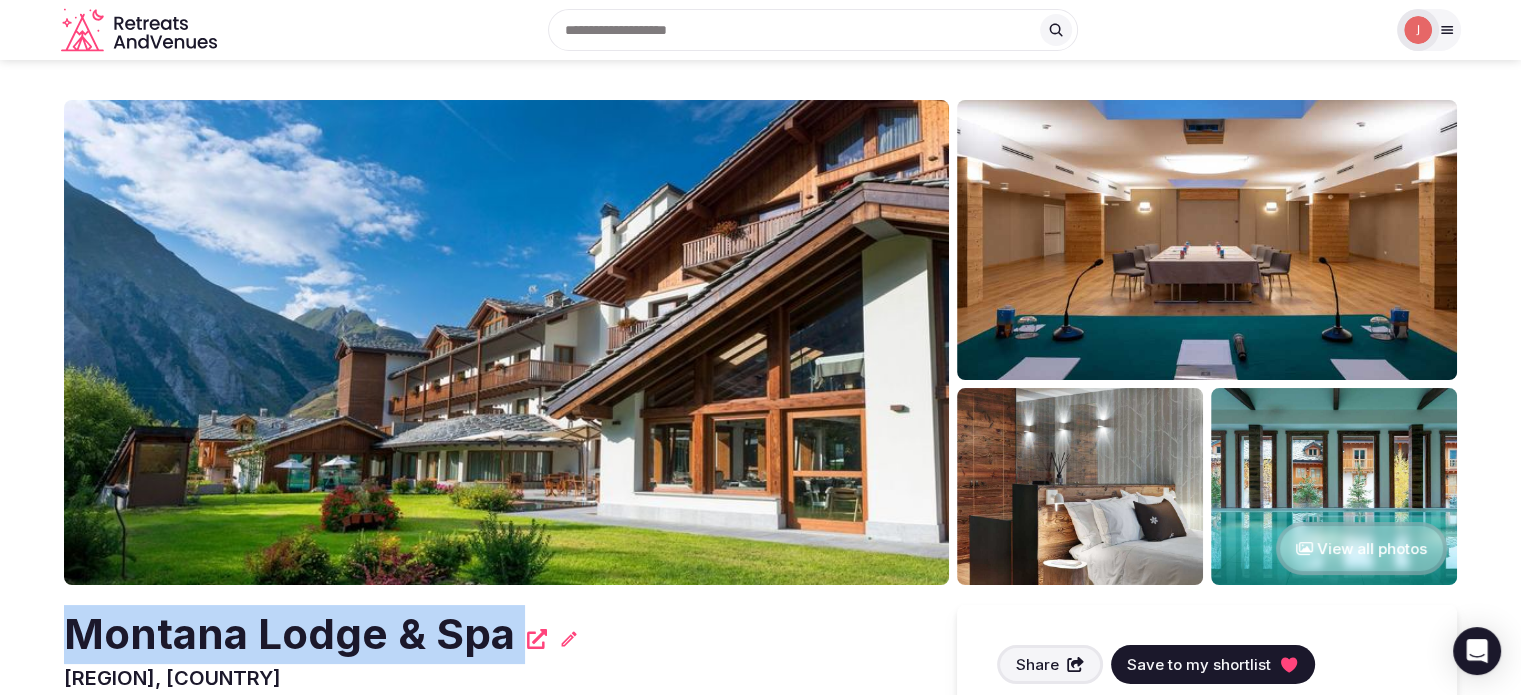 click on "Montana Lodge & Spa" at bounding box center (289, 634) 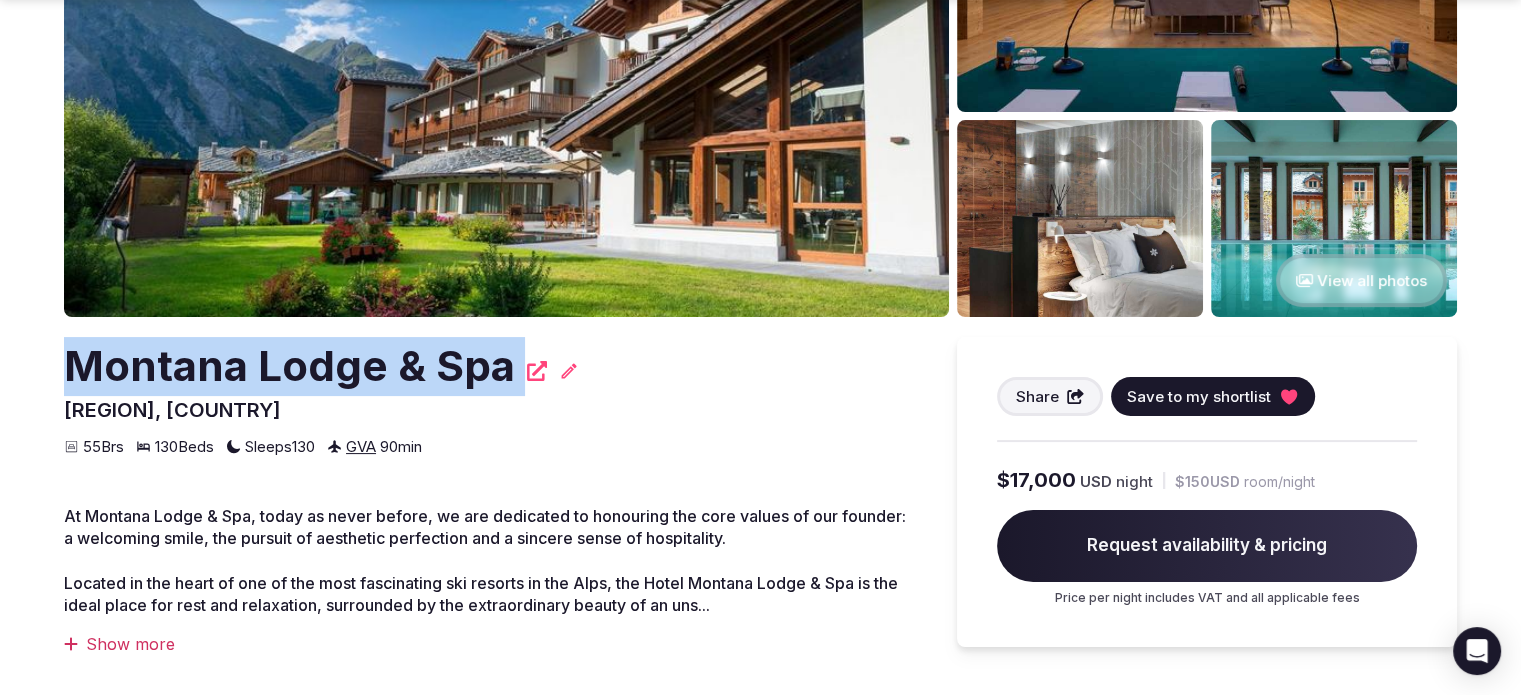 scroll, scrollTop: 300, scrollLeft: 0, axis: vertical 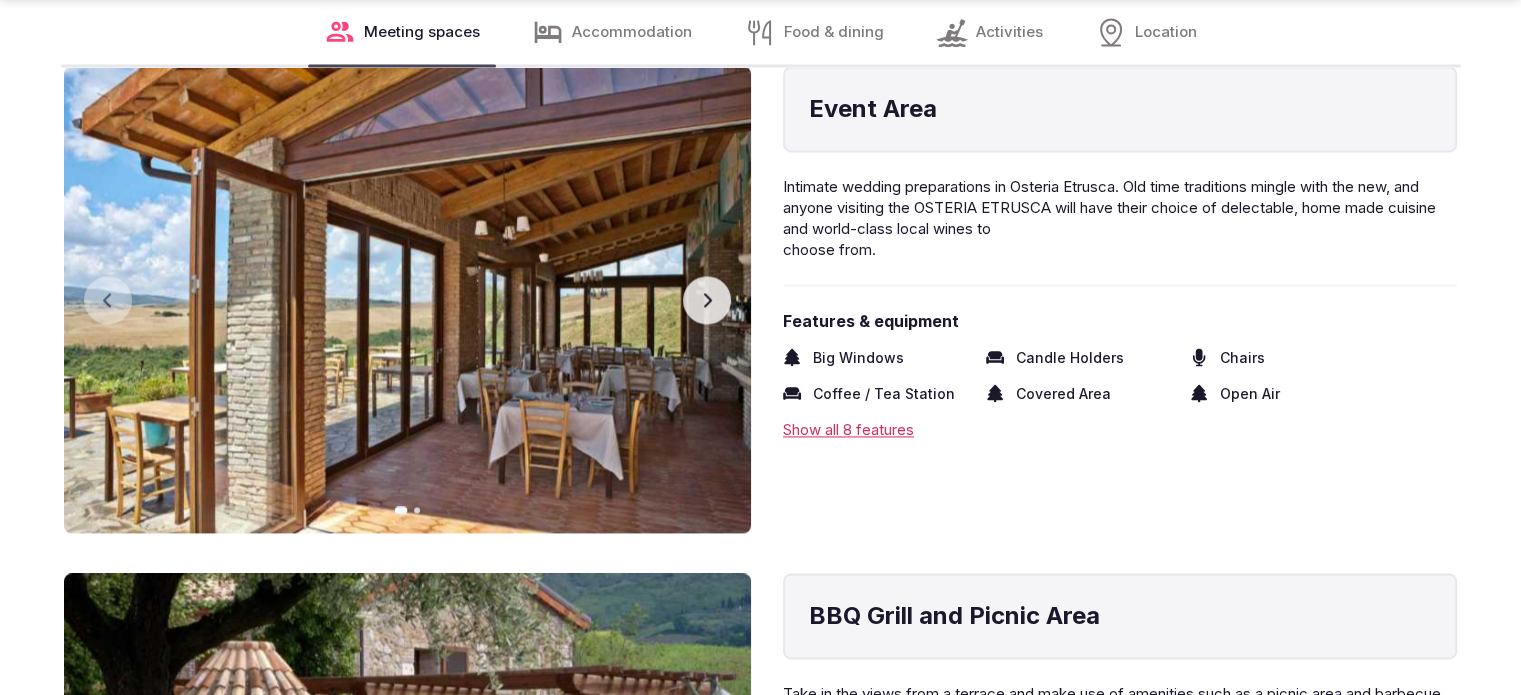 click on "Next slide" at bounding box center (707, 300) 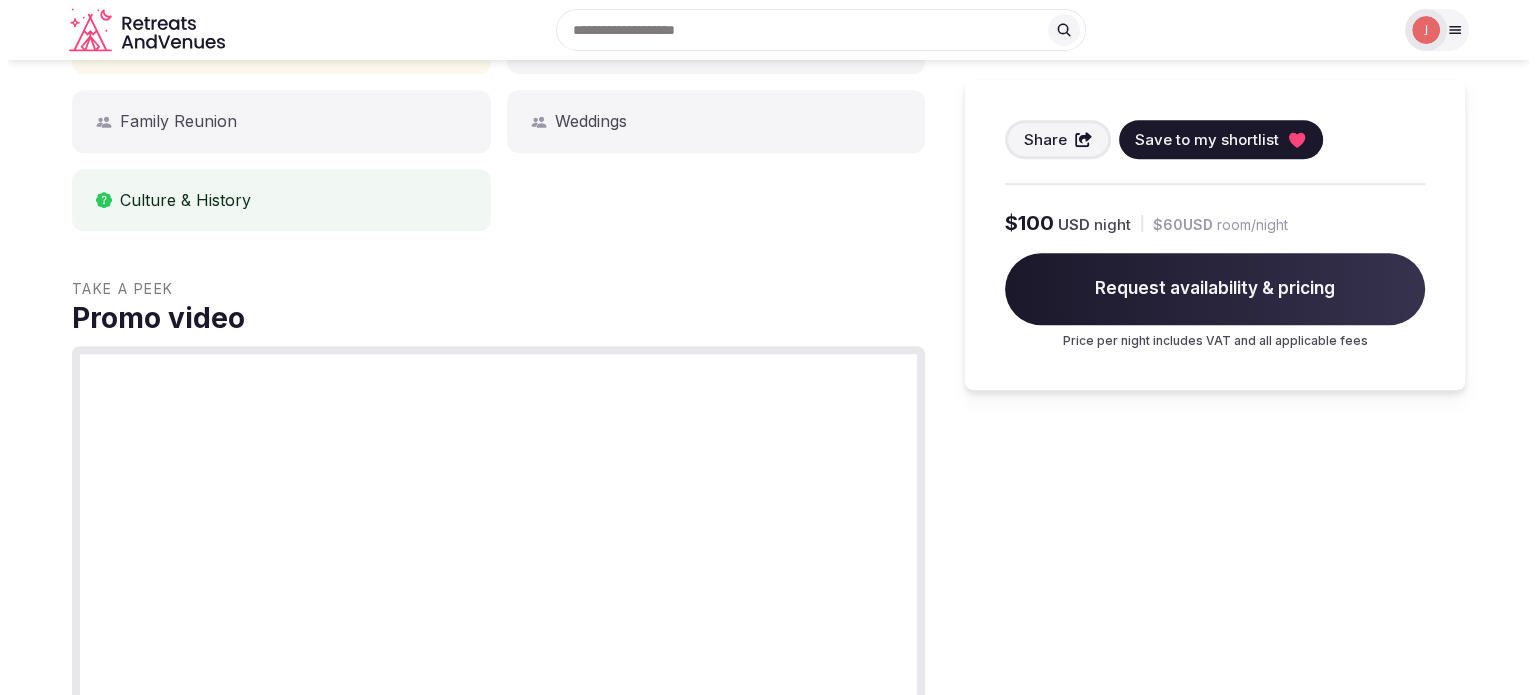 scroll, scrollTop: 900, scrollLeft: 0, axis: vertical 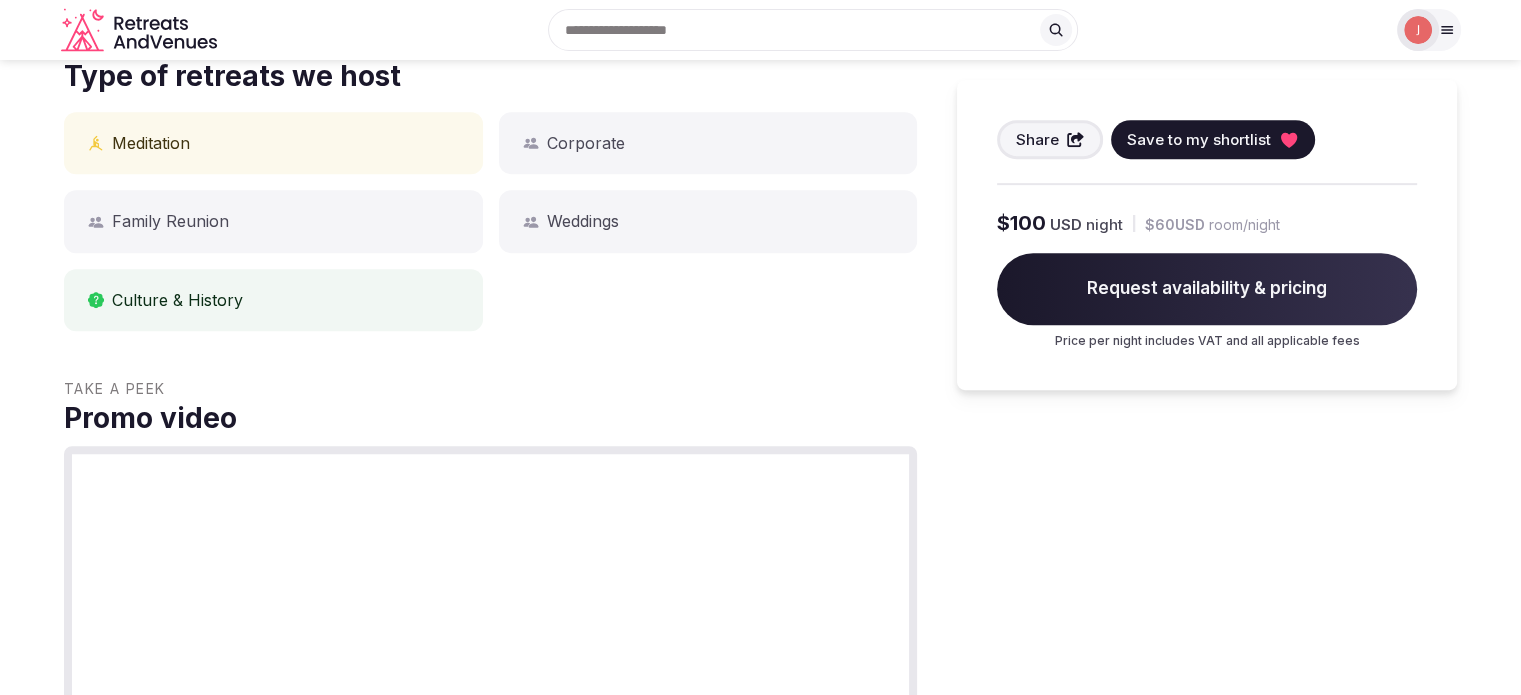 click on "Save to my shortlist" at bounding box center (1199, 139) 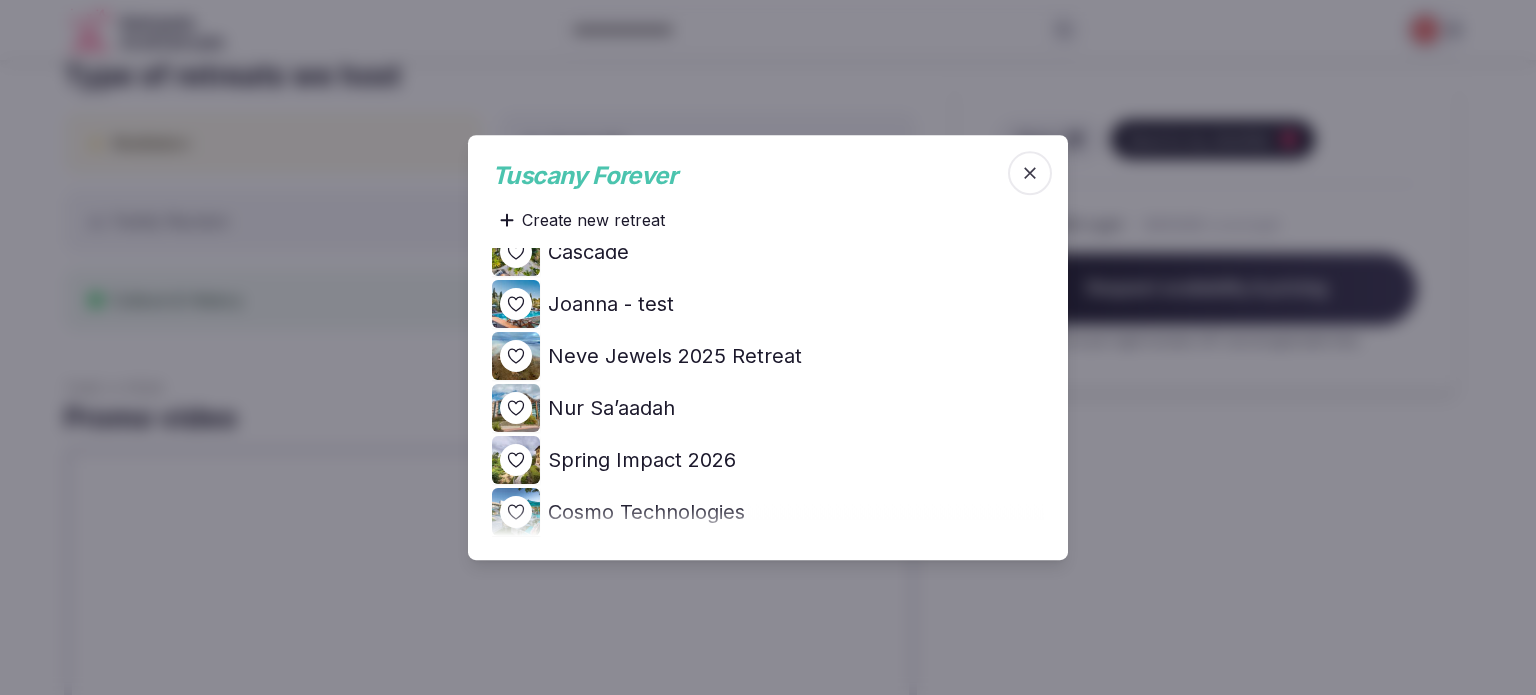 scroll, scrollTop: 900, scrollLeft: 0, axis: vertical 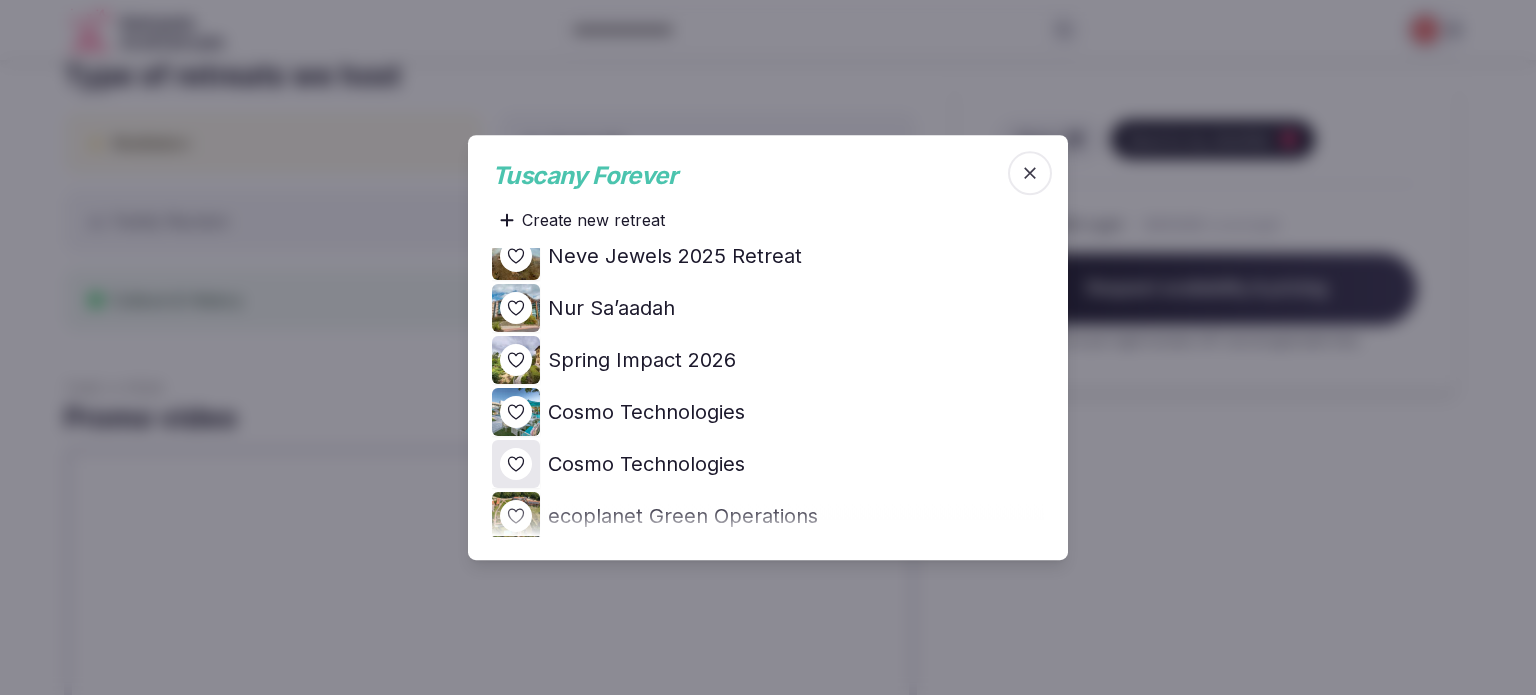 click at bounding box center [516, 360] 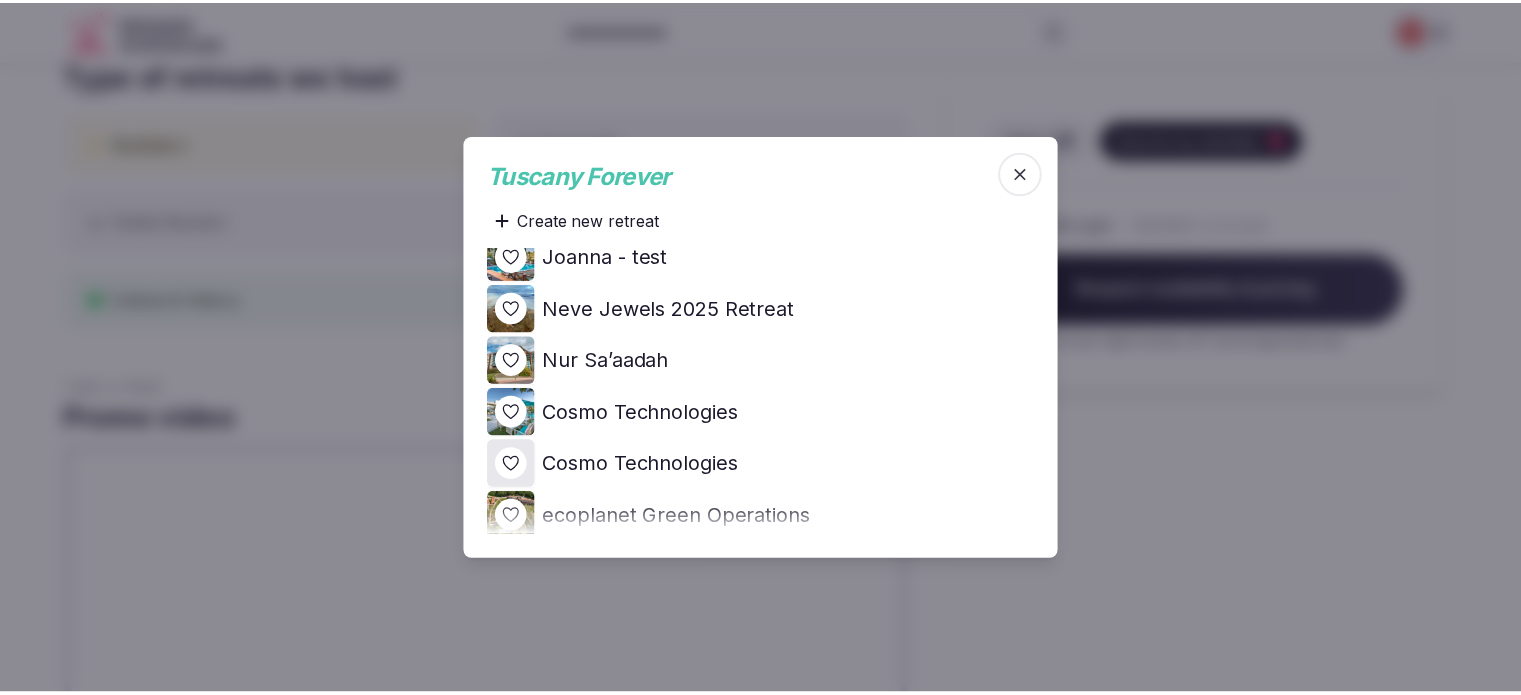 scroll, scrollTop: 68, scrollLeft: 0, axis: vertical 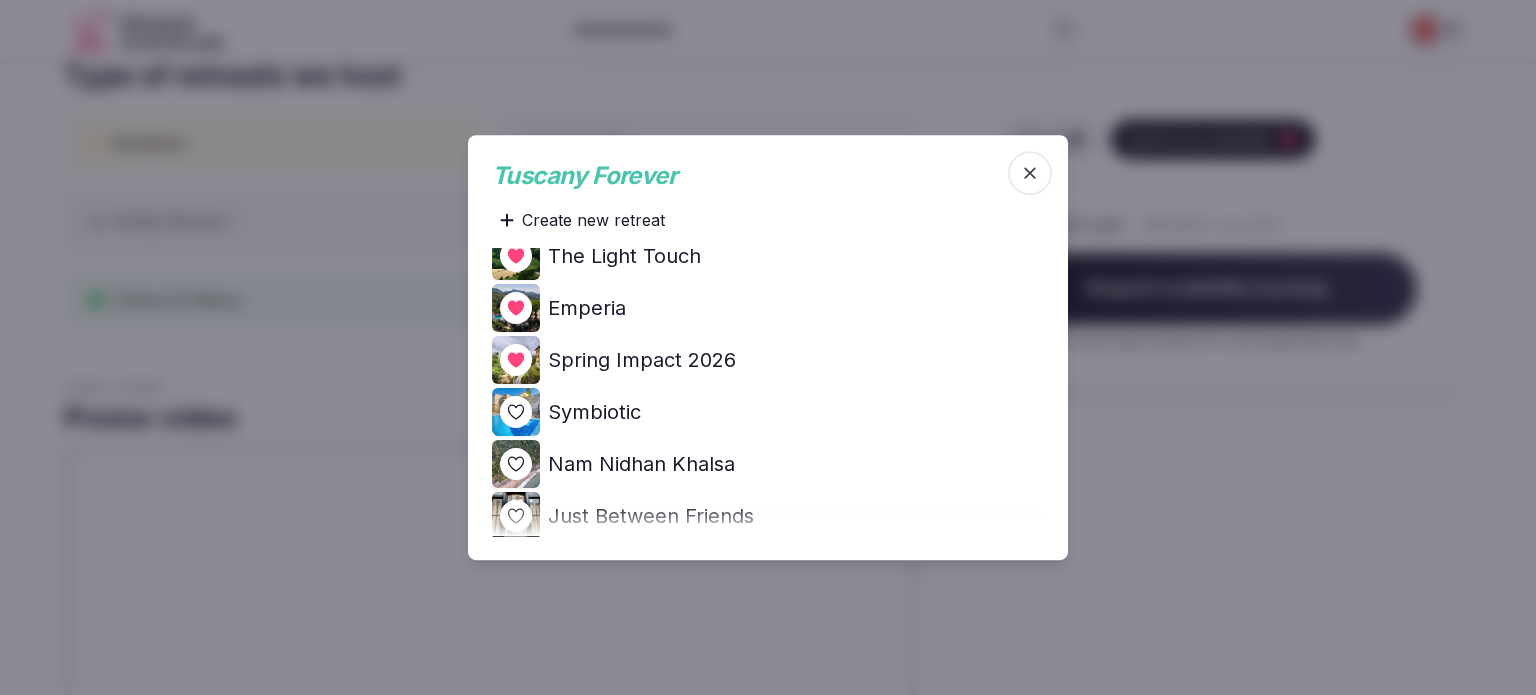 click at bounding box center (768, 347) 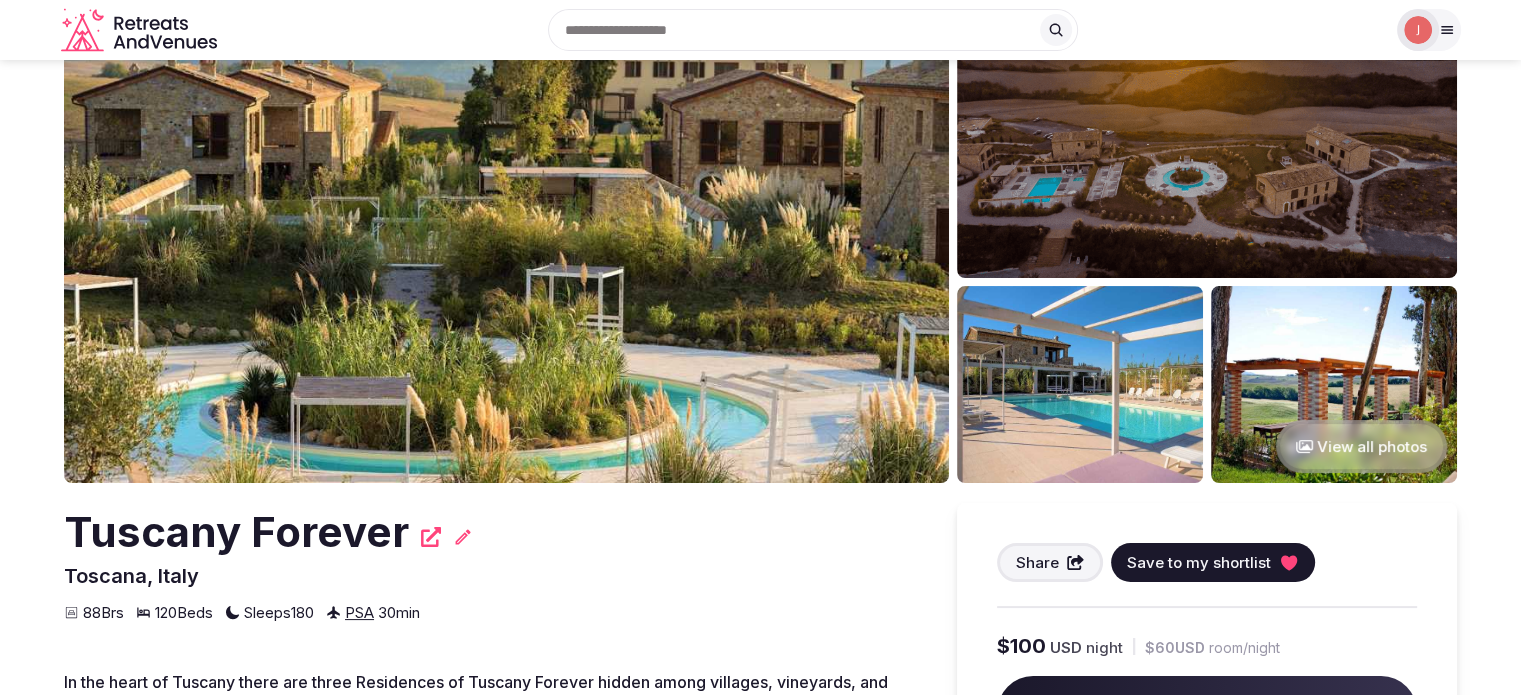 scroll, scrollTop: 100, scrollLeft: 0, axis: vertical 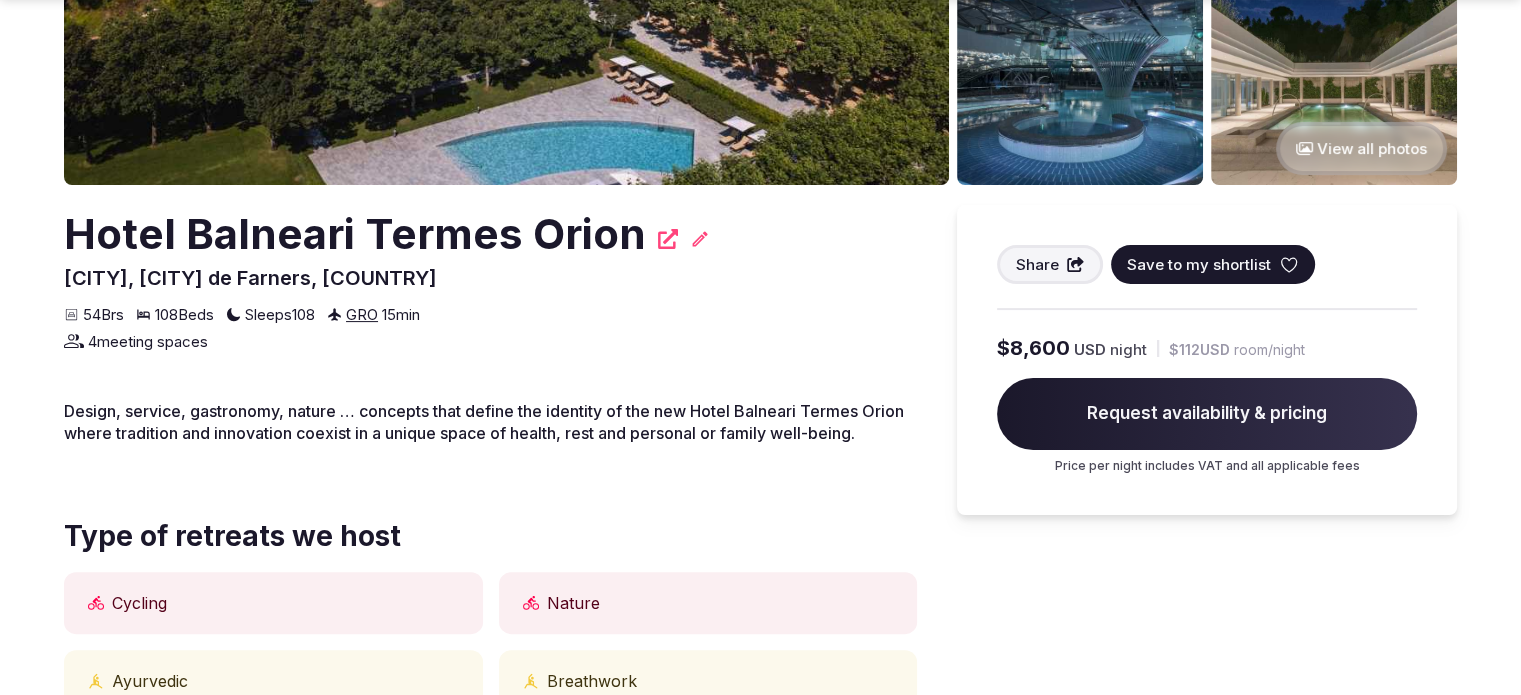 click on "Save to my shortlist" at bounding box center [1213, 264] 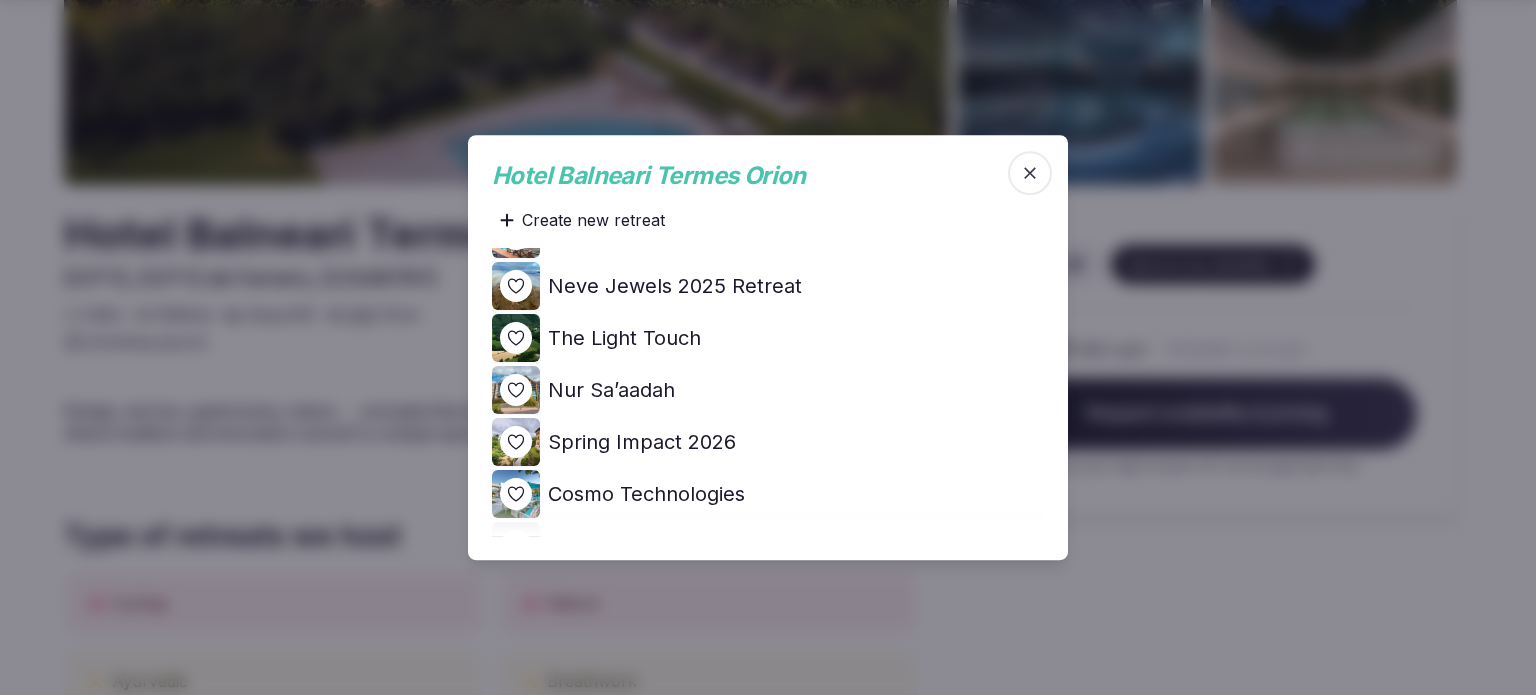 scroll, scrollTop: 800, scrollLeft: 0, axis: vertical 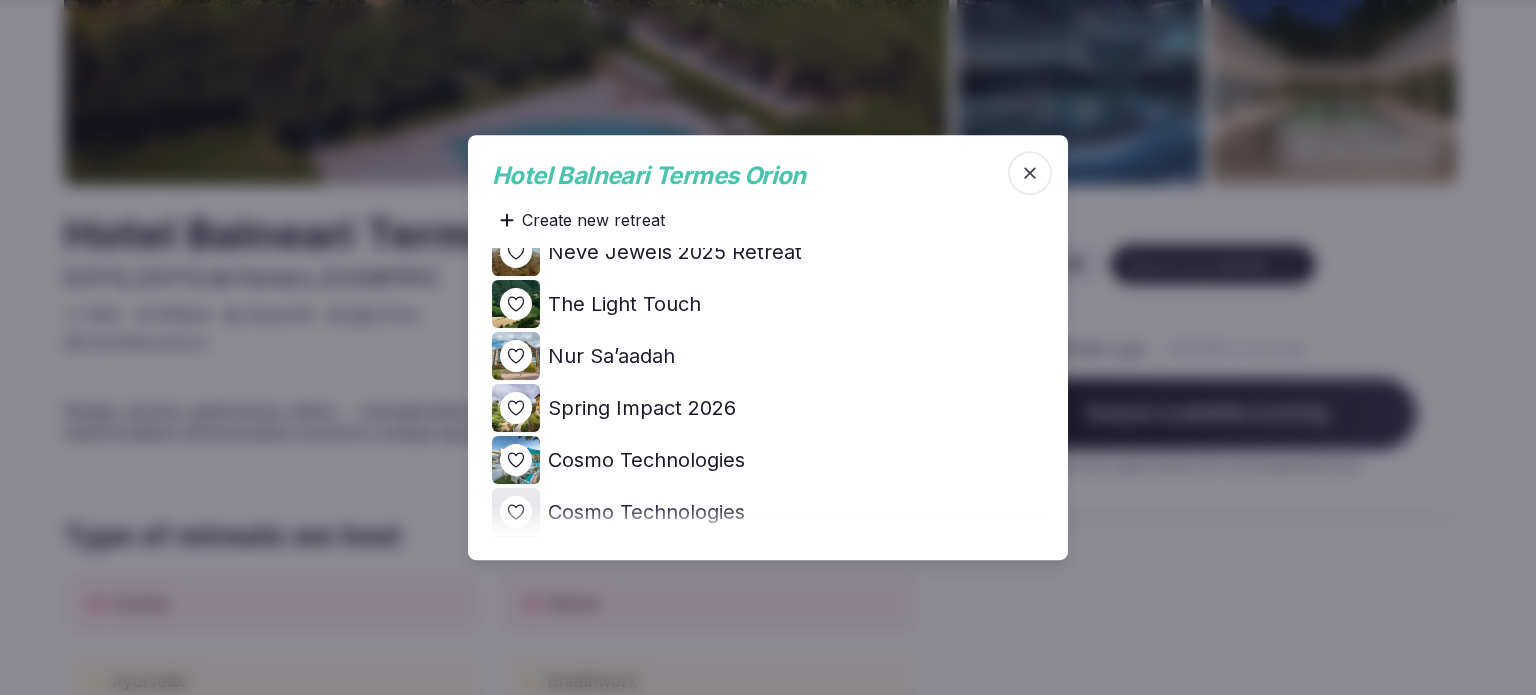 click 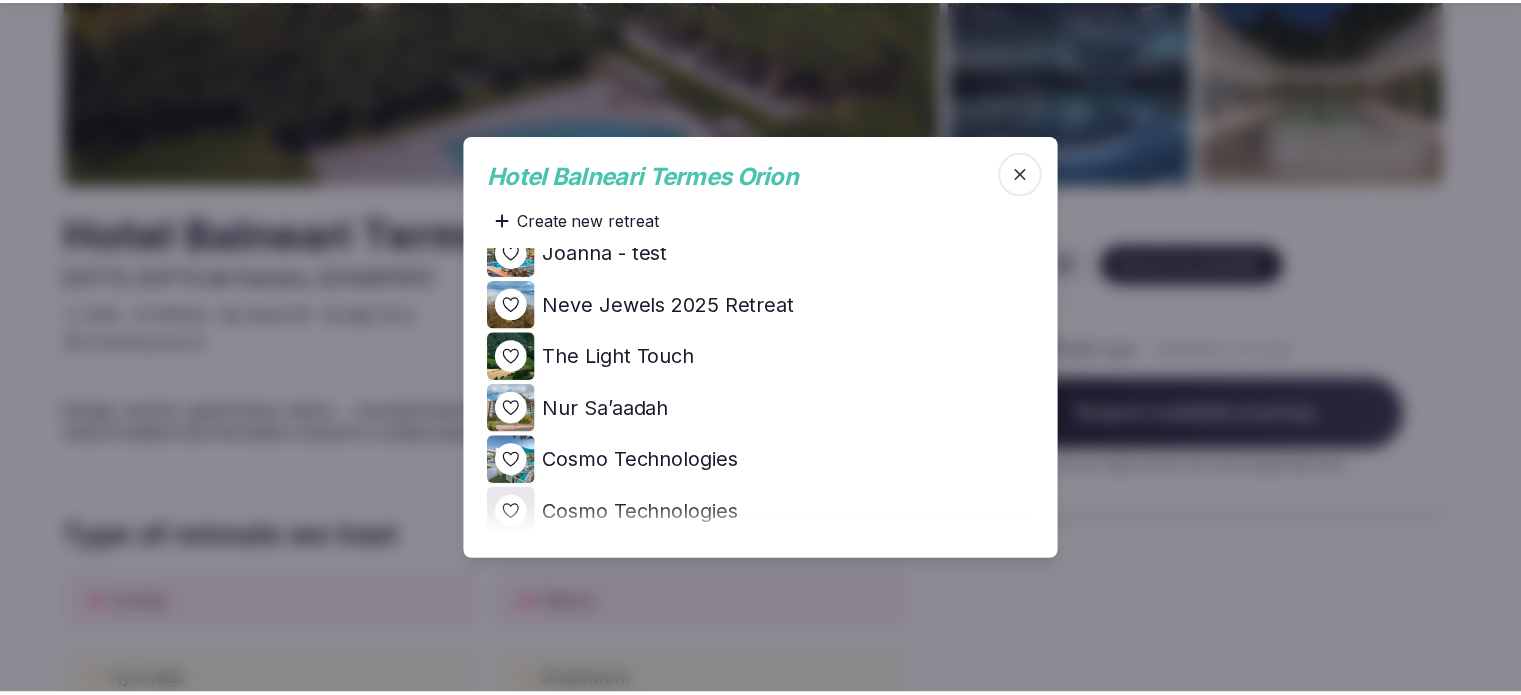 scroll, scrollTop: 0, scrollLeft: 0, axis: both 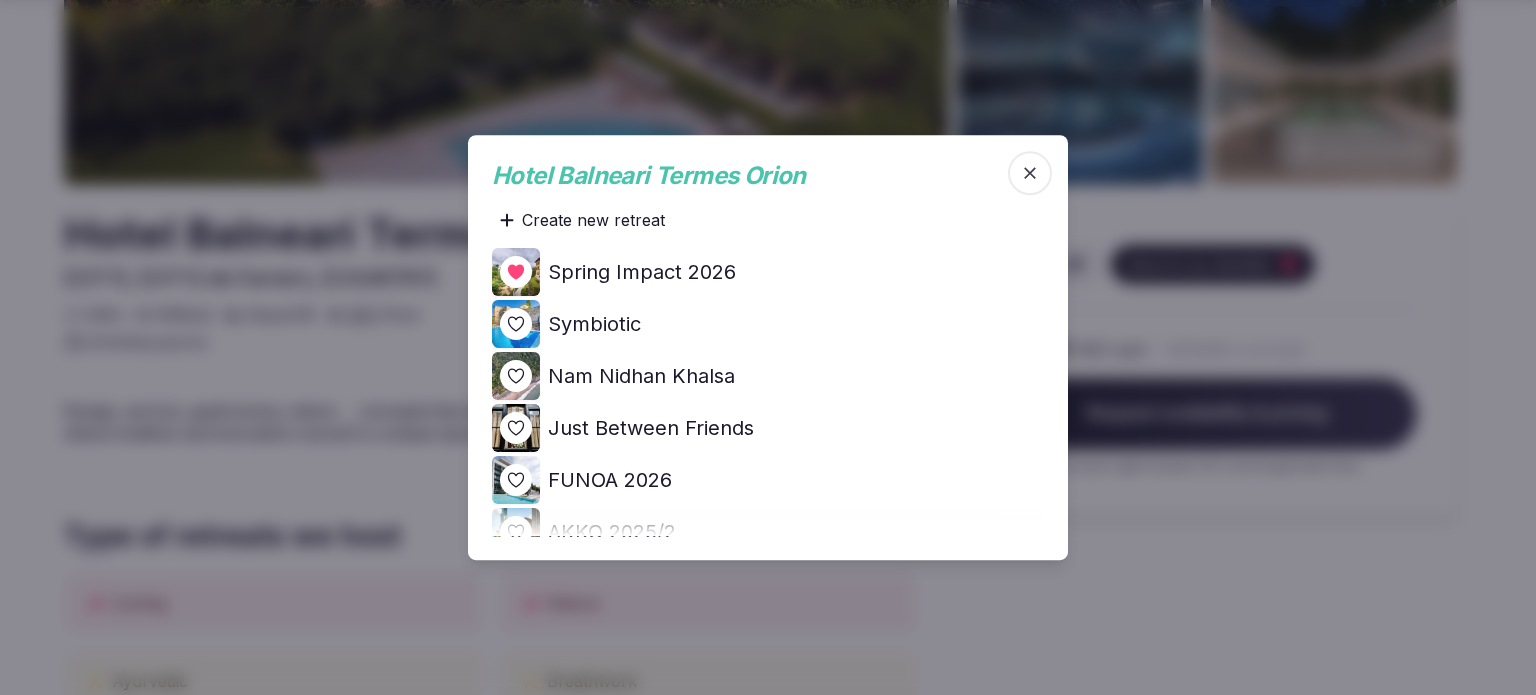 click at bounding box center (768, 347) 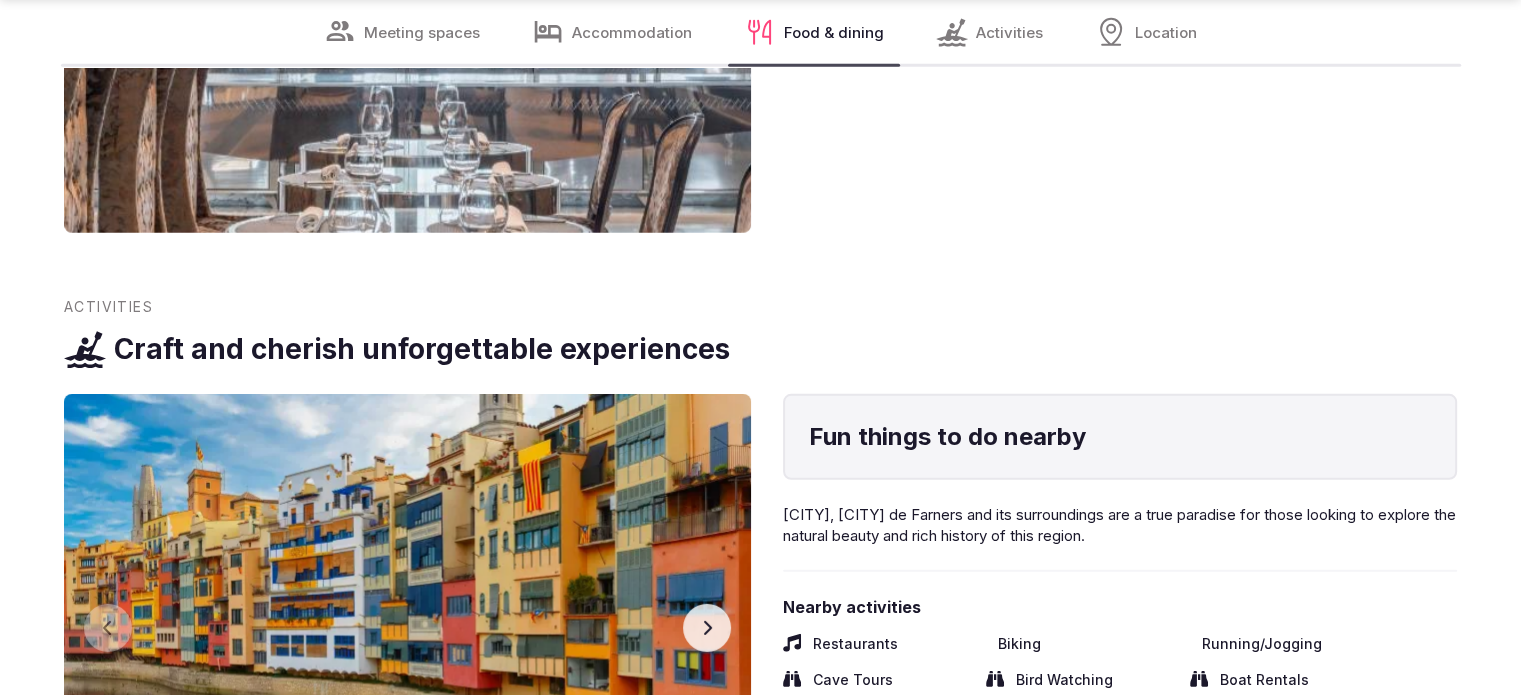 scroll, scrollTop: 6500, scrollLeft: 0, axis: vertical 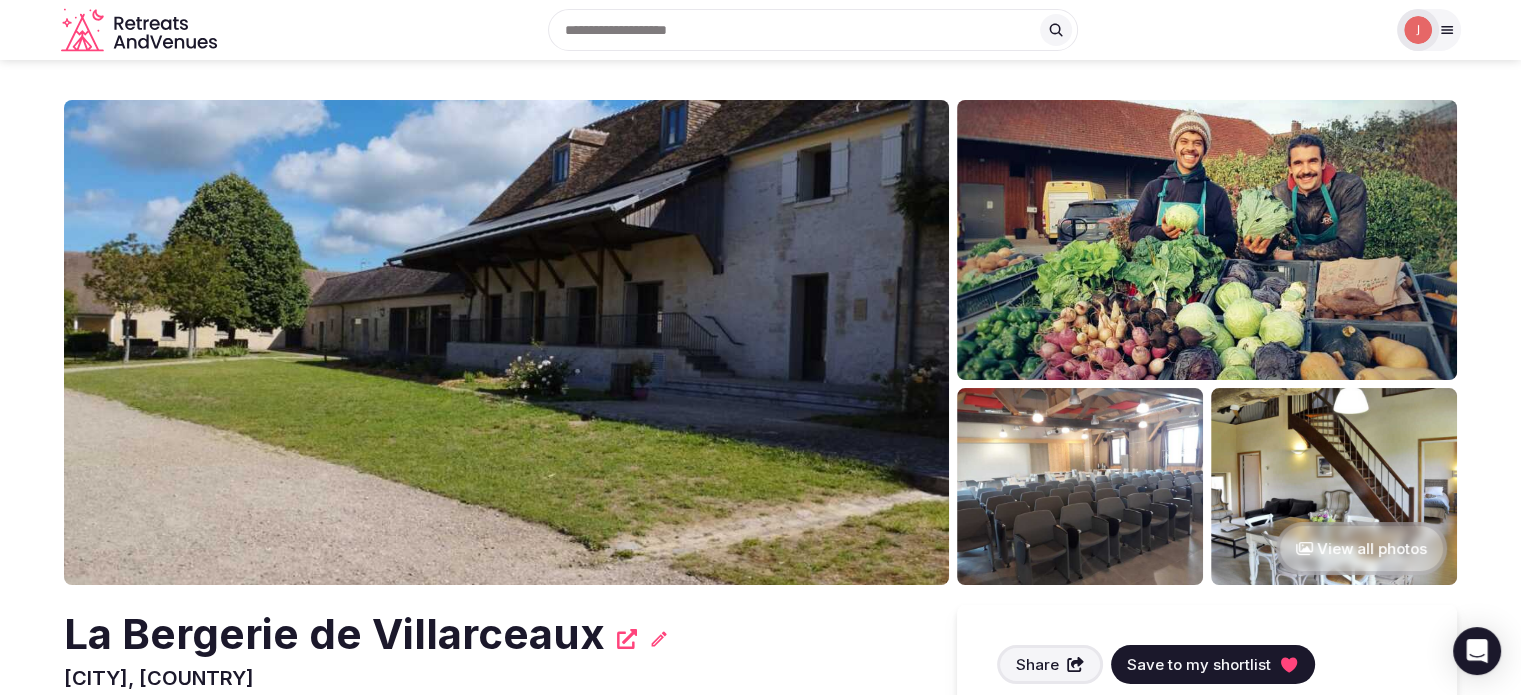 click on "La Bergerie de Villarceaux" at bounding box center [334, 634] 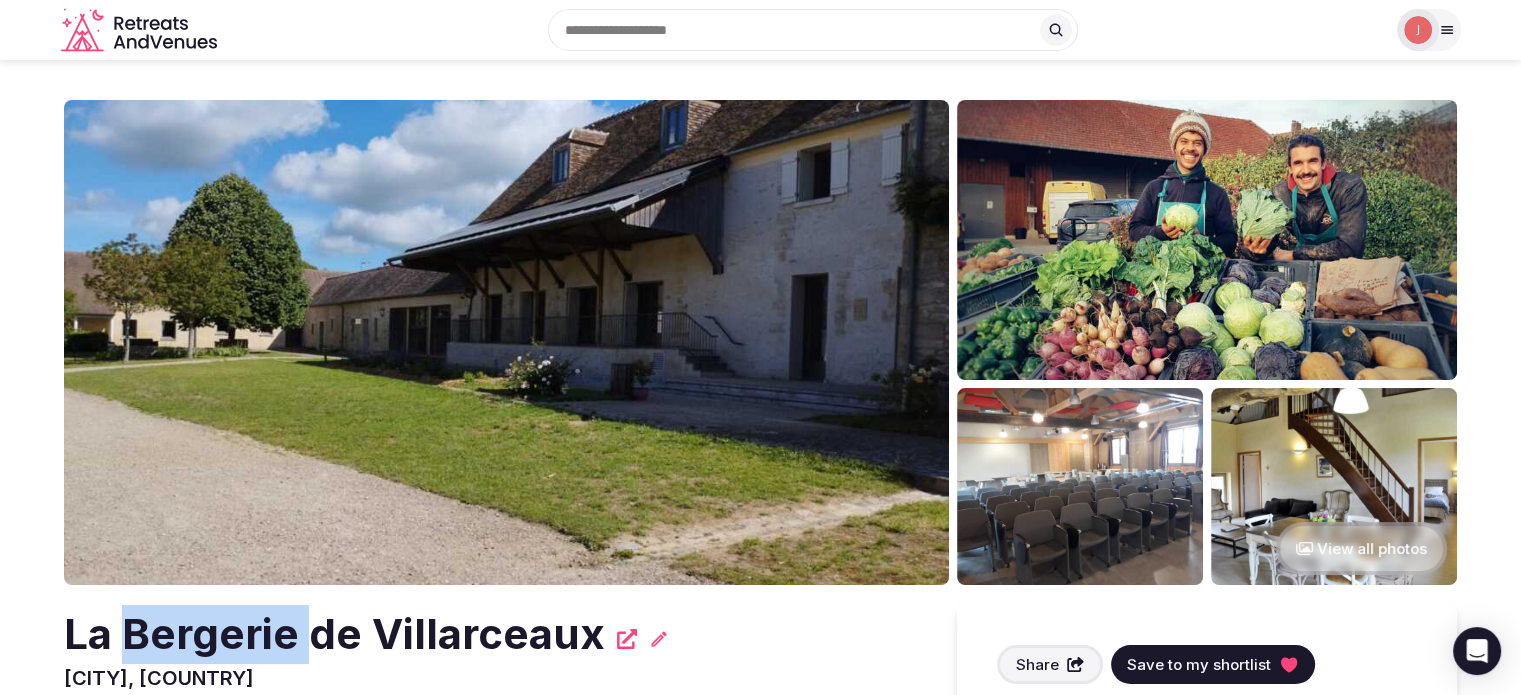 click on "La Bergerie de Villarceaux" at bounding box center (334, 634) 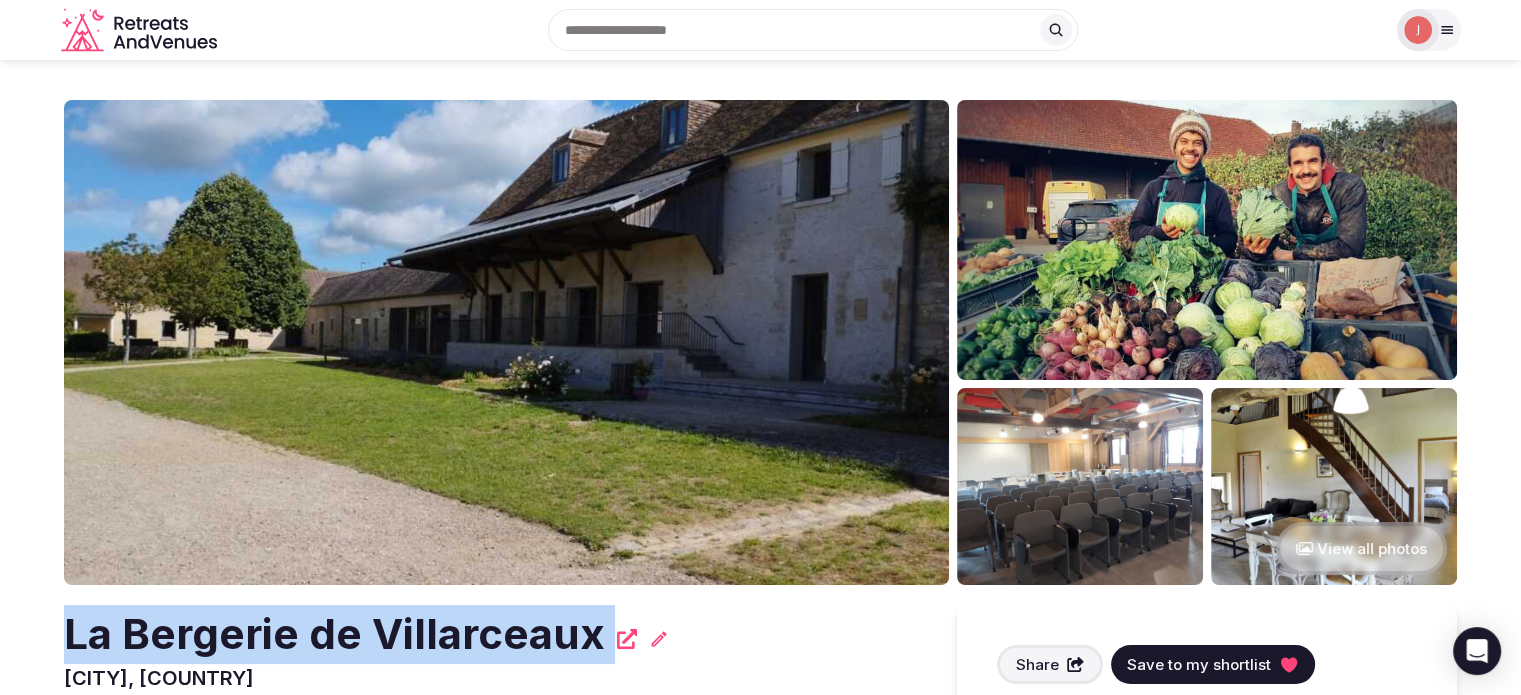 click on "La Bergerie de Villarceaux" at bounding box center [334, 634] 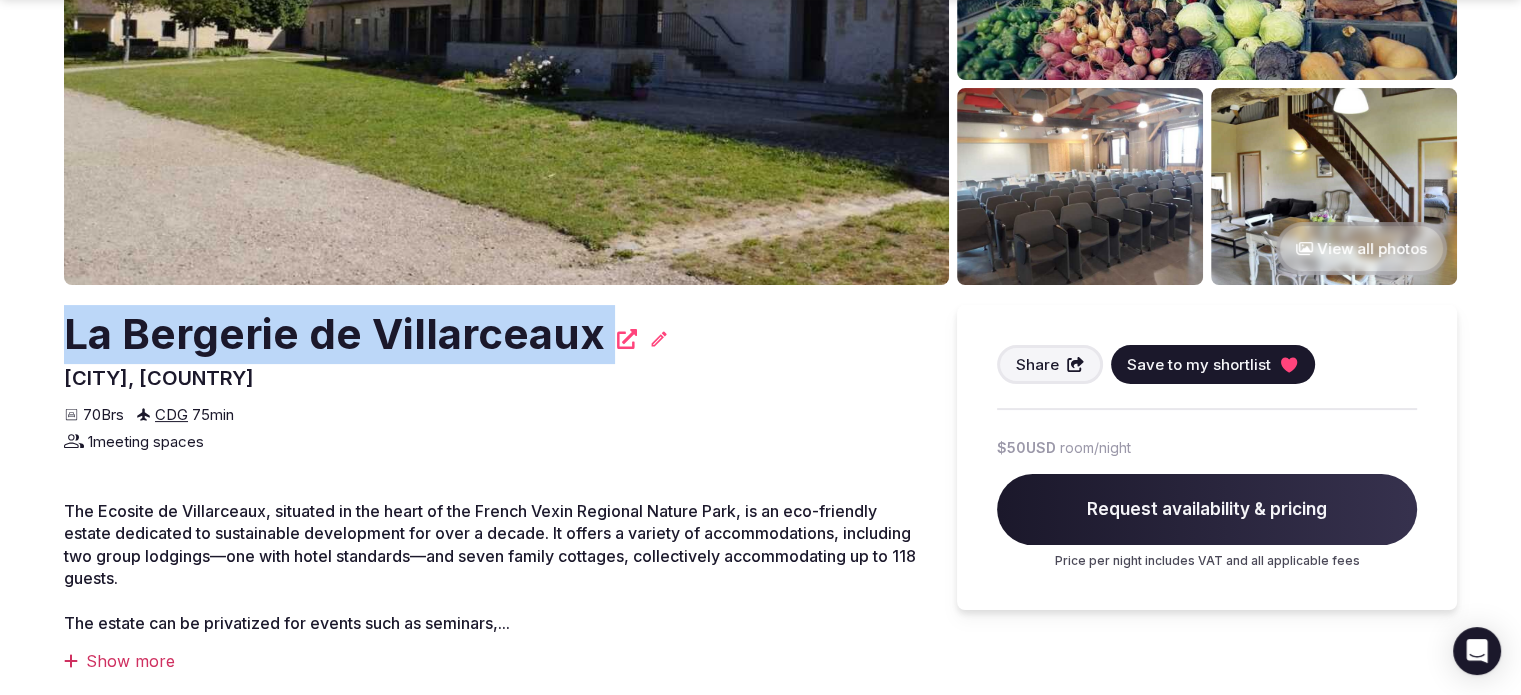 scroll, scrollTop: 400, scrollLeft: 0, axis: vertical 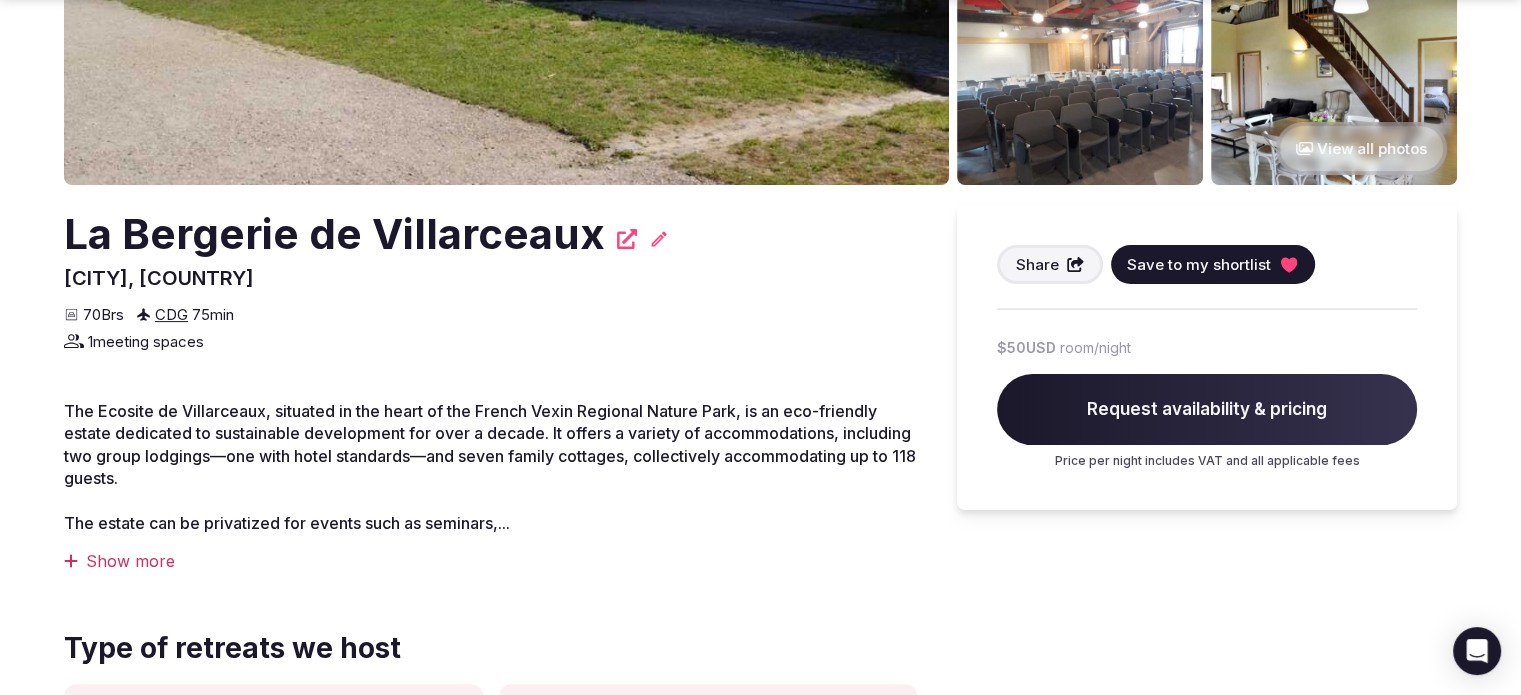 click on "Show more" at bounding box center [490, 561] 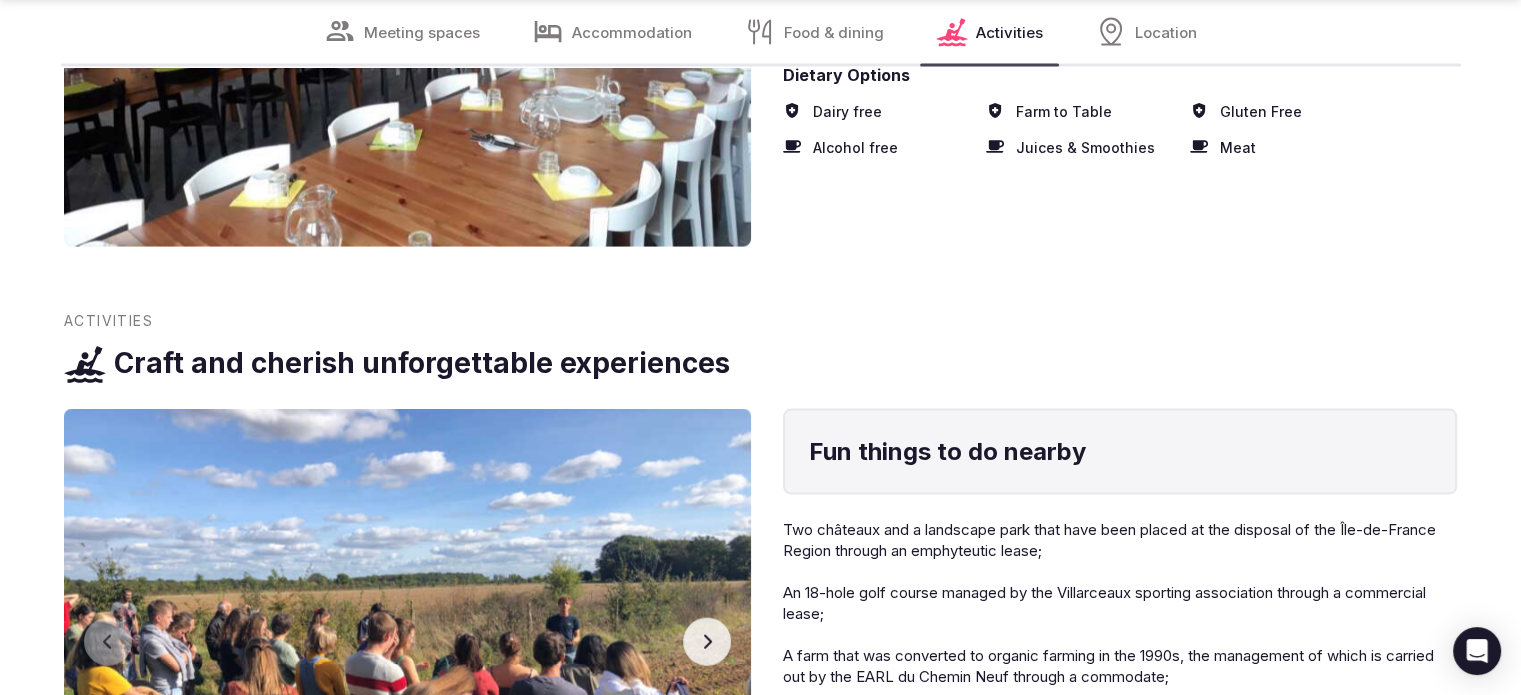 scroll, scrollTop: 4500, scrollLeft: 0, axis: vertical 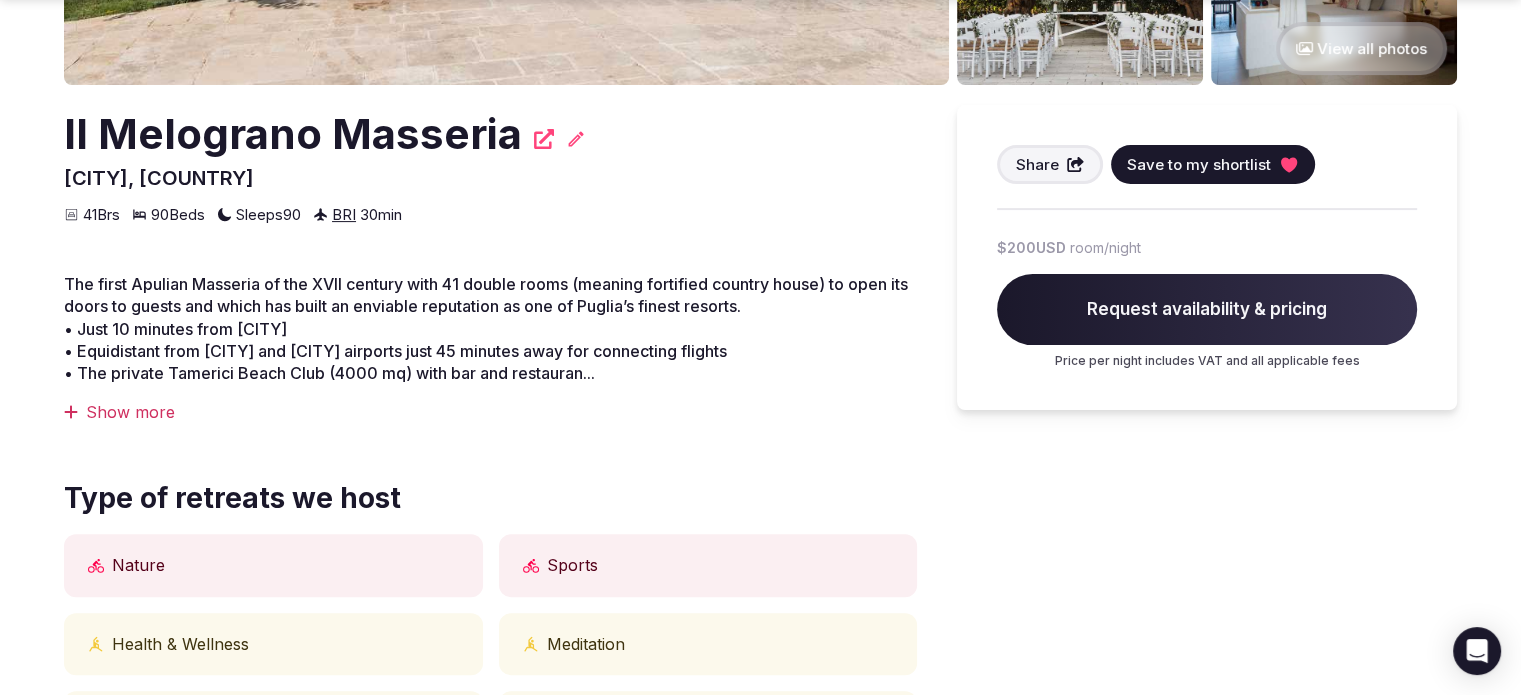 click on "Il Melograno Masseria Monopoli, Italy Share Save to my shortlist 41  Brs 90  Beds Sleeps  90 BRI 30  min The first Apulian Masseria of the XVII century with 41 double rooms (meaning fortified country house) to open its doors to guests and which has built an enviable reputation as one of Puglia’s finest resorts.  •	Just 10 minutes from Monopoli •	Equidistant from Bari and Brindisi airports just 45 minutes away for connecting flights •	The private Tamerici Beach Club (4000 mq) with bar and restauran... Show more Type of retreats we host Nature Sports Health & Wellness Meditation Nutrition Yoga Show all View all photos" at bounding box center [490, 840] 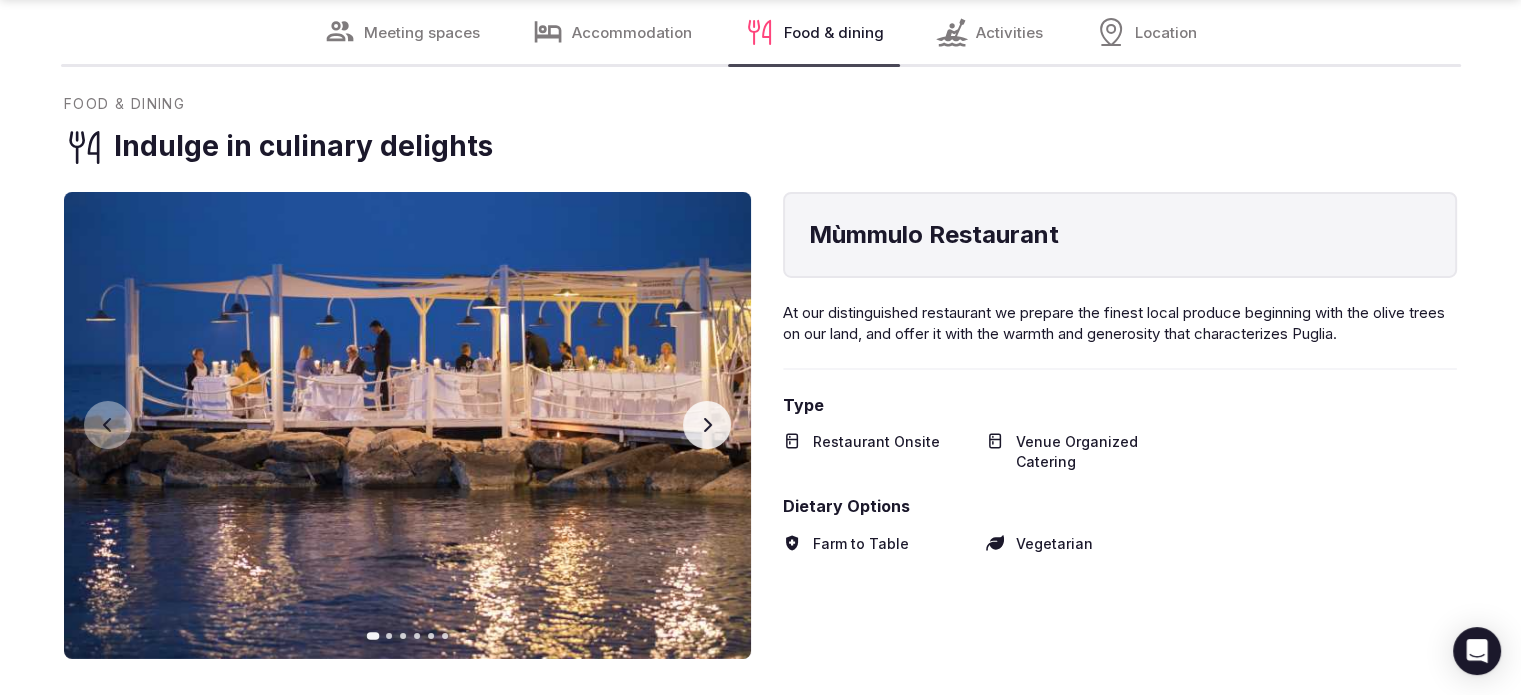 scroll, scrollTop: 6900, scrollLeft: 0, axis: vertical 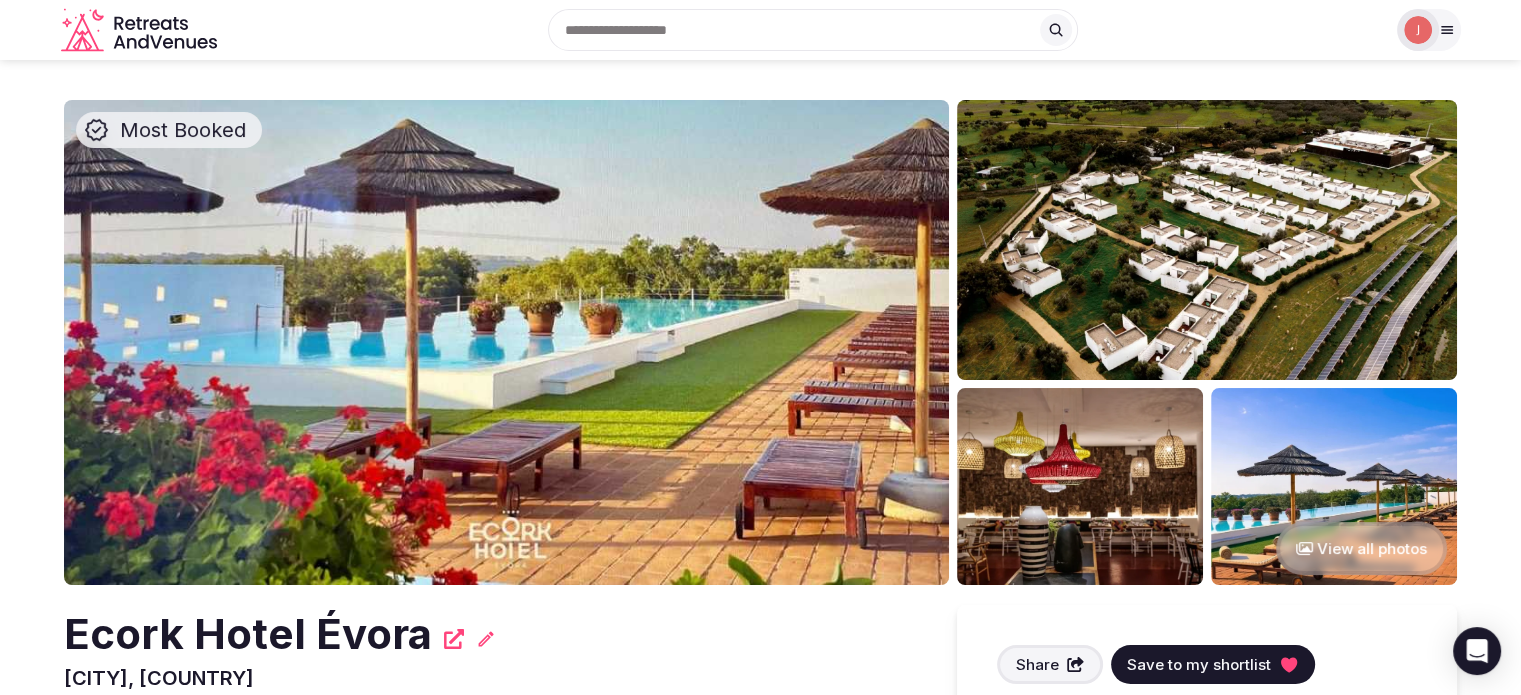 click on "Ecork Hotel Évora" at bounding box center (248, 634) 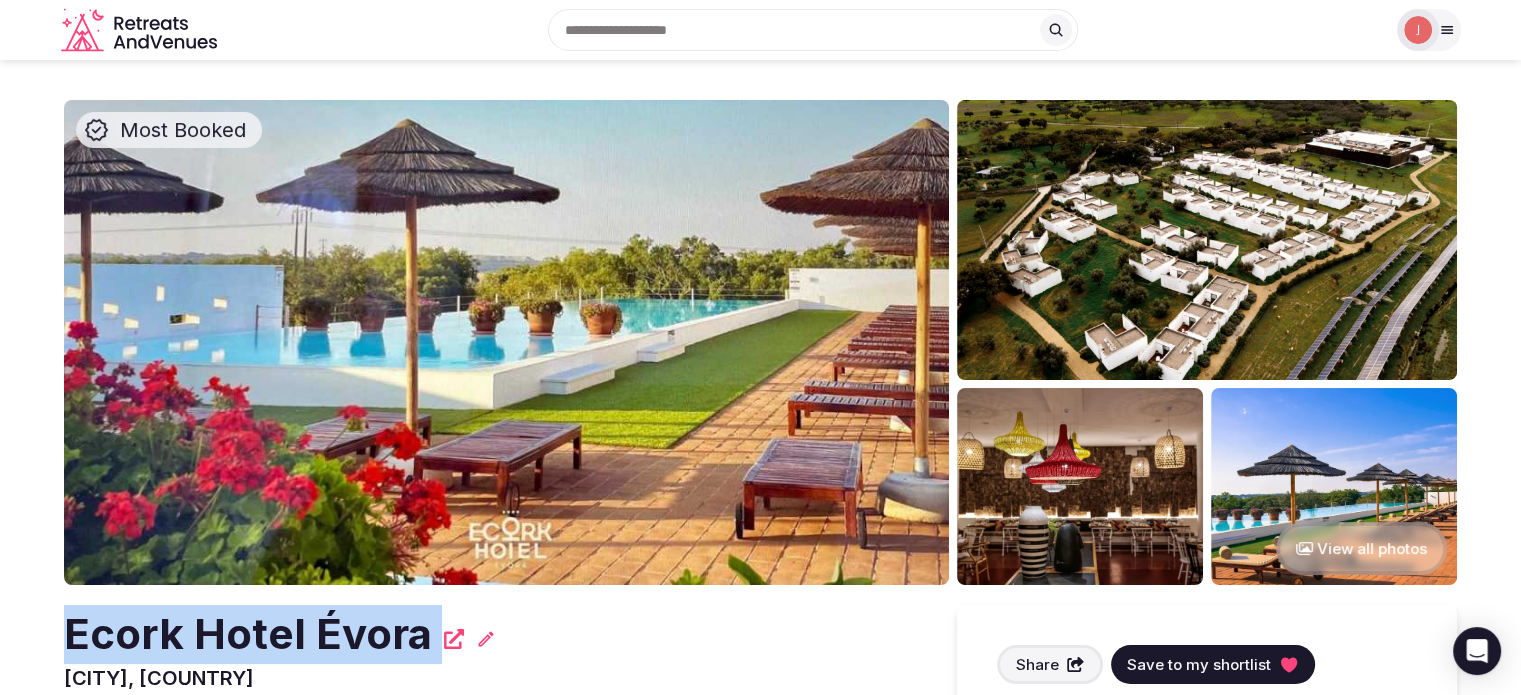 click on "Ecork Hotel Évora" at bounding box center [248, 634] 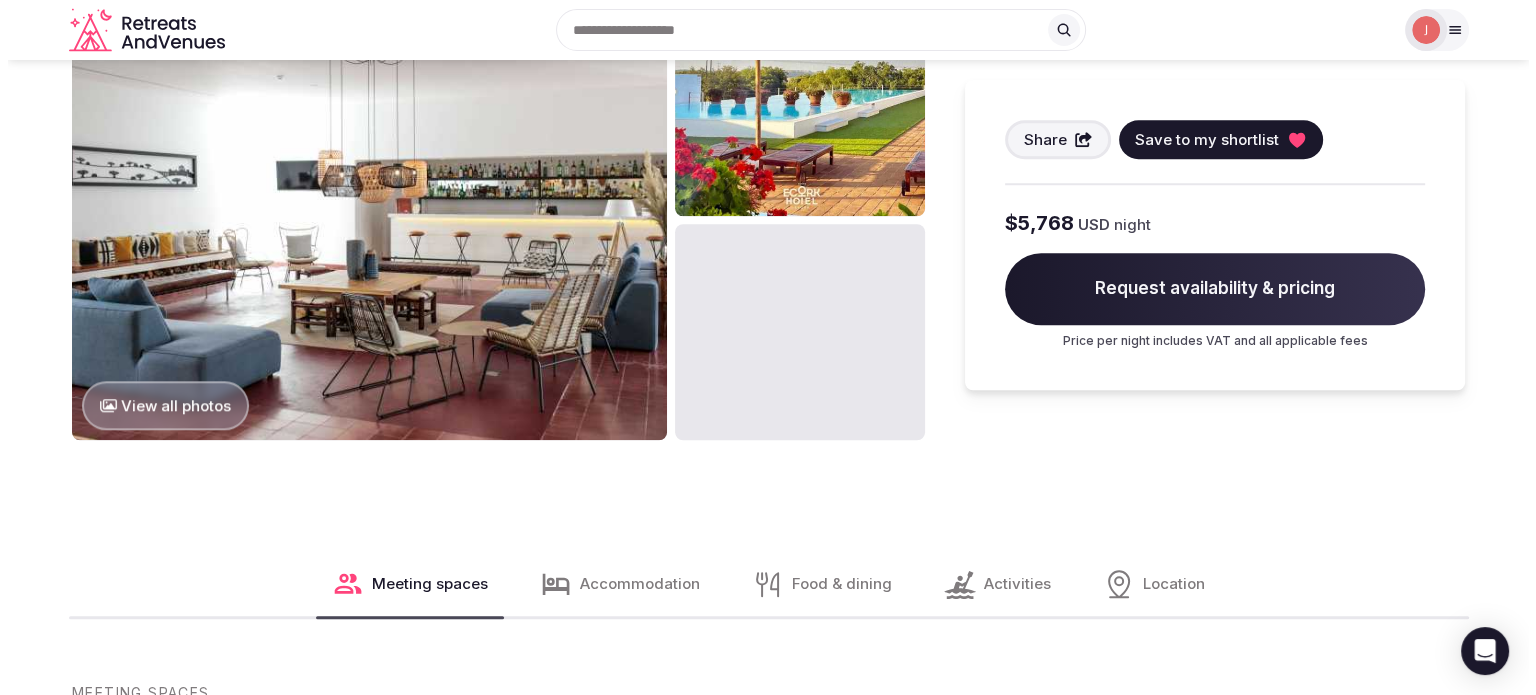 scroll, scrollTop: 1100, scrollLeft: 0, axis: vertical 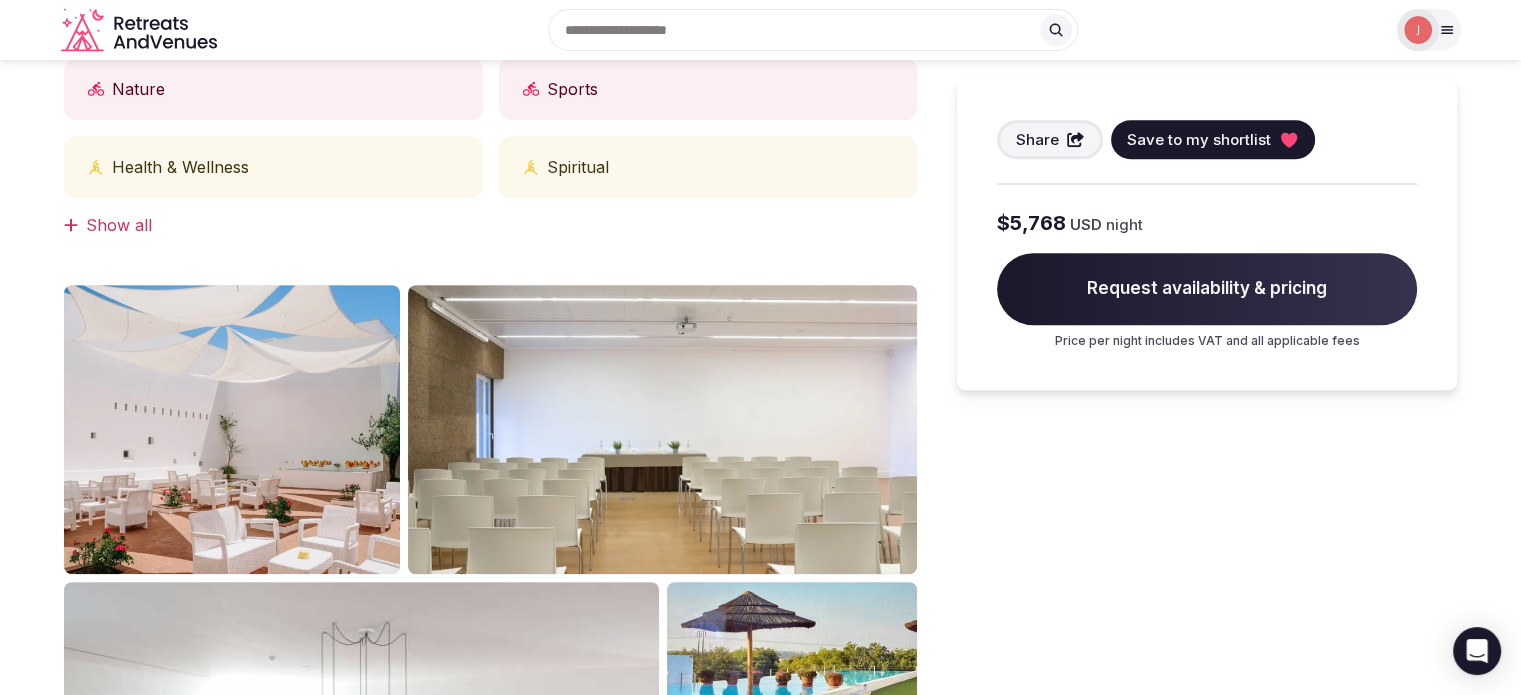click on "Save to my shortlist" at bounding box center (1213, 139) 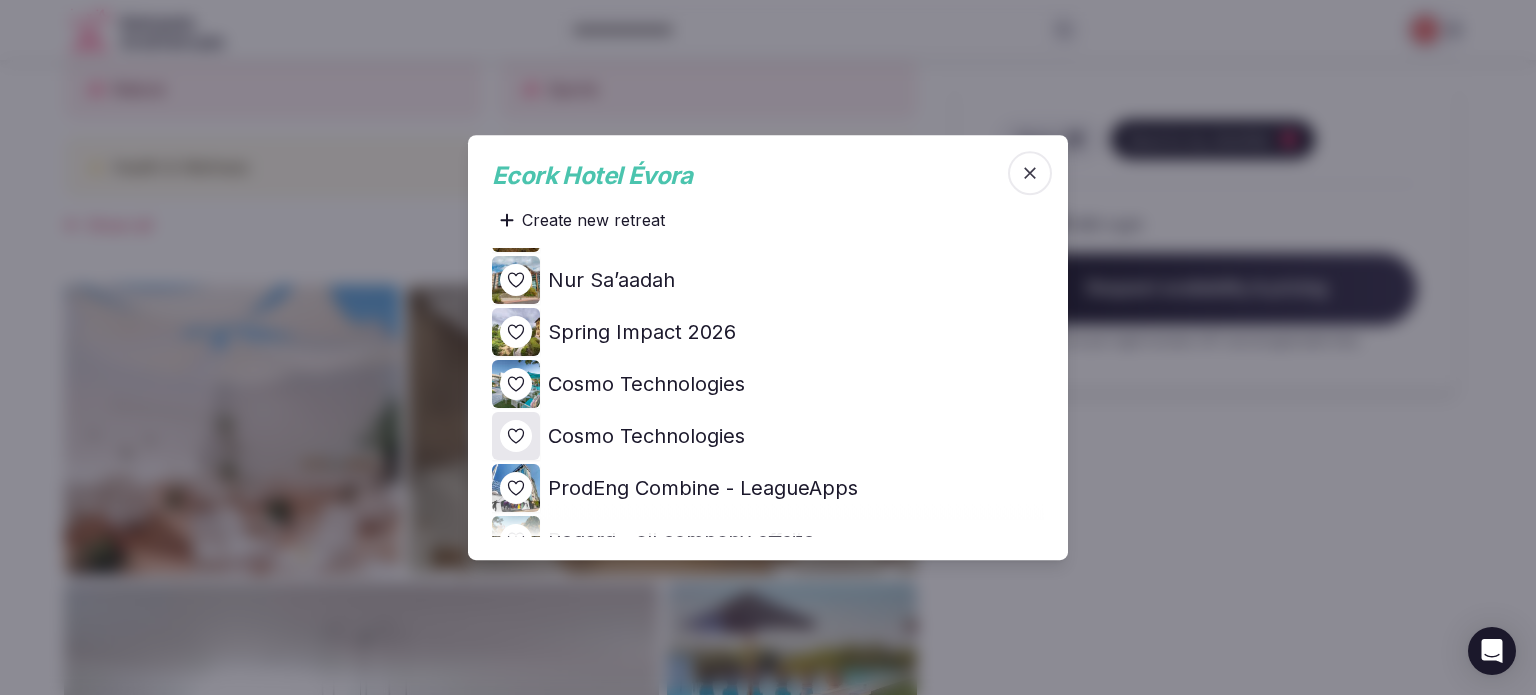 scroll, scrollTop: 1000, scrollLeft: 0, axis: vertical 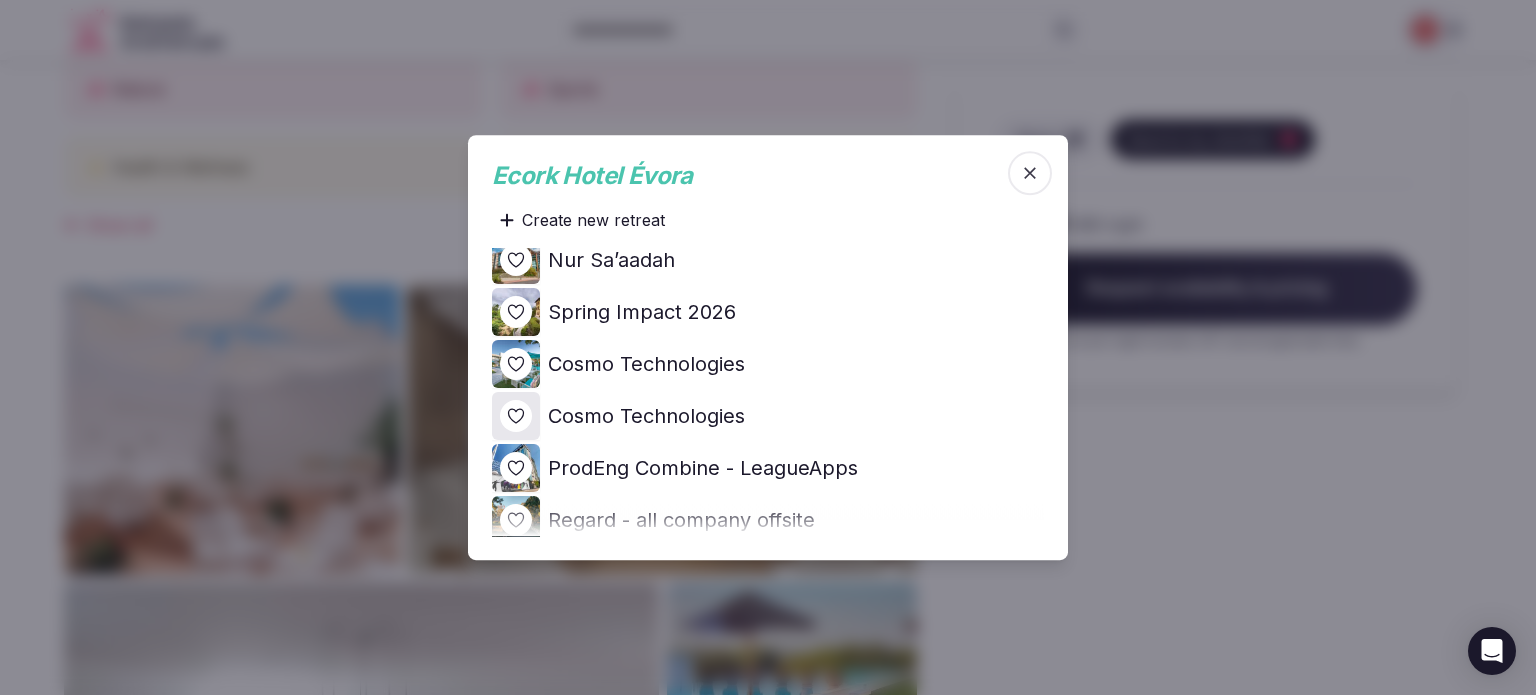 click 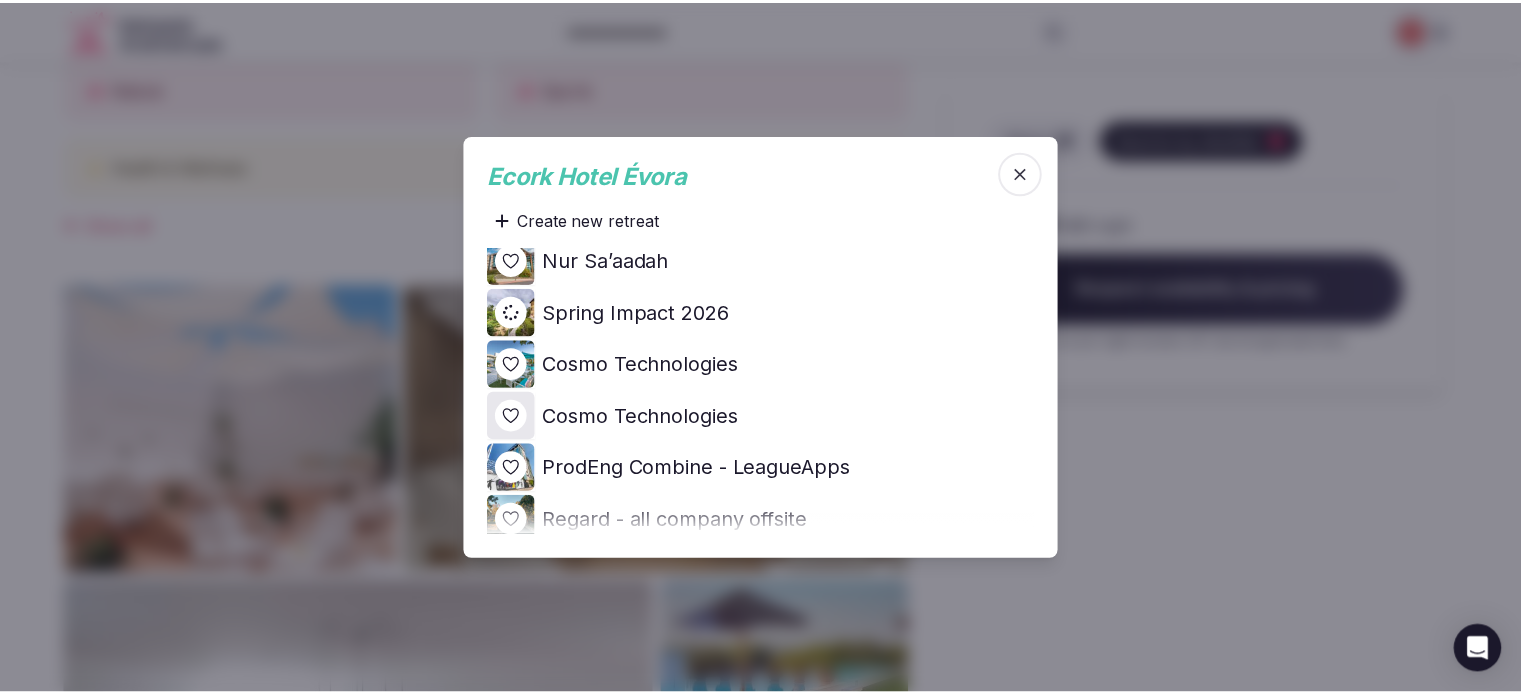 scroll, scrollTop: 168, scrollLeft: 0, axis: vertical 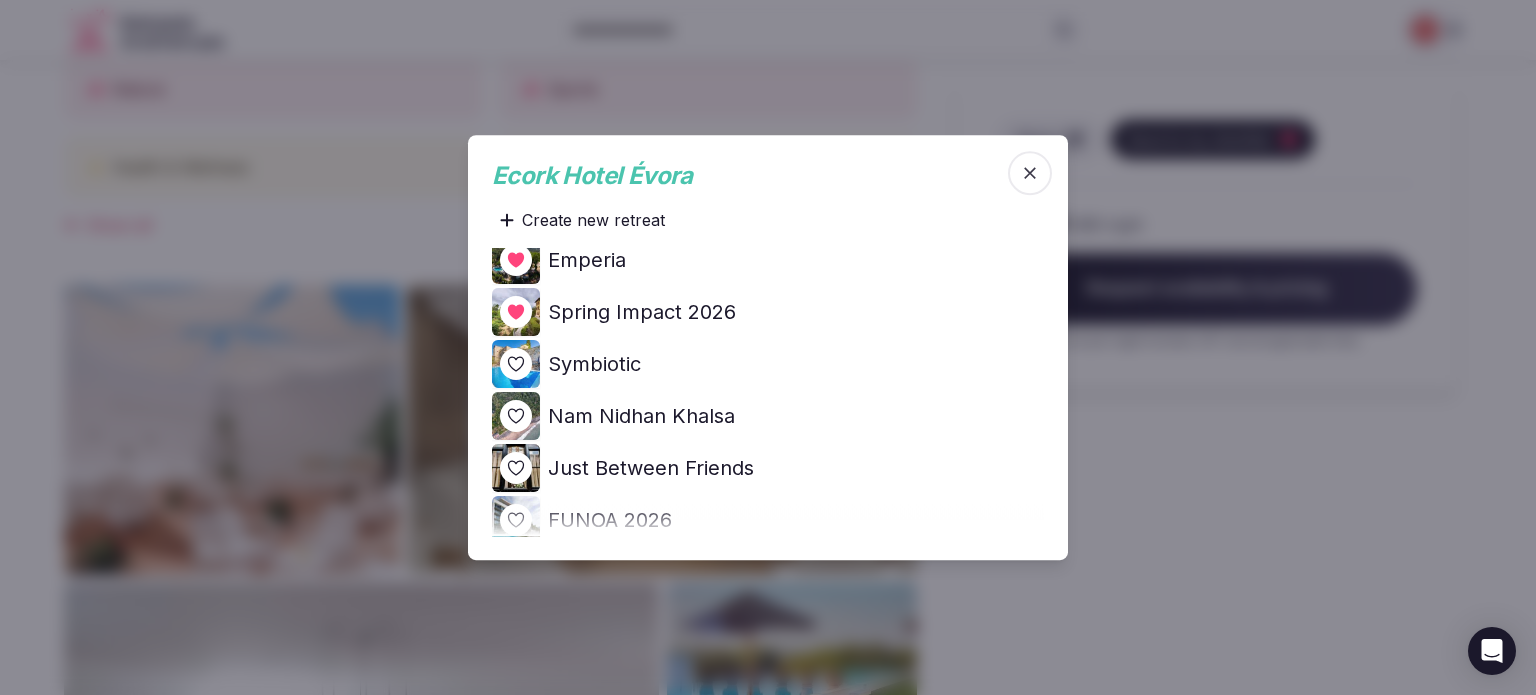 click at bounding box center (768, 347) 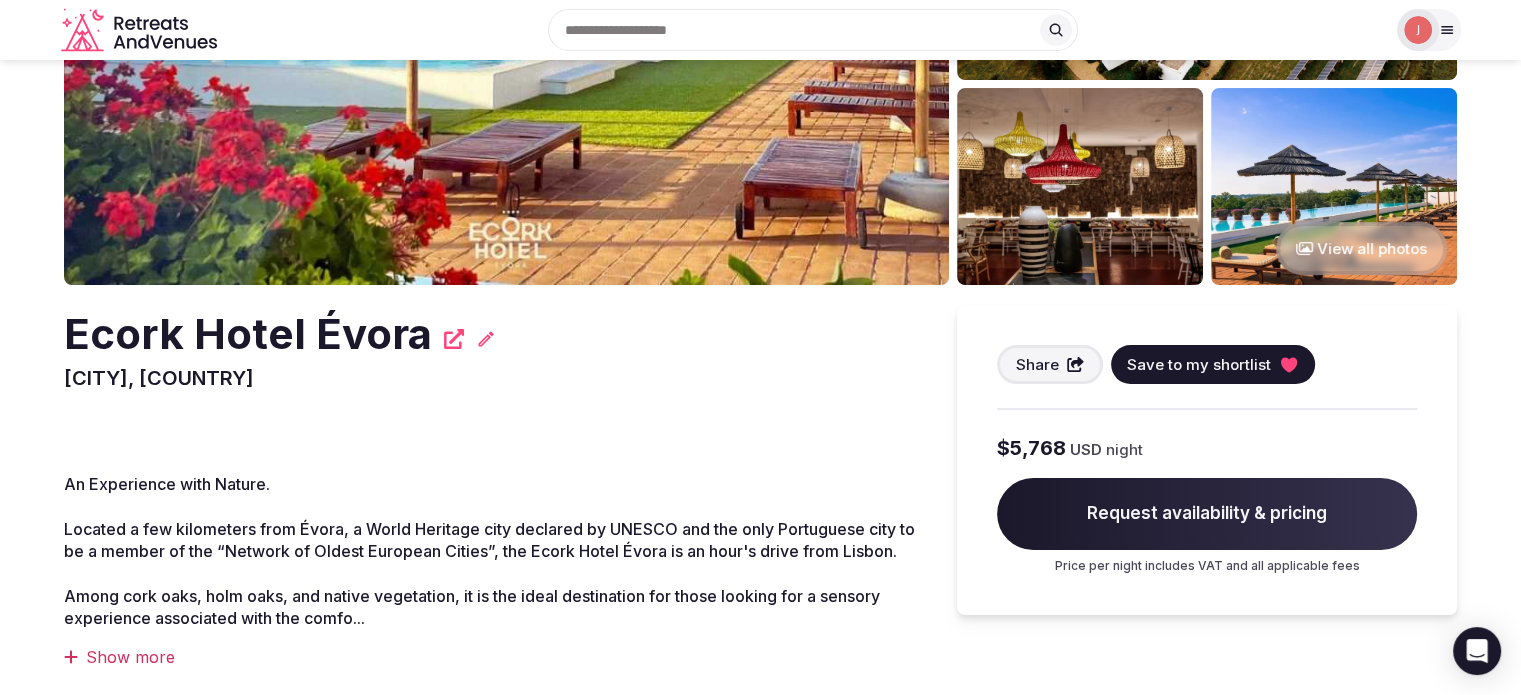 scroll, scrollTop: 0, scrollLeft: 0, axis: both 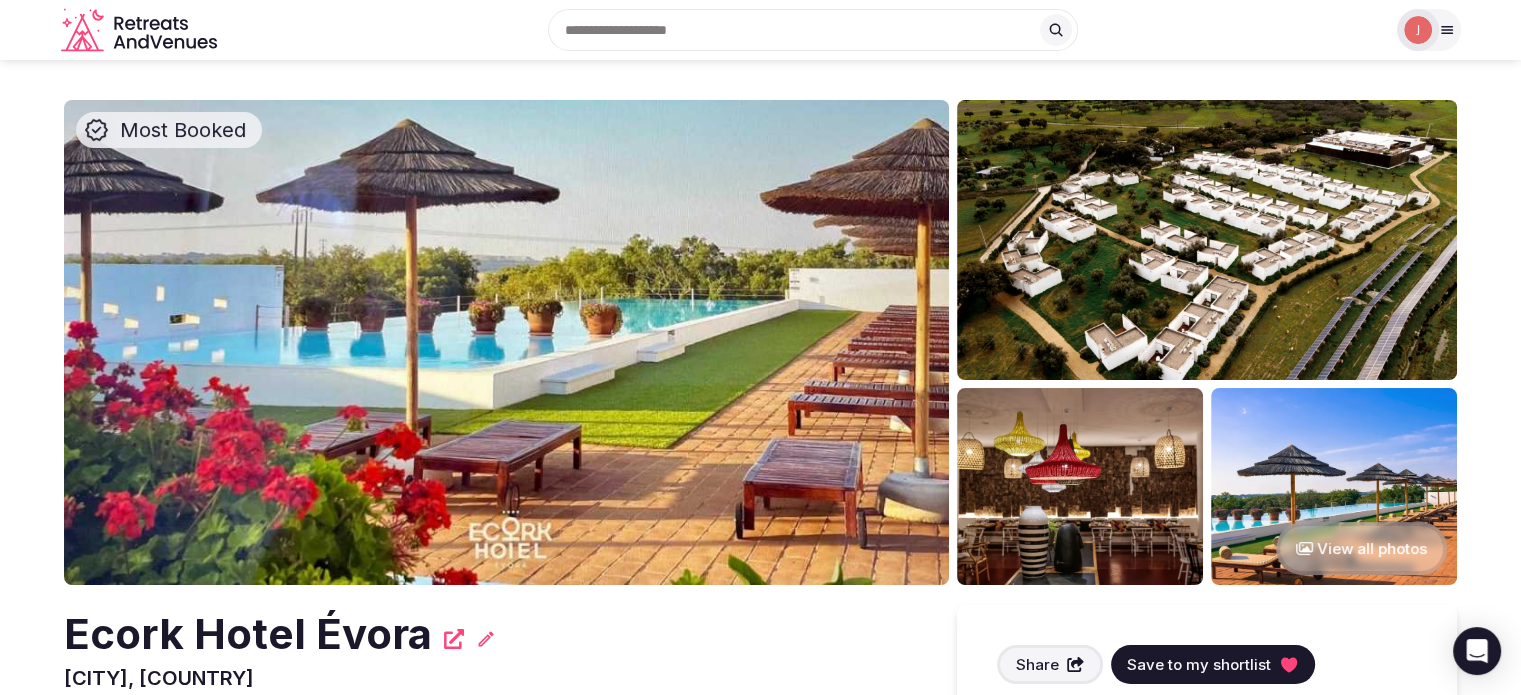 click at bounding box center (1207, 240) 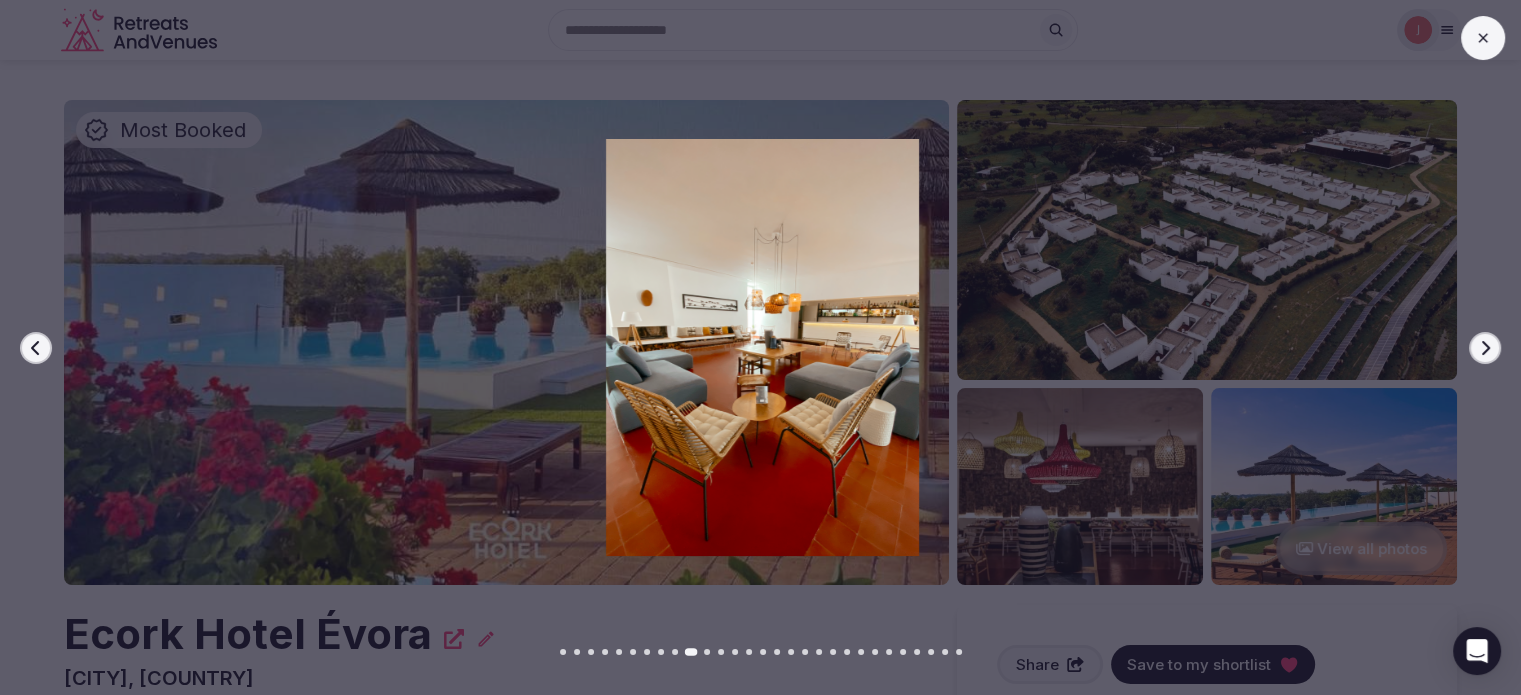 click at bounding box center (754, 347) 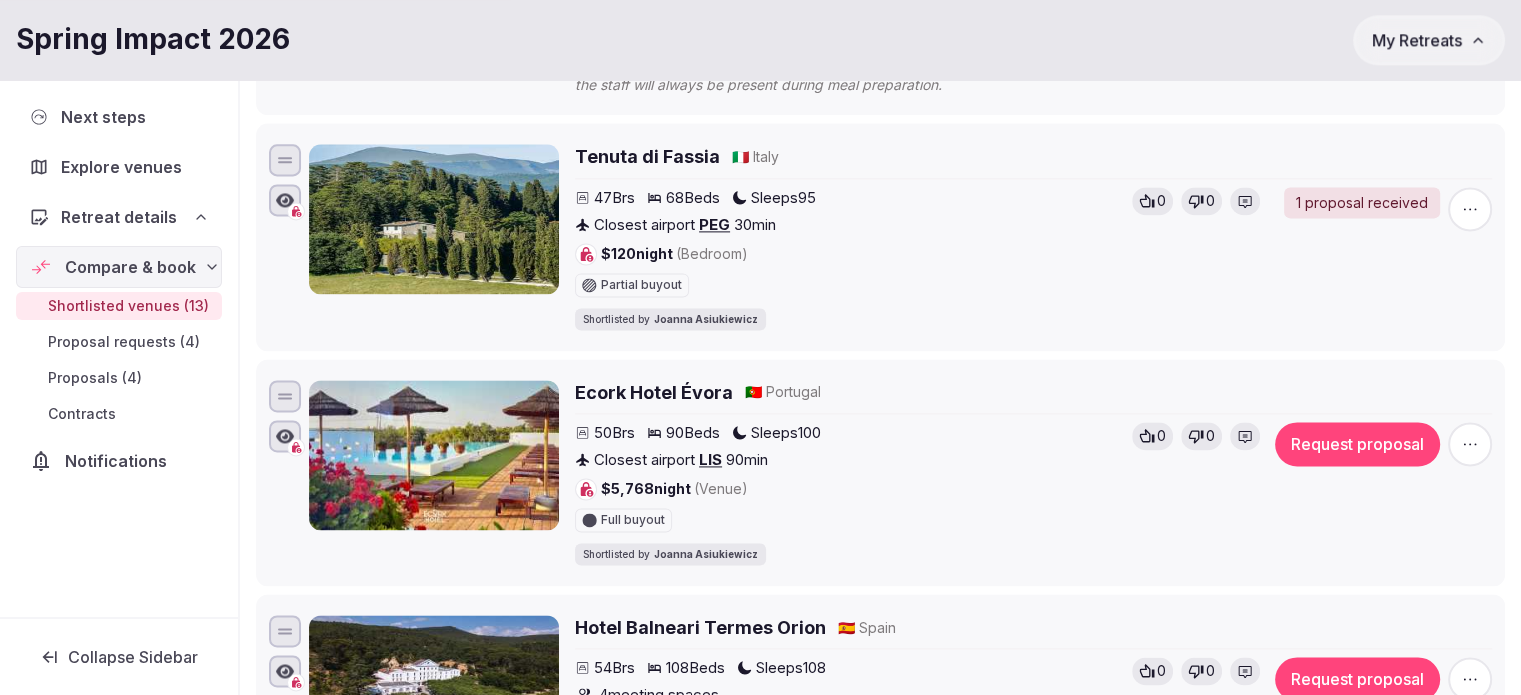 scroll, scrollTop: 2700, scrollLeft: 0, axis: vertical 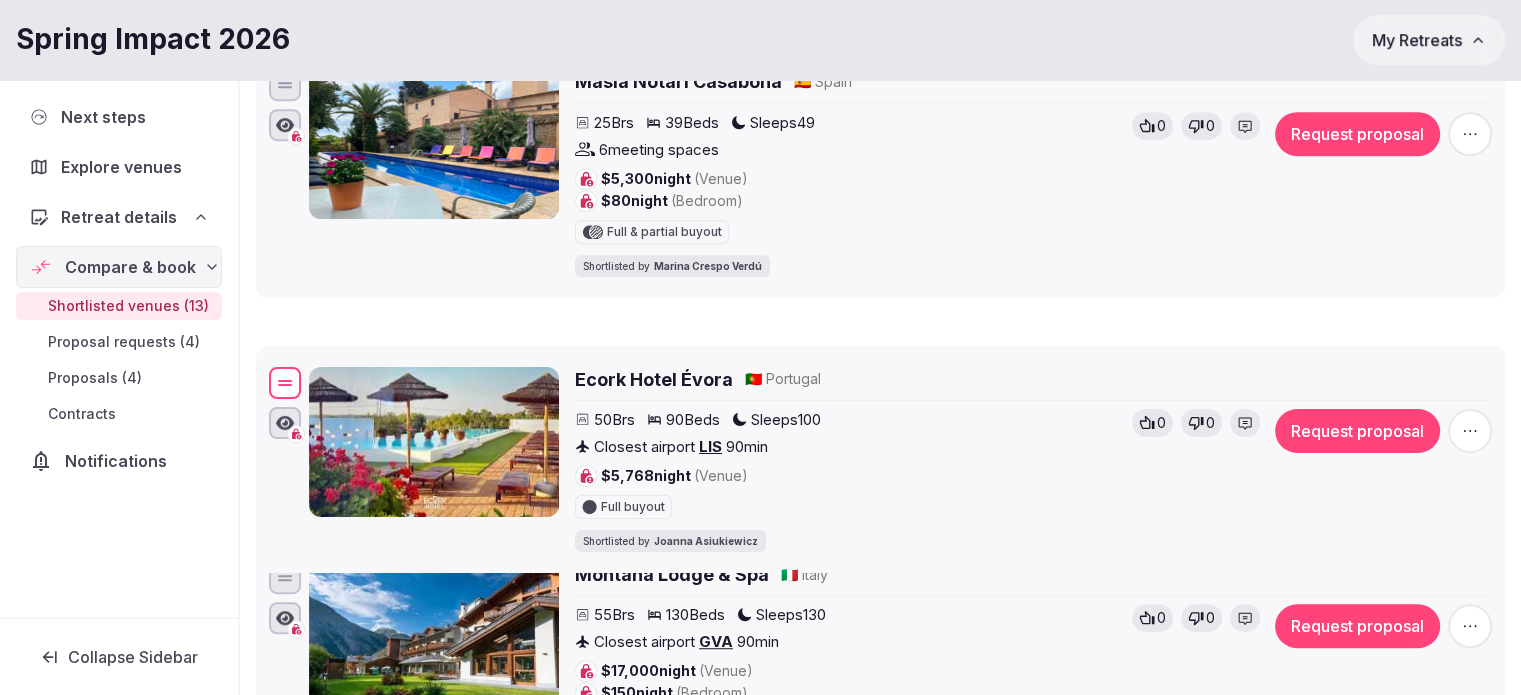 drag, startPoint x: 276, startPoint y: 367, endPoint x: 325, endPoint y: 376, distance: 49.819675 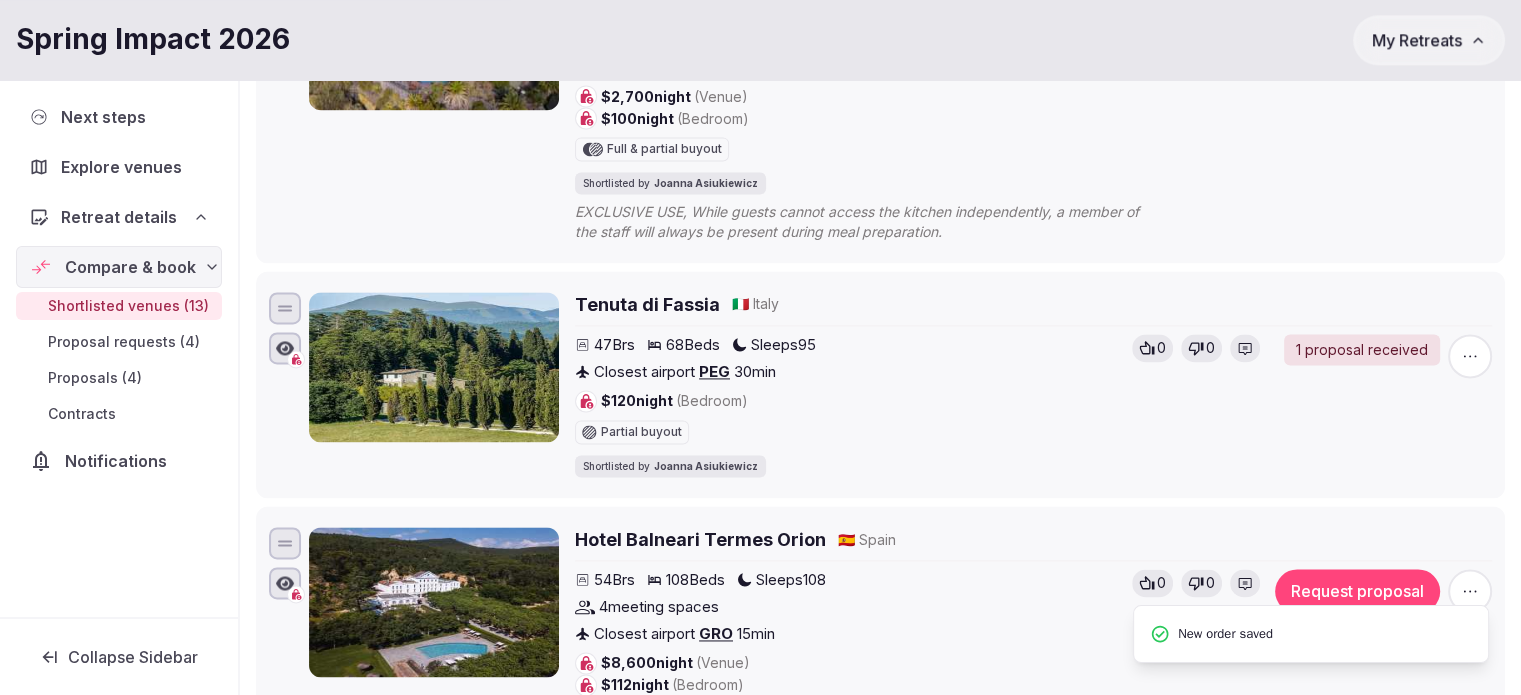 scroll, scrollTop: 2965, scrollLeft: 0, axis: vertical 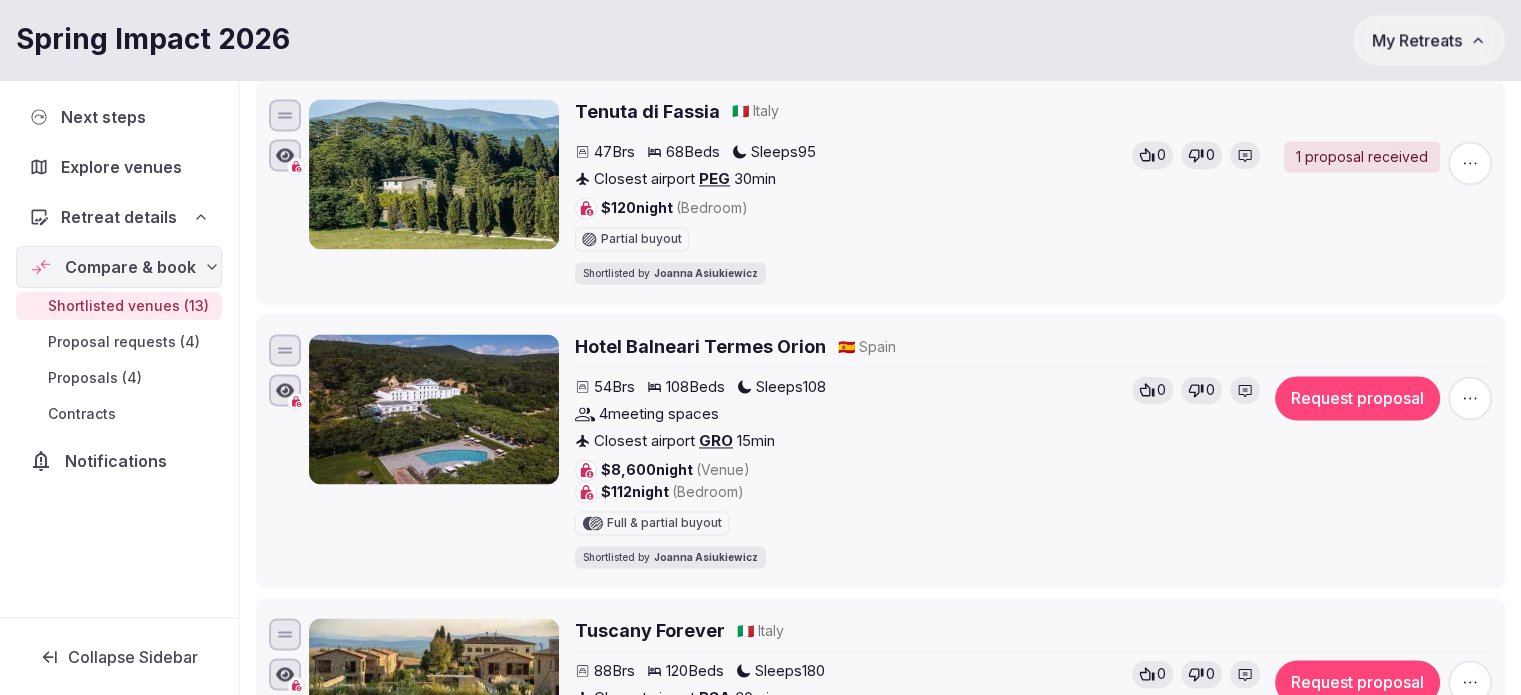 click 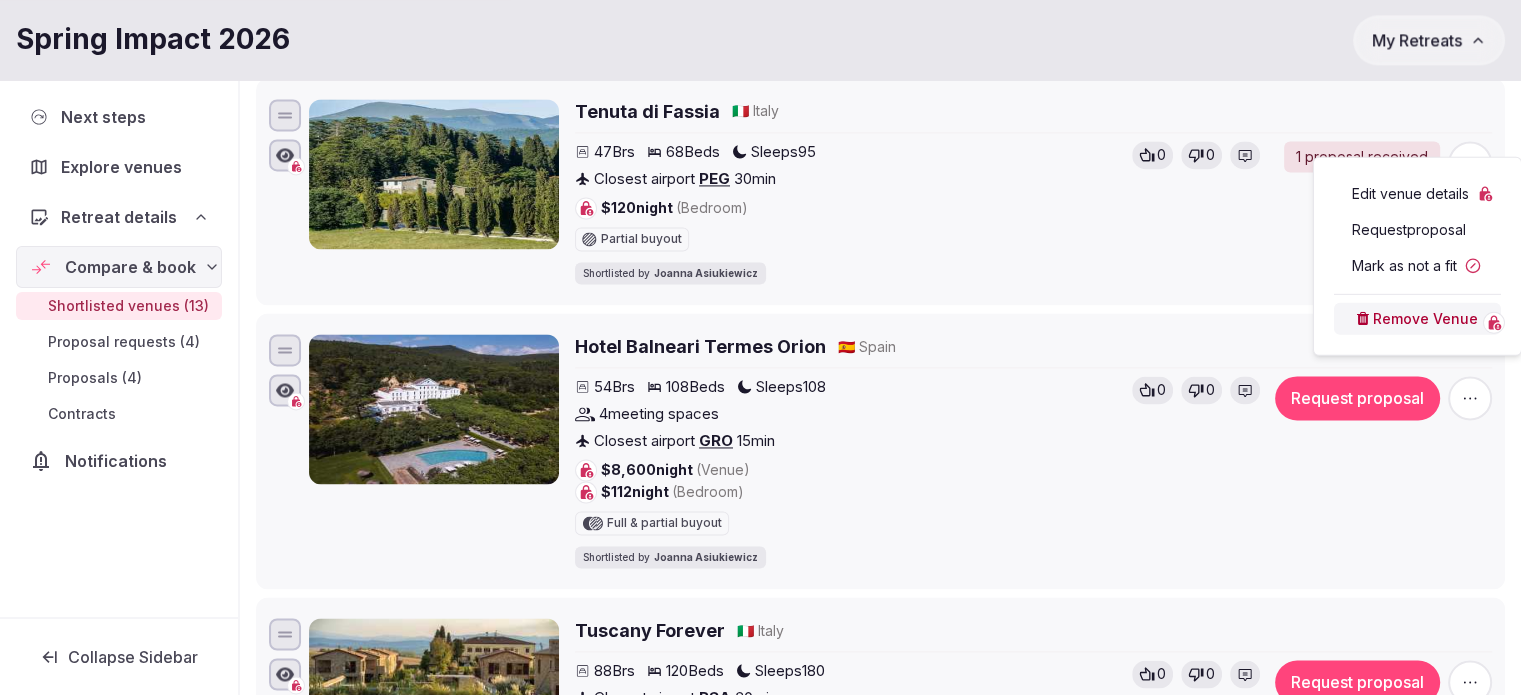 click on "Remove Venue" at bounding box center [1417, 319] 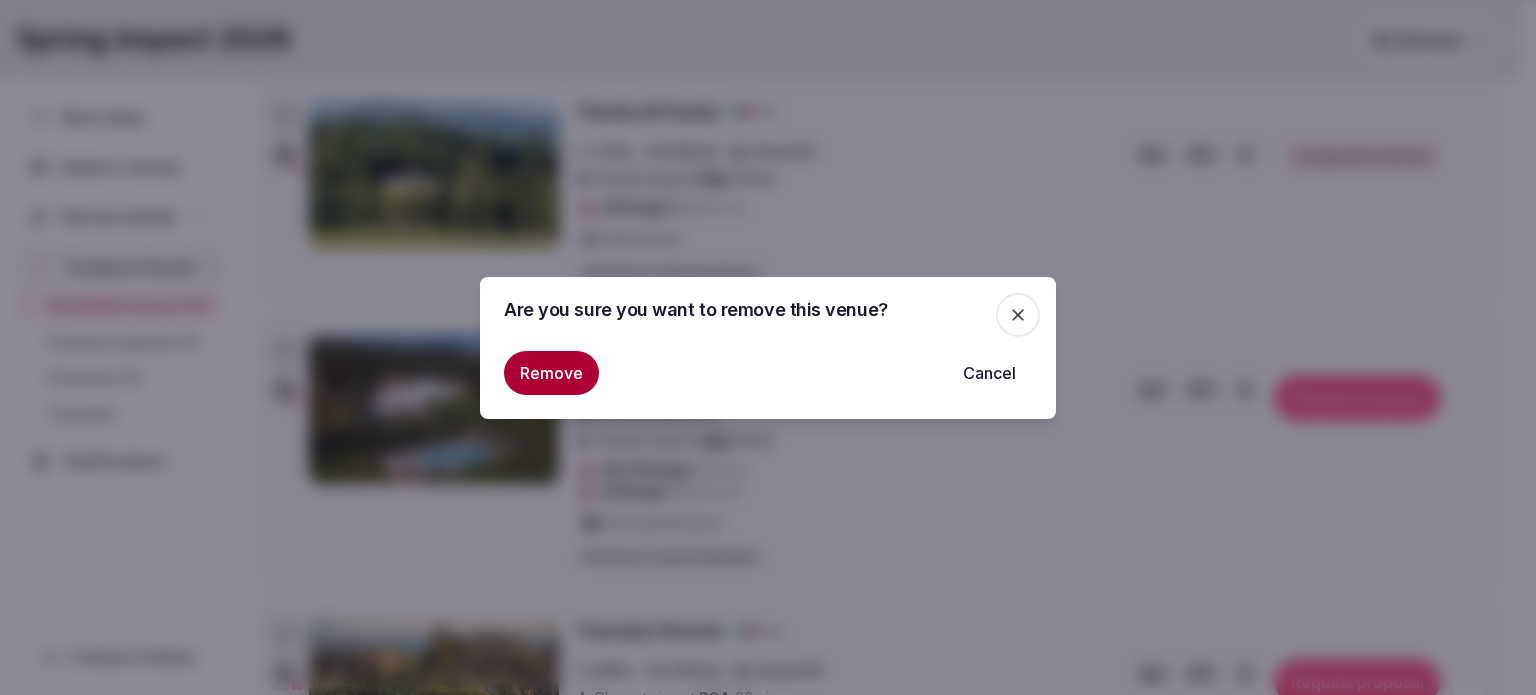 click on "Are you sure you want to remove this venue? Remove Cancel" at bounding box center [768, 348] 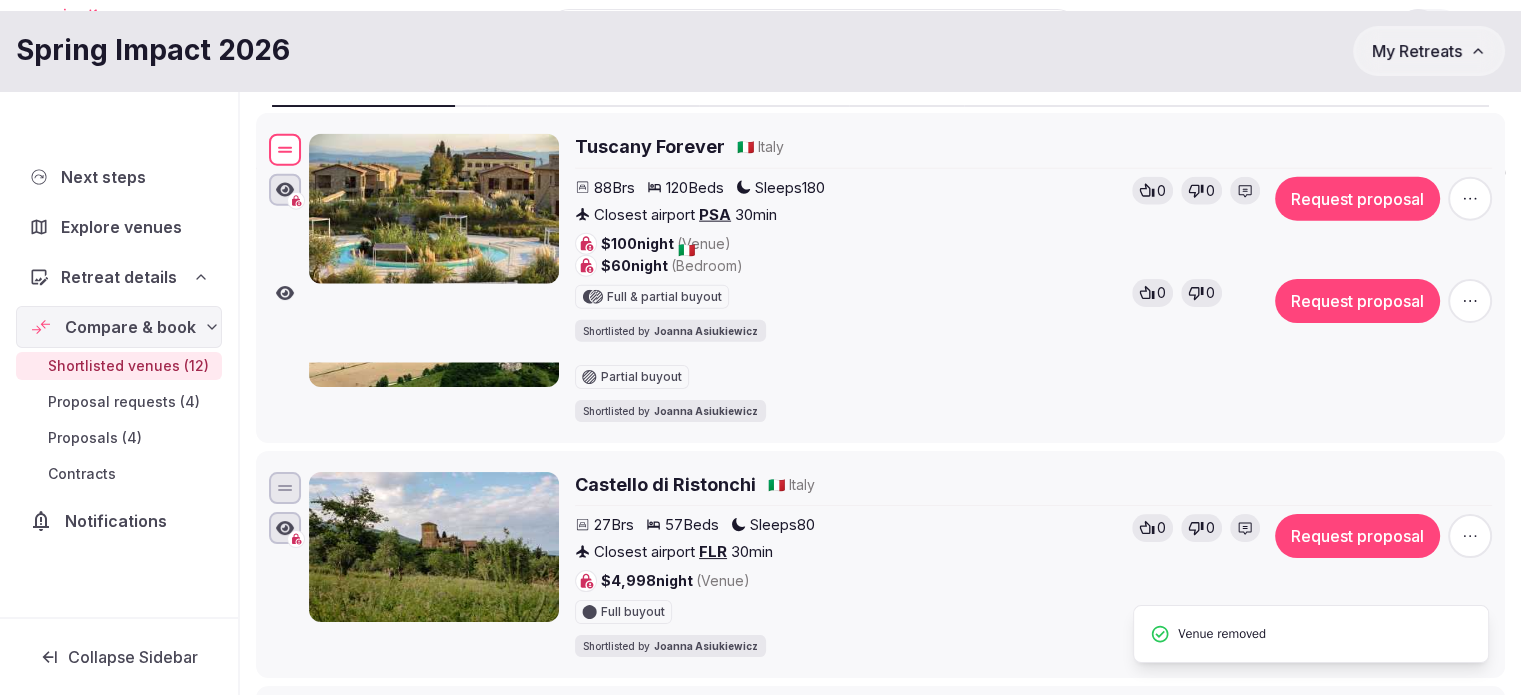 scroll, scrollTop: 0, scrollLeft: 0, axis: both 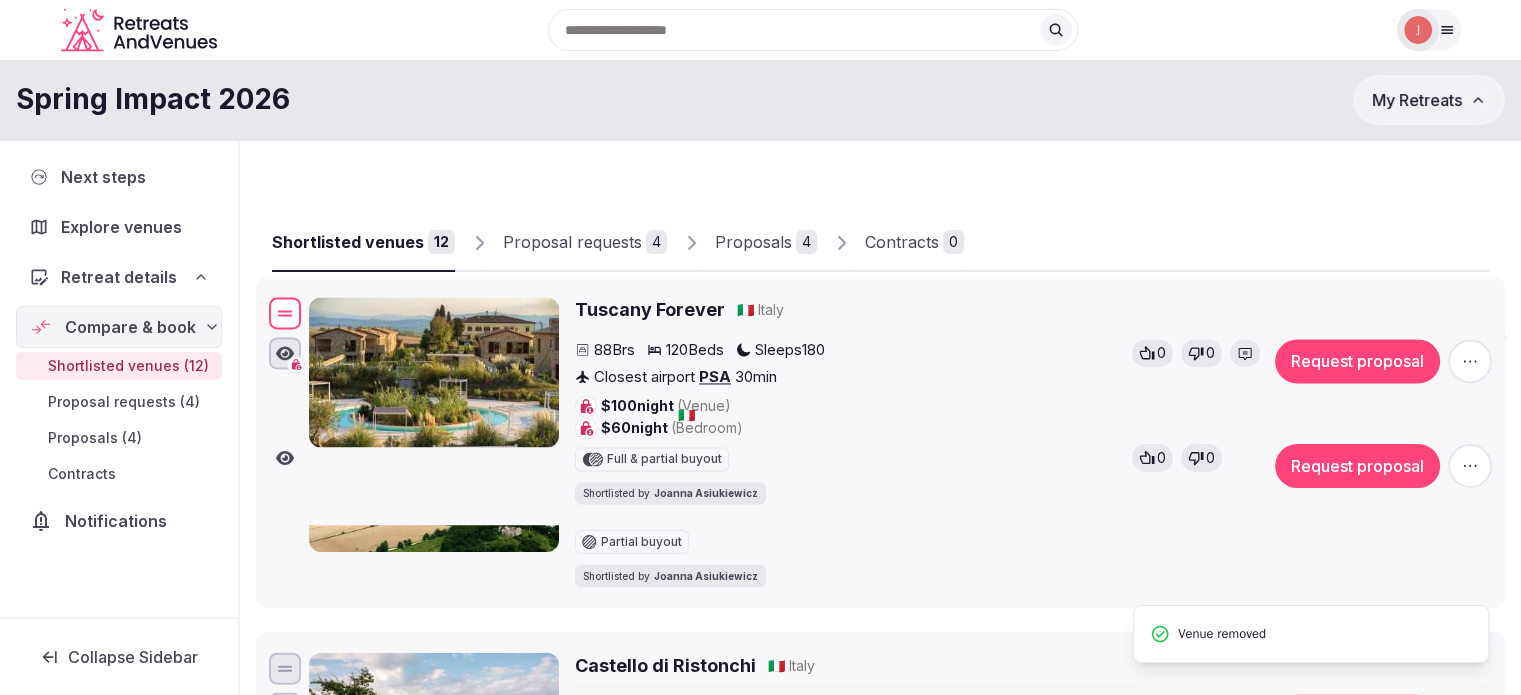 drag, startPoint x: 286, startPoint y: 340, endPoint x: 299, endPoint y: 315, distance: 28.178005 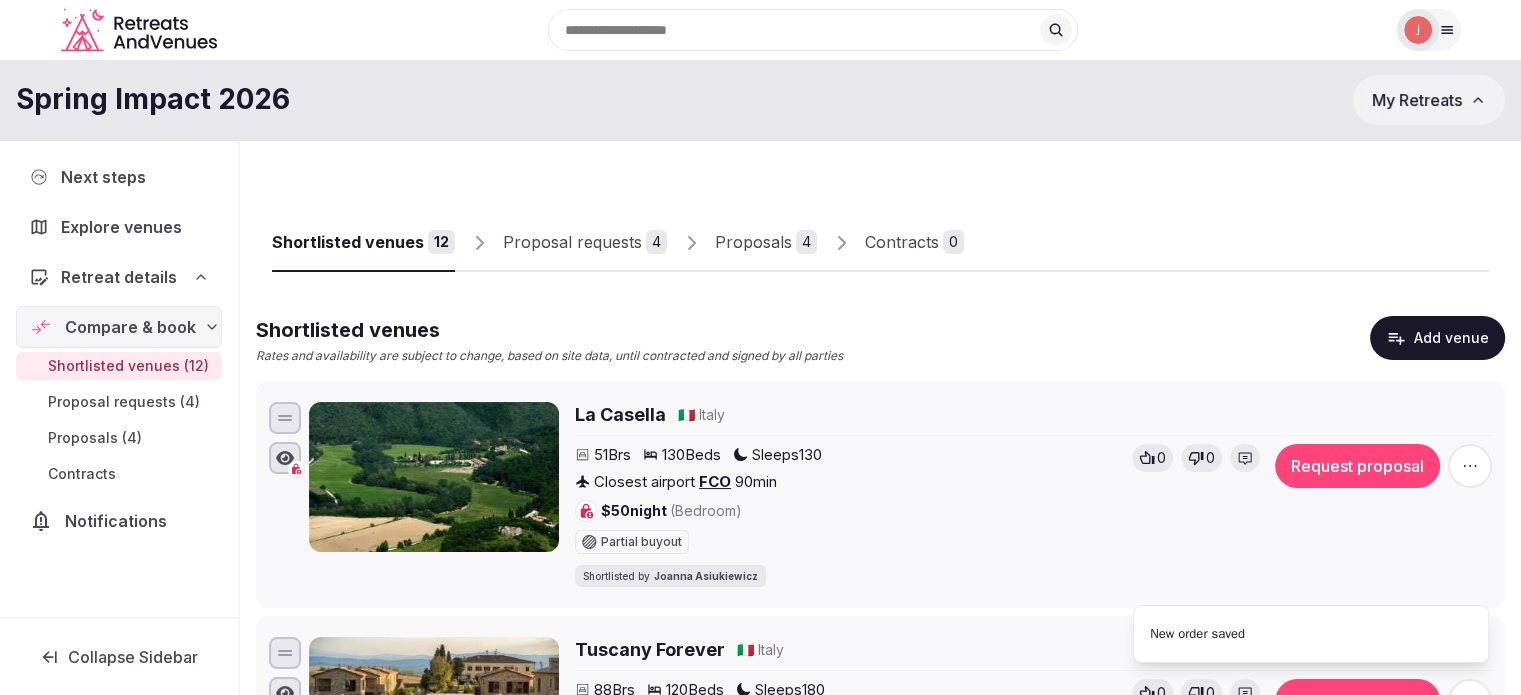 scroll, scrollTop: 300, scrollLeft: 0, axis: vertical 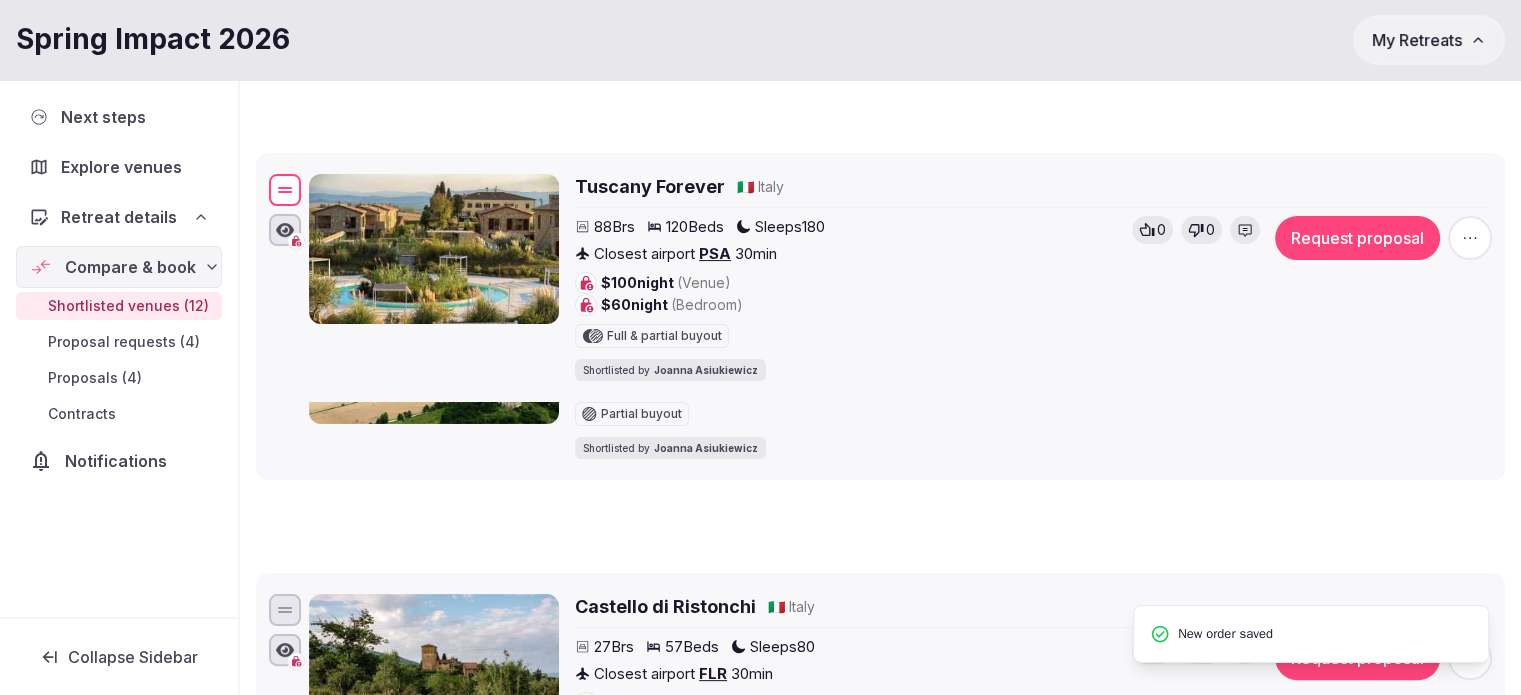 drag, startPoint x: 284, startPoint y: 353, endPoint x: 306, endPoint y: 161, distance: 193.2563 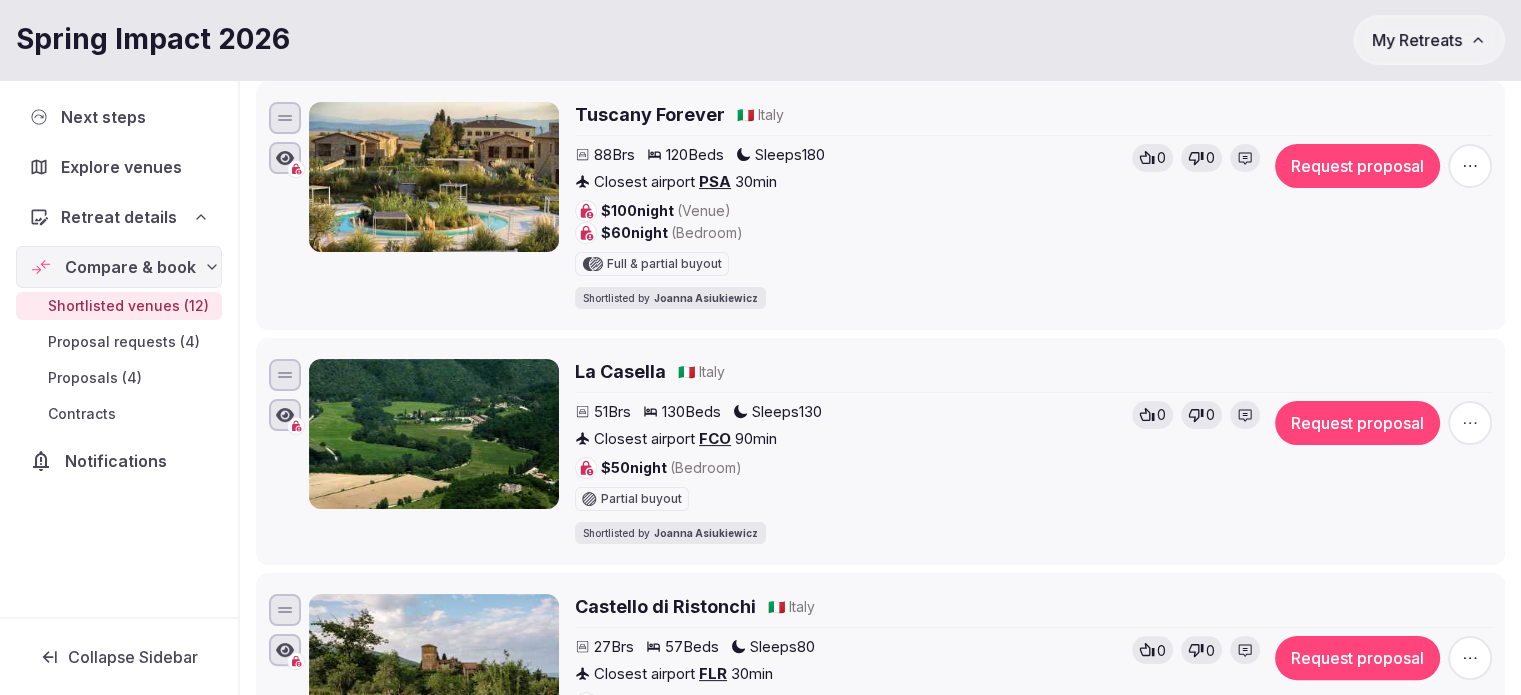 click on "Tuscany Forever" at bounding box center (650, 114) 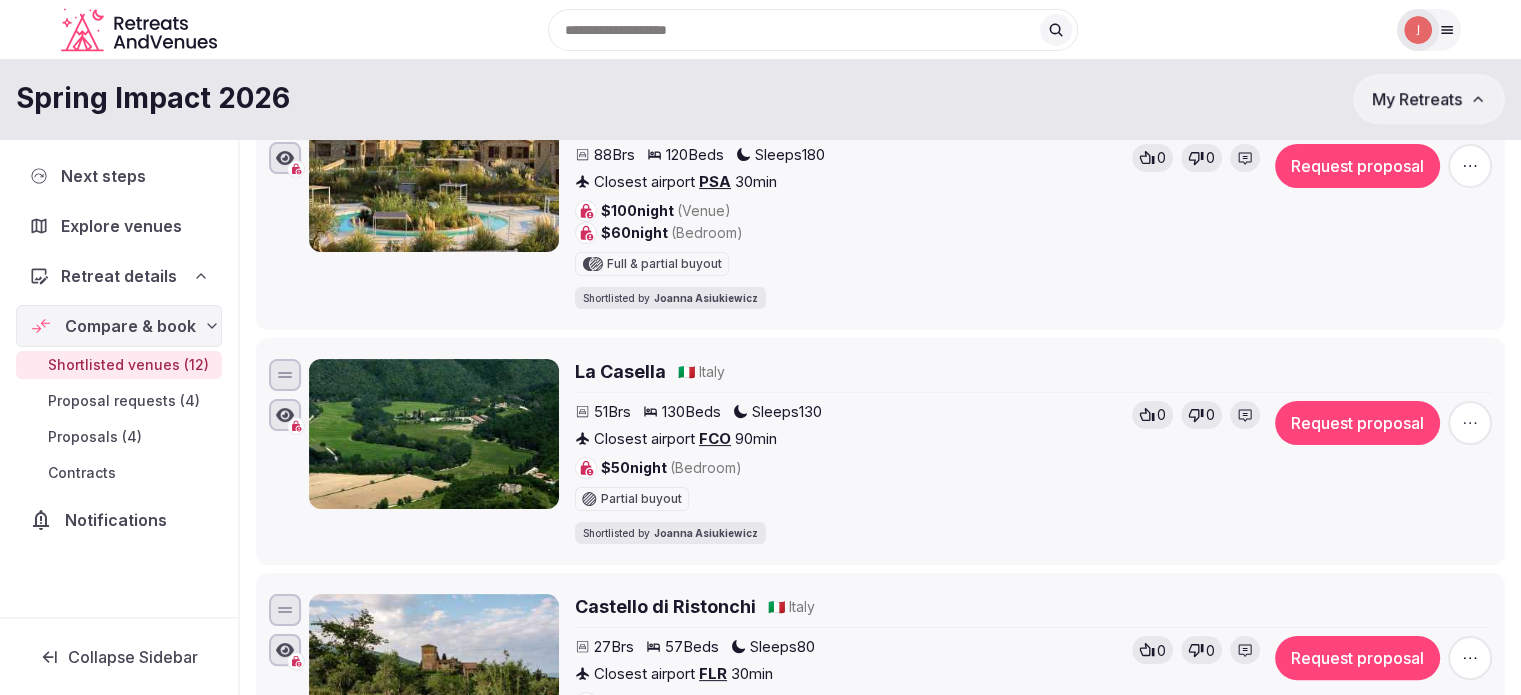 scroll, scrollTop: 0, scrollLeft: 0, axis: both 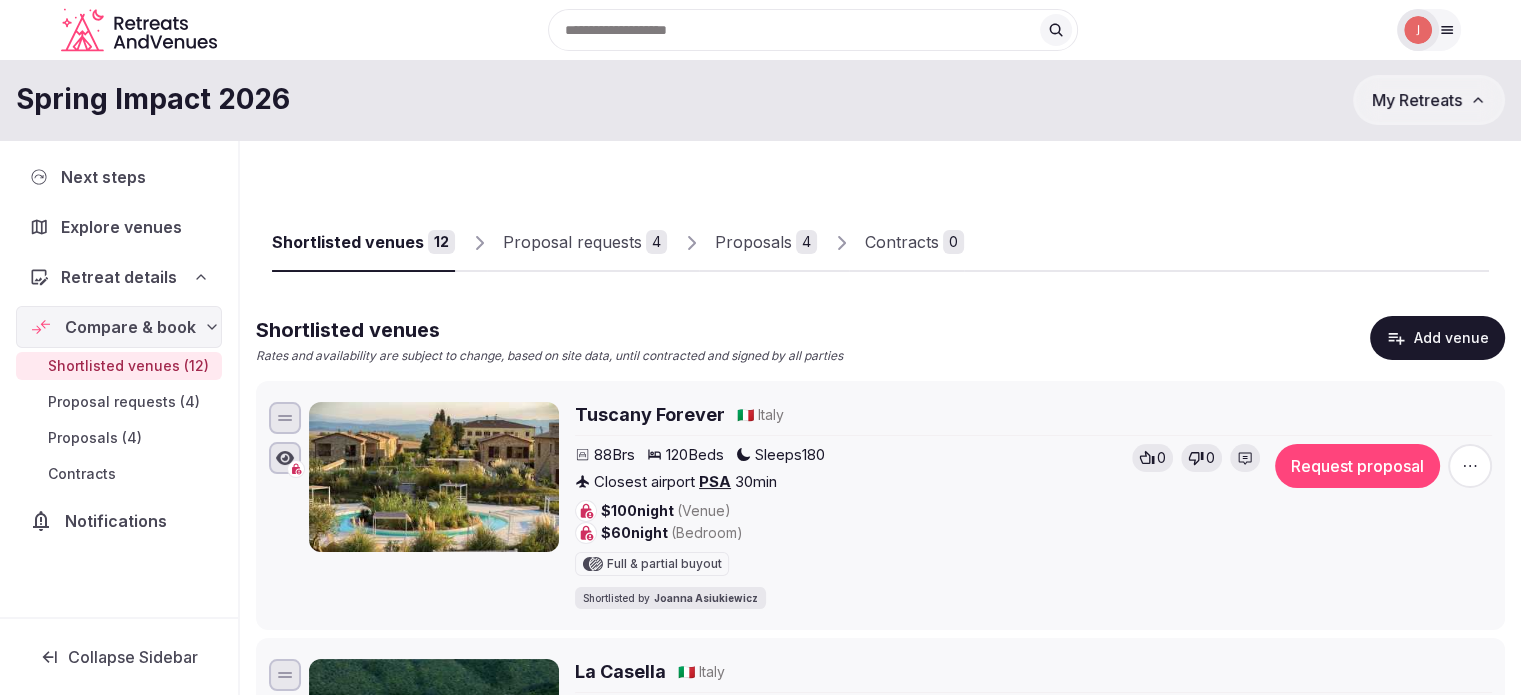 click on "Explore venues" at bounding box center (121, 227) 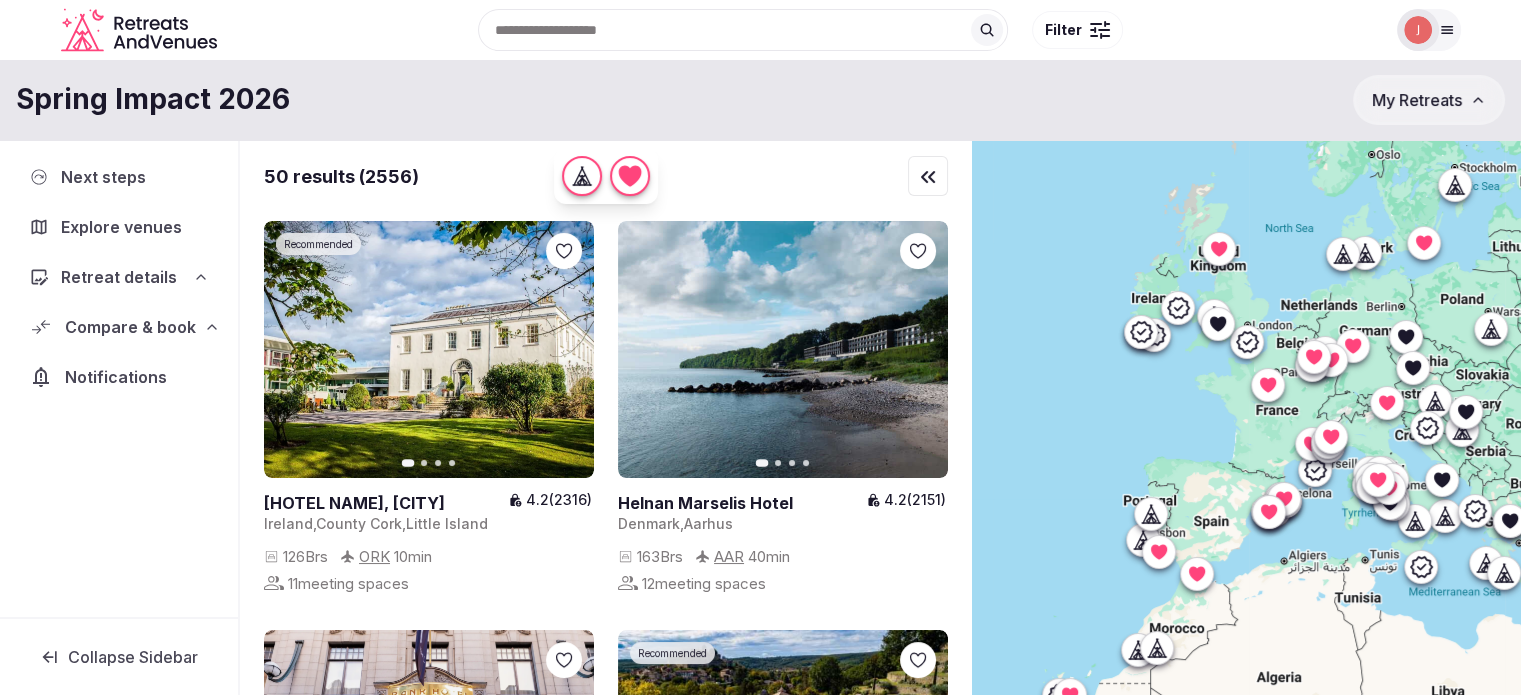 click at bounding box center [743, 30] 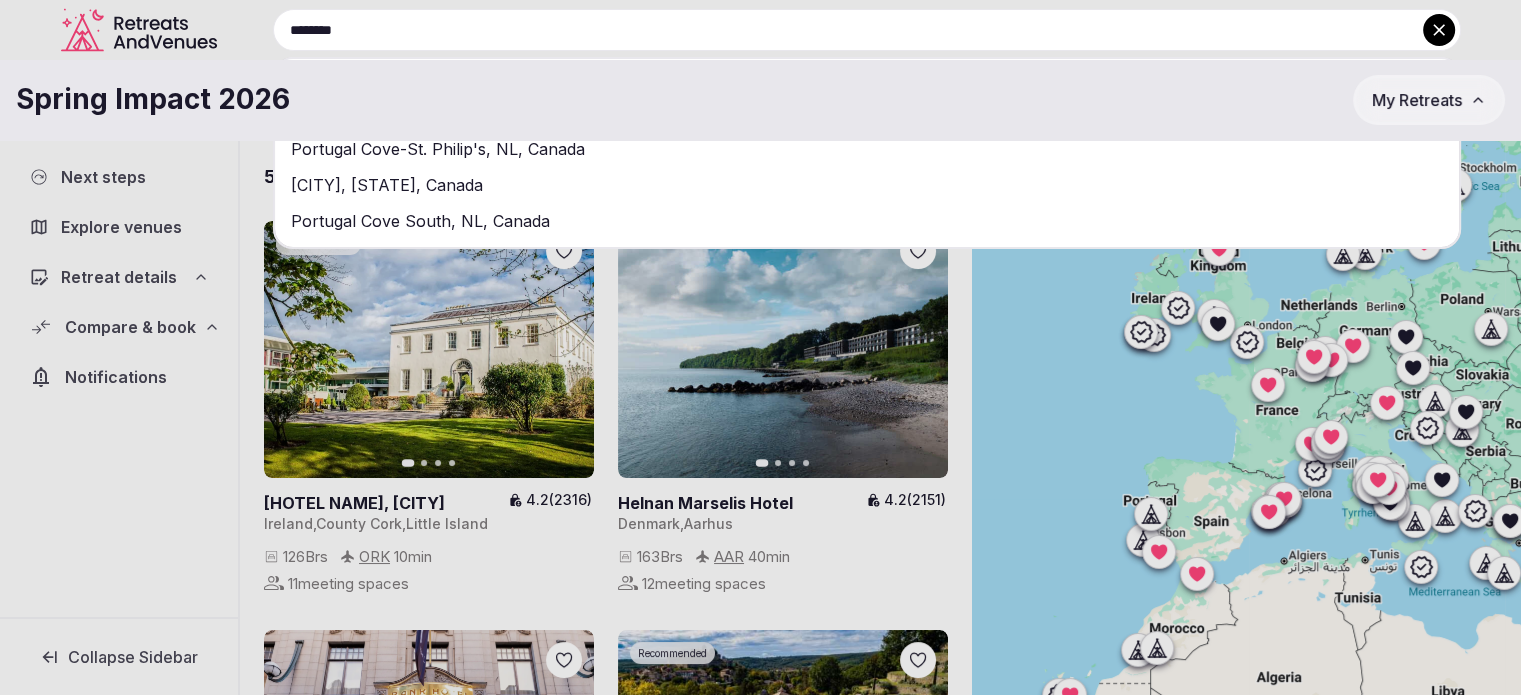 type on "********" 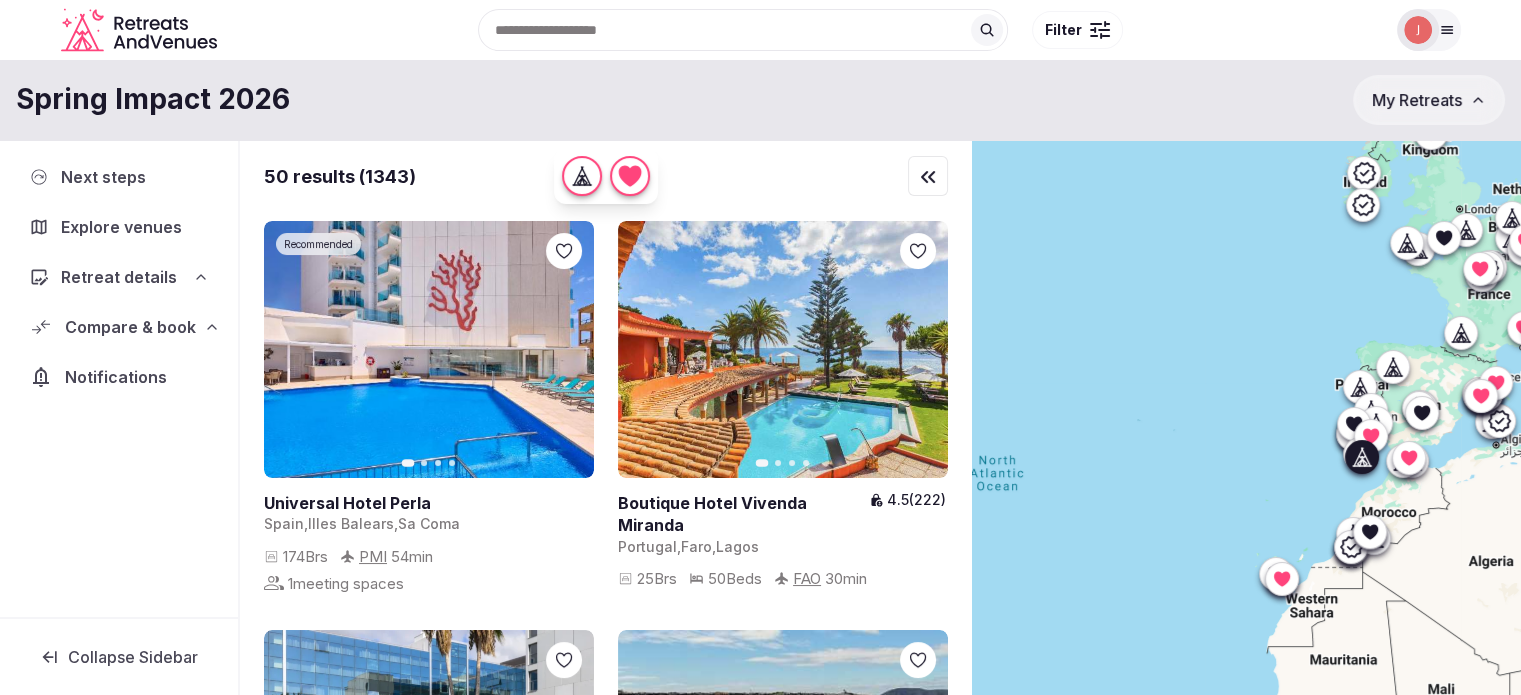 click on "Next slide" at bounding box center [920, 350] 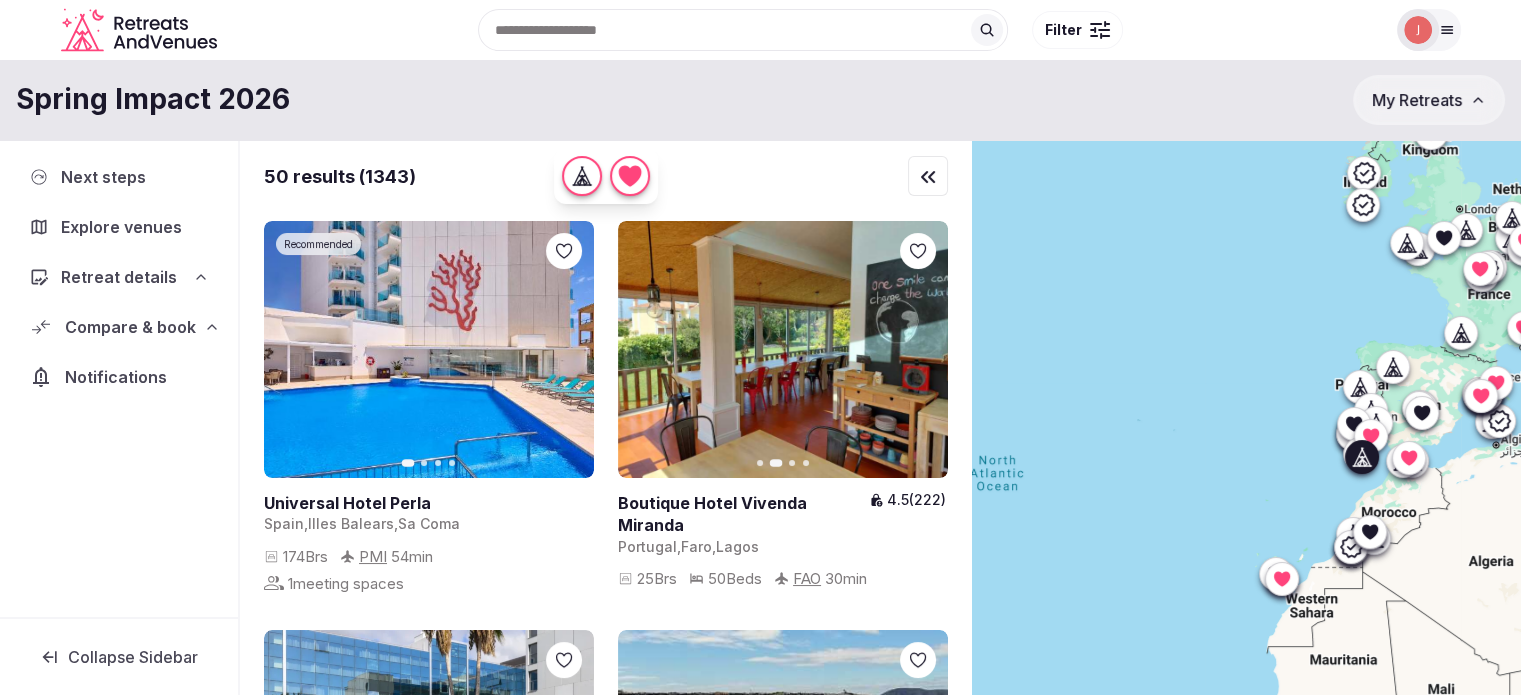 click on "Next slide" at bounding box center [920, 350] 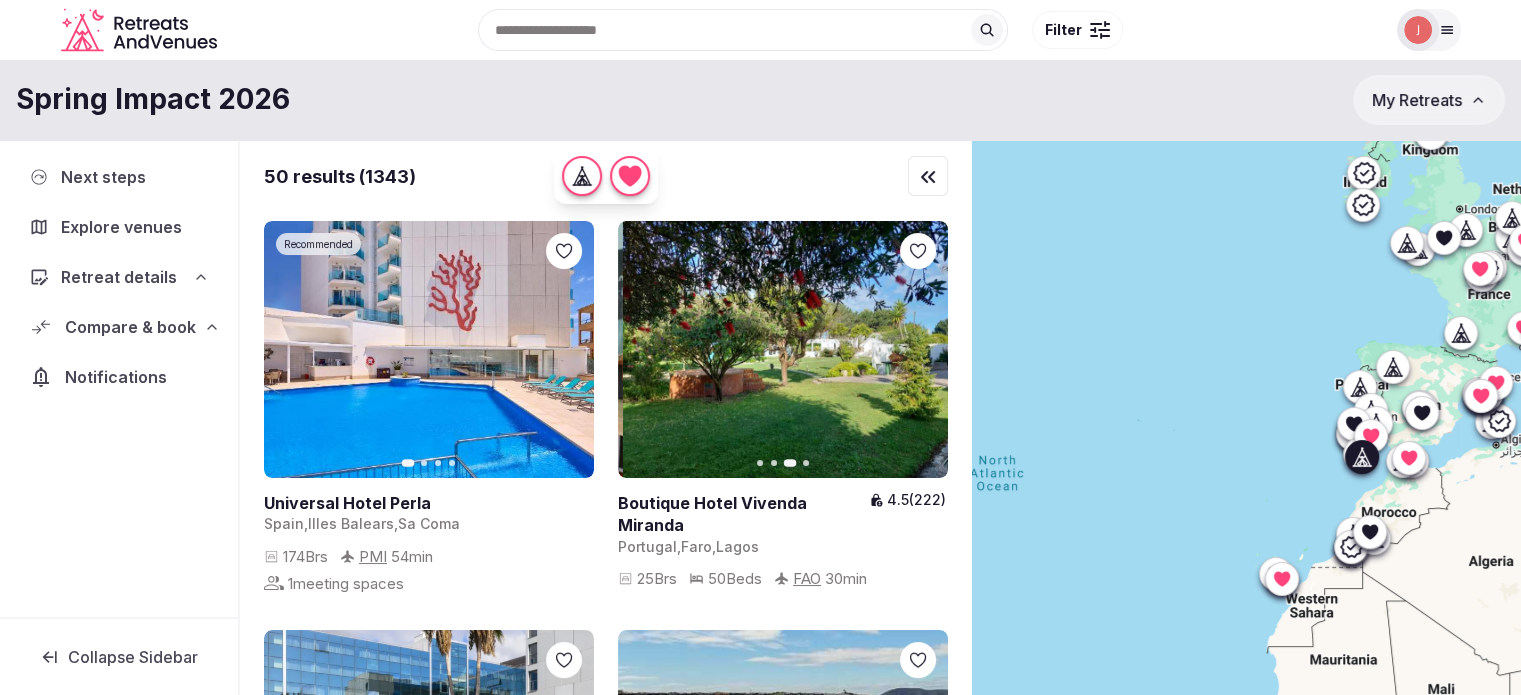 click on "Next slide" at bounding box center (920, 350) 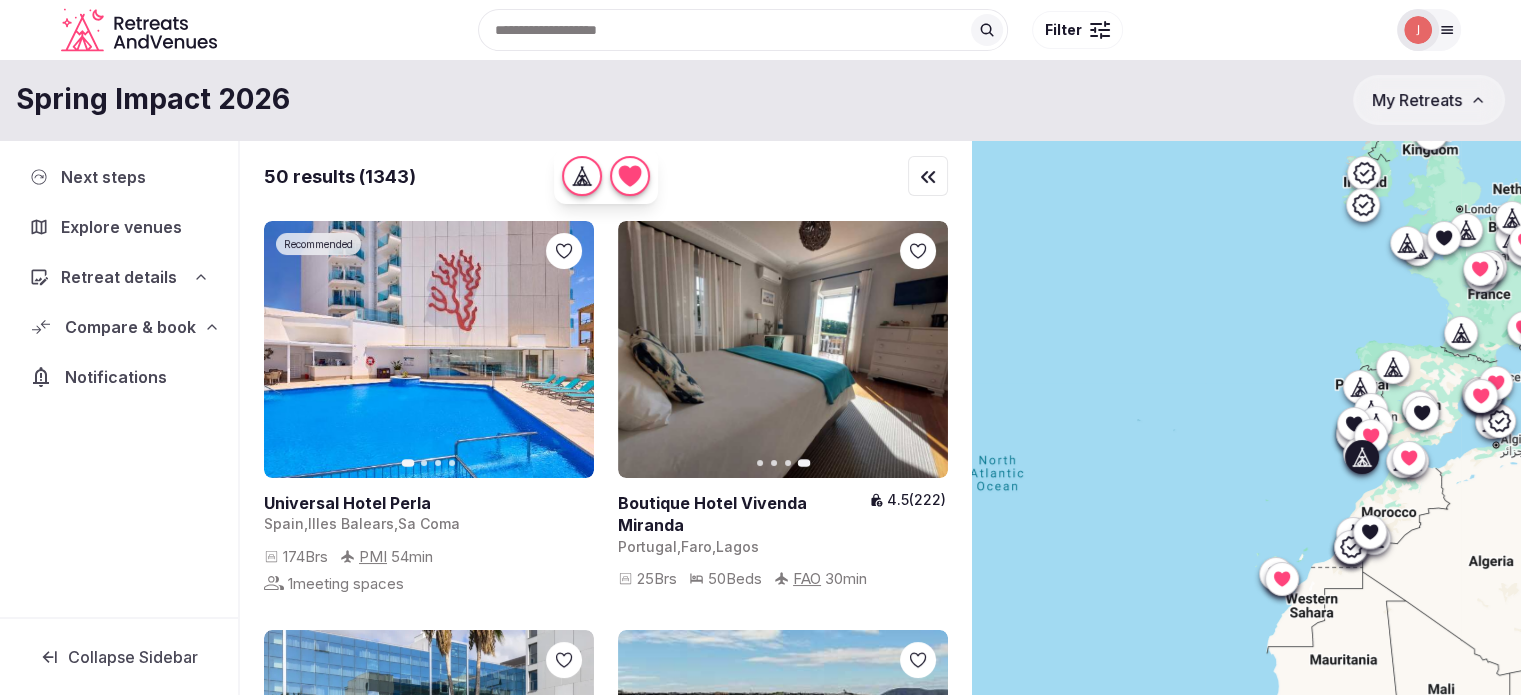 click at bounding box center [743, 514] 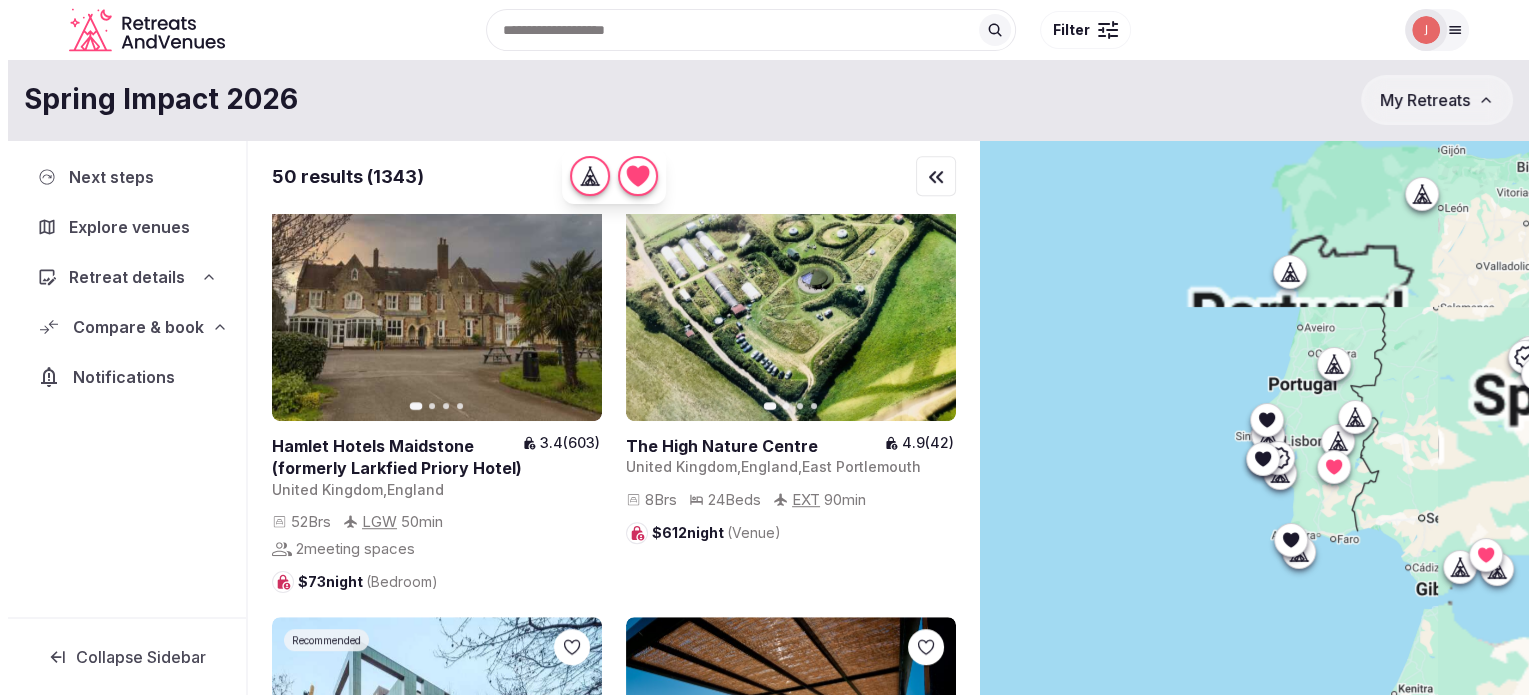 scroll, scrollTop: 0, scrollLeft: 0, axis: both 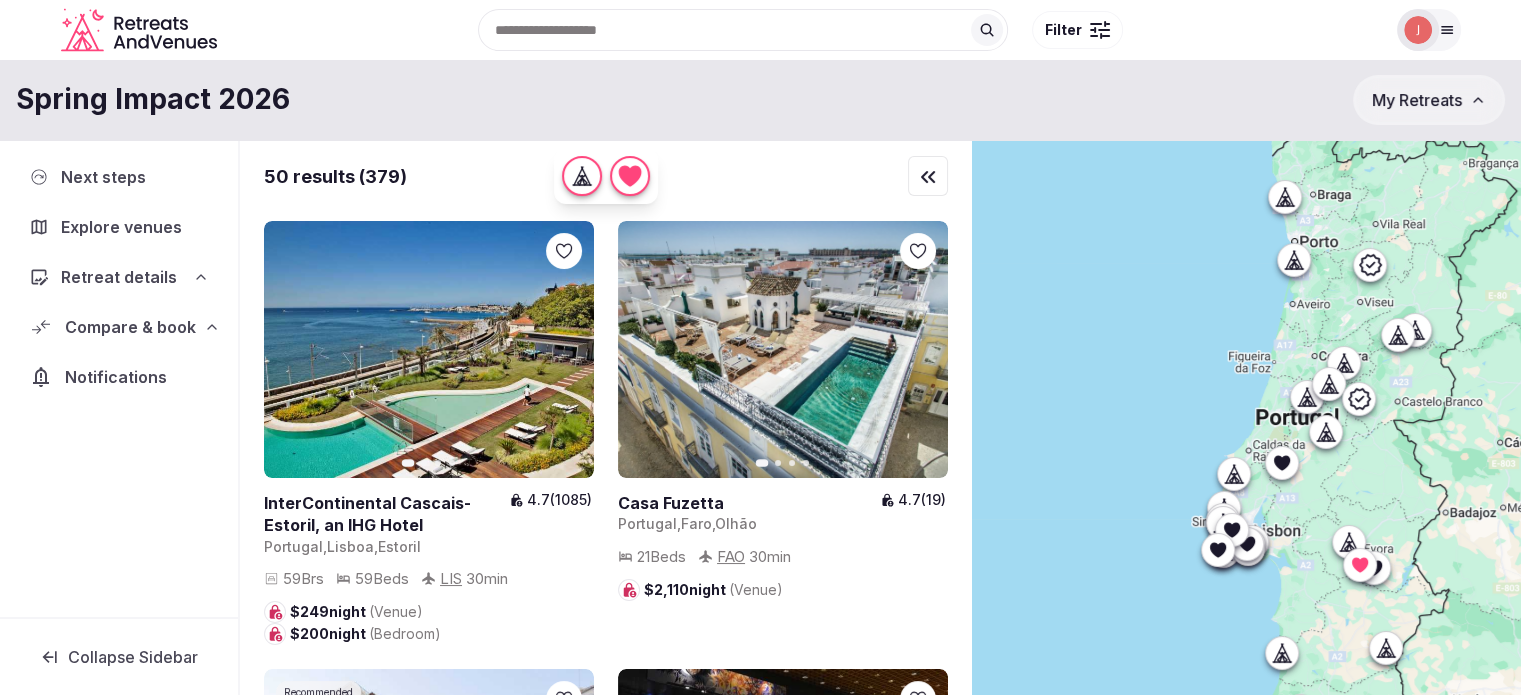 click at bounding box center [1246, 451] 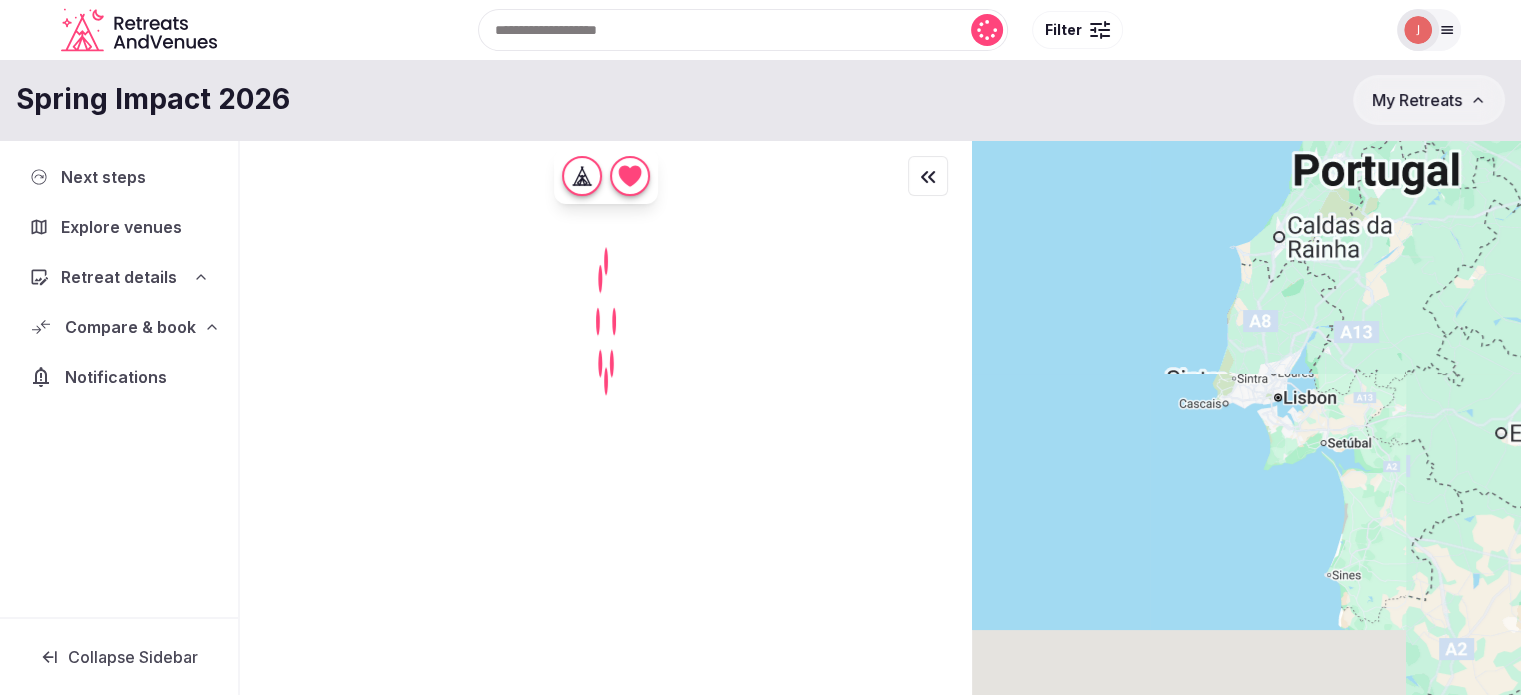 drag, startPoint x: 1220, startPoint y: 439, endPoint x: 1180, endPoint y: 220, distance: 222.623 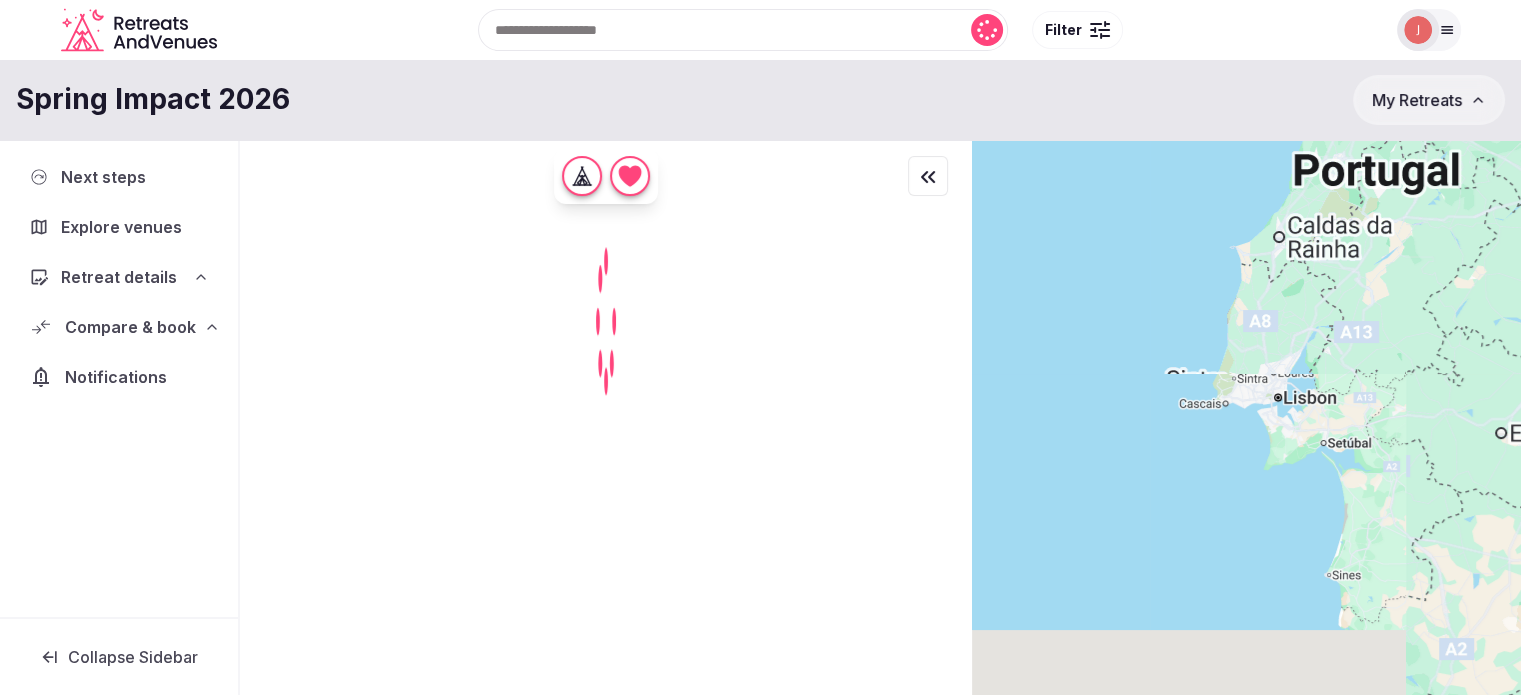 click at bounding box center (1246, 451) 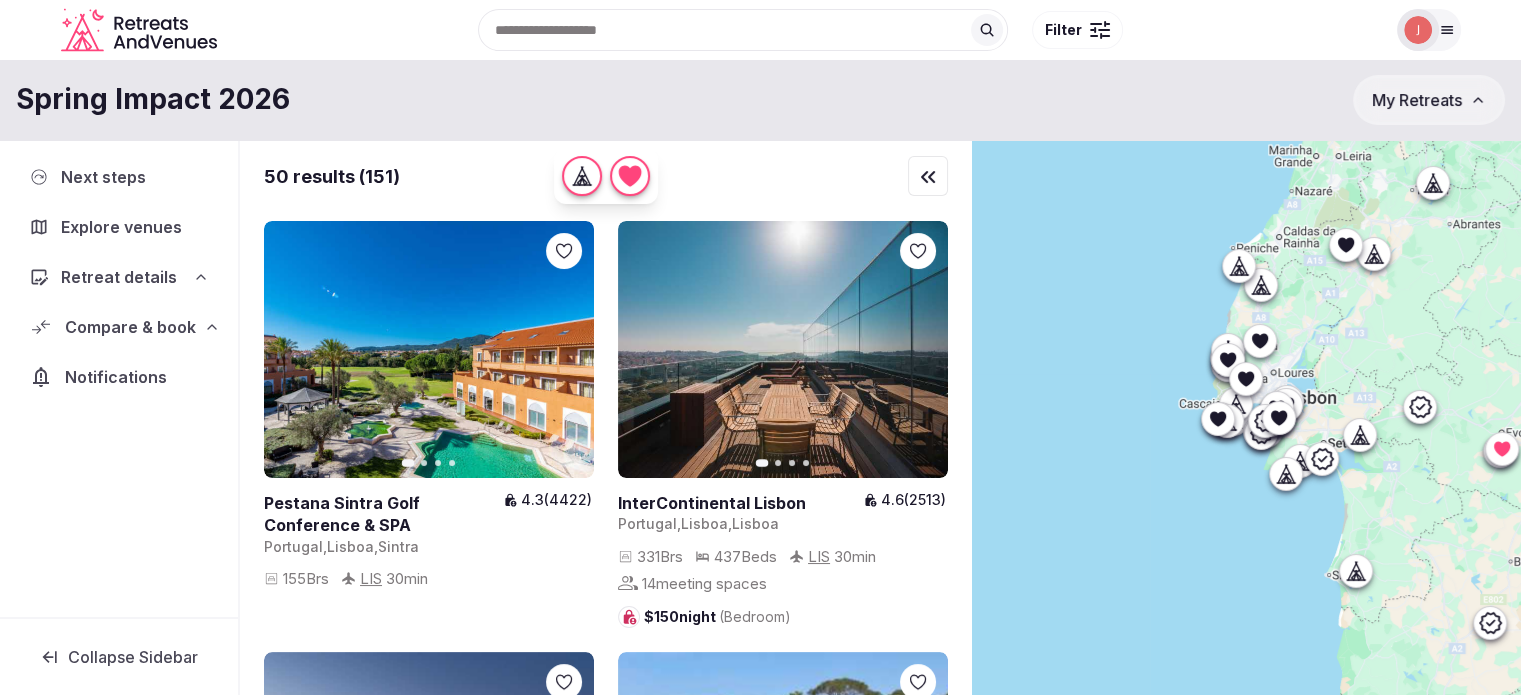 click on "Filter" at bounding box center [1063, 30] 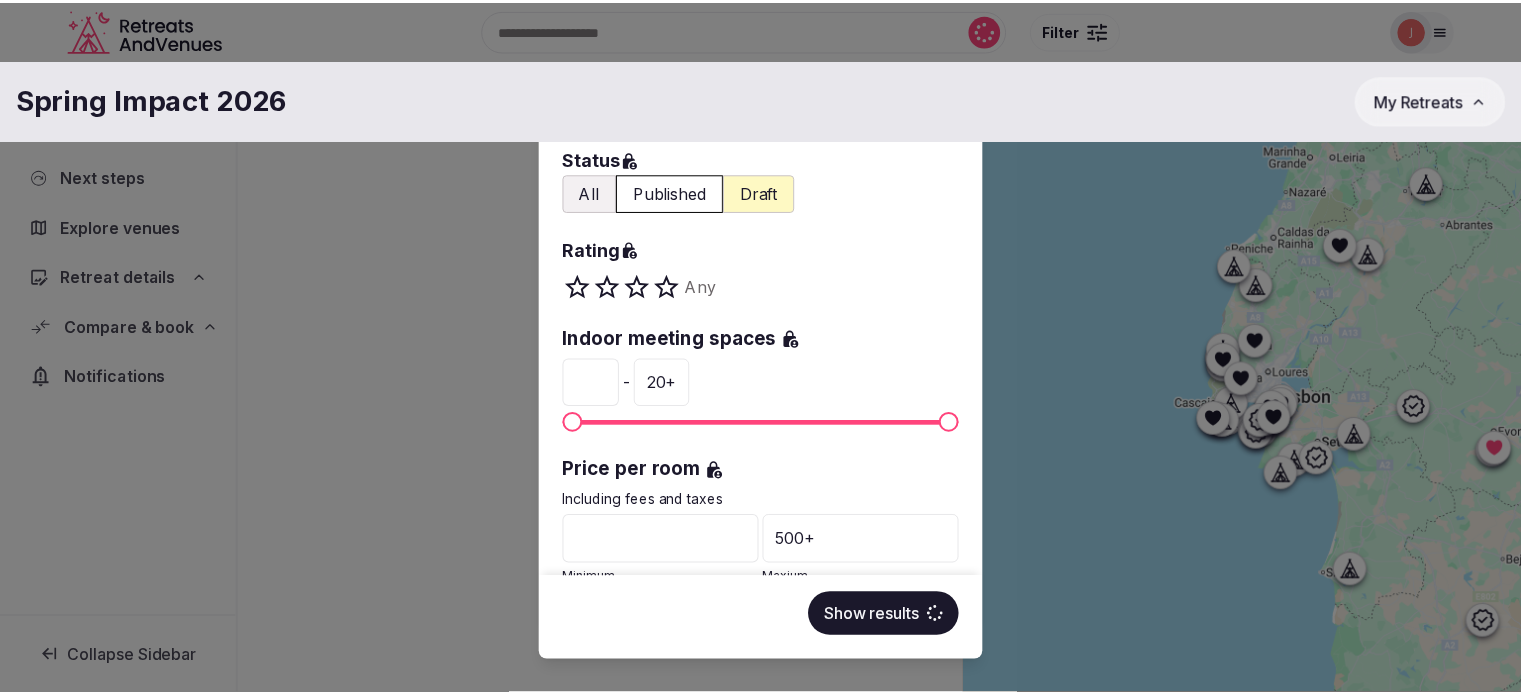 scroll, scrollTop: 300, scrollLeft: 0, axis: vertical 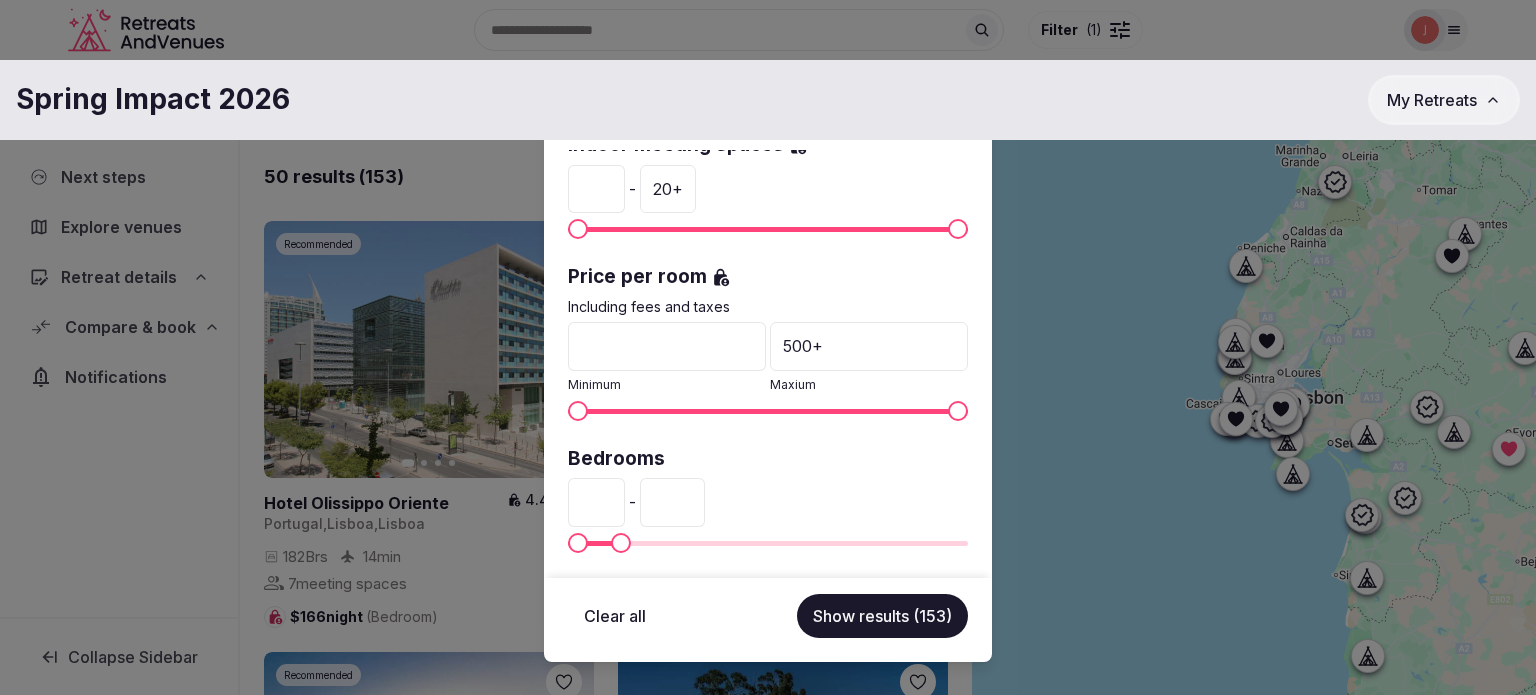 type on "**" 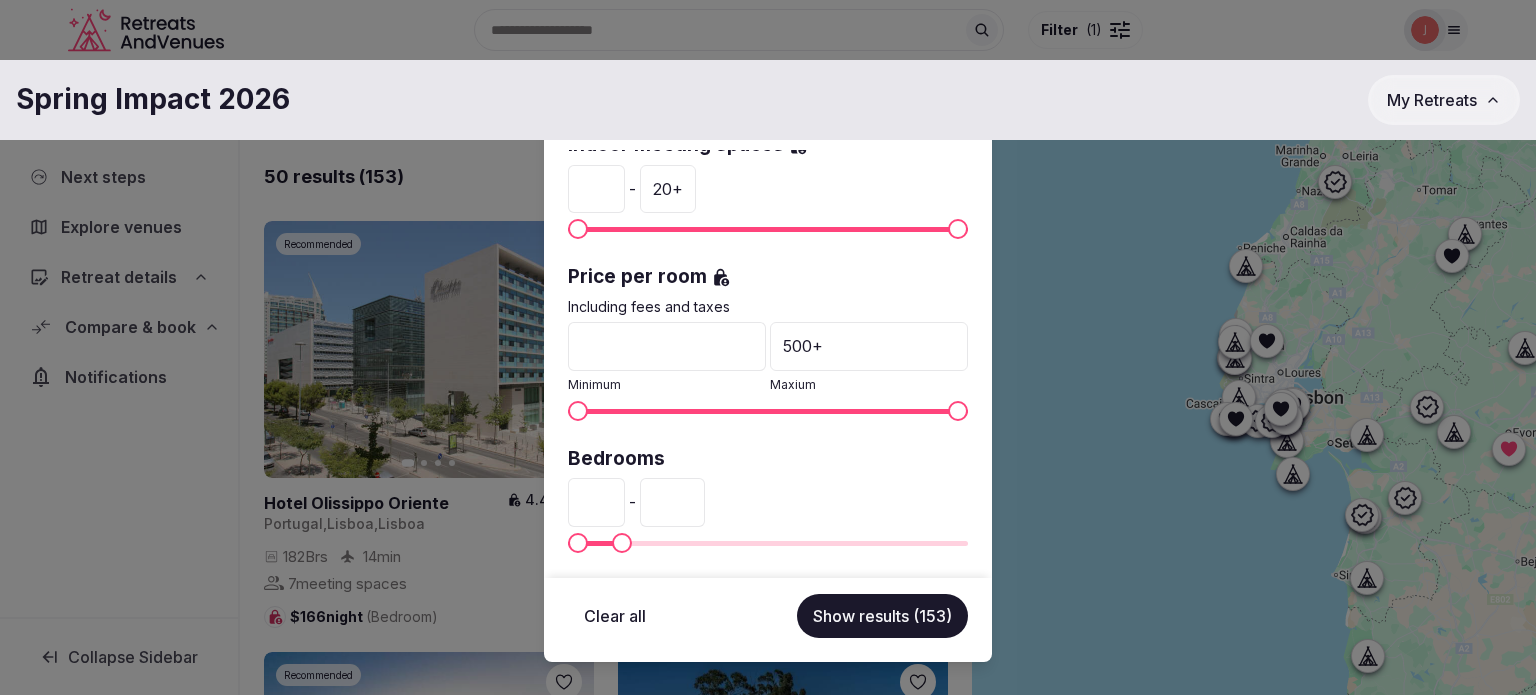 click at bounding box center [622, 543] 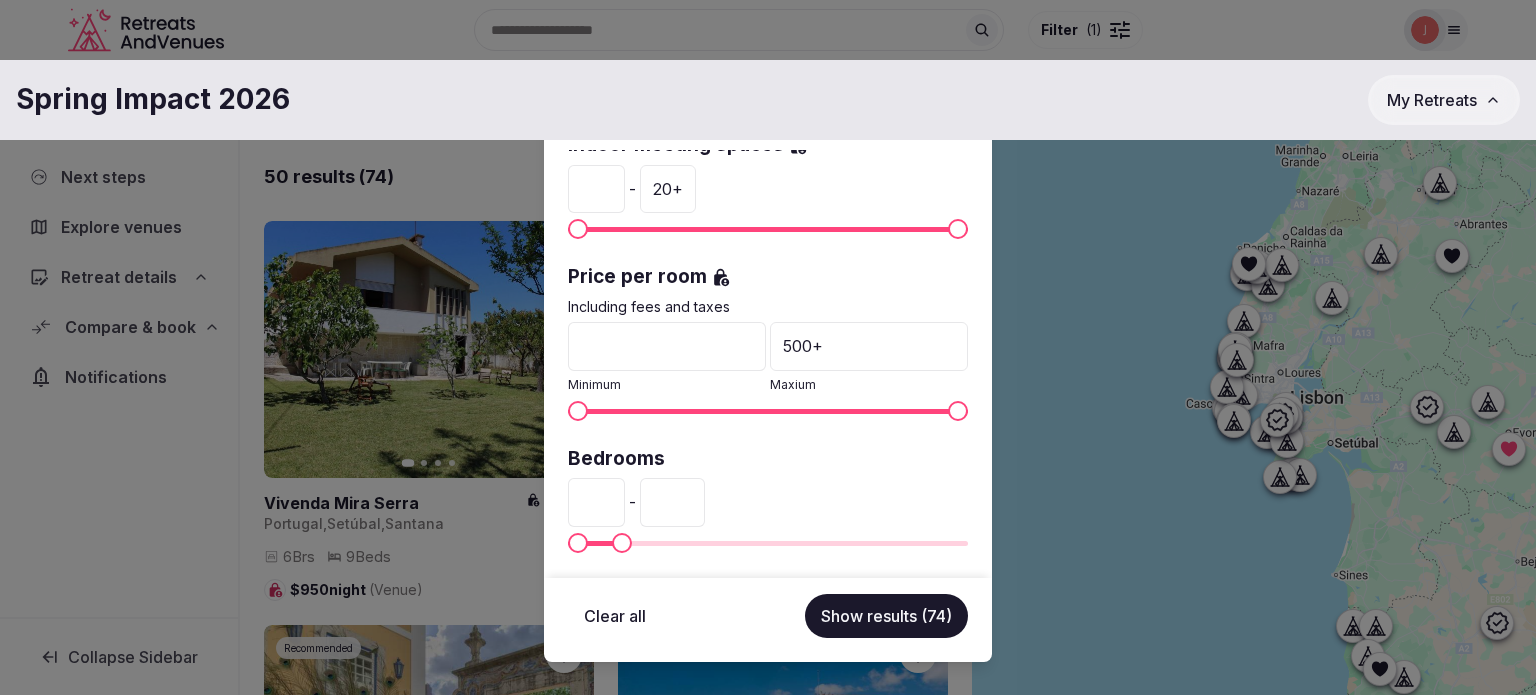 click on "Show results   (74)" at bounding box center (886, 616) 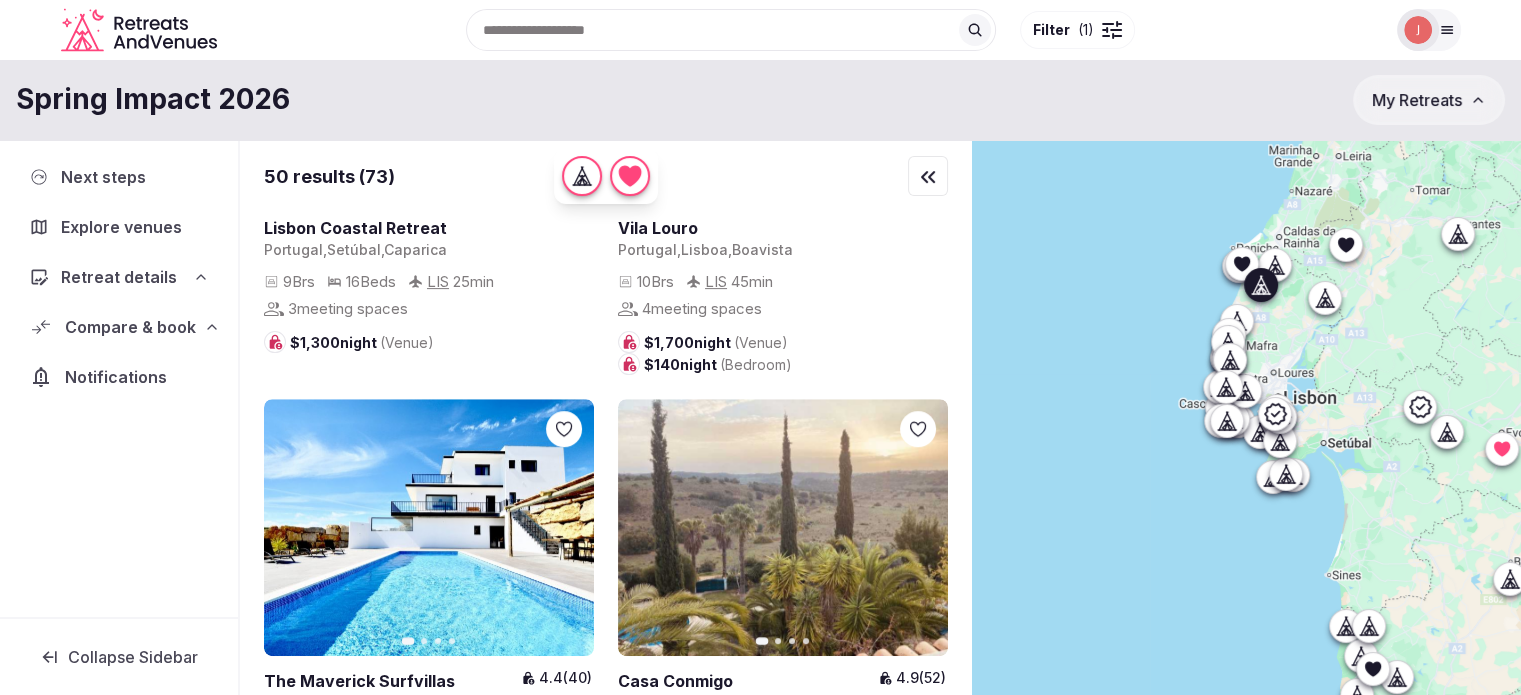 scroll, scrollTop: 900, scrollLeft: 0, axis: vertical 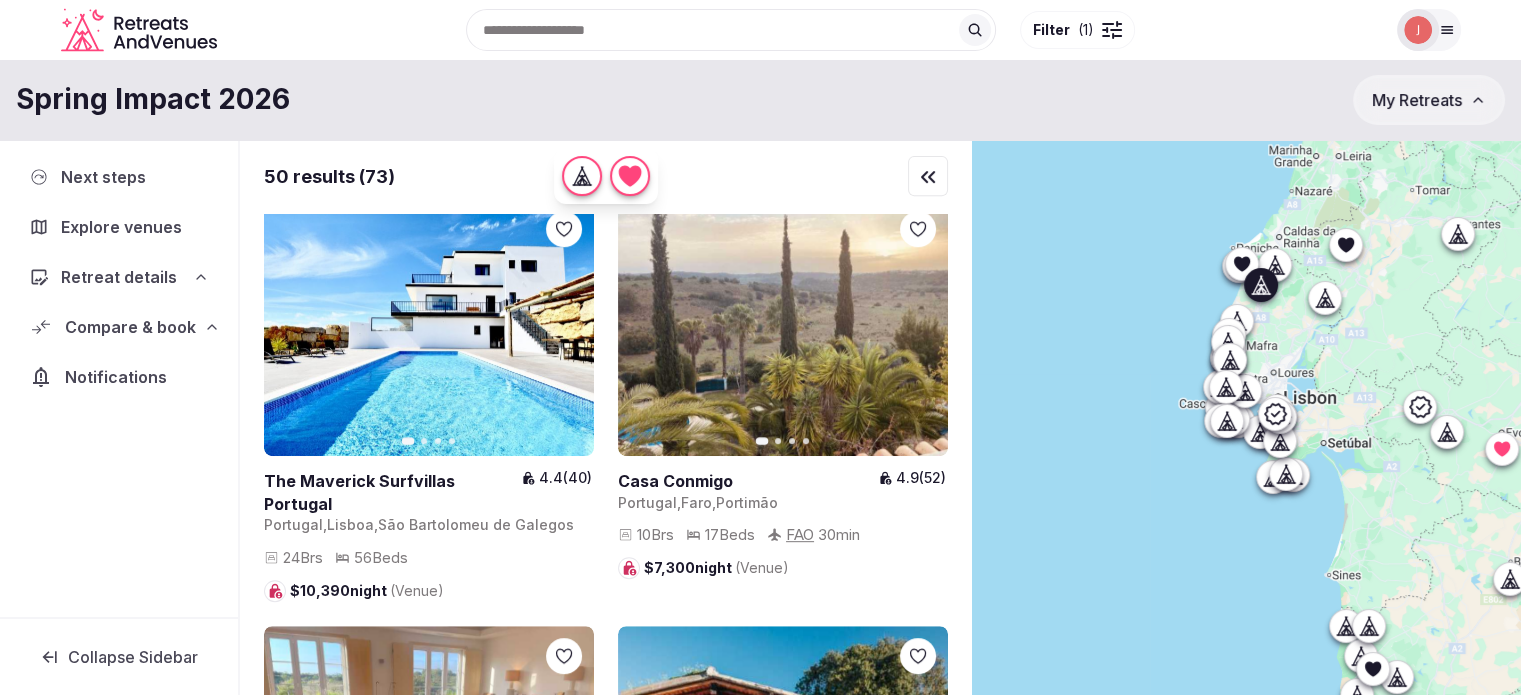 click 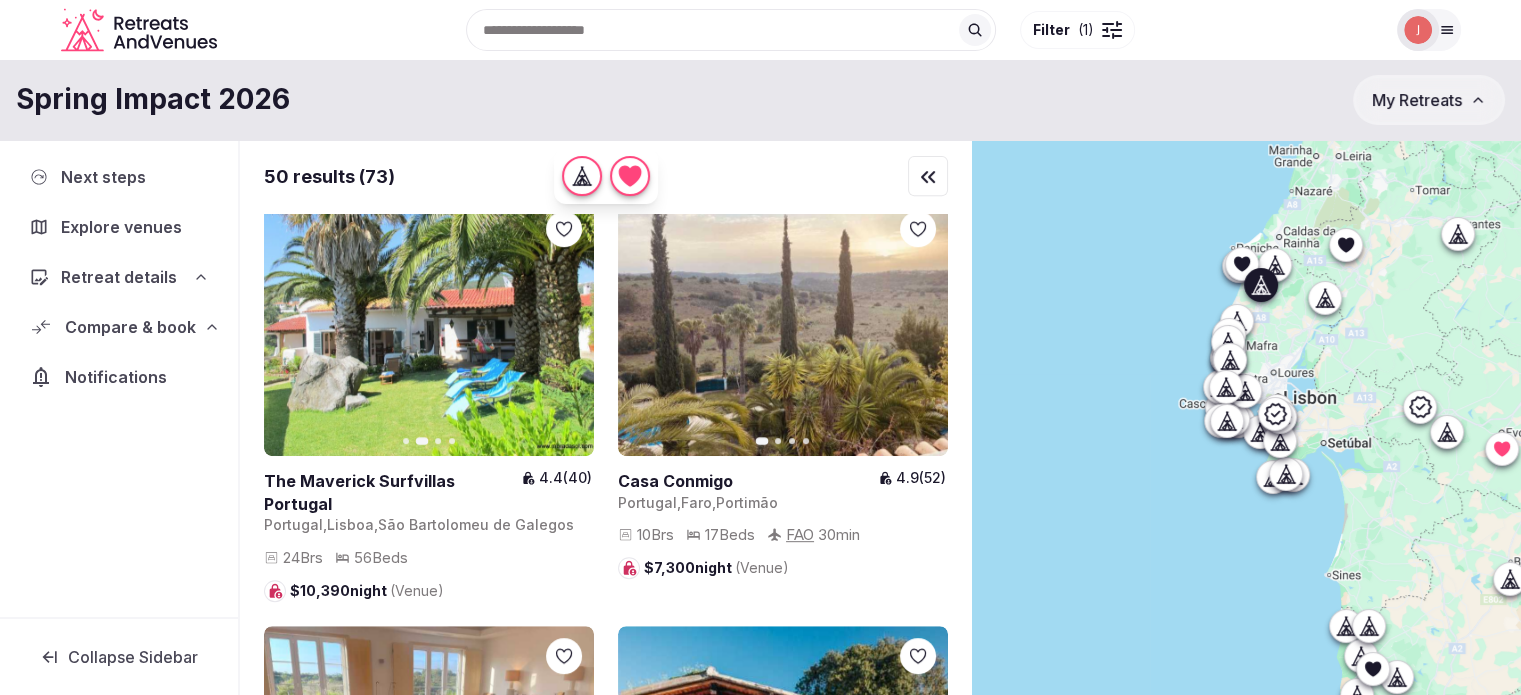 click 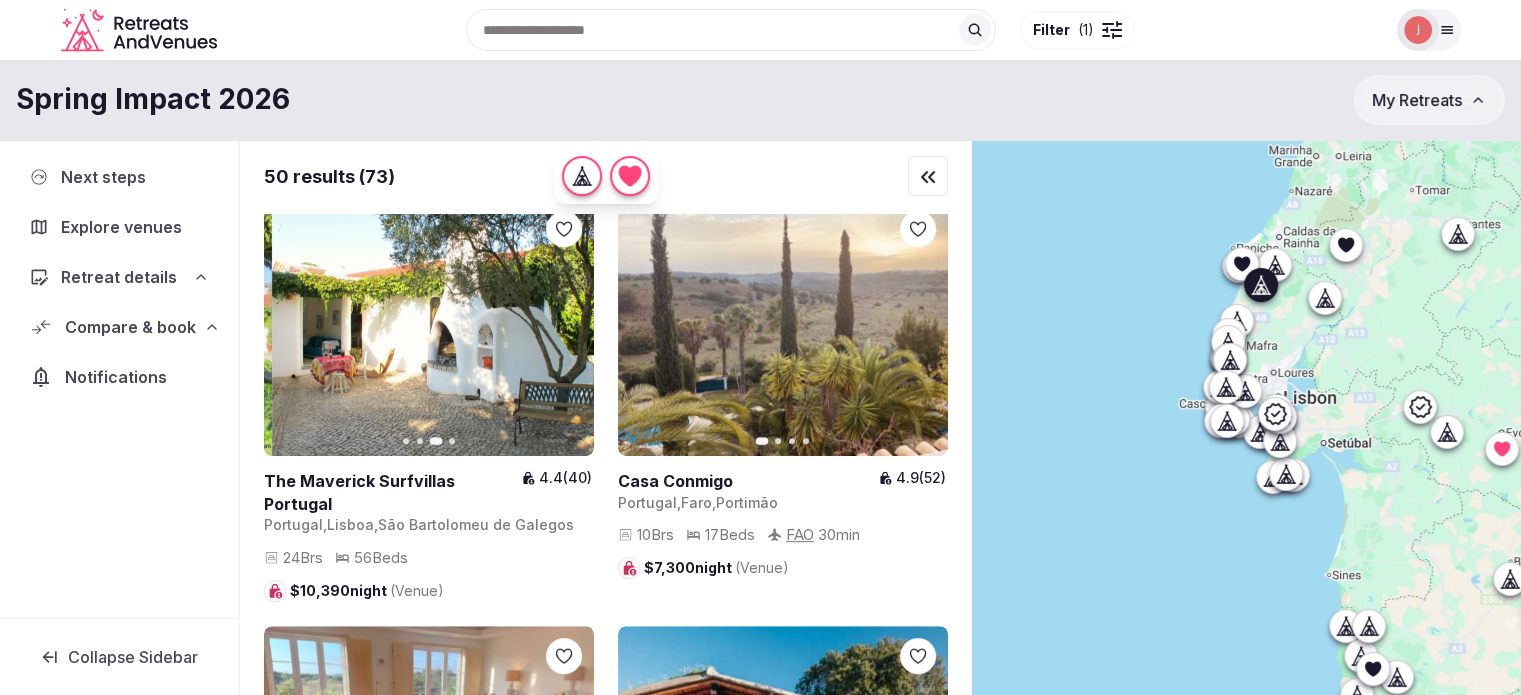 click 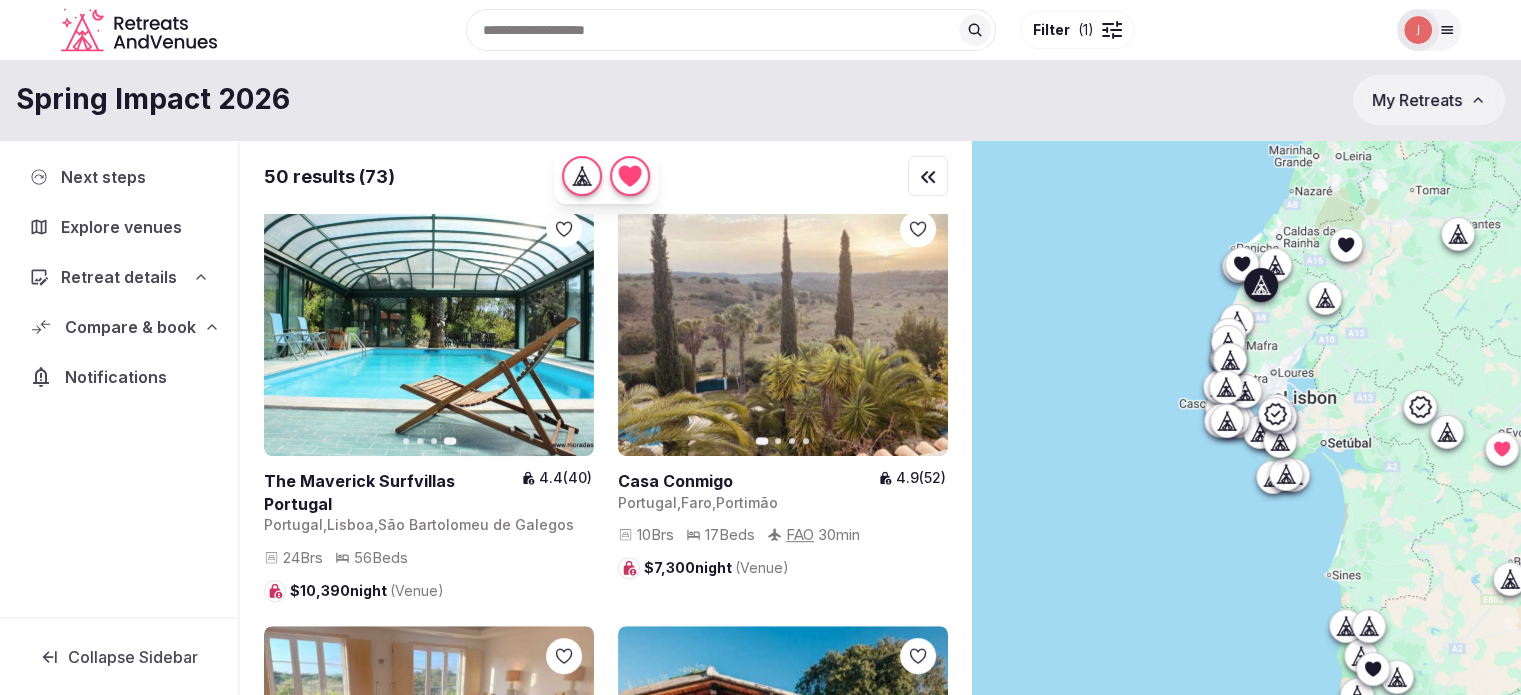 click at bounding box center [392, 492] 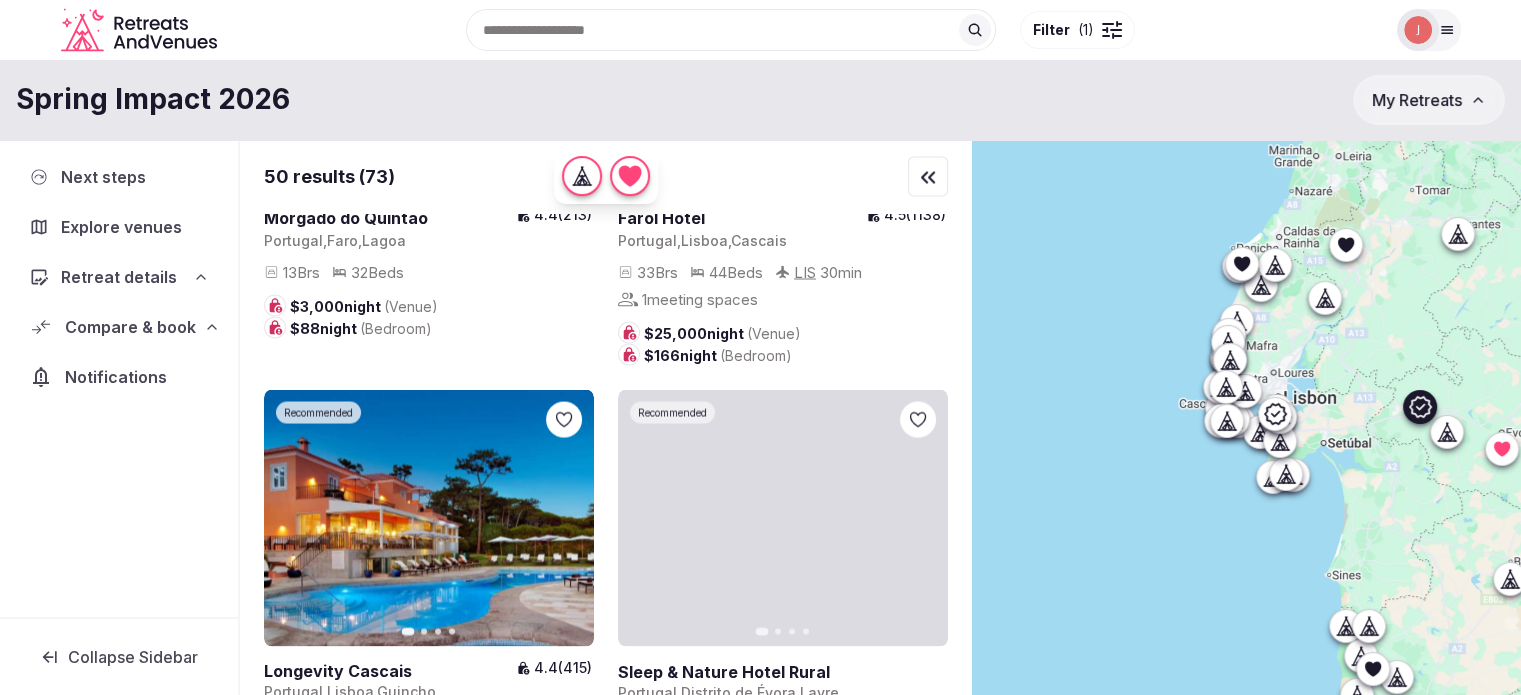 scroll, scrollTop: 3900, scrollLeft: 0, axis: vertical 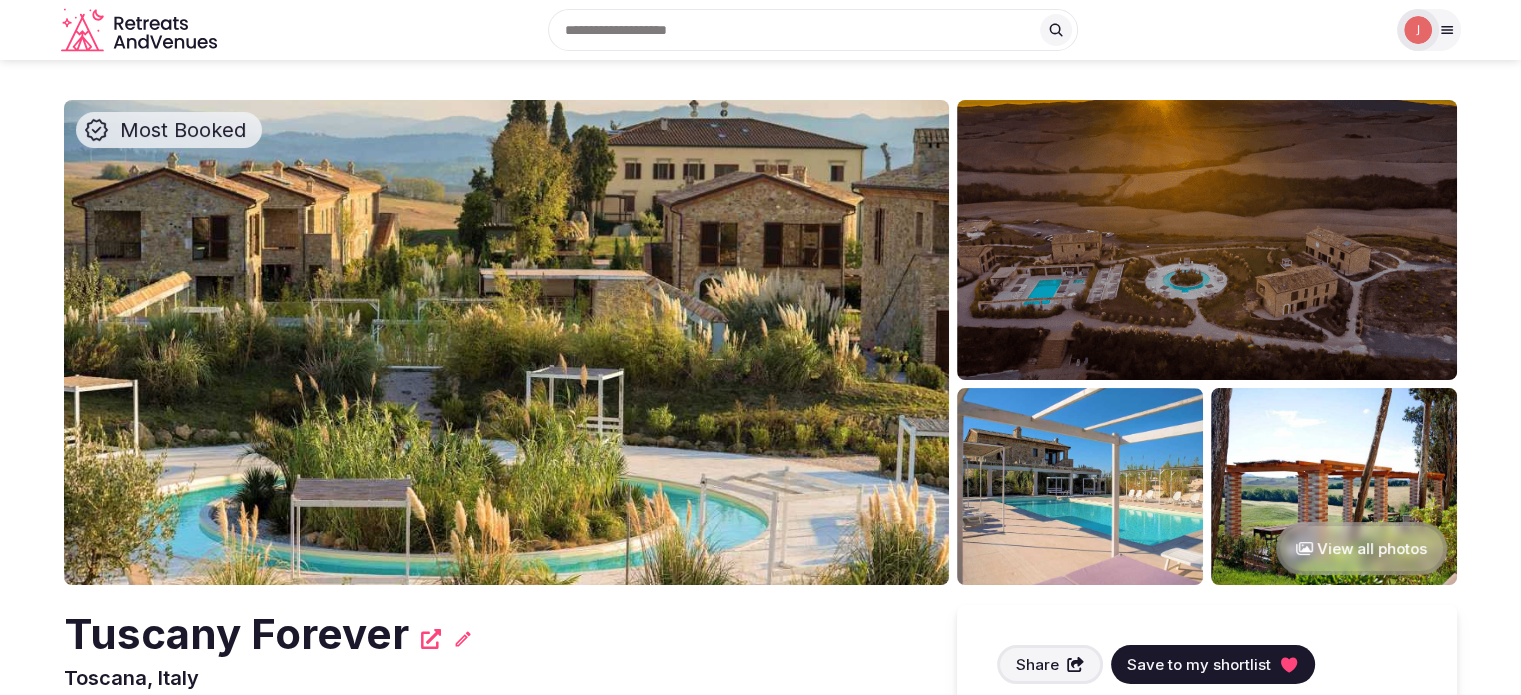 click at bounding box center (506, 342) 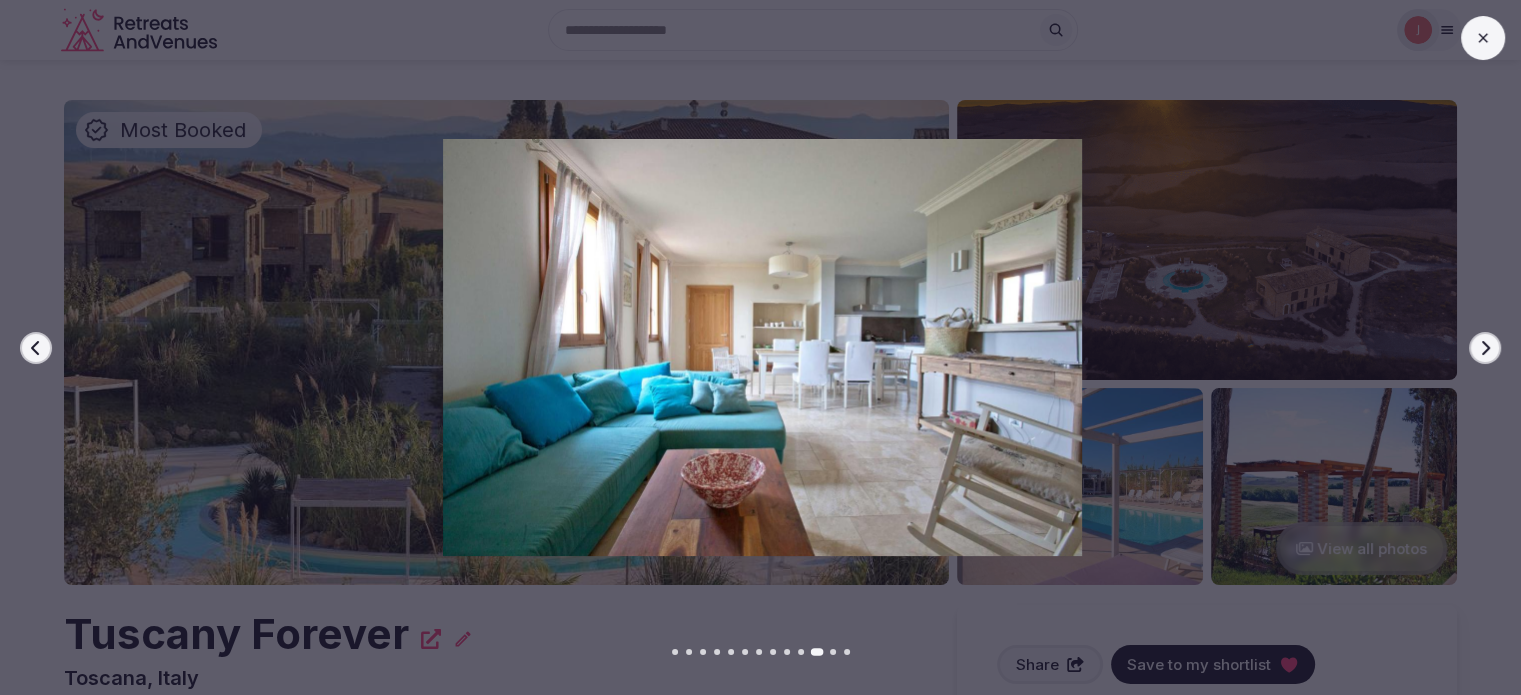 click at bounding box center (762, 347) 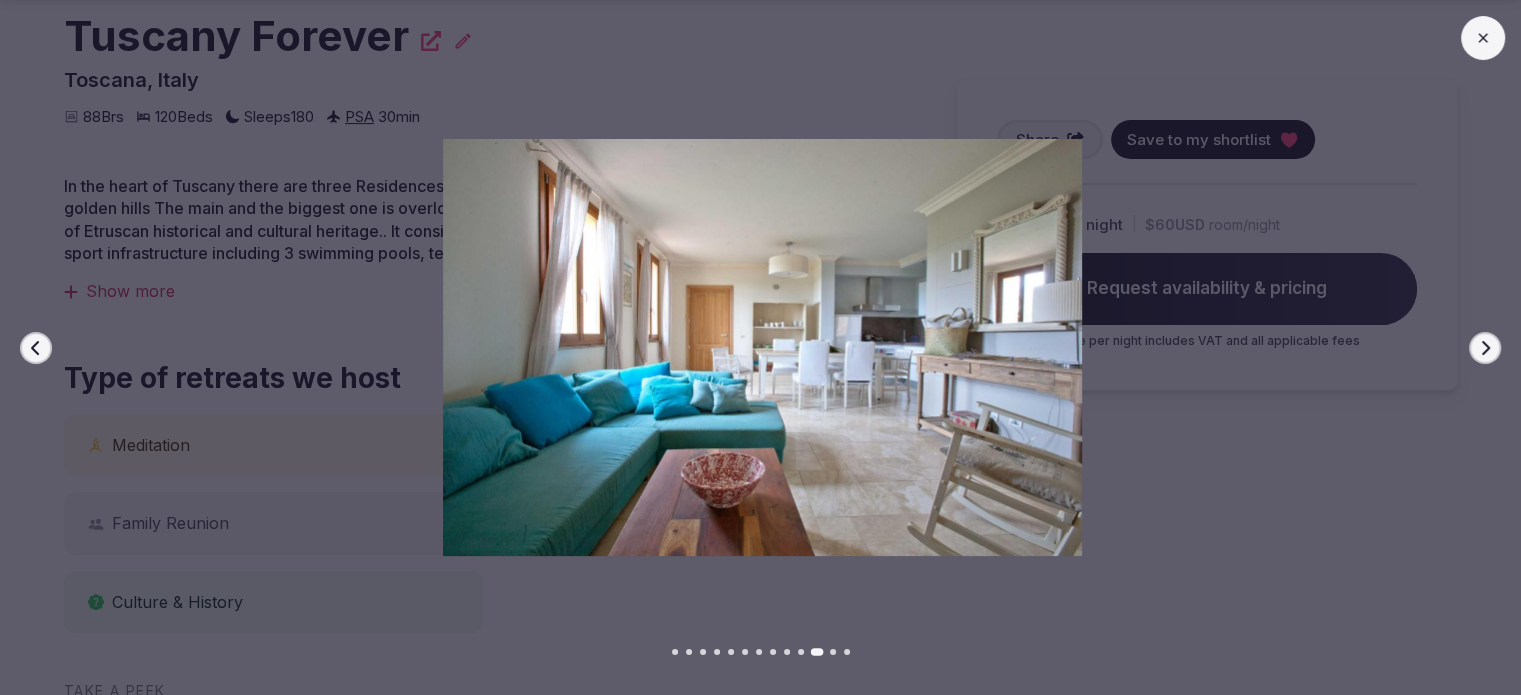 scroll, scrollTop: 600, scrollLeft: 0, axis: vertical 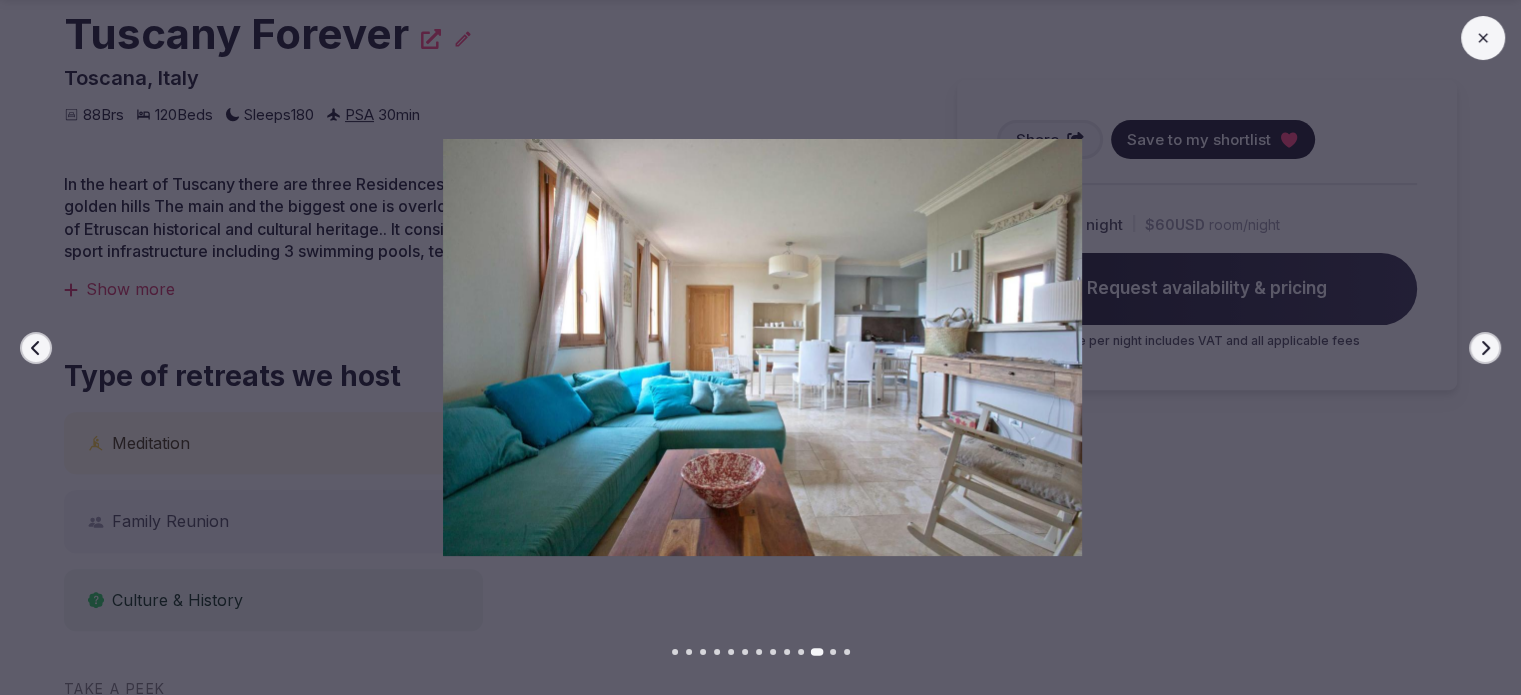 click at bounding box center [762, 347] 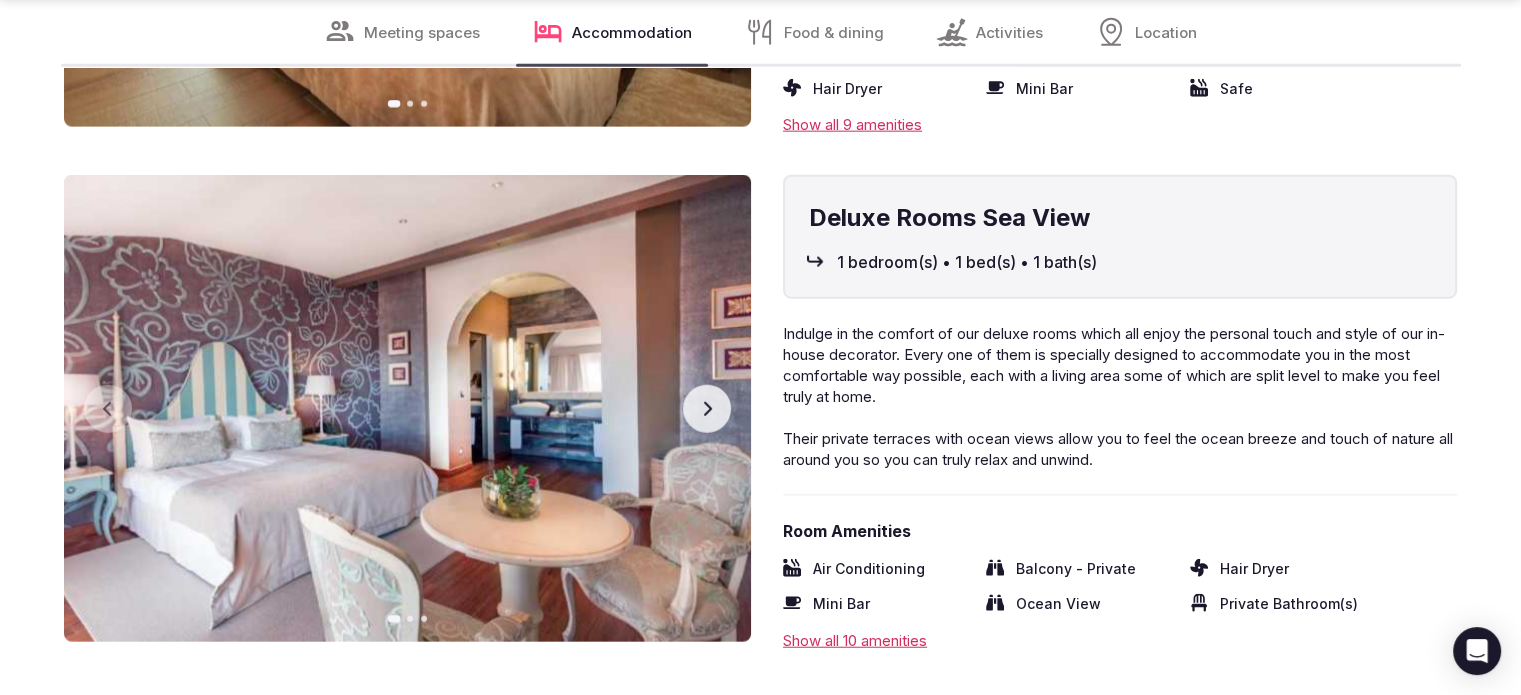 scroll, scrollTop: 5300, scrollLeft: 0, axis: vertical 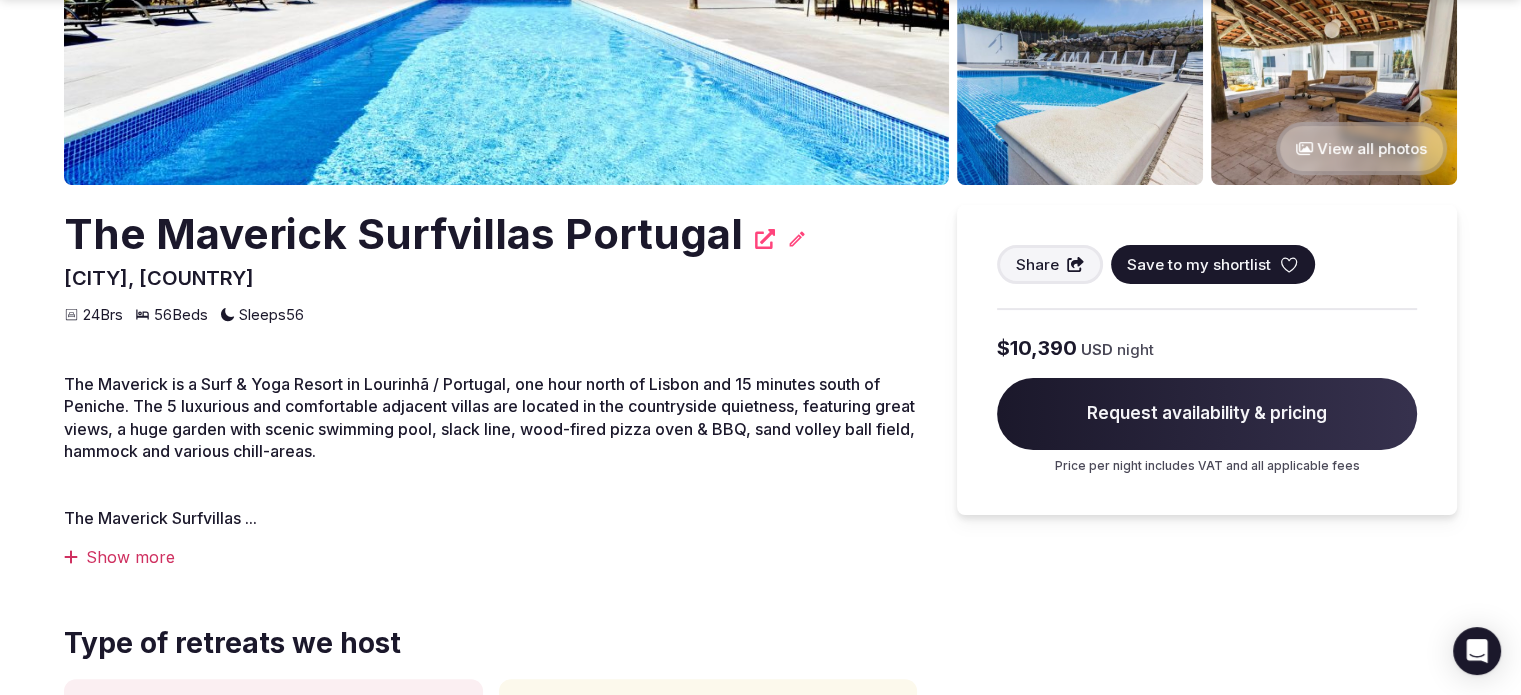 click on "Show more" at bounding box center [490, 557] 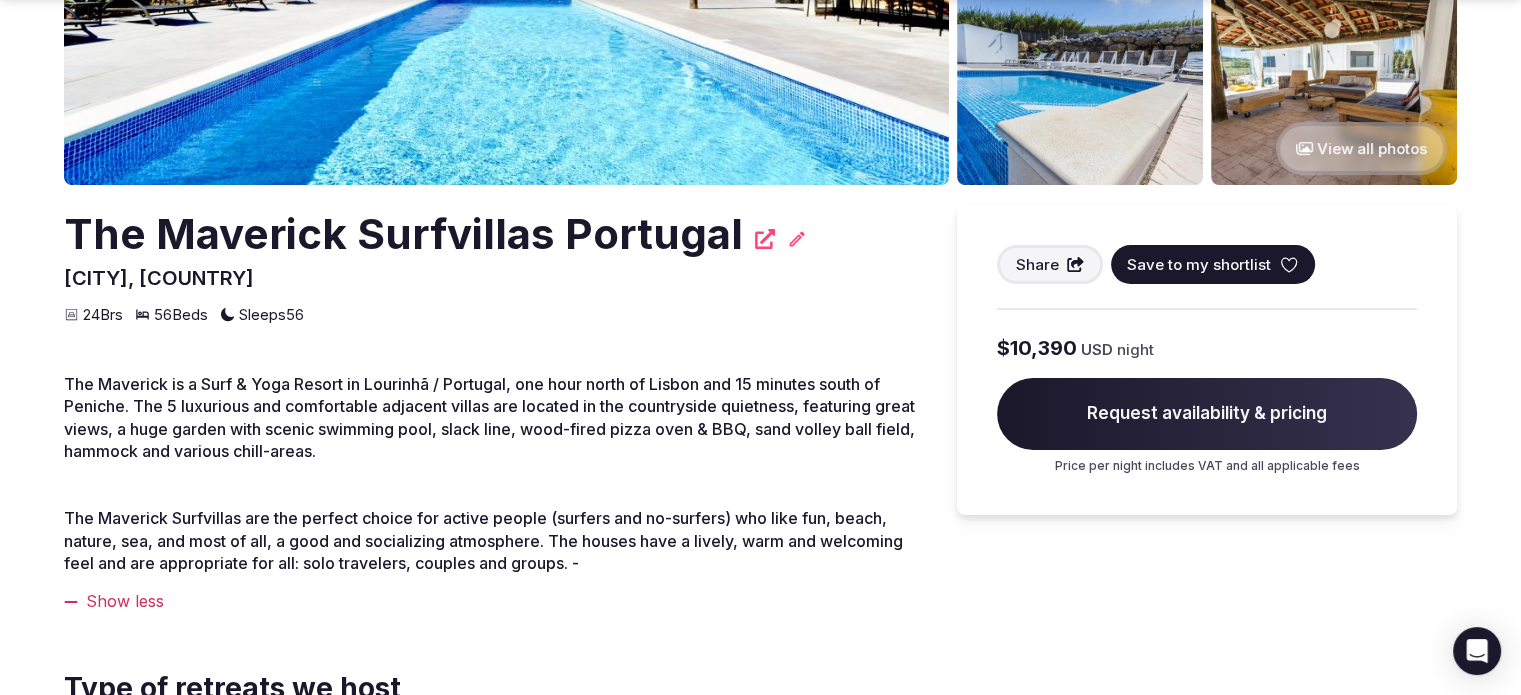 click on "The Maverick Surfvillas Portugal" at bounding box center (403, 234) 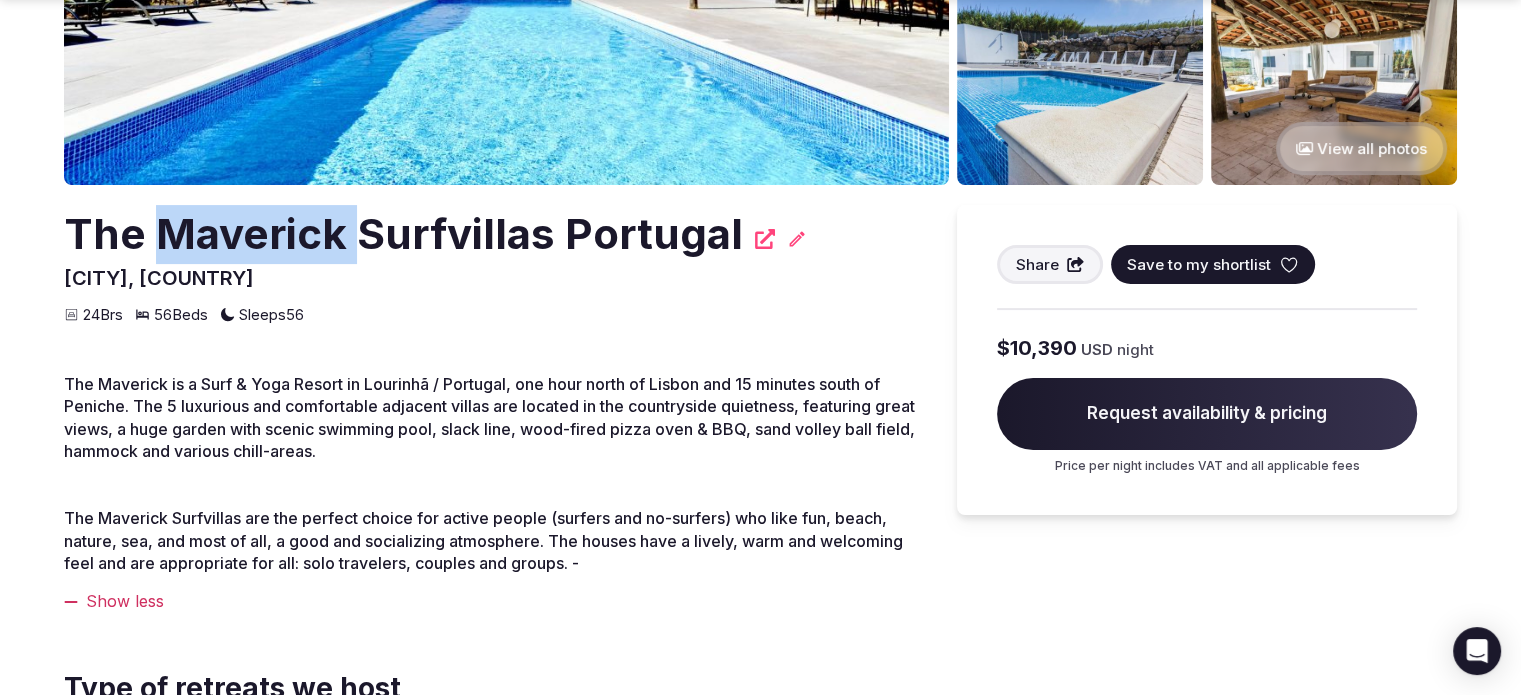 click on "The Maverick Surfvillas Portugal" at bounding box center [403, 234] 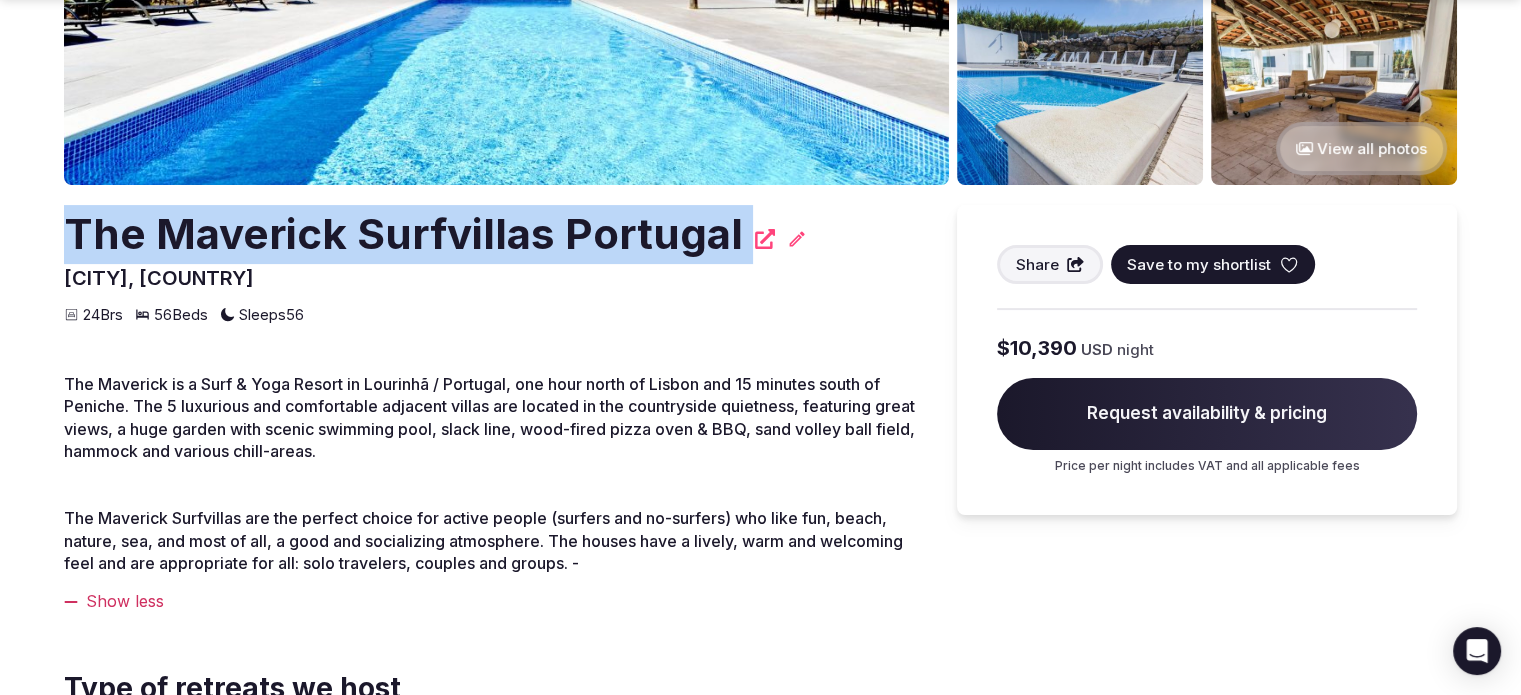 click on "The Maverick Surfvillas Portugal" at bounding box center [403, 234] 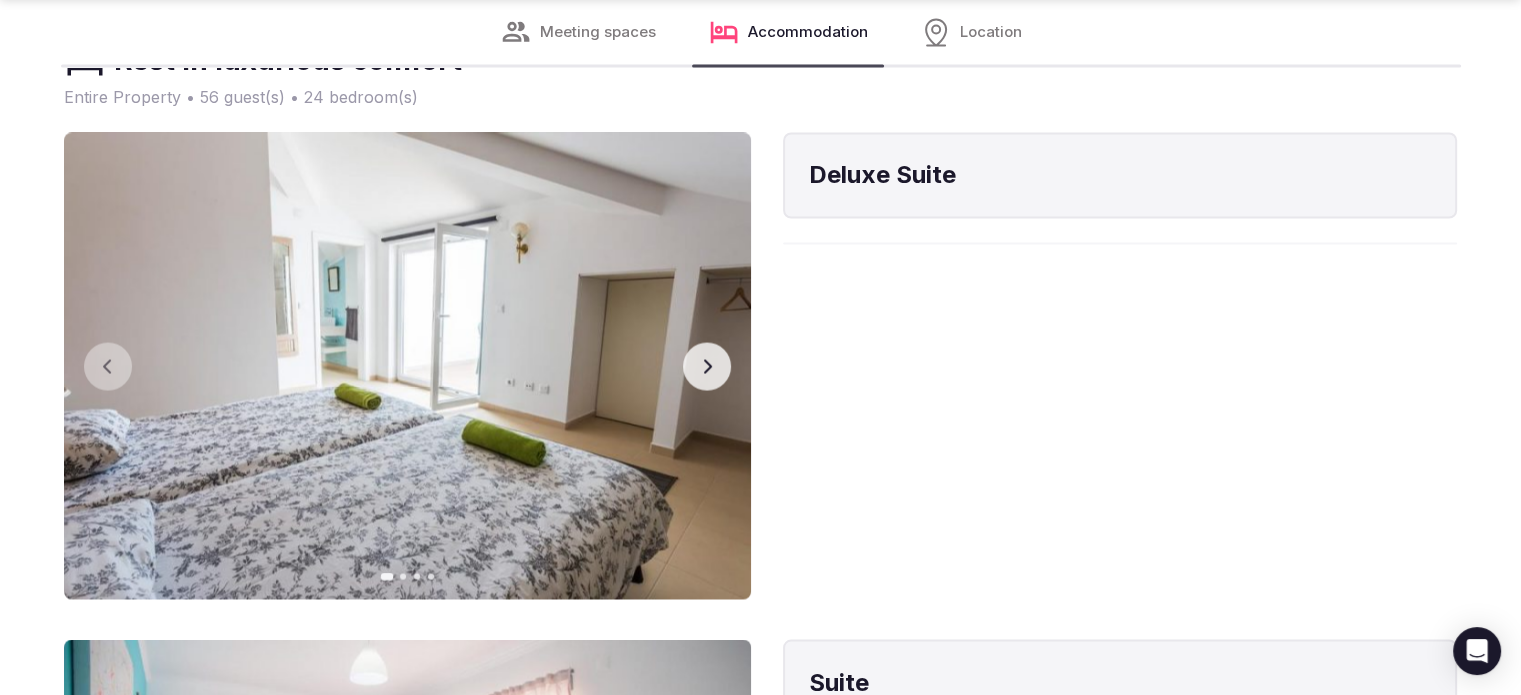 scroll, scrollTop: 3700, scrollLeft: 0, axis: vertical 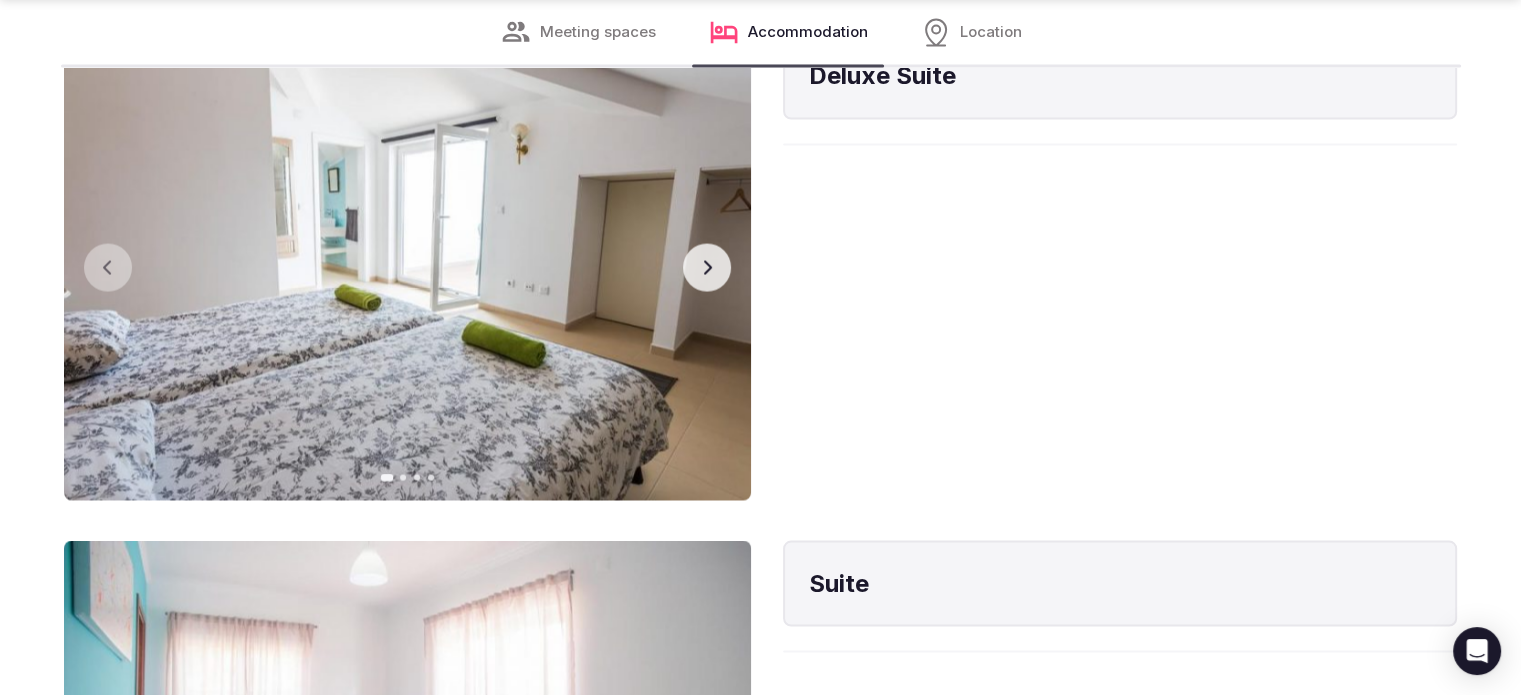 click 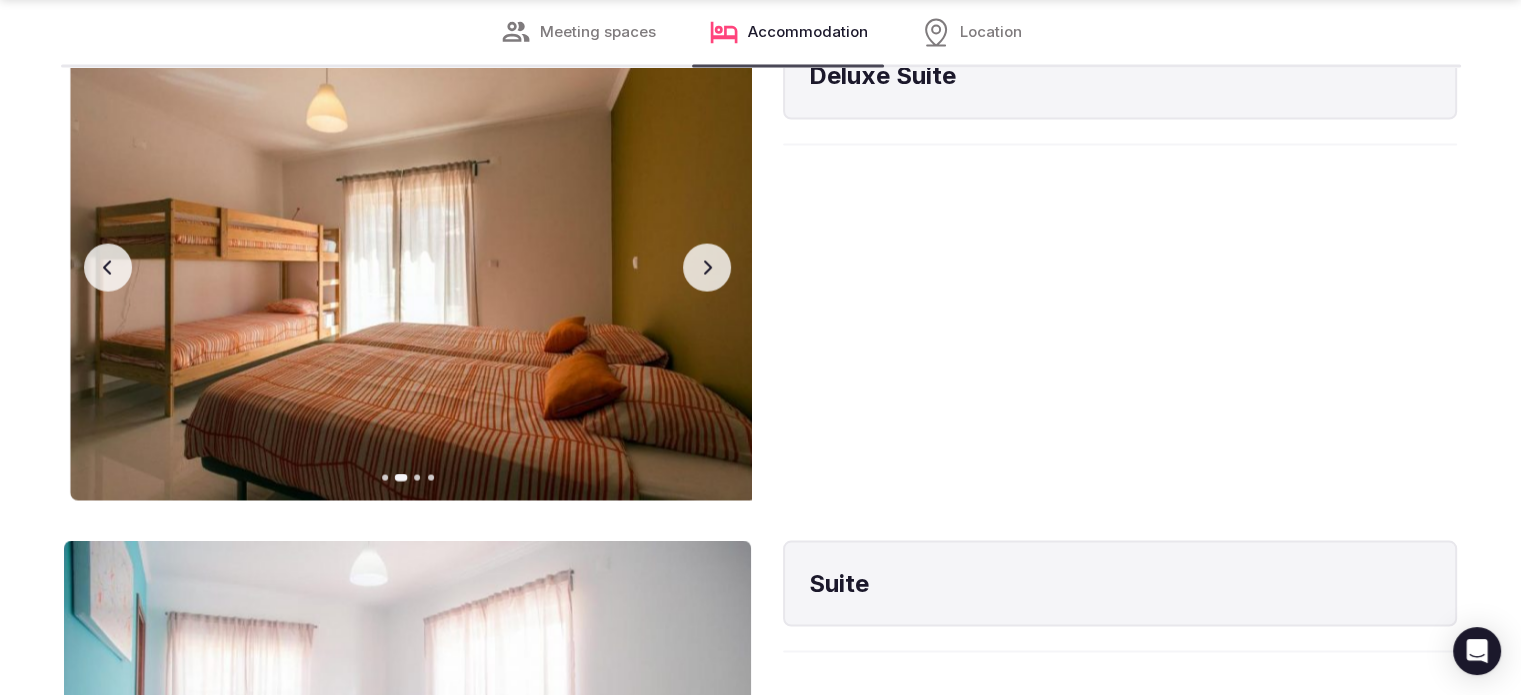 click 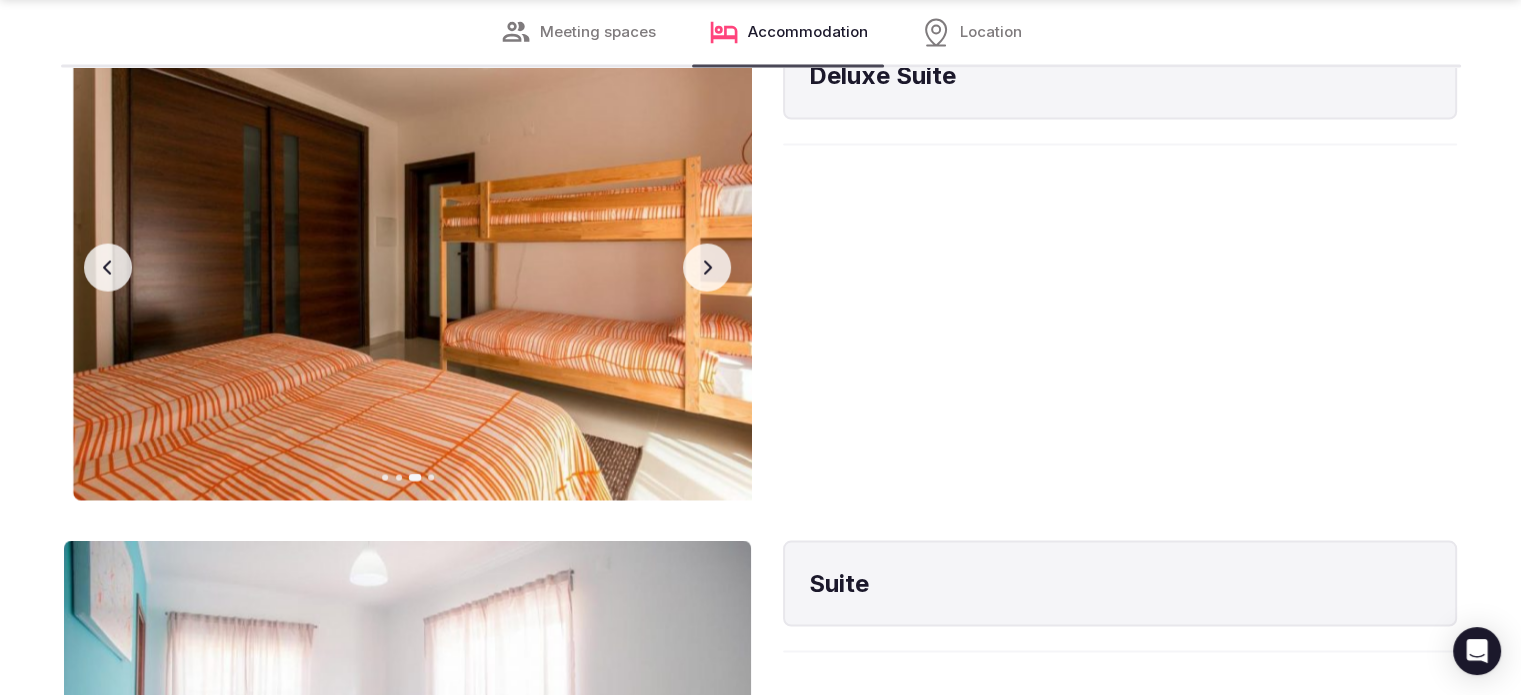 click 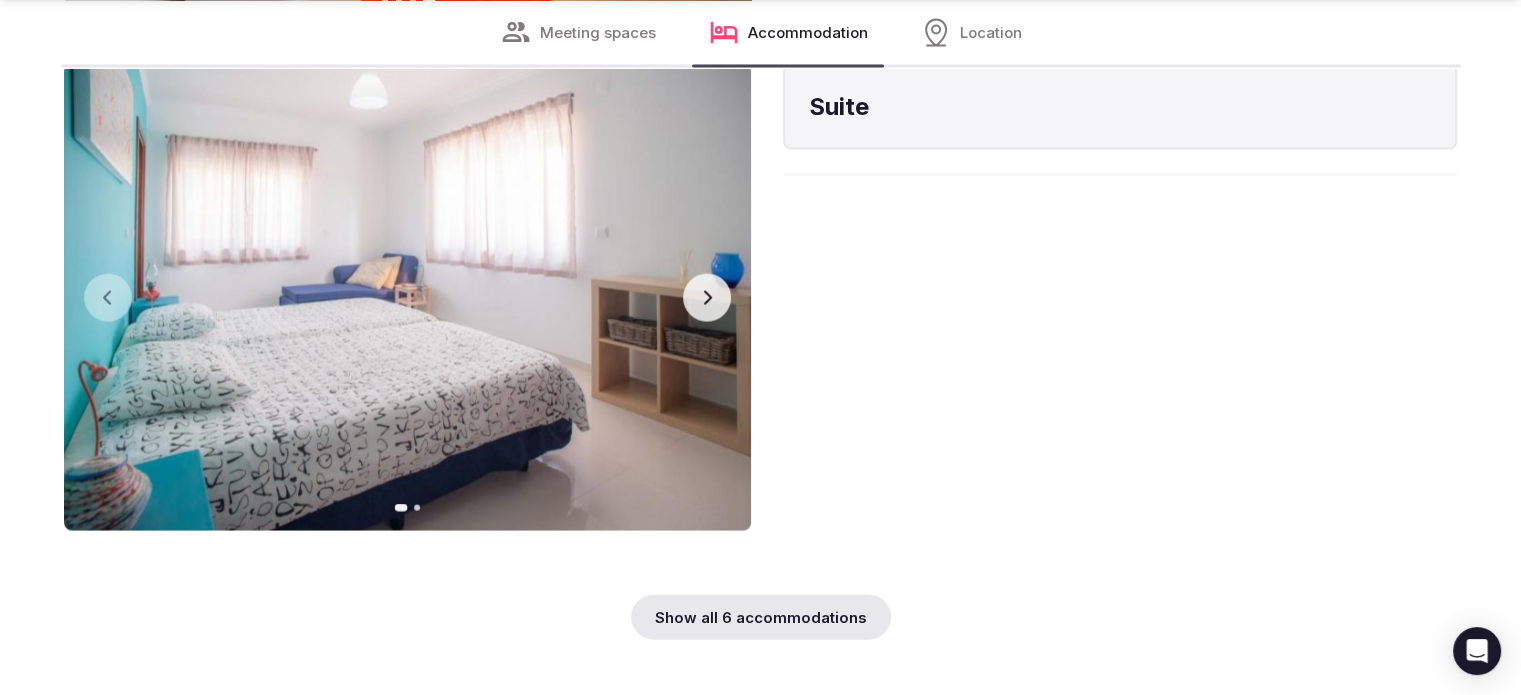 scroll, scrollTop: 4200, scrollLeft: 0, axis: vertical 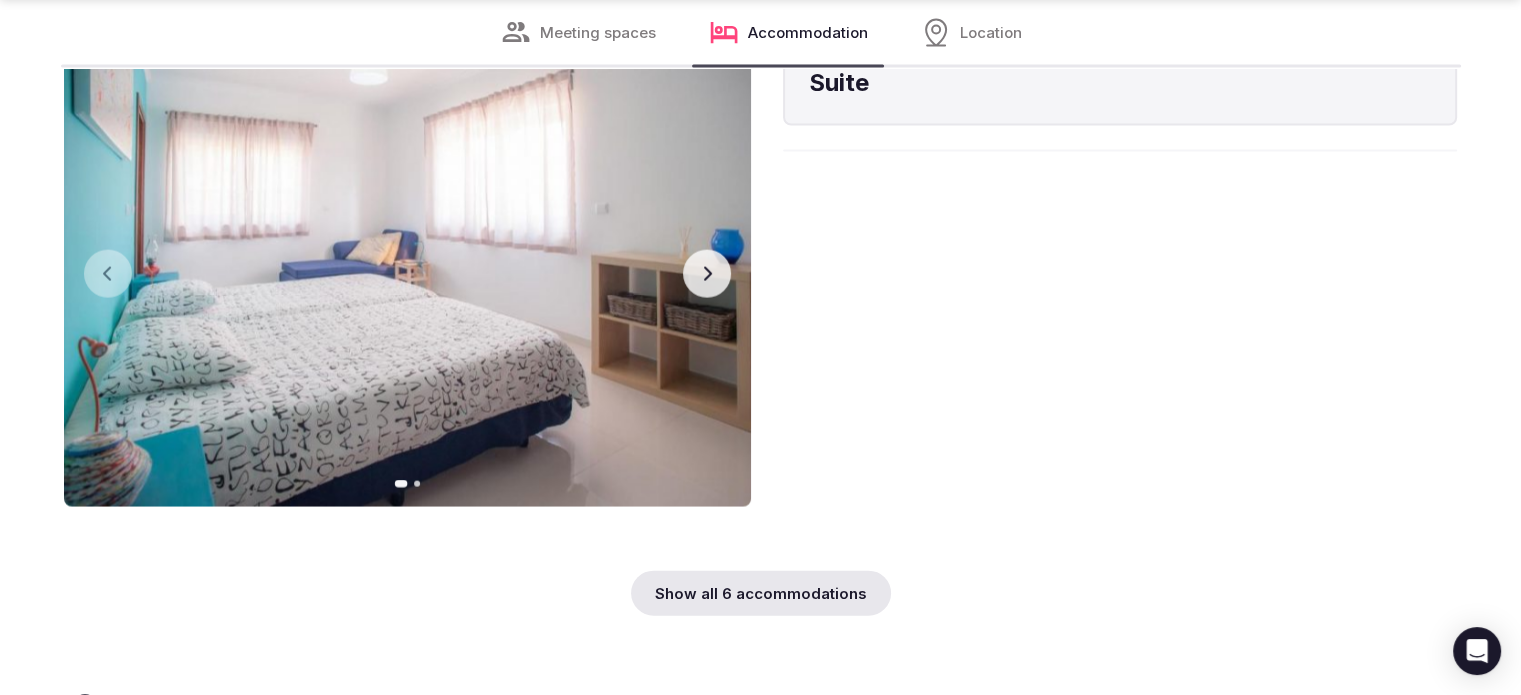 click on "Next slide" at bounding box center (707, 274) 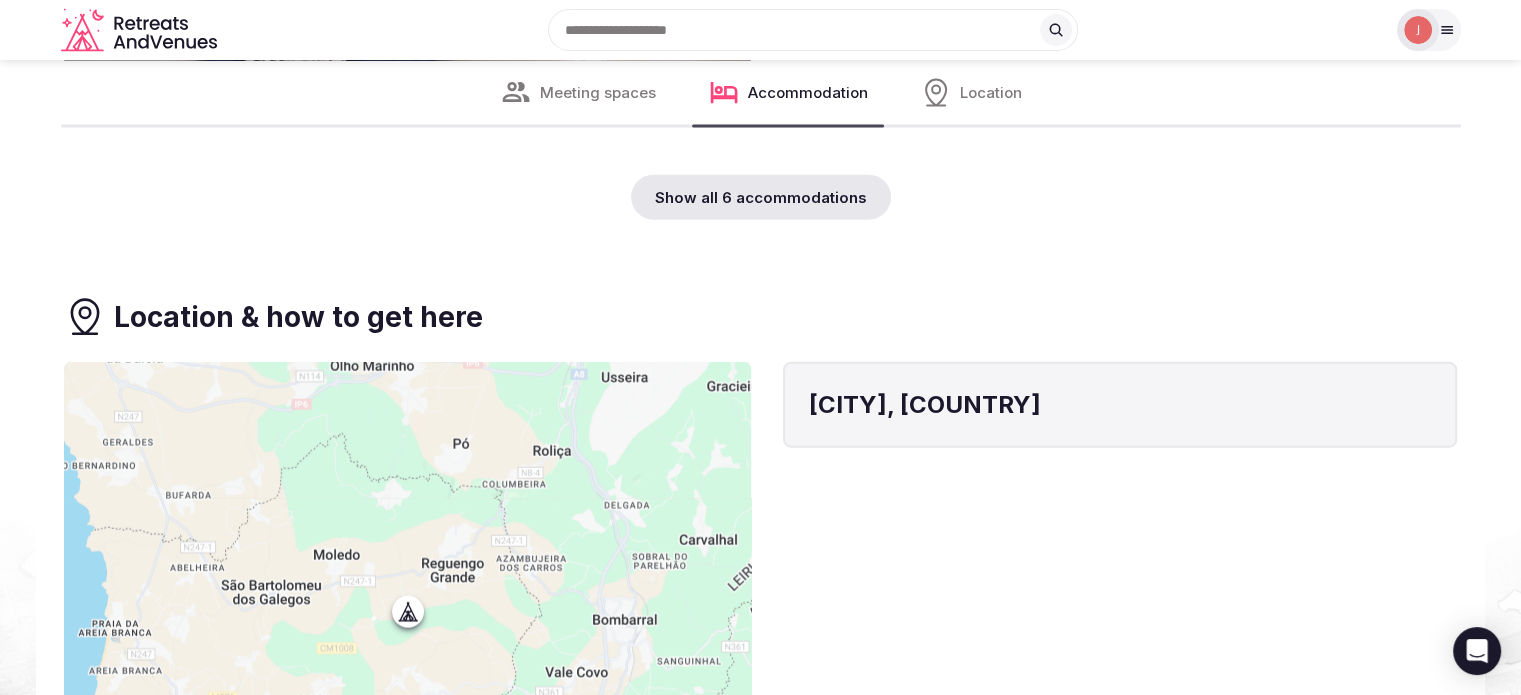 scroll, scrollTop: 4500, scrollLeft: 0, axis: vertical 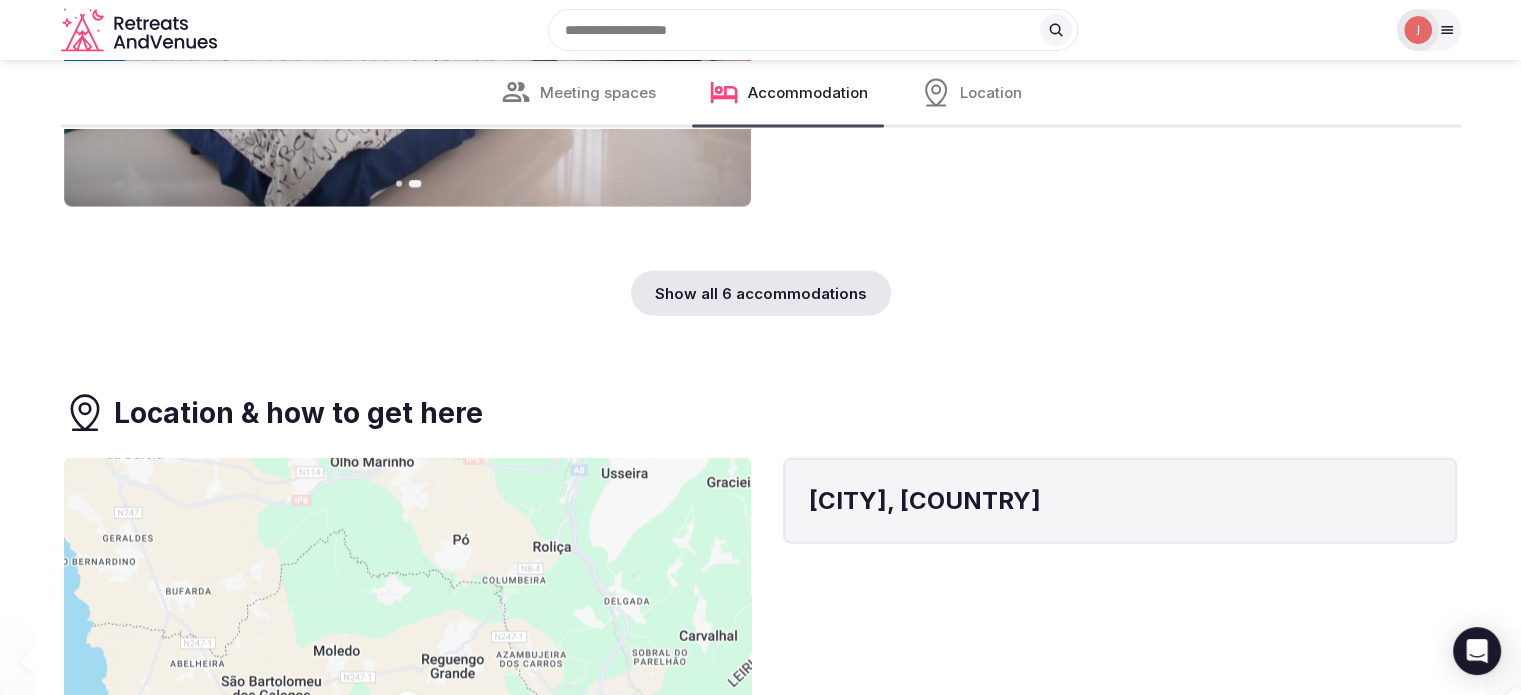 click on "Show all 6 accommodations" at bounding box center (761, 293) 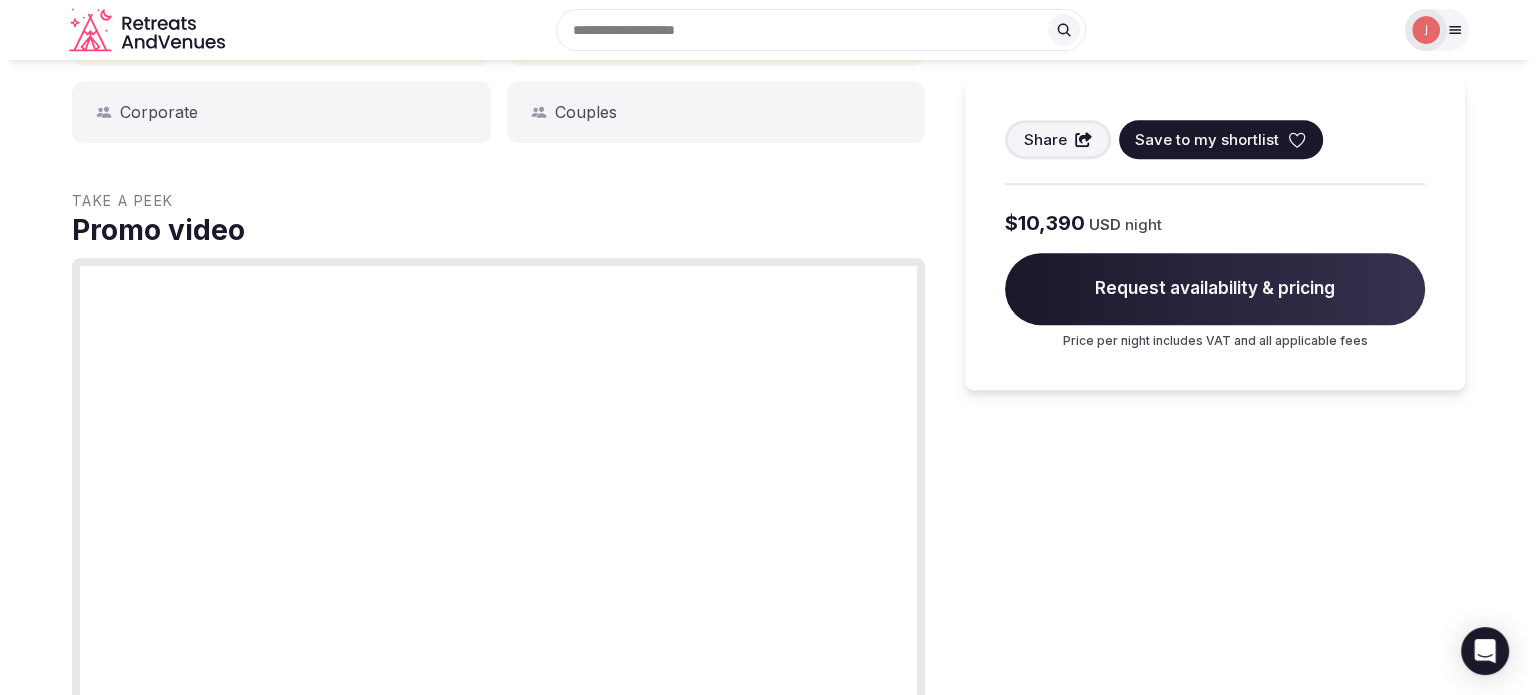 scroll, scrollTop: 700, scrollLeft: 0, axis: vertical 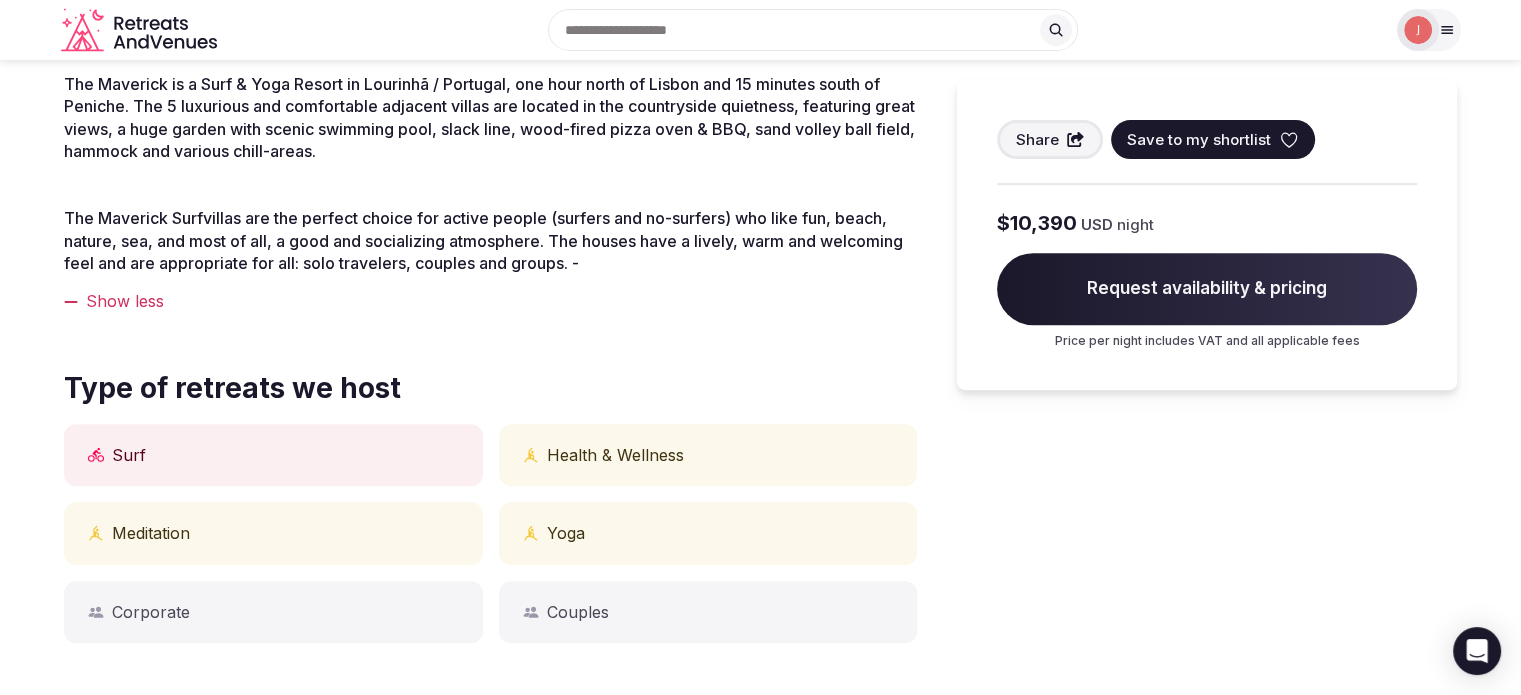 click on "Save to my shortlist" at bounding box center (1199, 139) 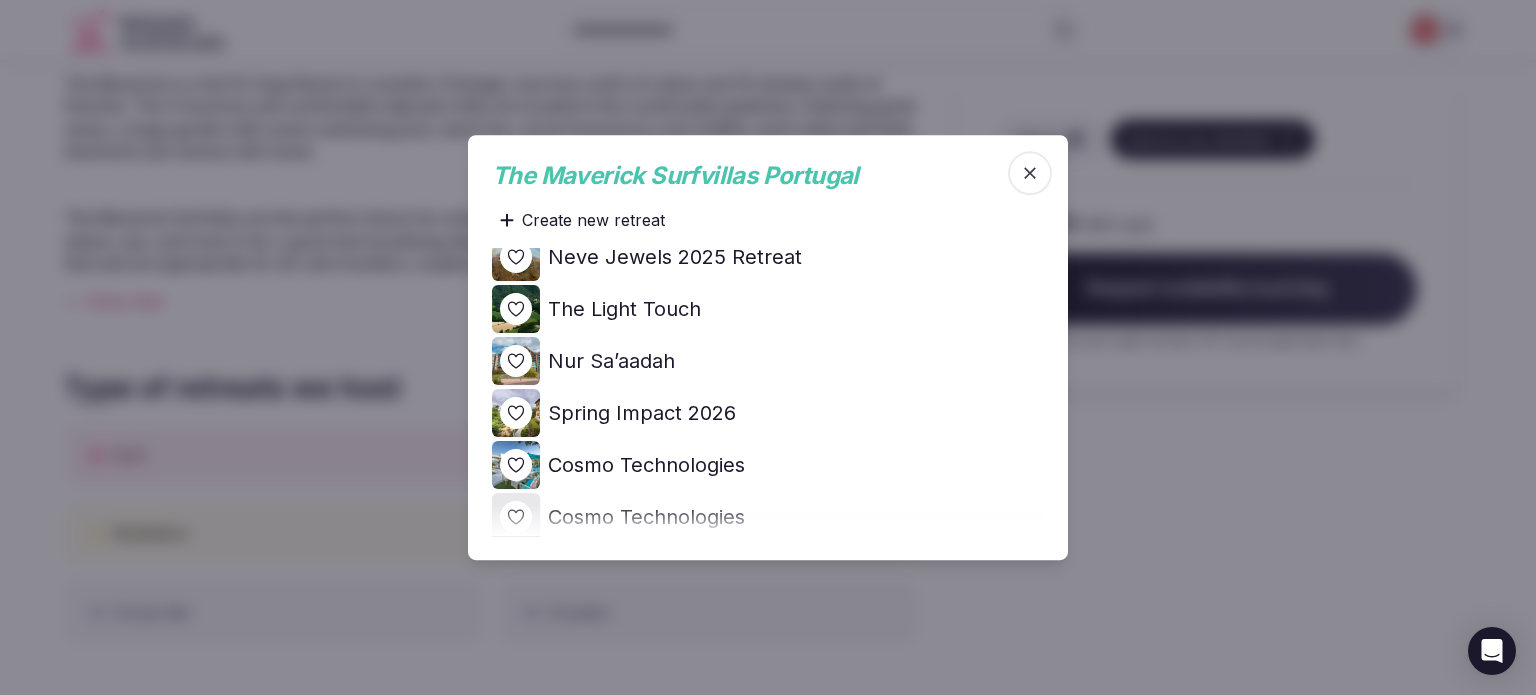 scroll, scrollTop: 800, scrollLeft: 0, axis: vertical 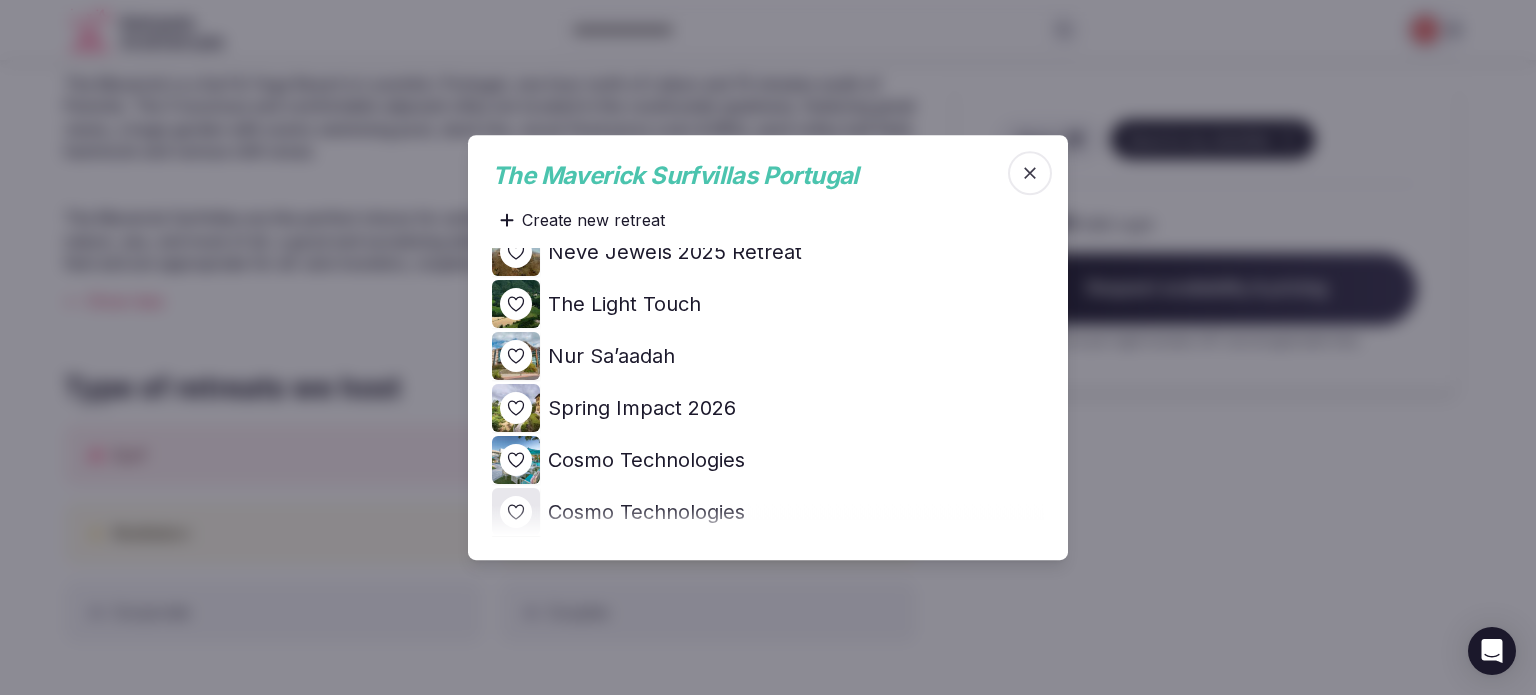 click 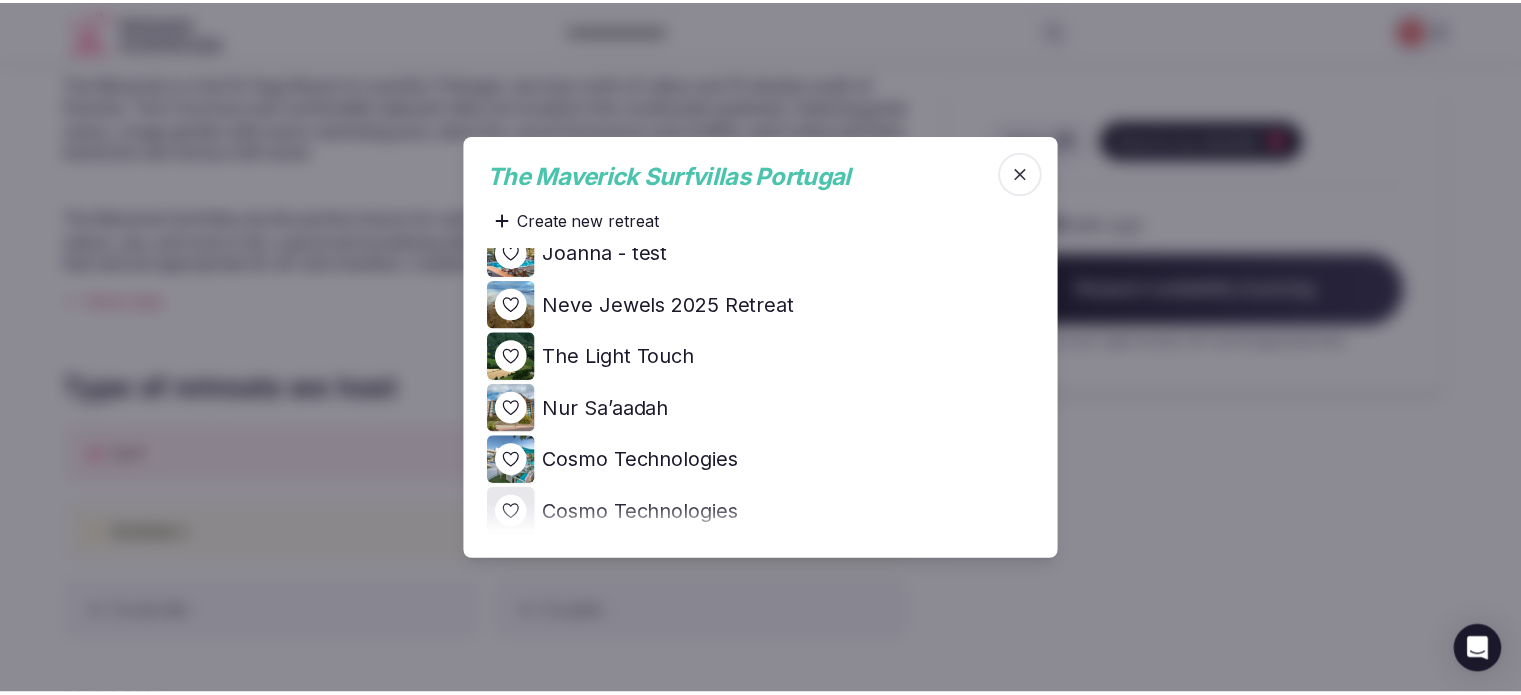 scroll, scrollTop: 0, scrollLeft: 0, axis: both 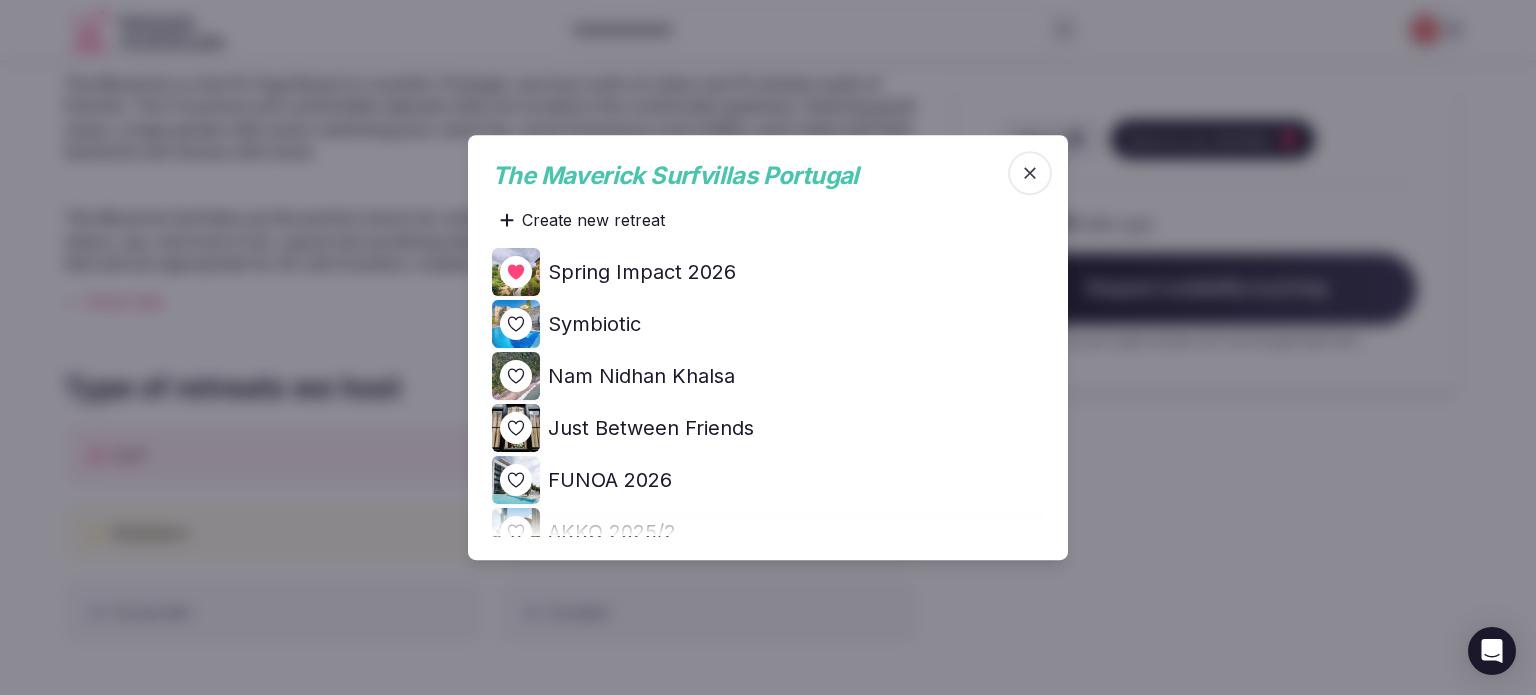 click at bounding box center (768, 347) 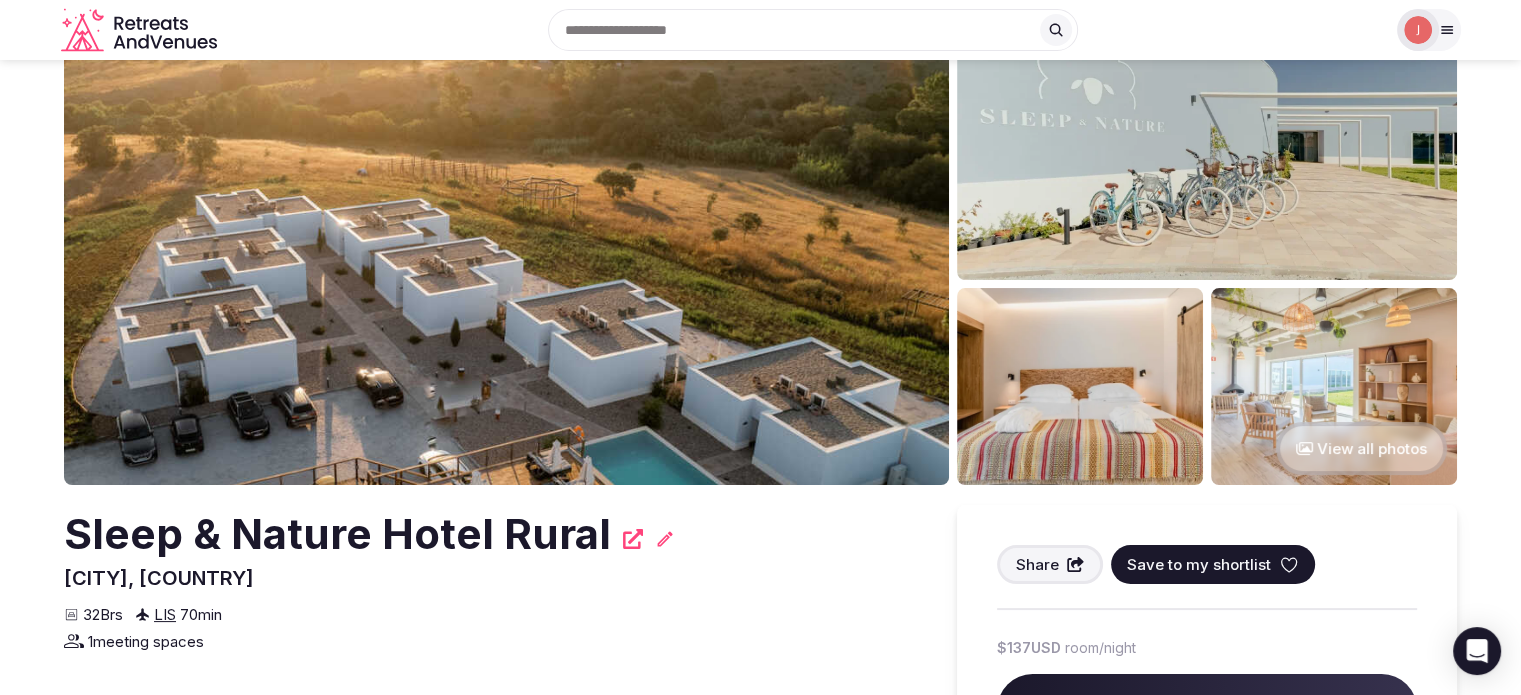 scroll, scrollTop: 0, scrollLeft: 0, axis: both 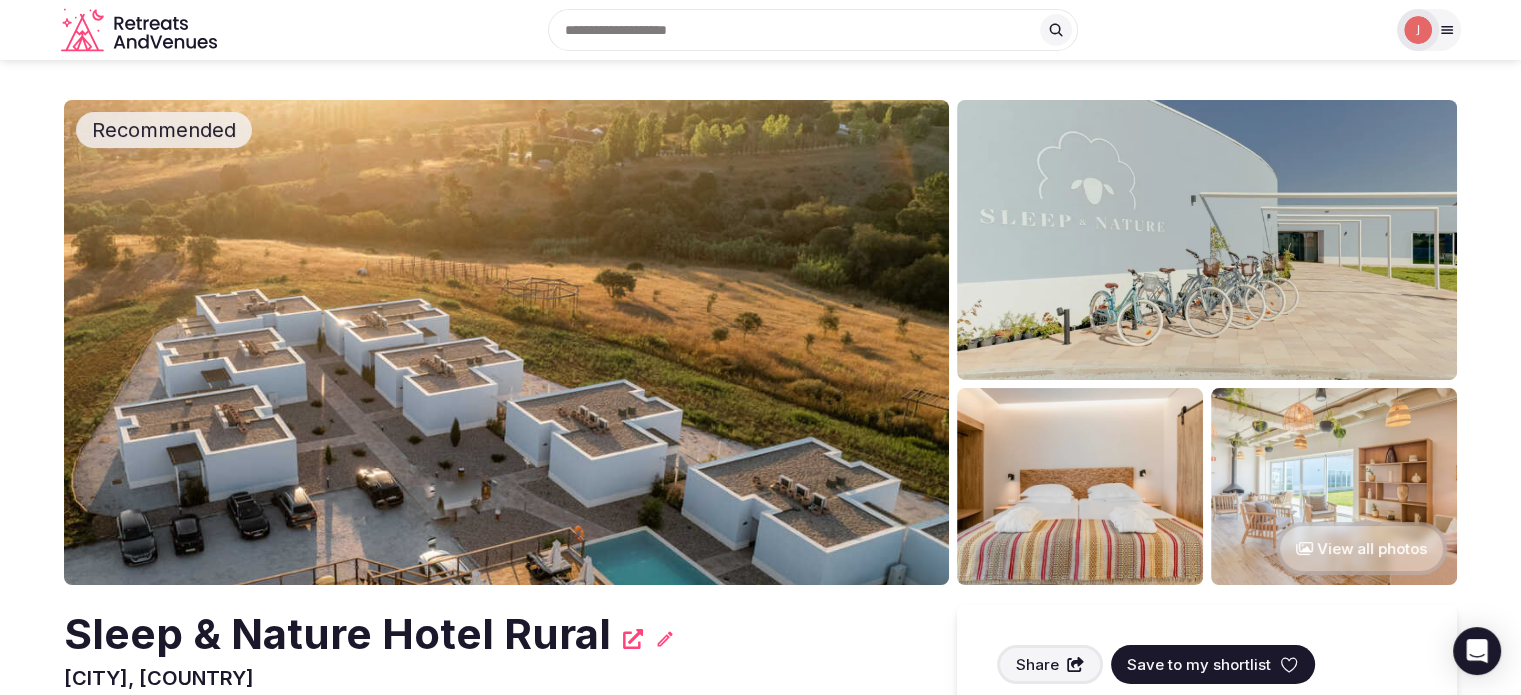 click on "Sleep & Nature Hotel Rural" at bounding box center (337, 634) 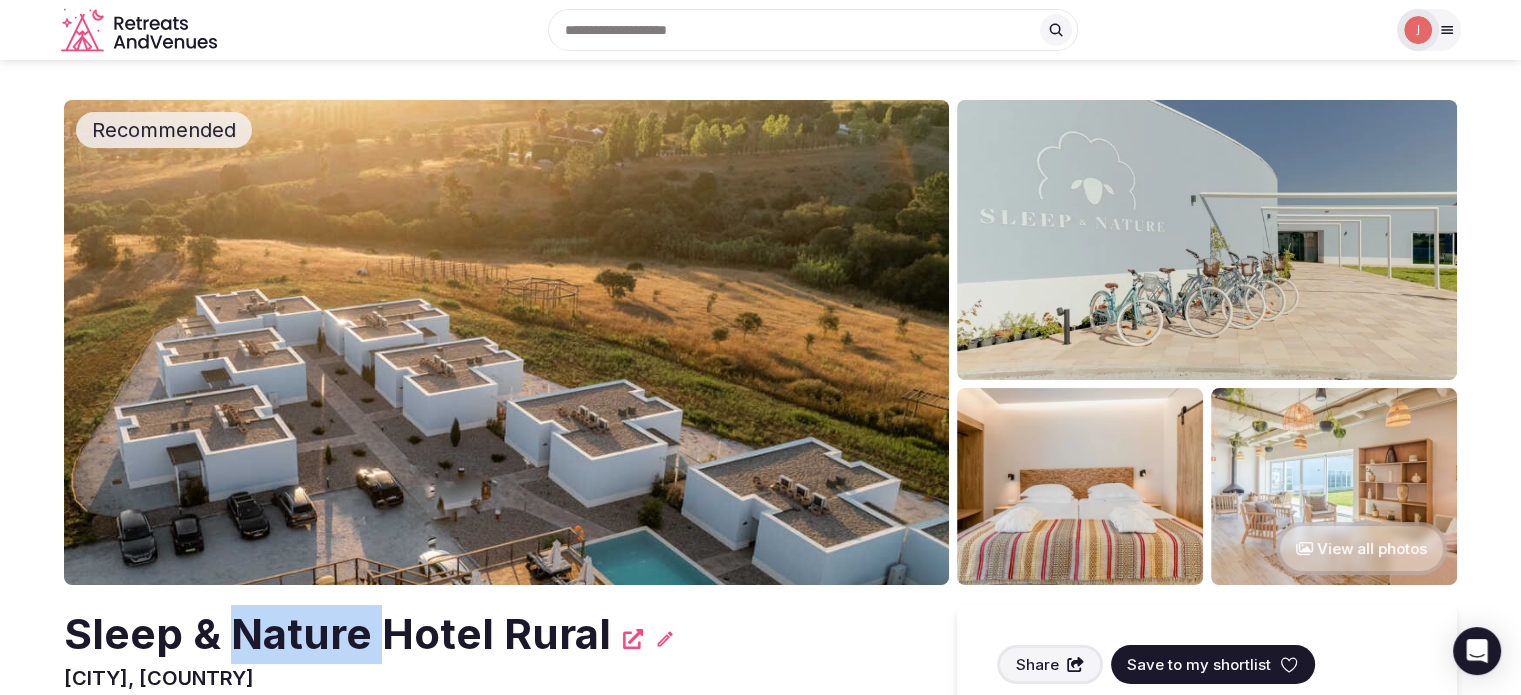 click on "Sleep & Nature Hotel Rural" at bounding box center [337, 634] 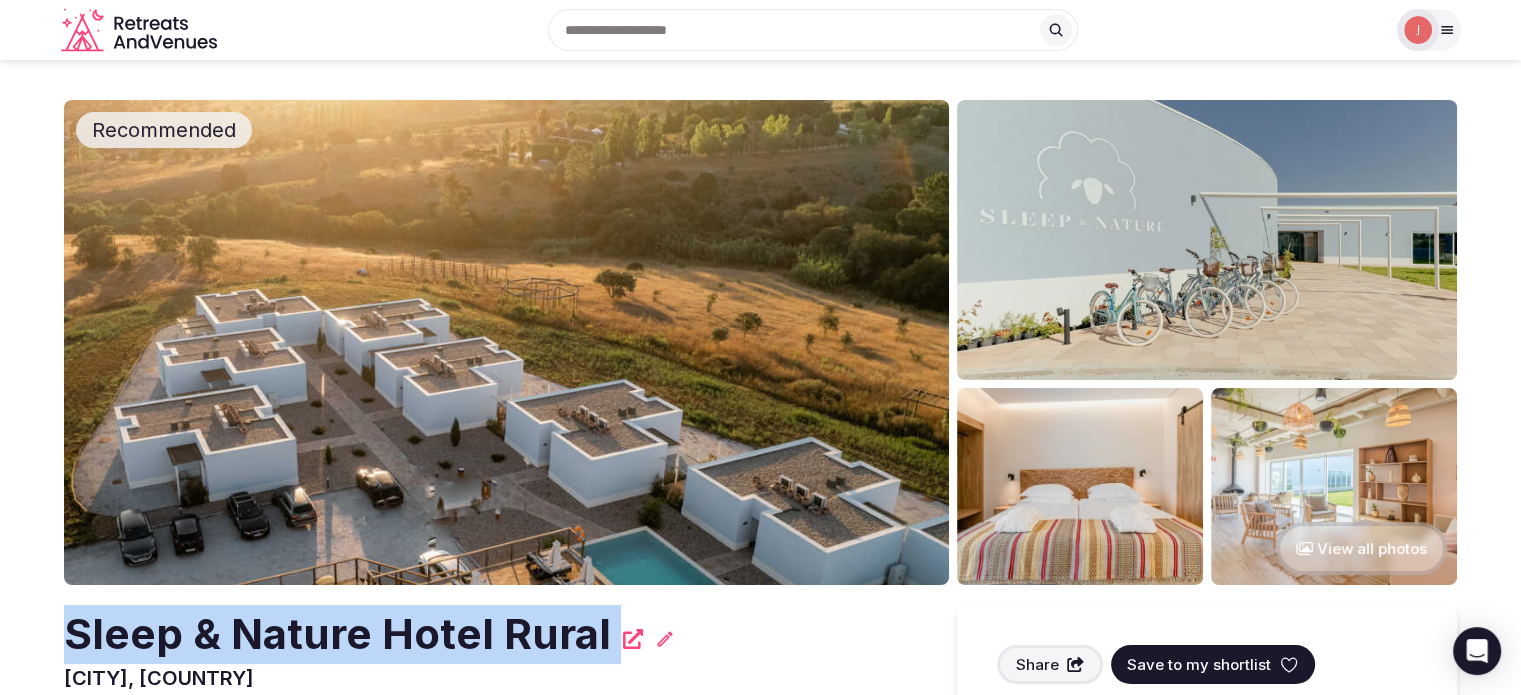 click on "Sleep & Nature Hotel Rural" at bounding box center (337, 634) 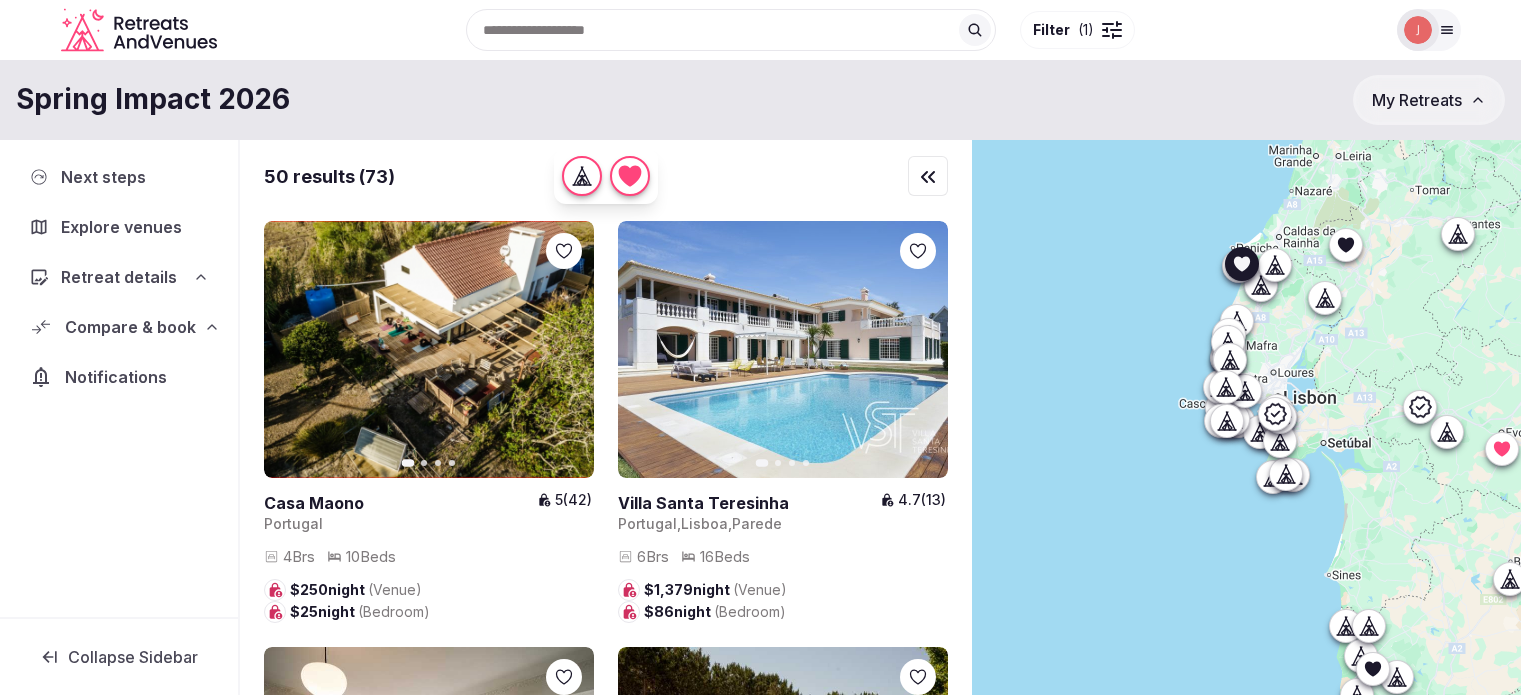 scroll, scrollTop: 0, scrollLeft: 0, axis: both 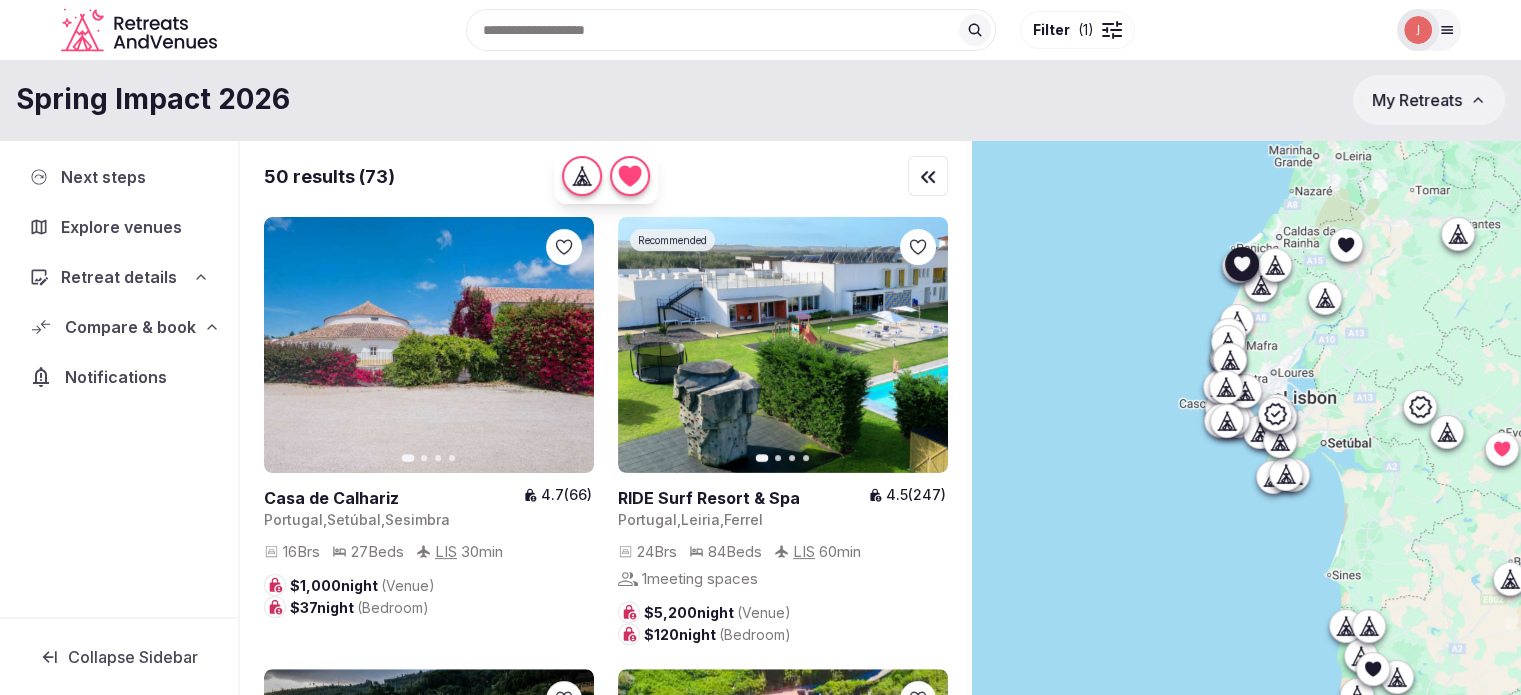click 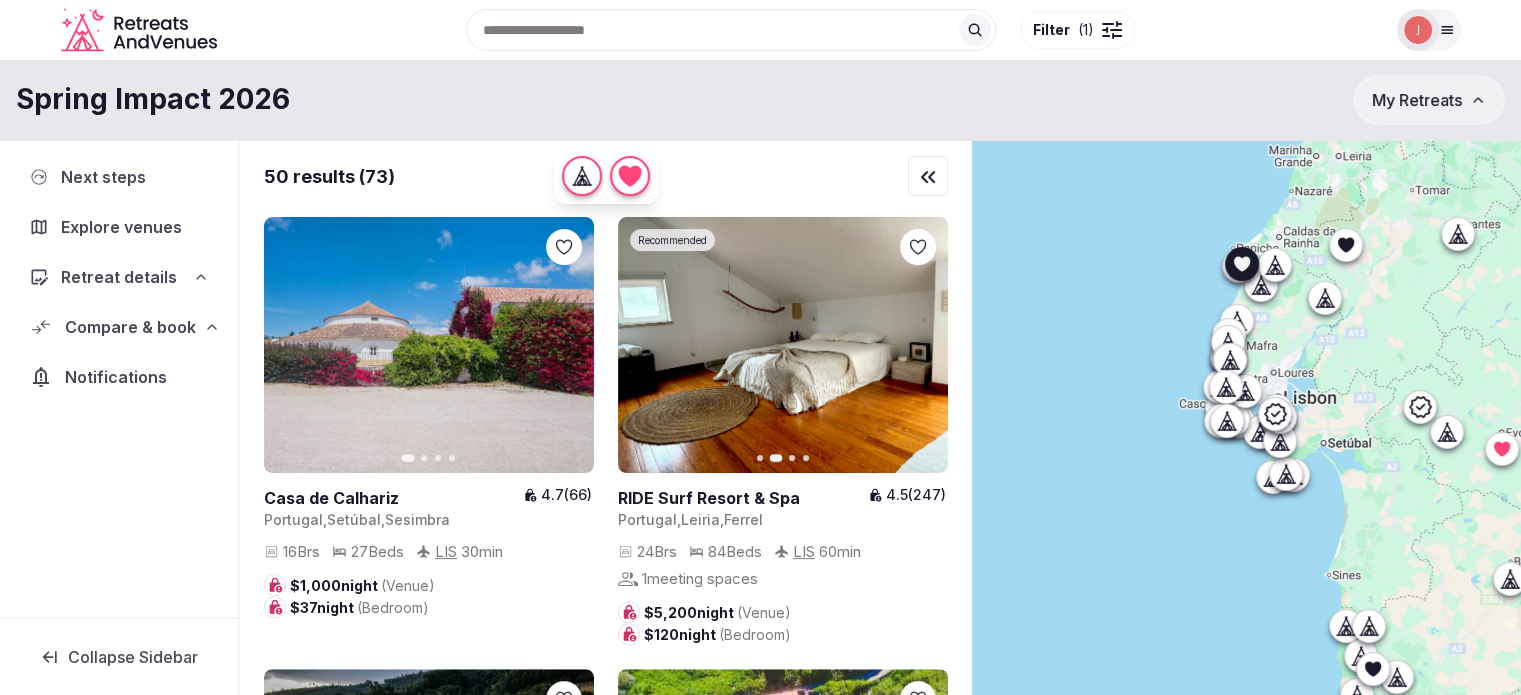 click at bounding box center [743, 498] 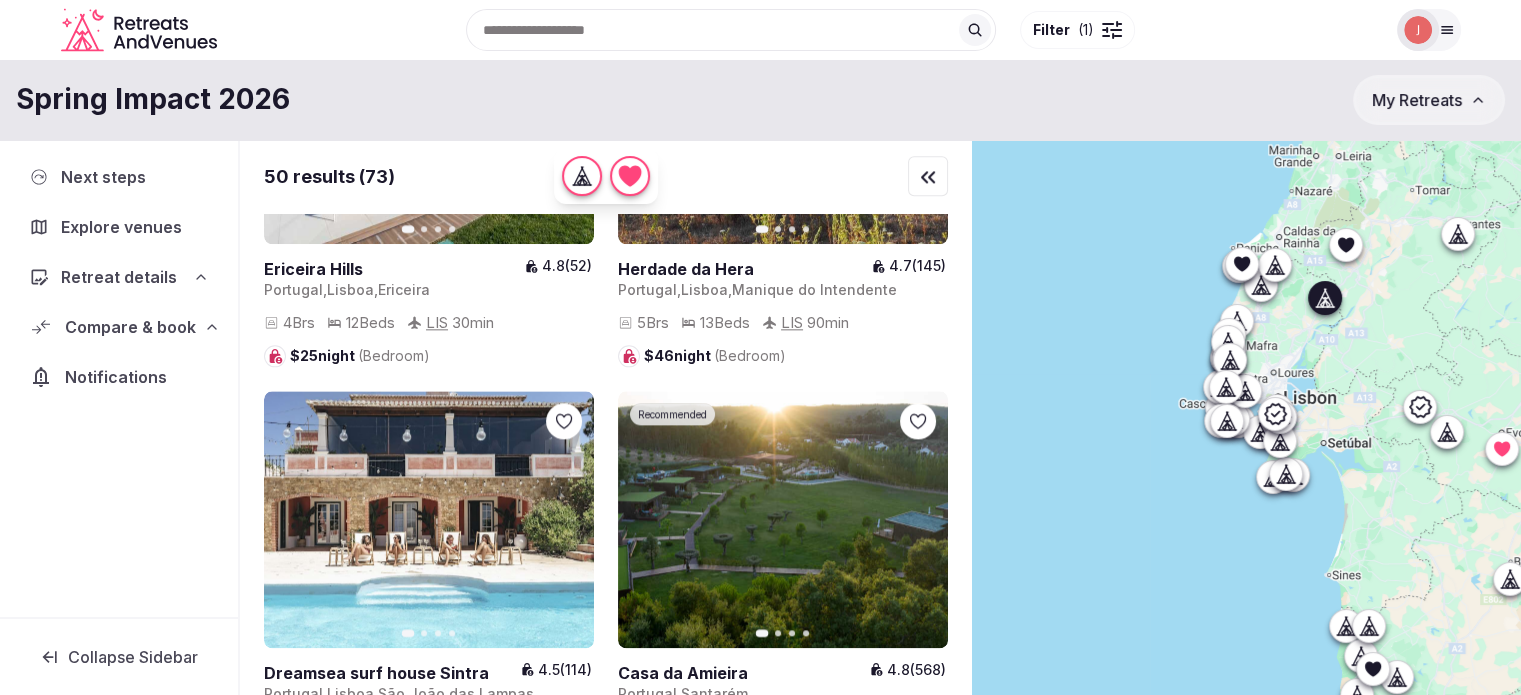 scroll, scrollTop: 10064, scrollLeft: 0, axis: vertical 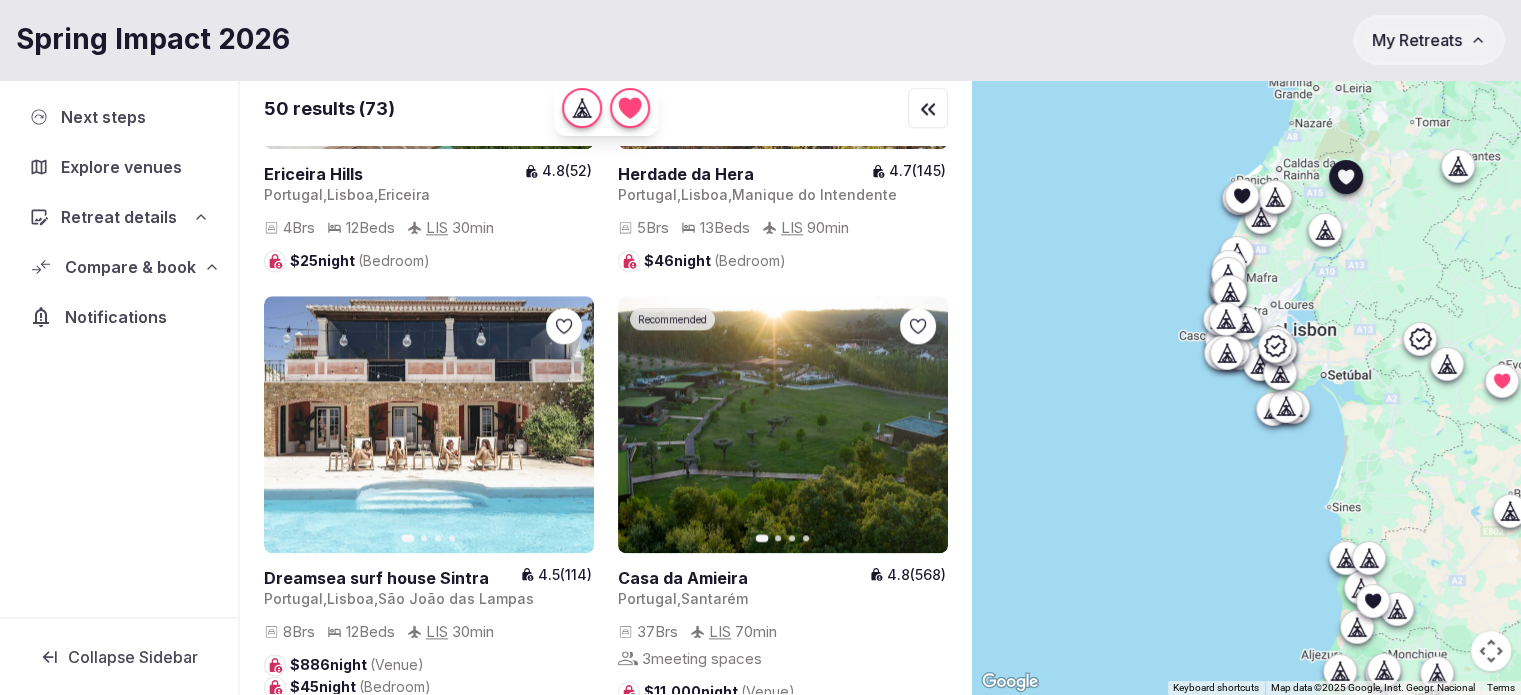 click on "Next slide" at bounding box center (920, 424) 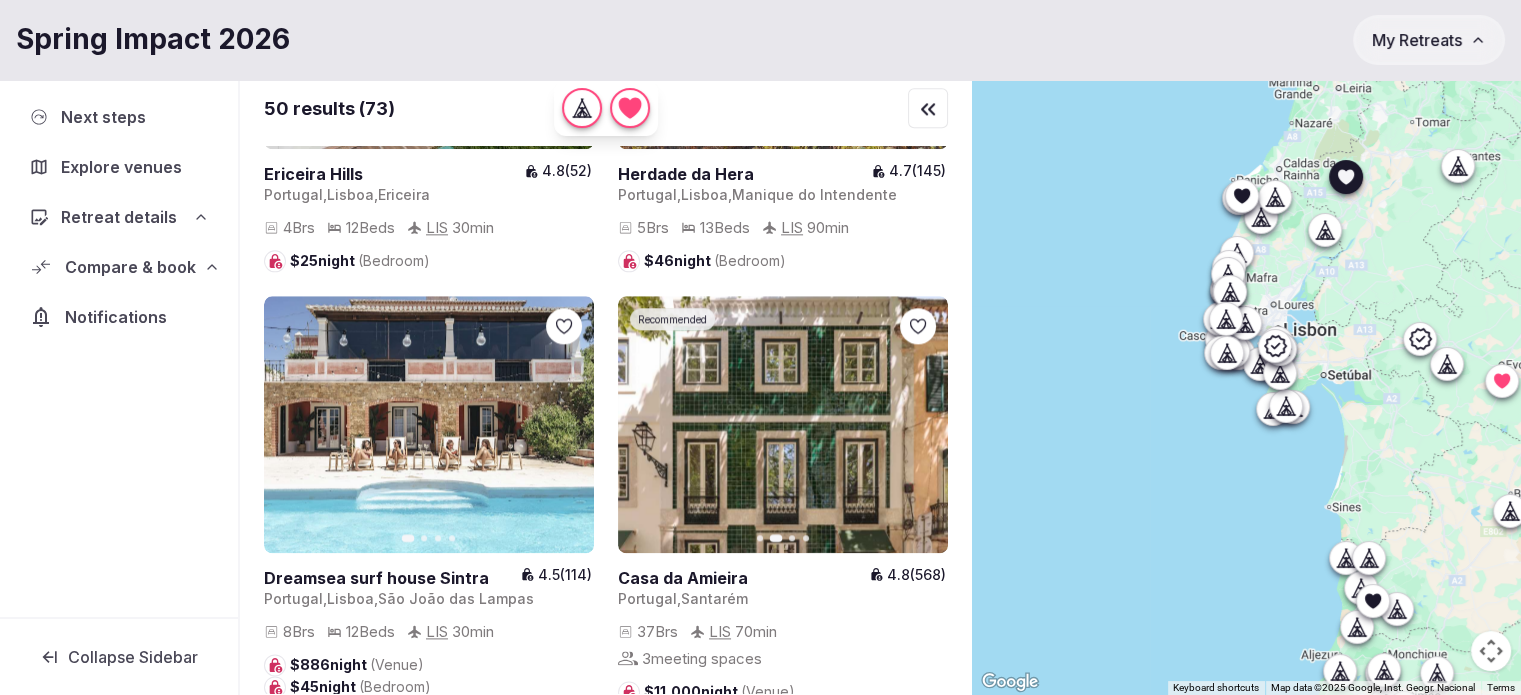 click on "Next slide" at bounding box center [920, 424] 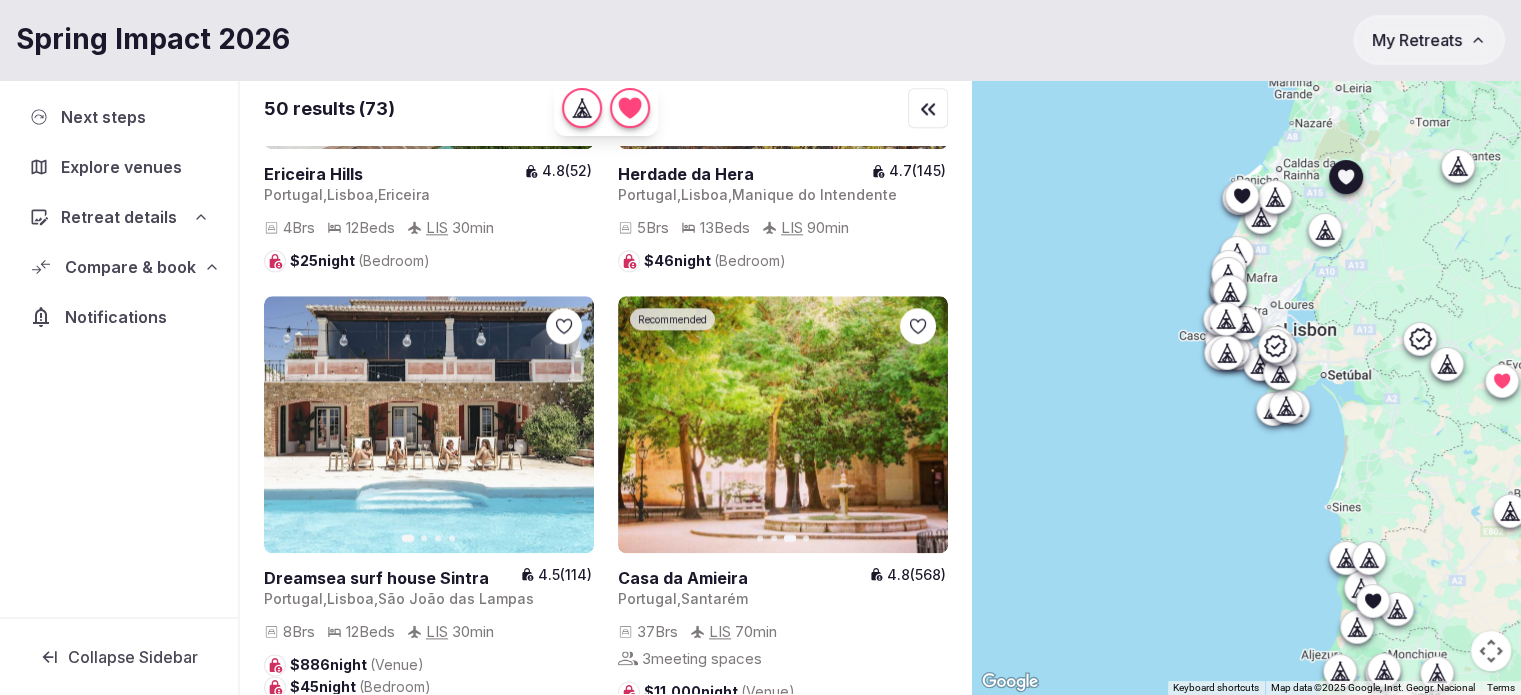 click at bounding box center (743, 578) 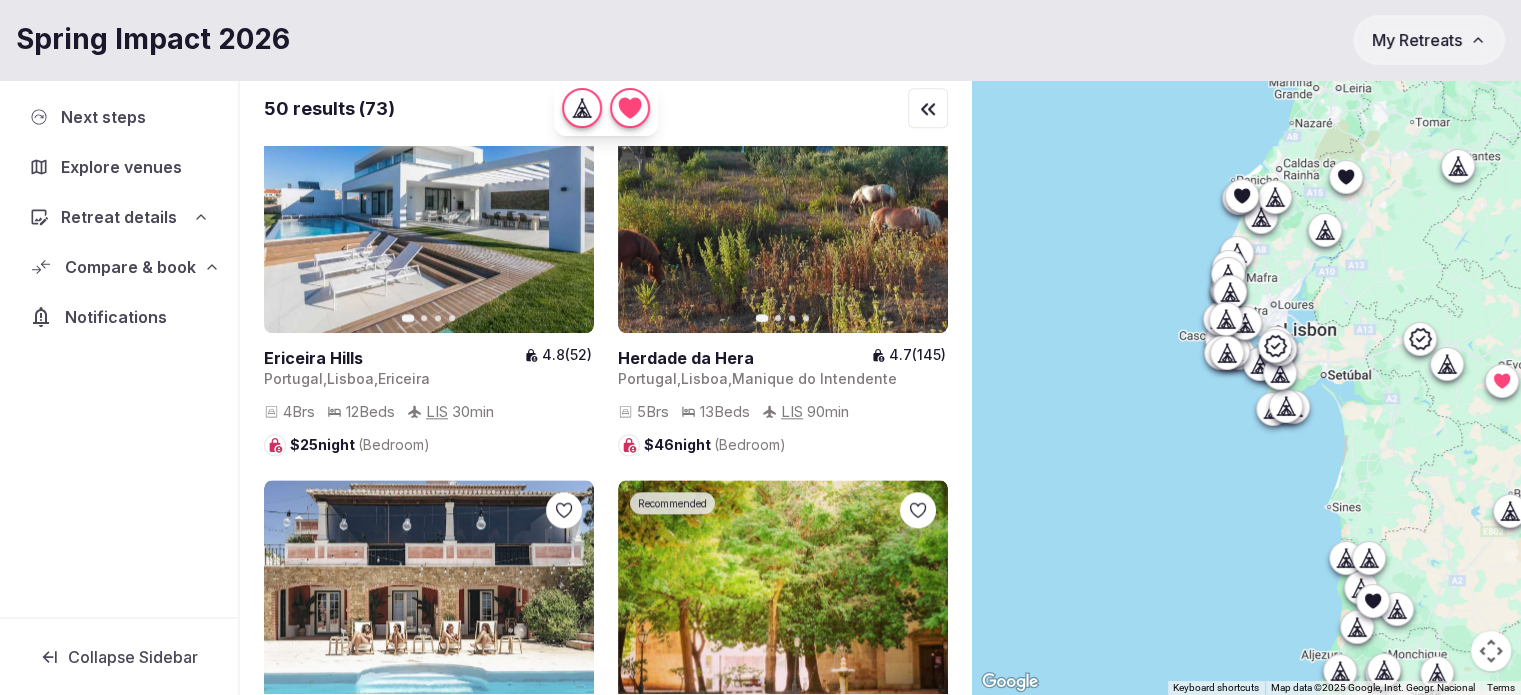 scroll, scrollTop: 9864, scrollLeft: 0, axis: vertical 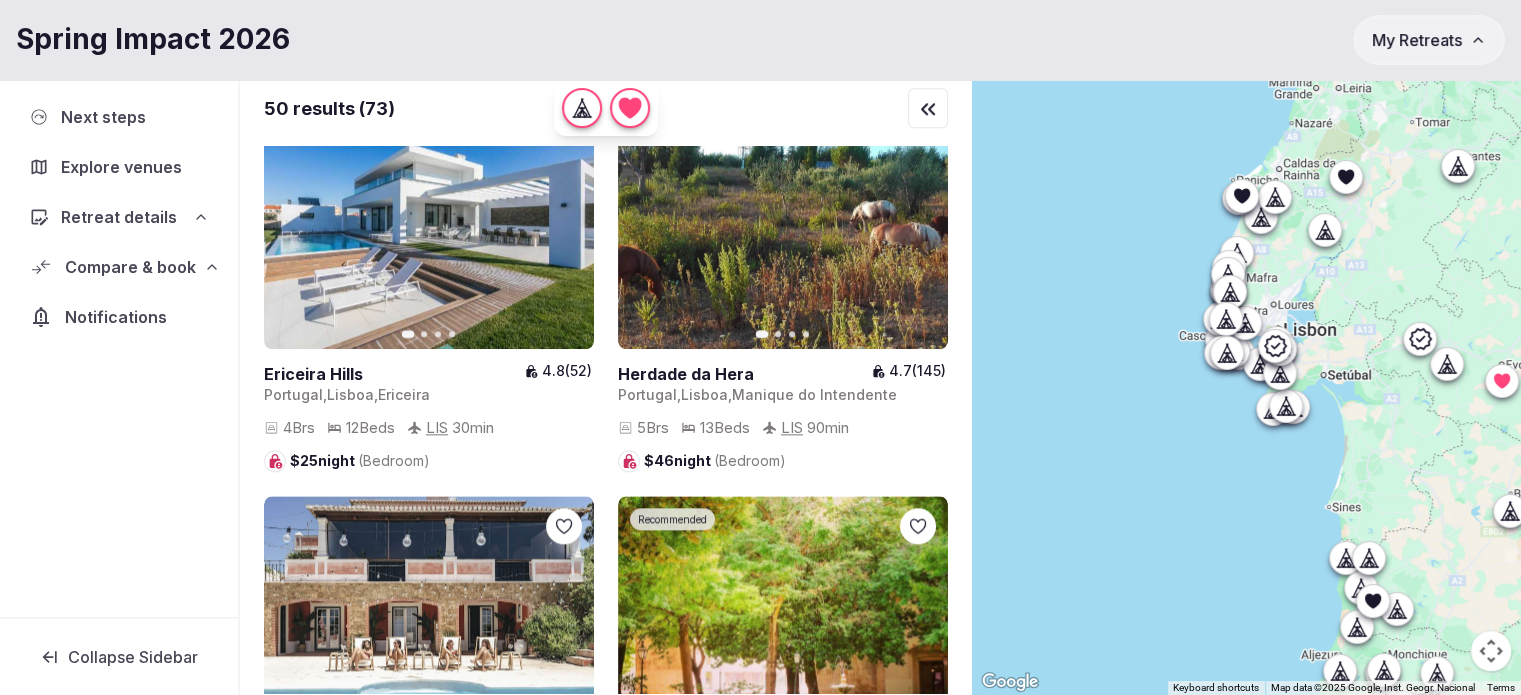 click on "Compare & book" at bounding box center [130, 267] 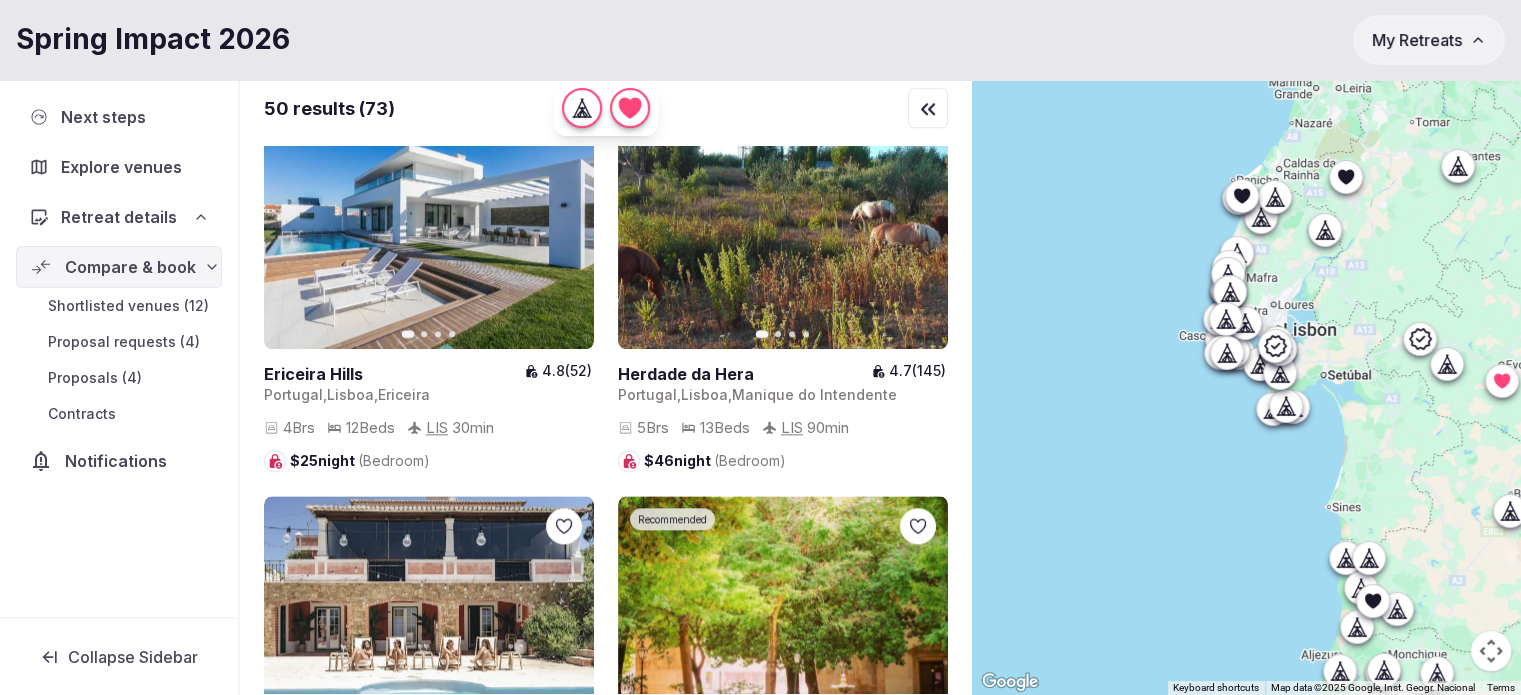 click on "Shortlisted venues (12)" at bounding box center (128, 306) 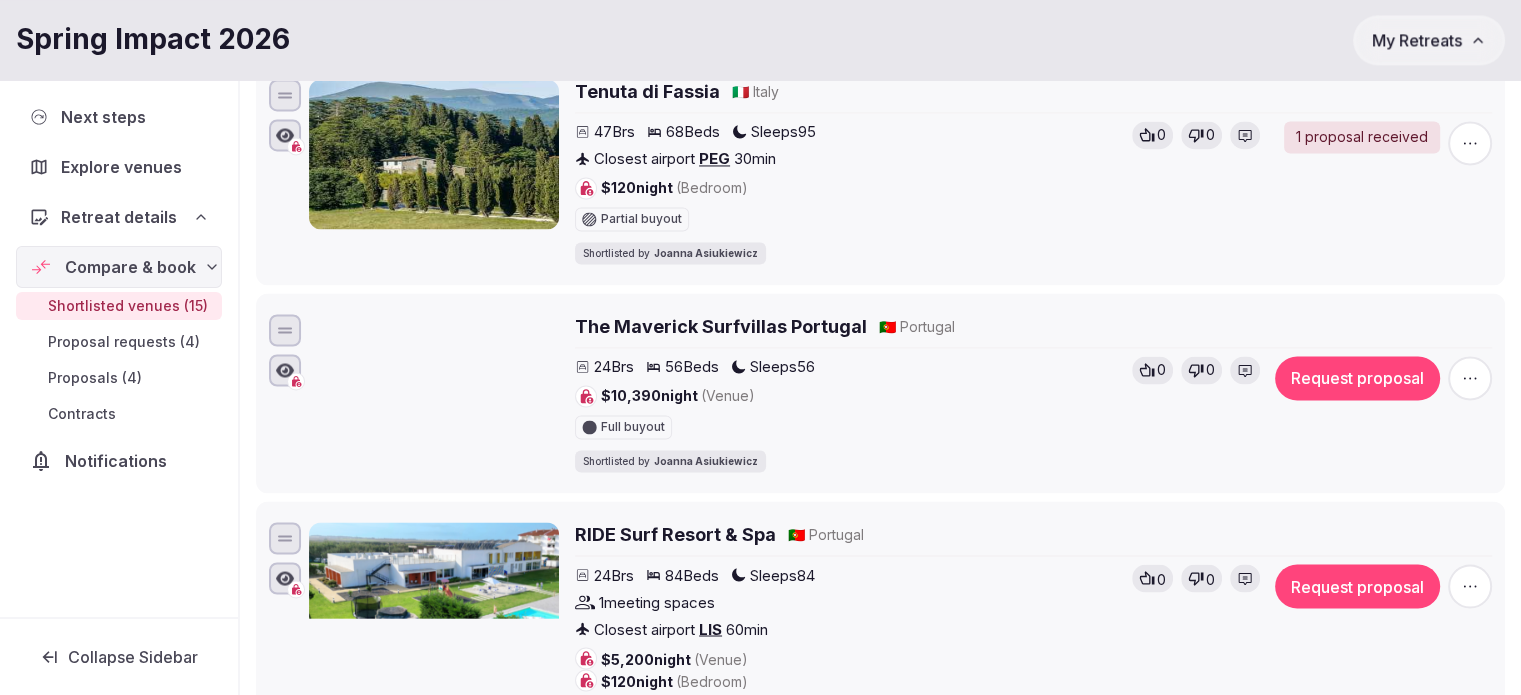 scroll, scrollTop: 3268, scrollLeft: 0, axis: vertical 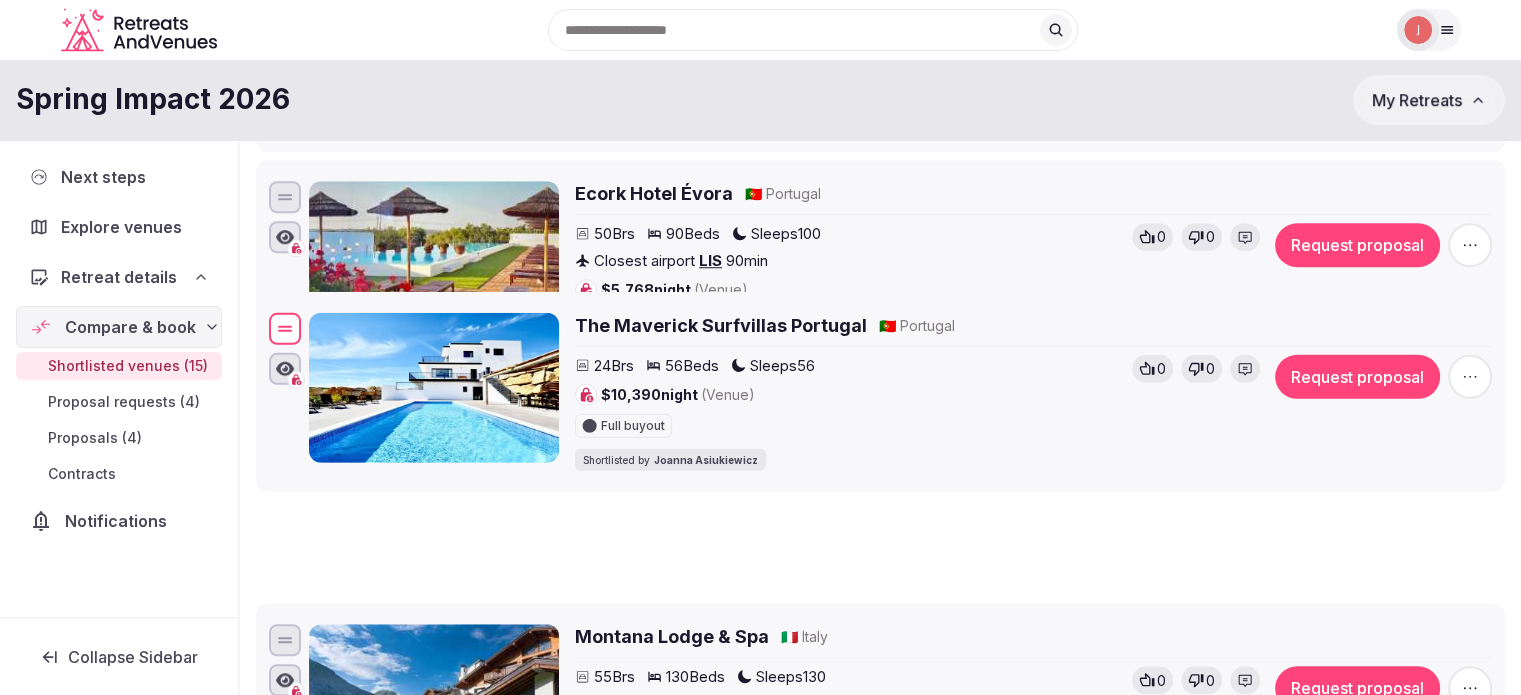 drag, startPoint x: 276, startPoint y: 296, endPoint x: 291, endPoint y: 327, distance: 34.43835 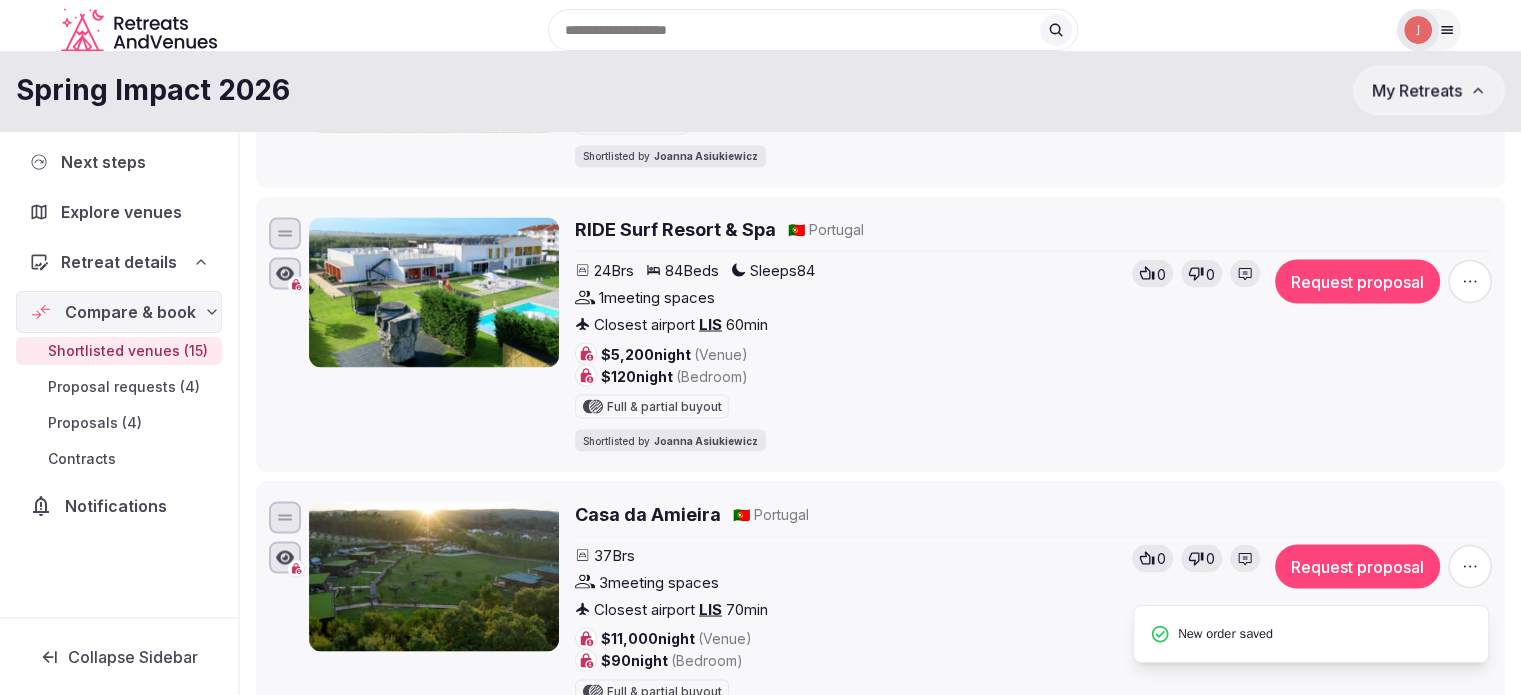 scroll, scrollTop: 3368, scrollLeft: 0, axis: vertical 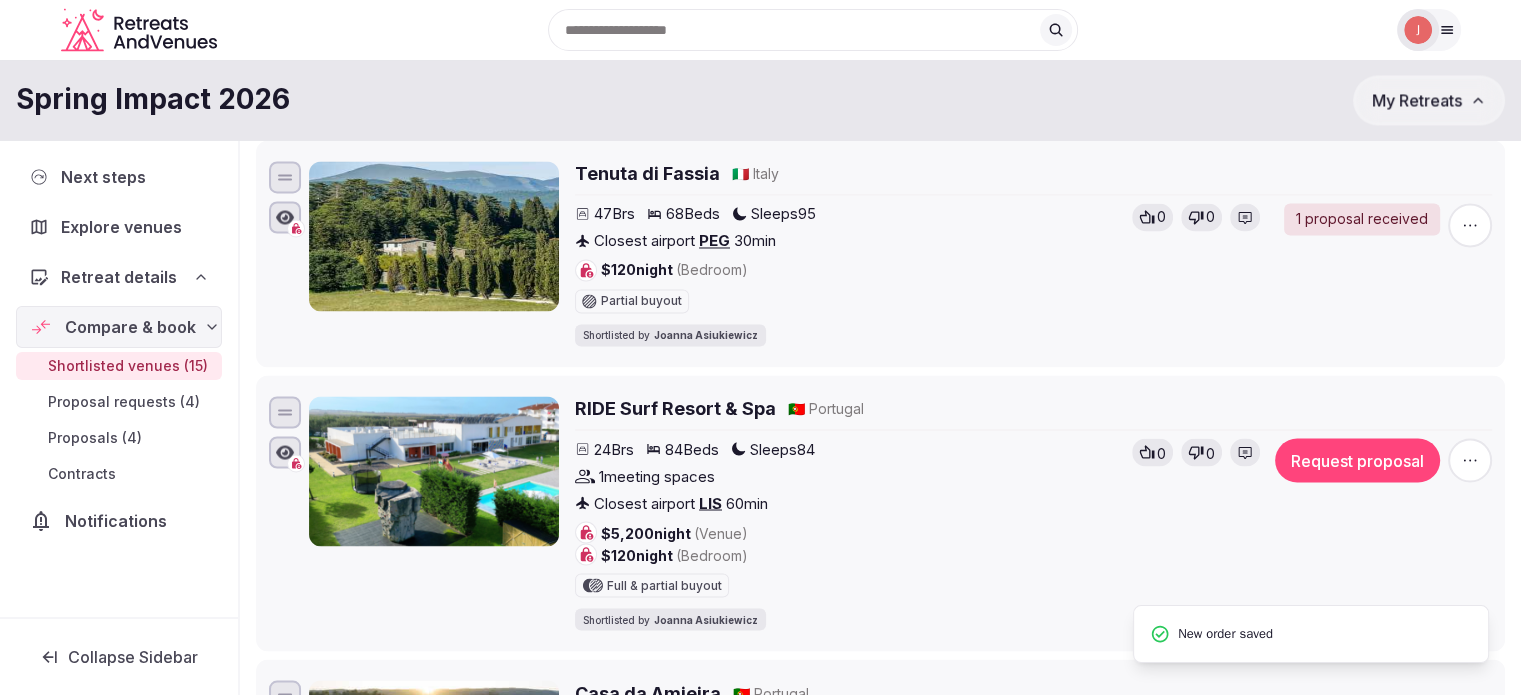 click on "RIDE Surf Resort & Spa 🇵🇹 Portugal 24  Brs 84  Beds Sleeps  84 1  meeting spaces Closest airport   LIS 60  min $5,200  night   (Venue) $120  night   (Bedroom) Full & partial buyout Shortlisted by   Joanna Asiukiewicz 0 0 Request proposal" at bounding box center [880, 513] 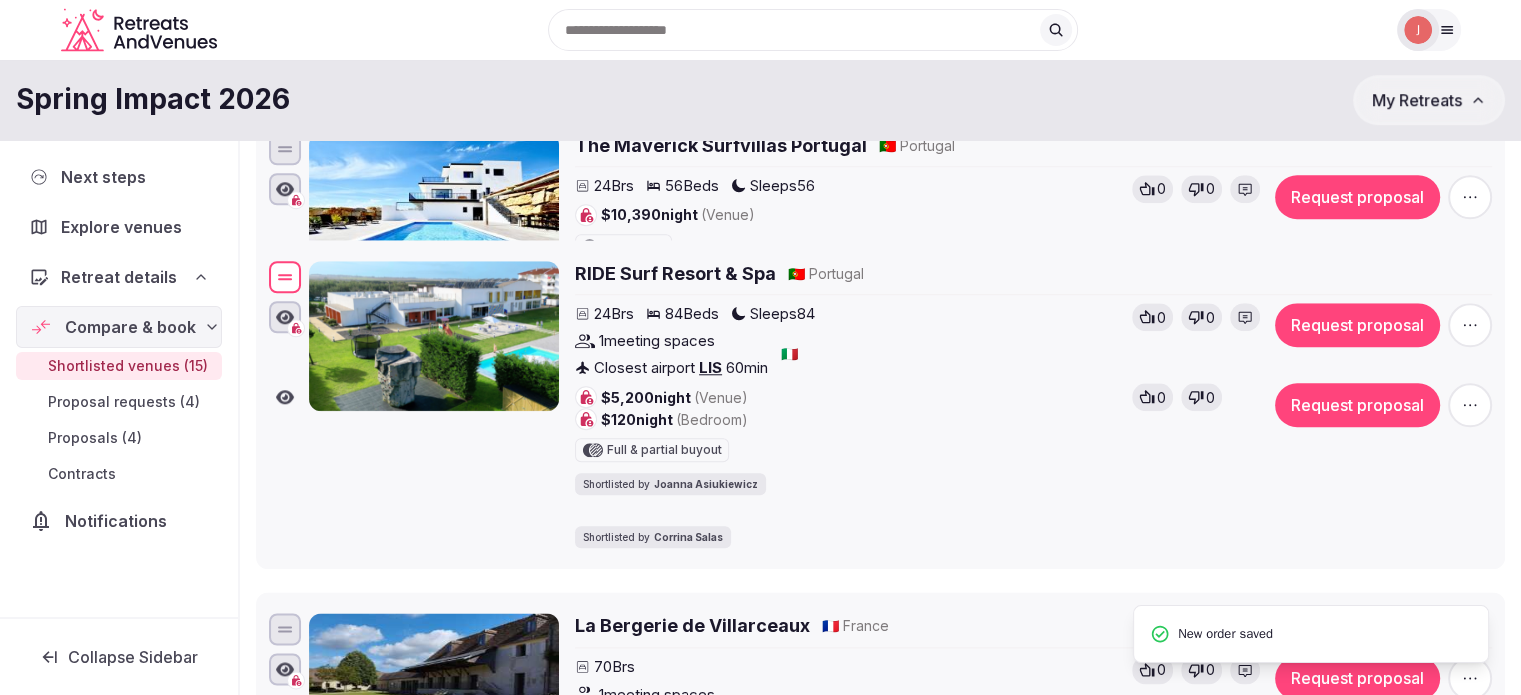 scroll, scrollTop: 1668, scrollLeft: 0, axis: vertical 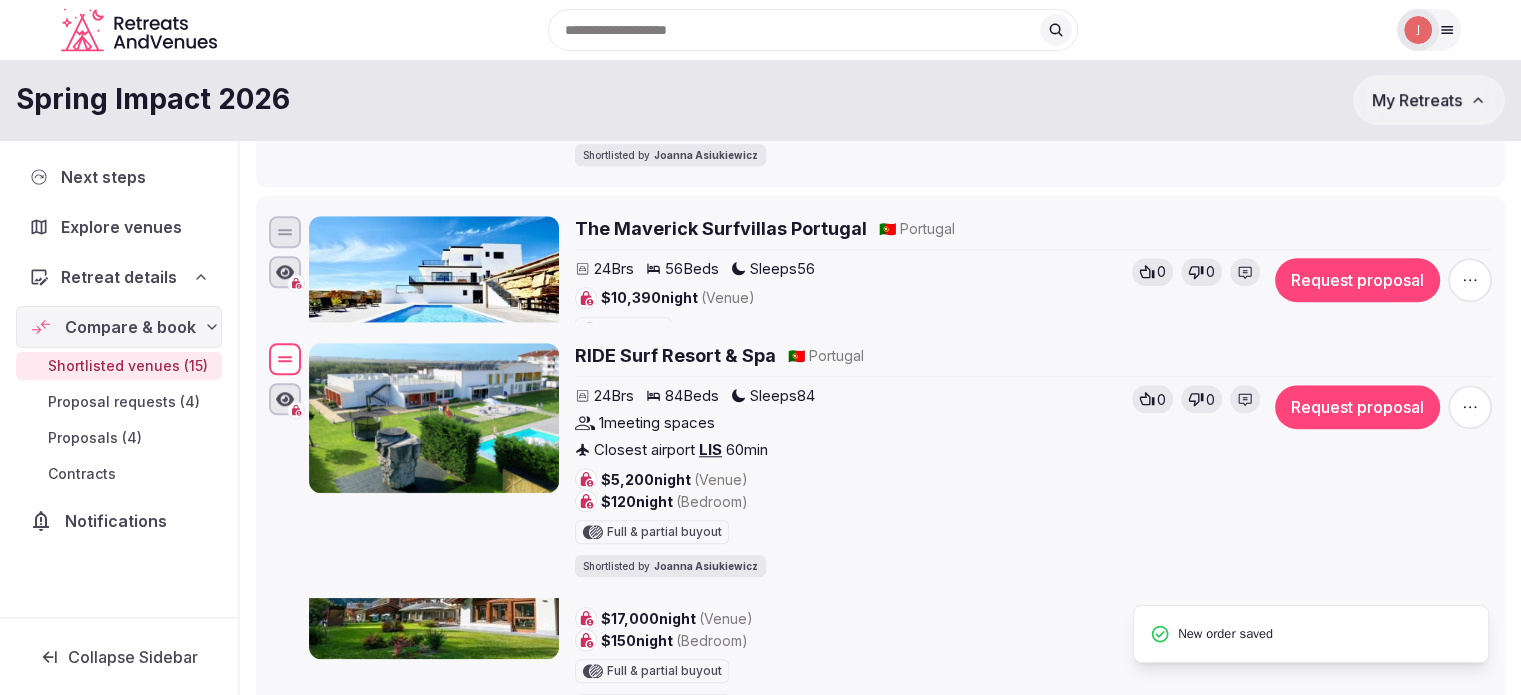 drag, startPoint x: 354, startPoint y: 412, endPoint x: 357, endPoint y: 360, distance: 52.086468 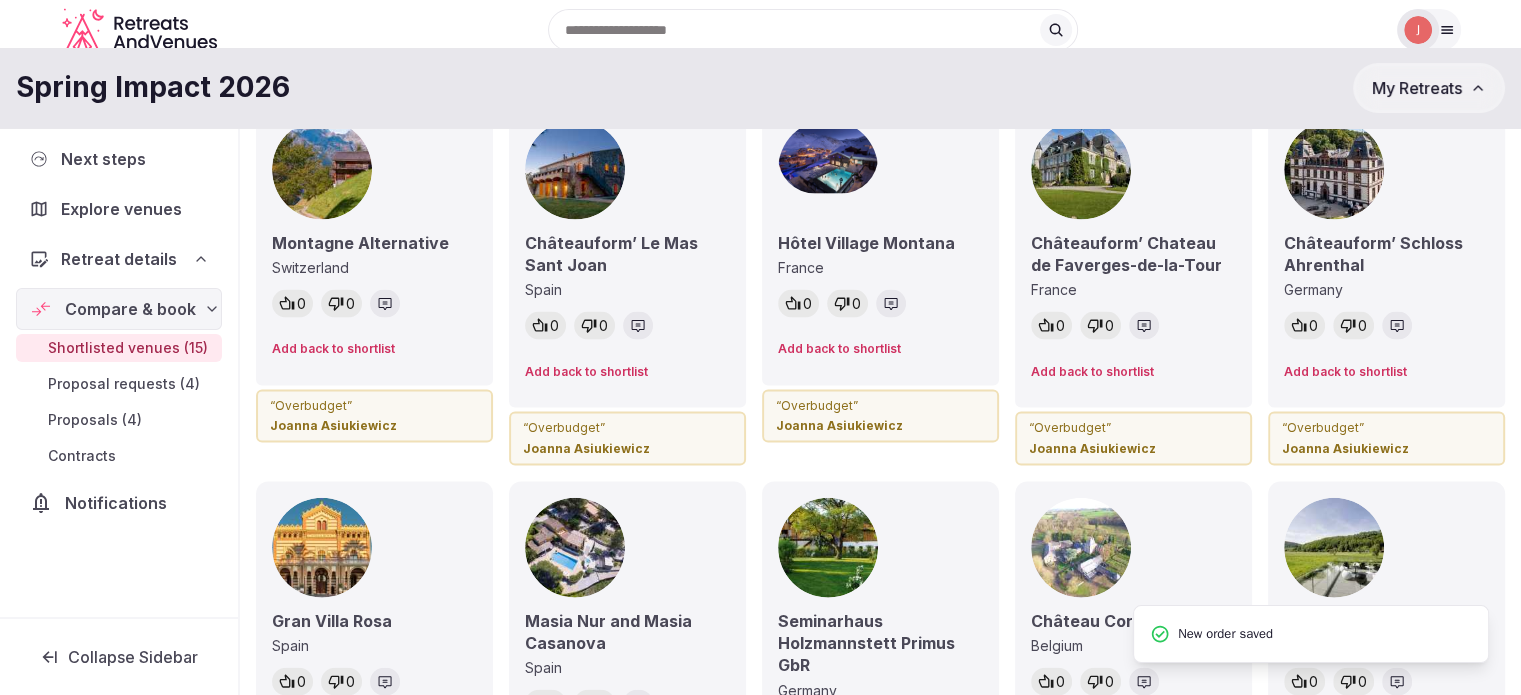 scroll, scrollTop: 3768, scrollLeft: 0, axis: vertical 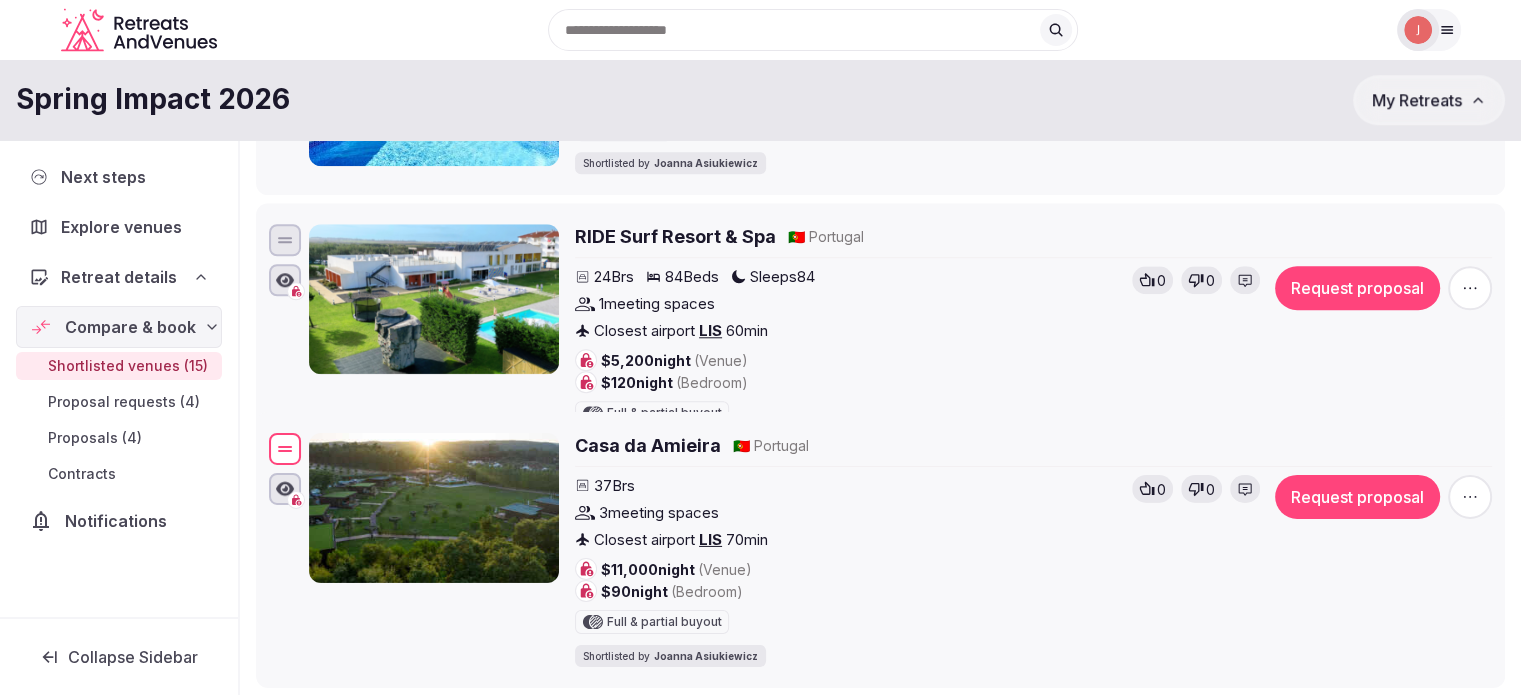 drag, startPoint x: 280, startPoint y: 287, endPoint x: 352, endPoint y: 345, distance: 92.45539 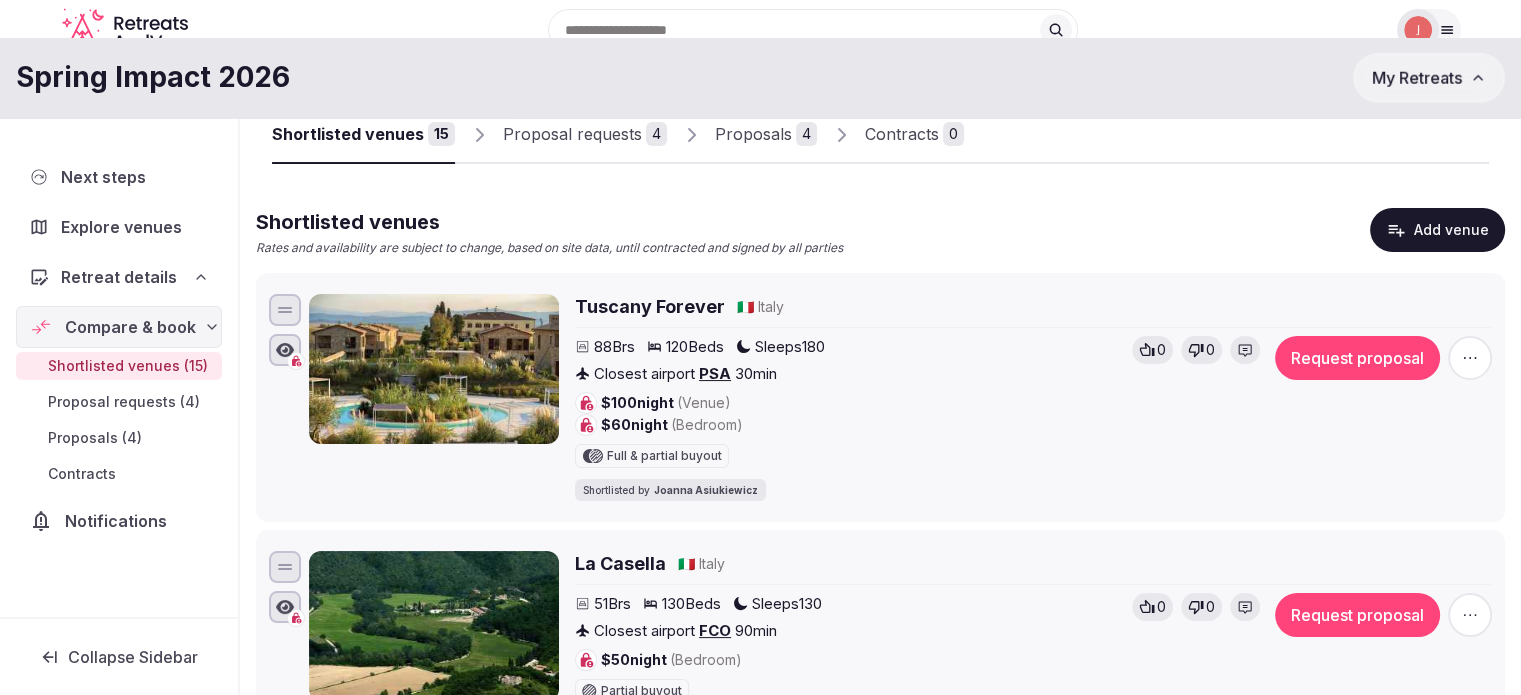 scroll, scrollTop: 0, scrollLeft: 0, axis: both 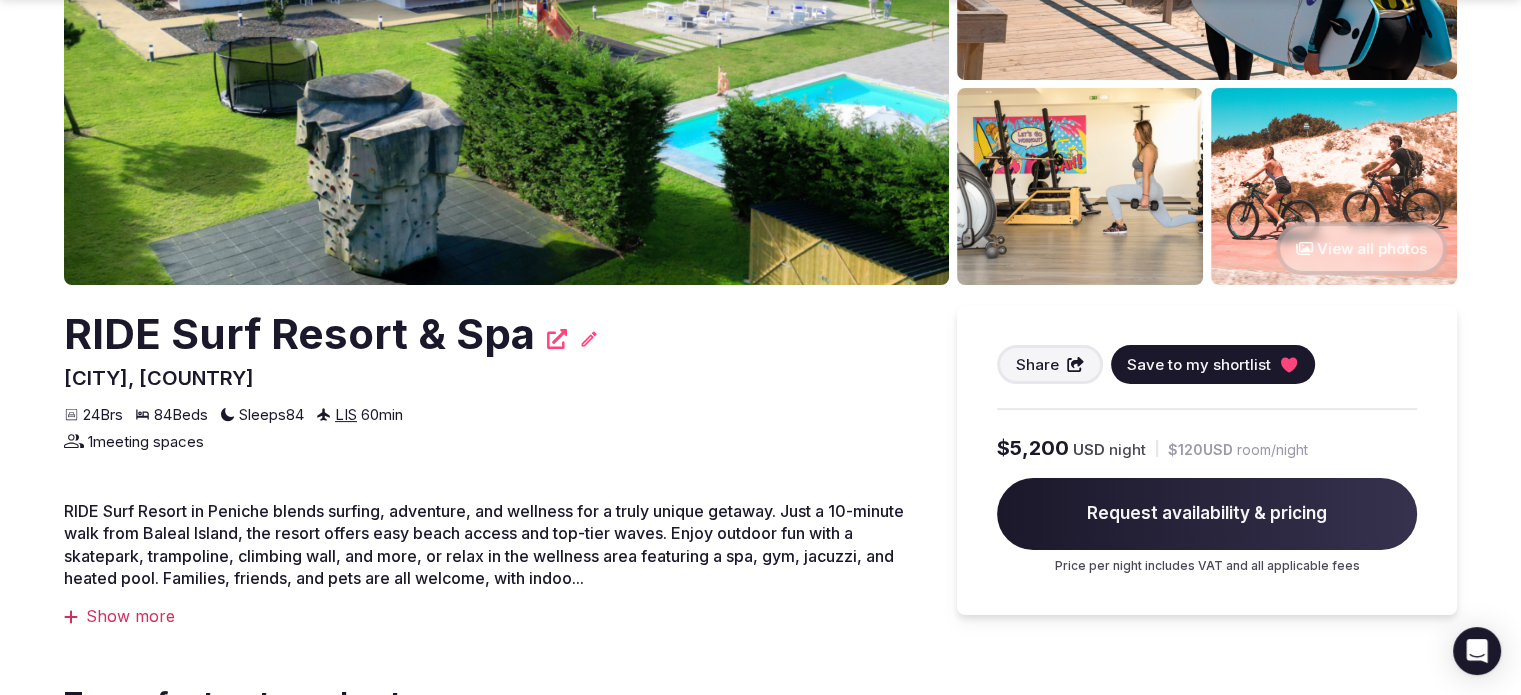 click on "Save to my shortlist" at bounding box center [1213, 364] 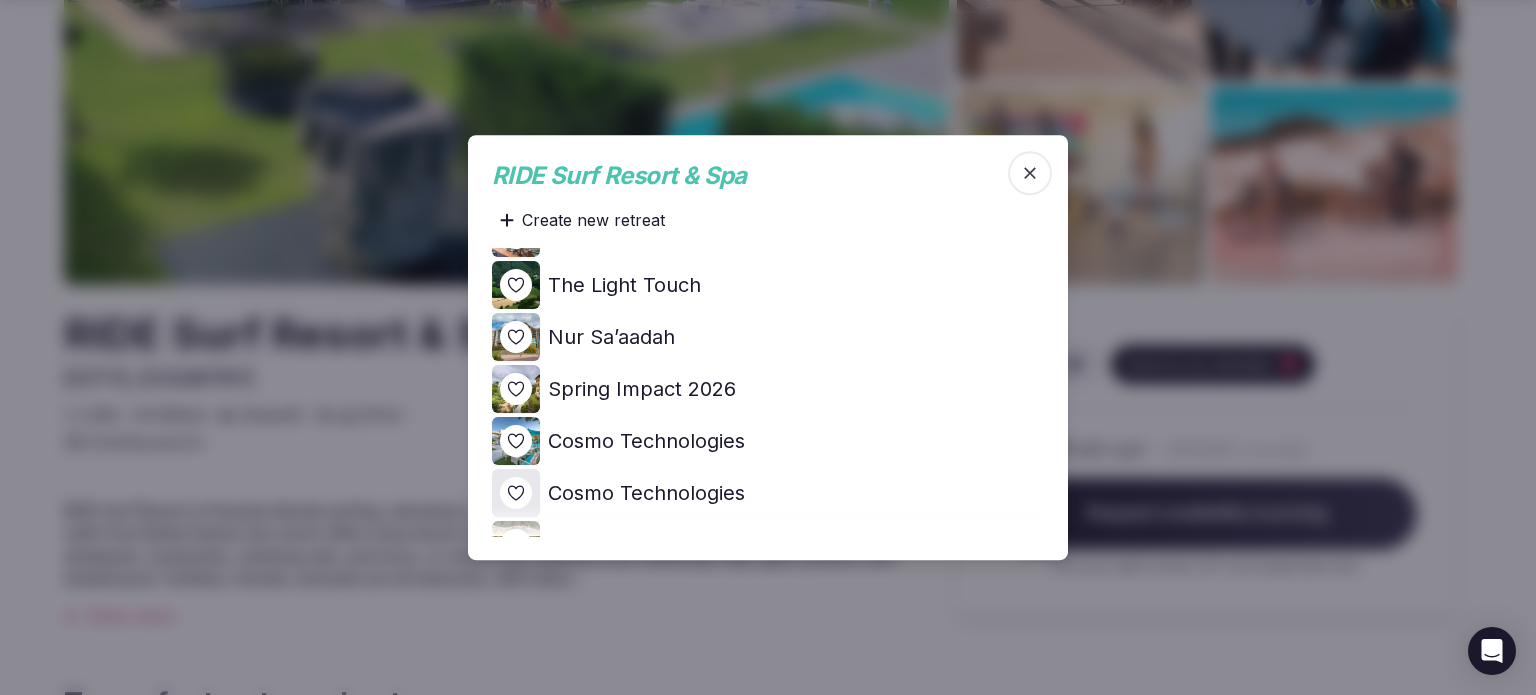 scroll, scrollTop: 900, scrollLeft: 0, axis: vertical 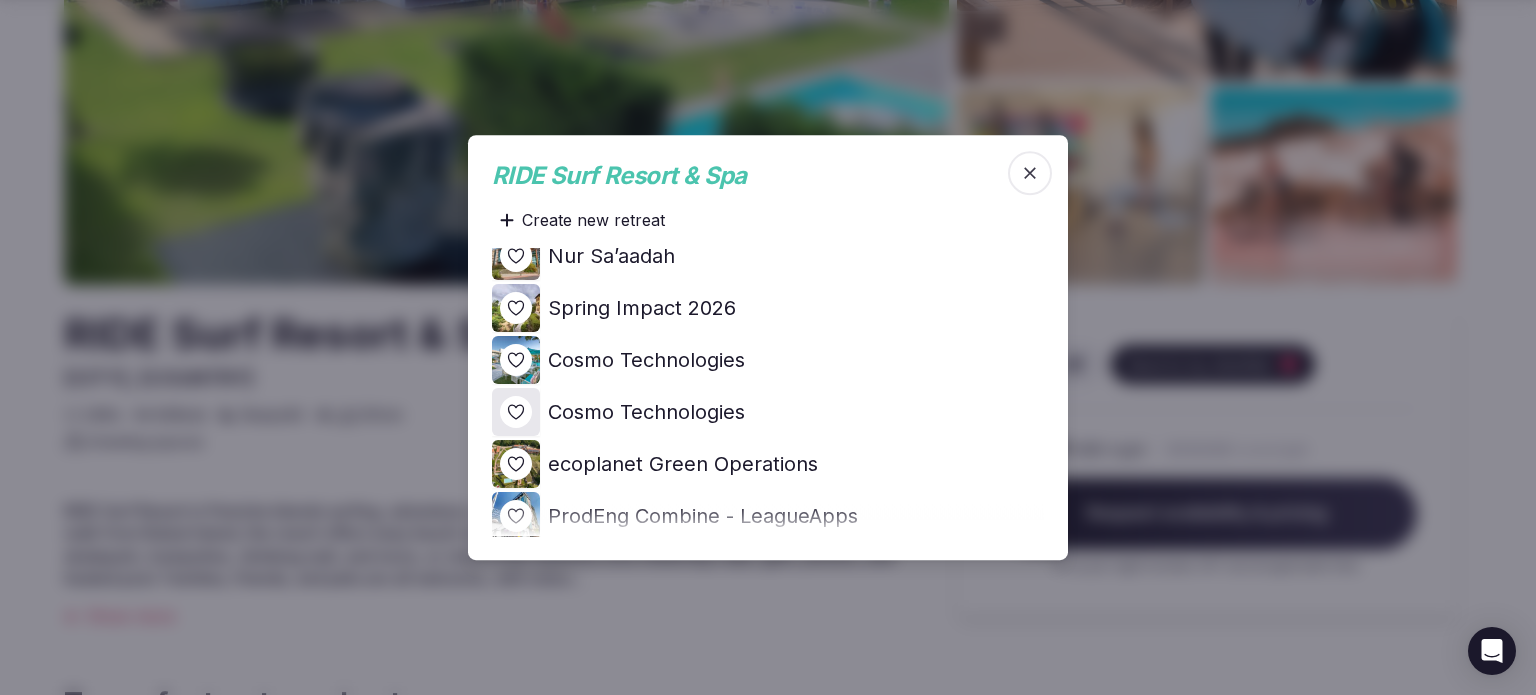click 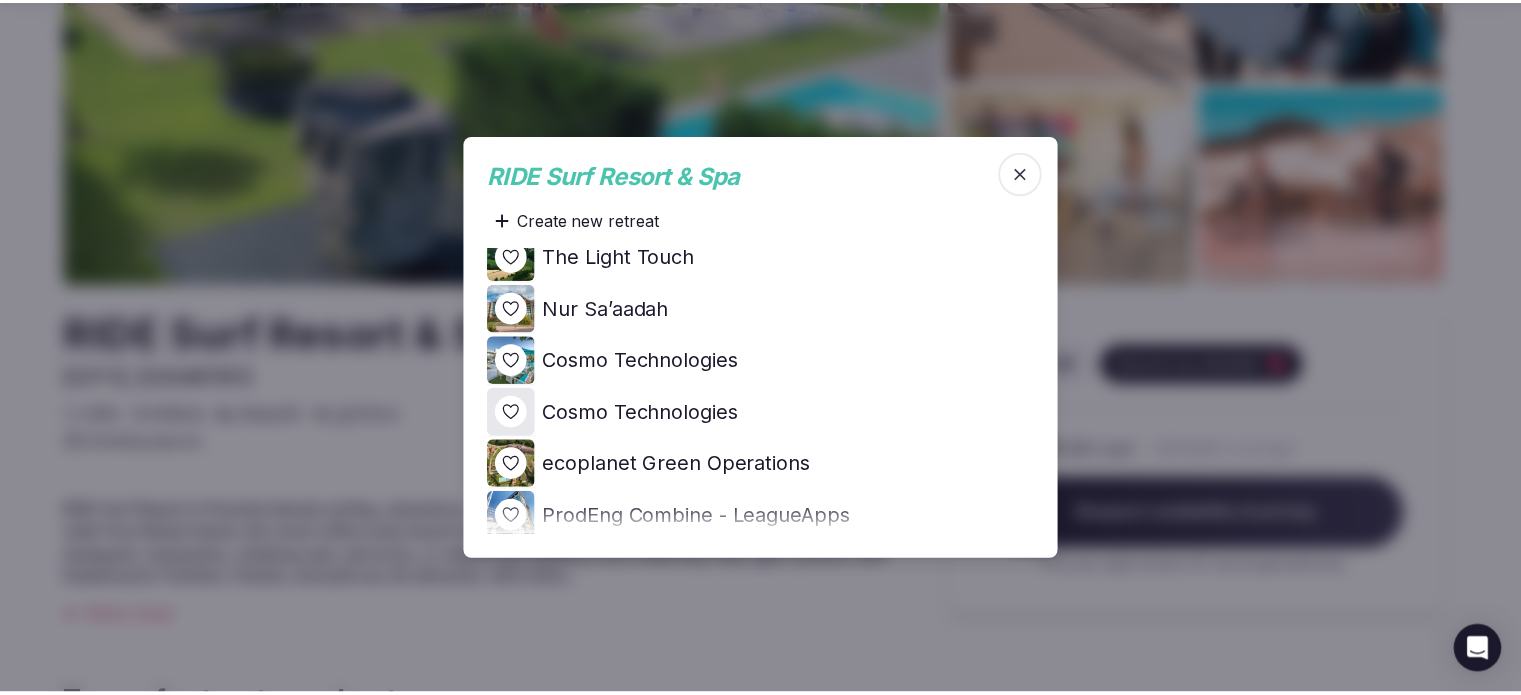 scroll, scrollTop: 16, scrollLeft: 0, axis: vertical 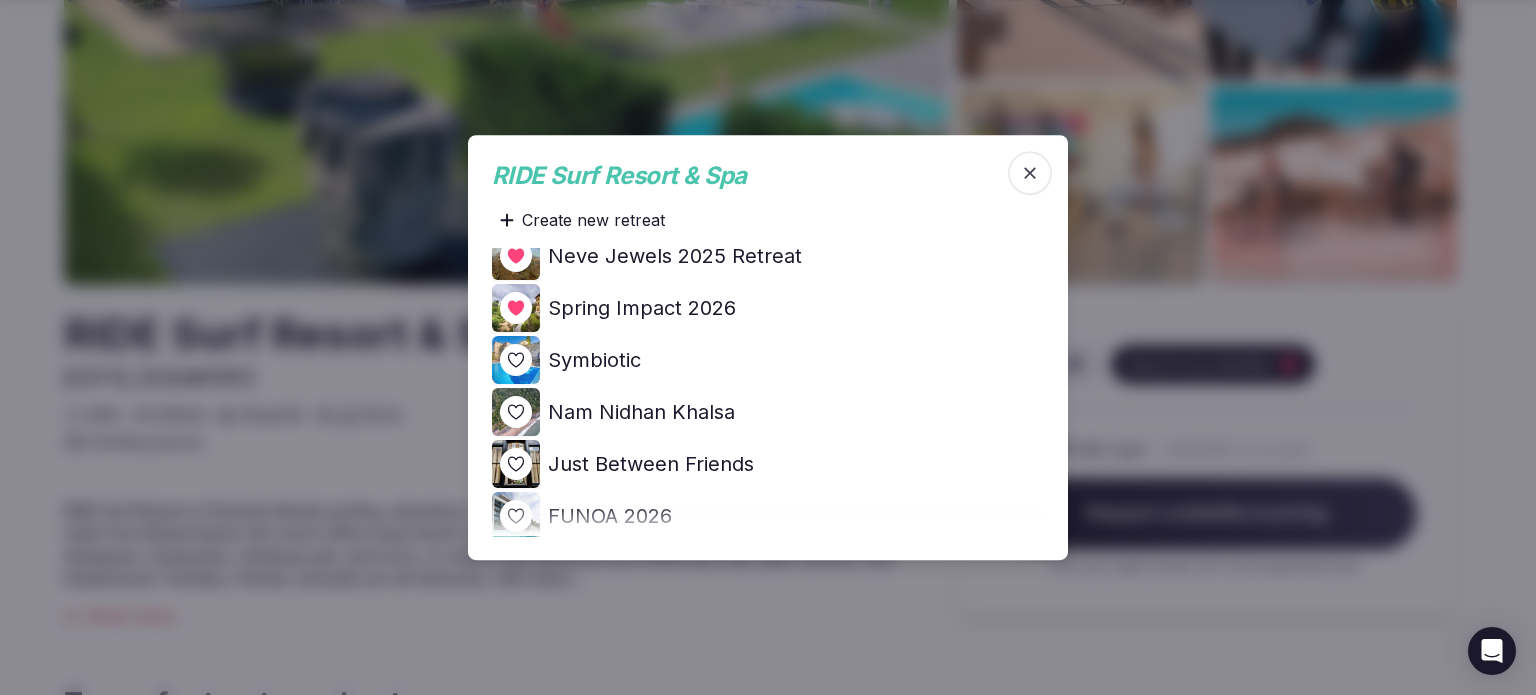 click at bounding box center [768, 347] 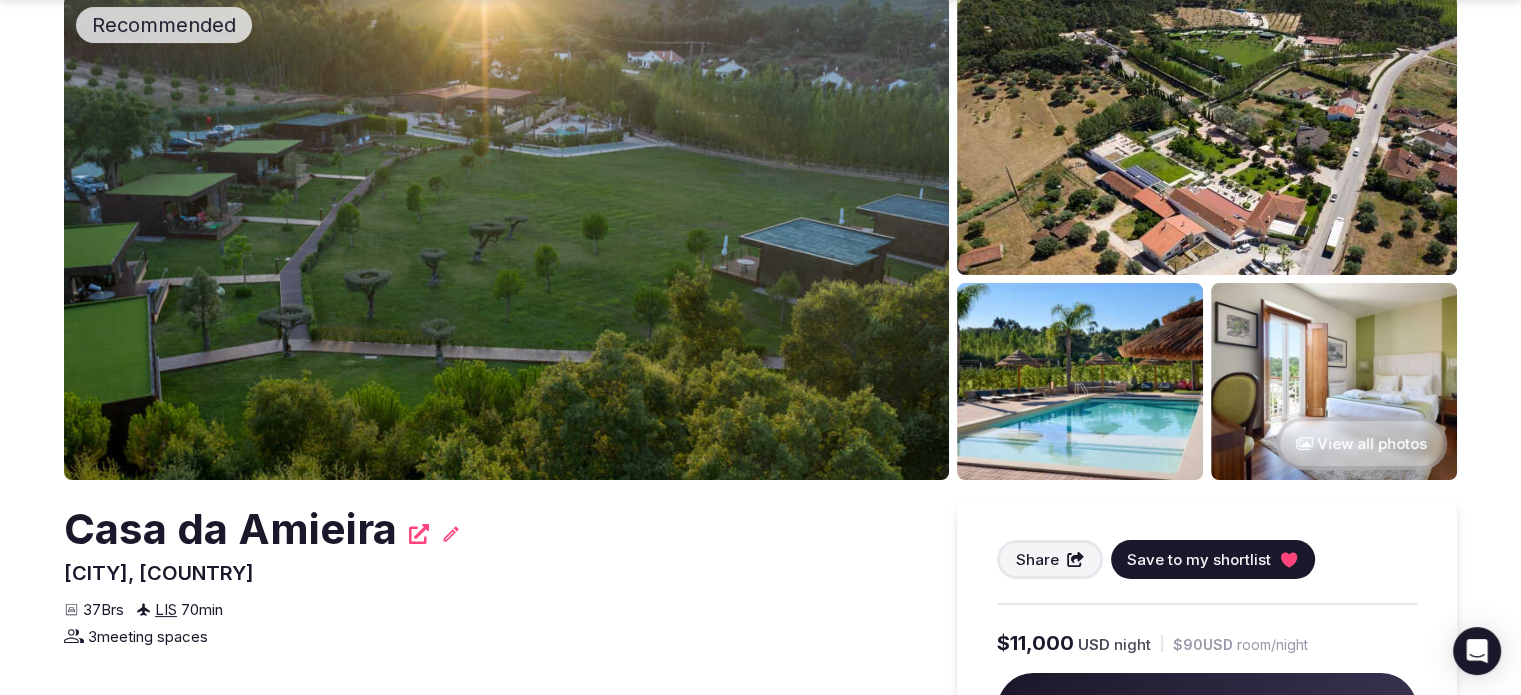scroll, scrollTop: 200, scrollLeft: 0, axis: vertical 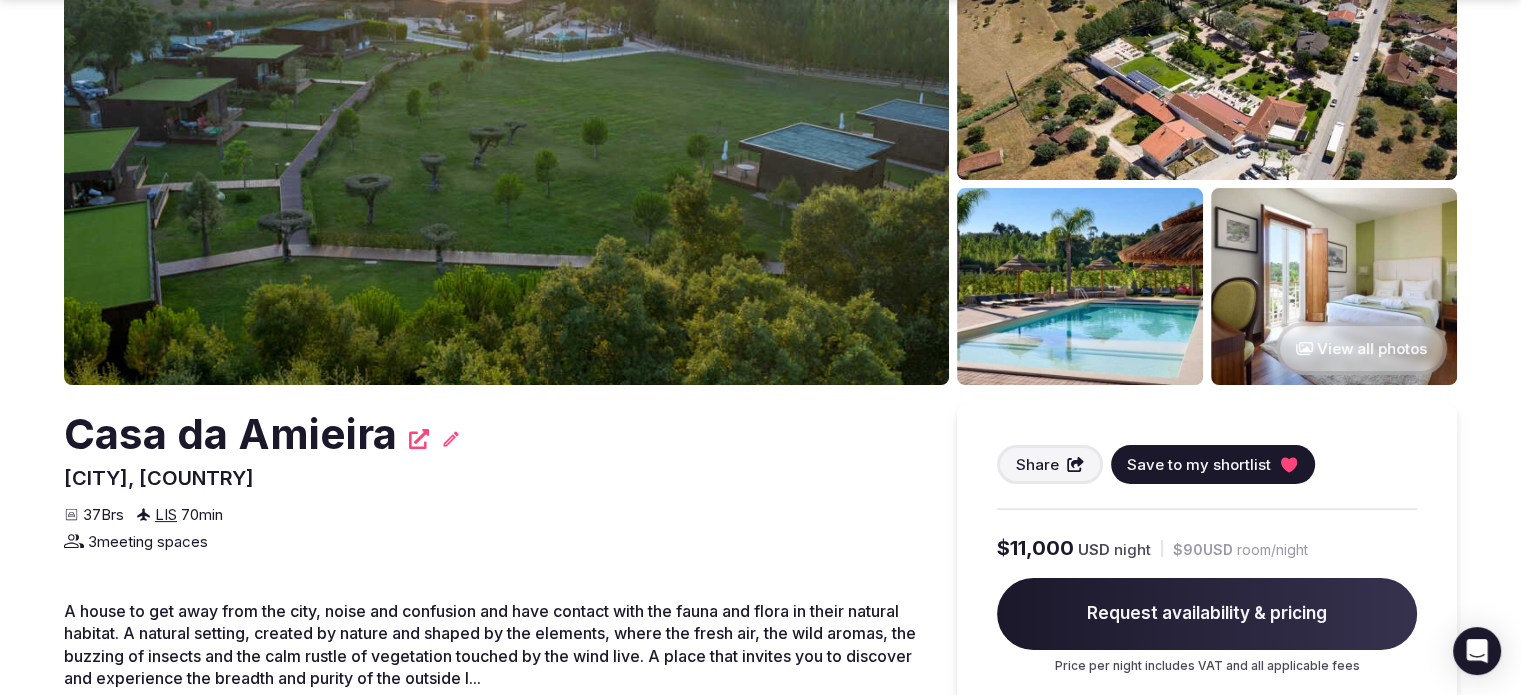click on "Casa da Amieira" at bounding box center [230, 434] 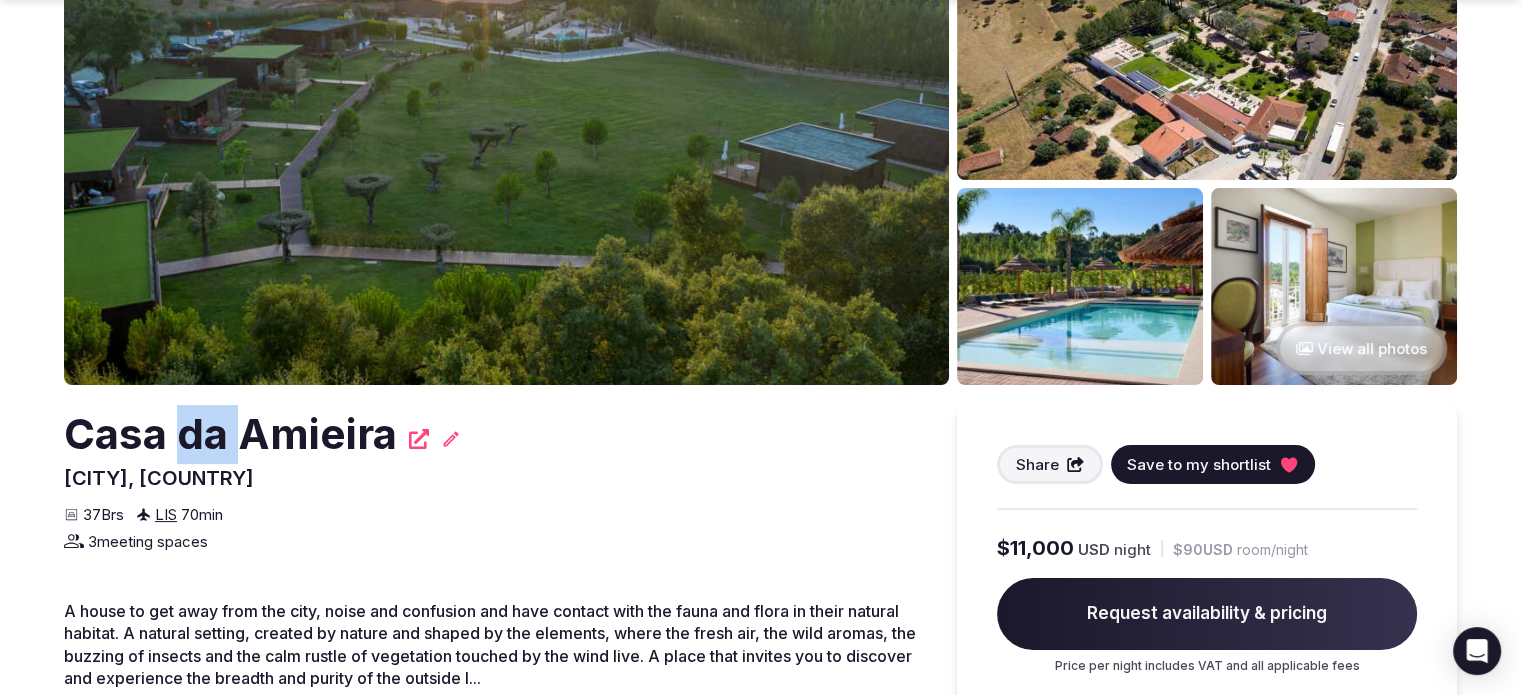 click on "Casa da Amieira" at bounding box center (230, 434) 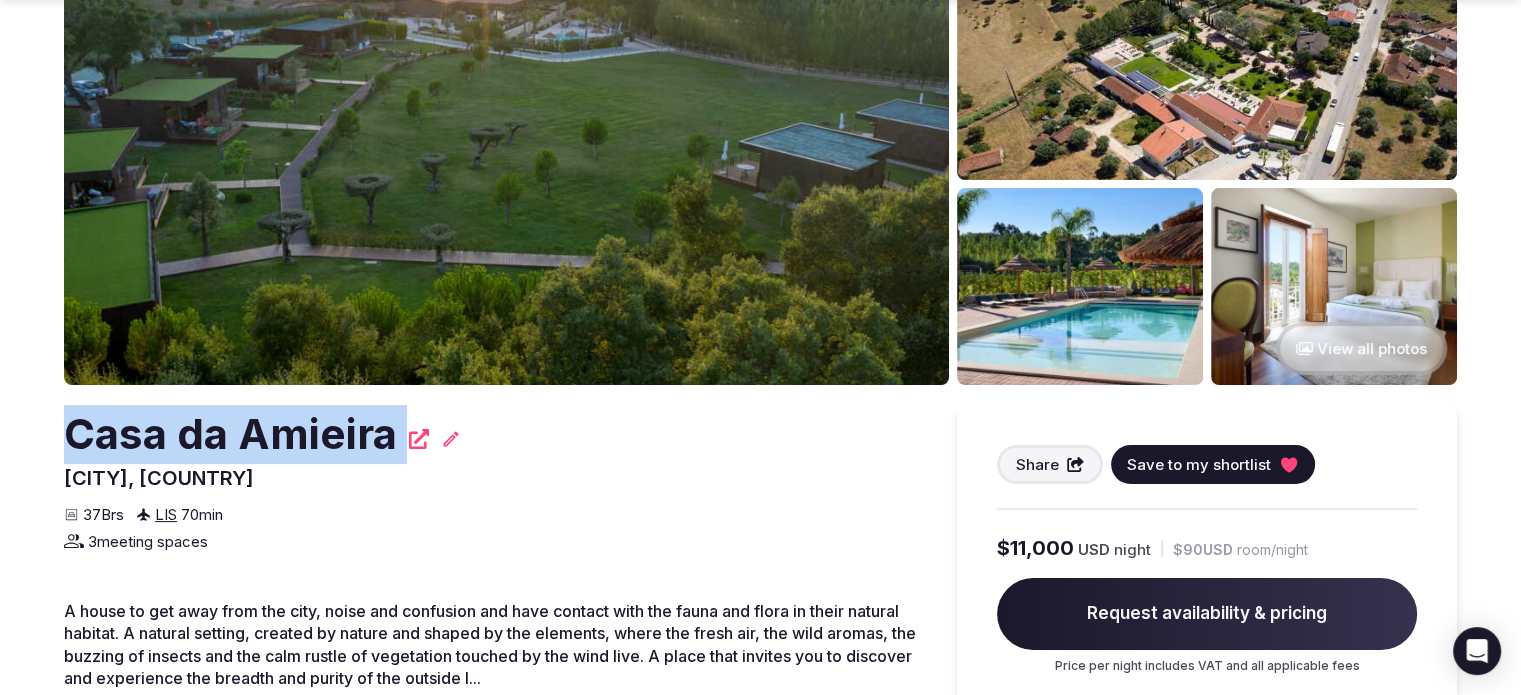 click on "Casa da Amieira" at bounding box center [230, 434] 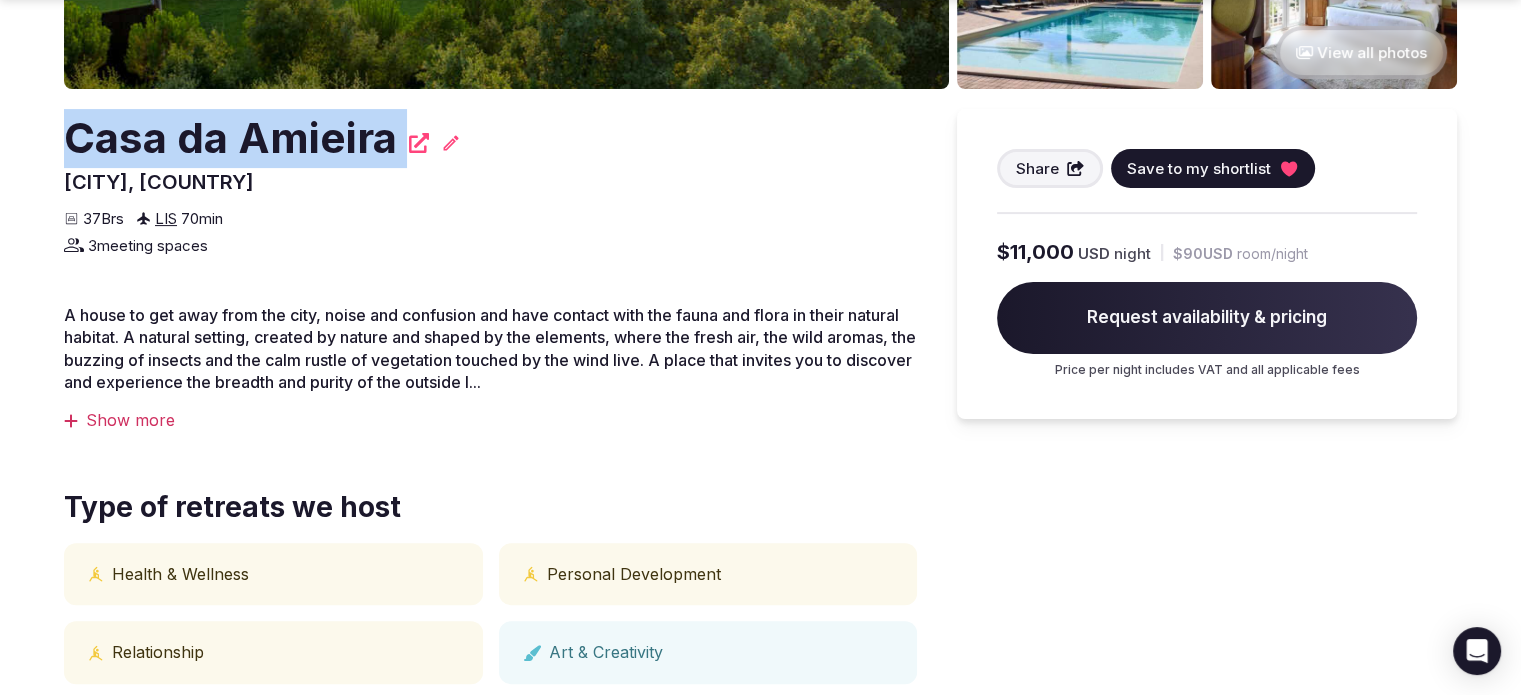 scroll, scrollTop: 500, scrollLeft: 0, axis: vertical 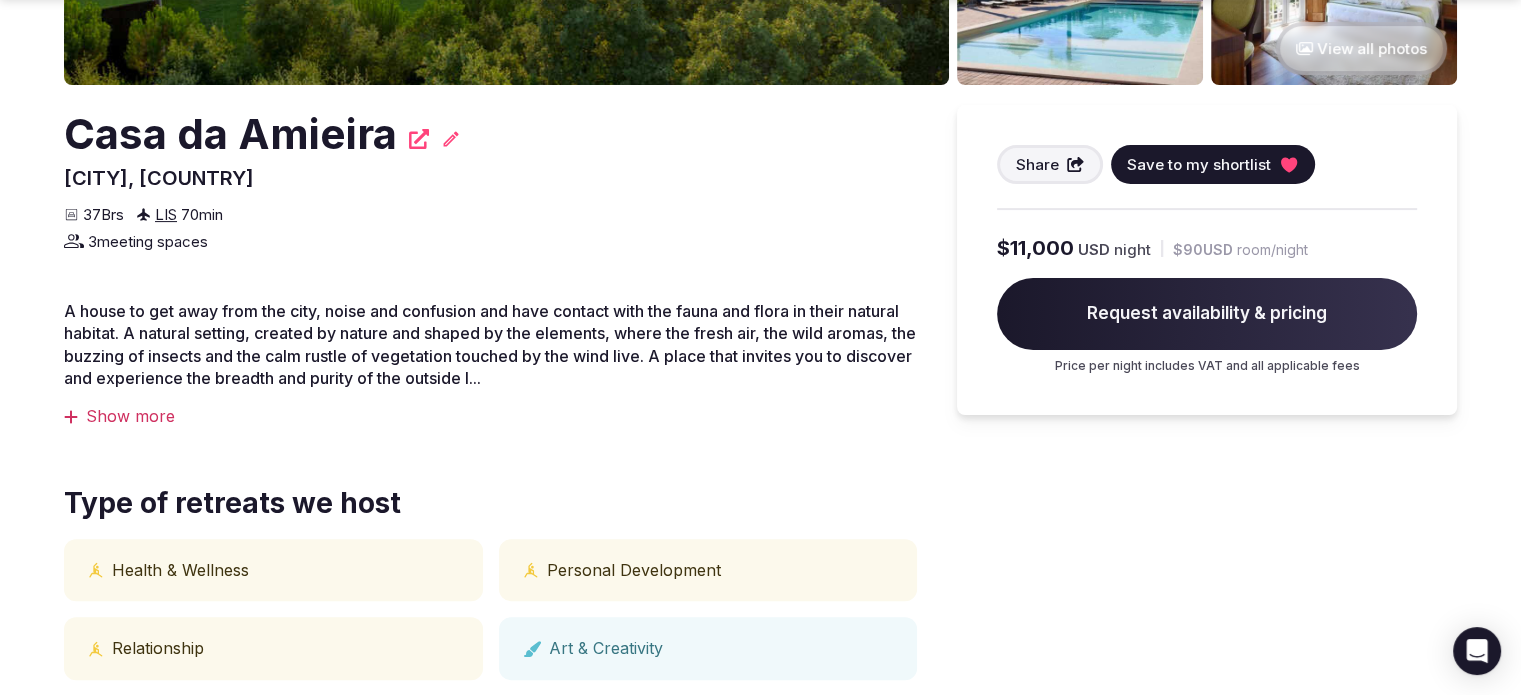 click on "Show more" at bounding box center (490, 416) 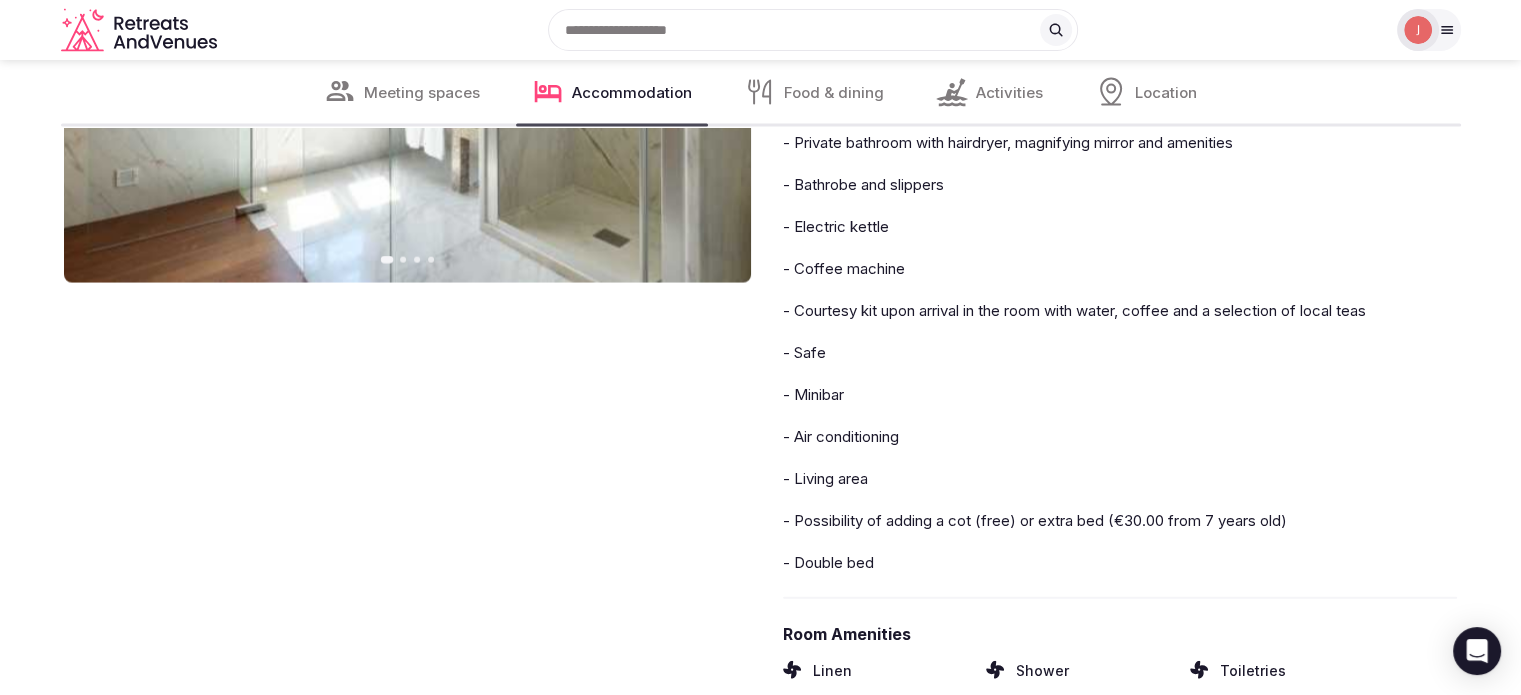 scroll, scrollTop: 4300, scrollLeft: 0, axis: vertical 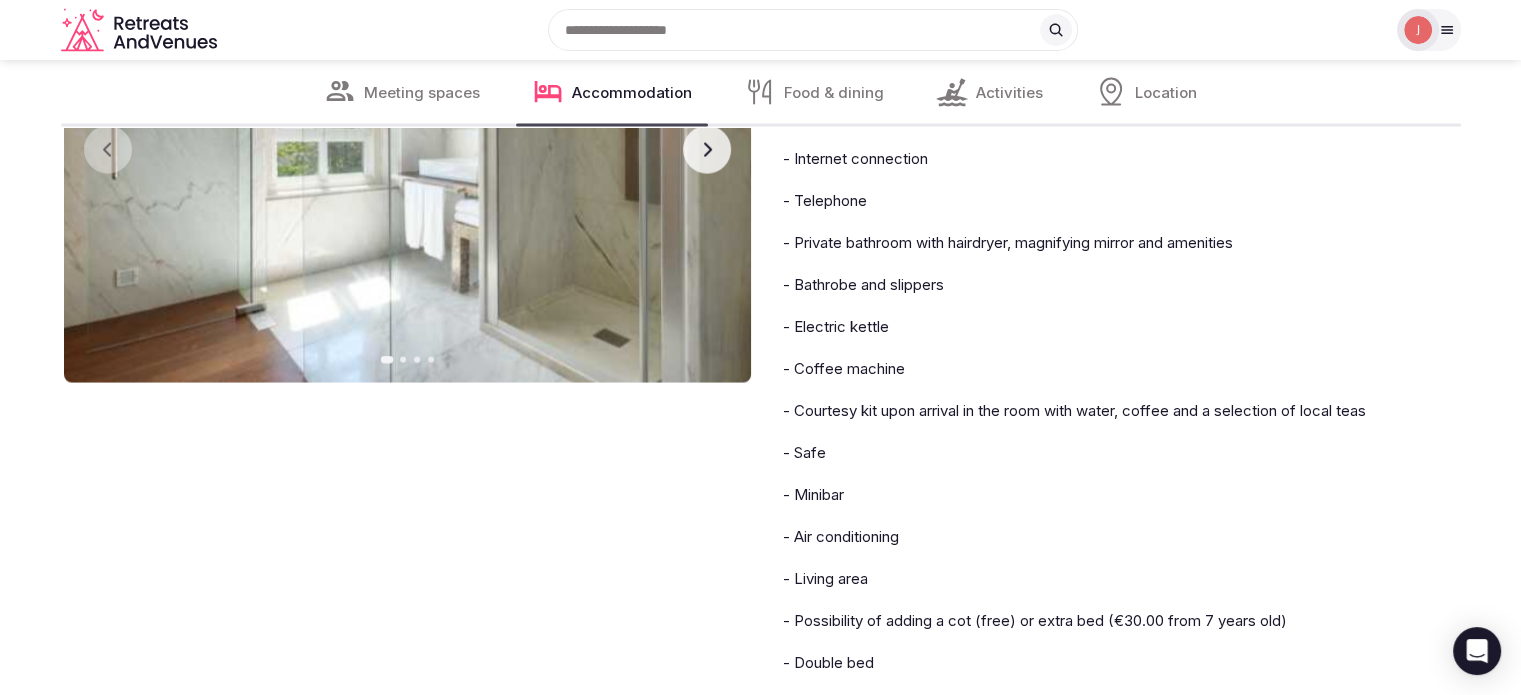click 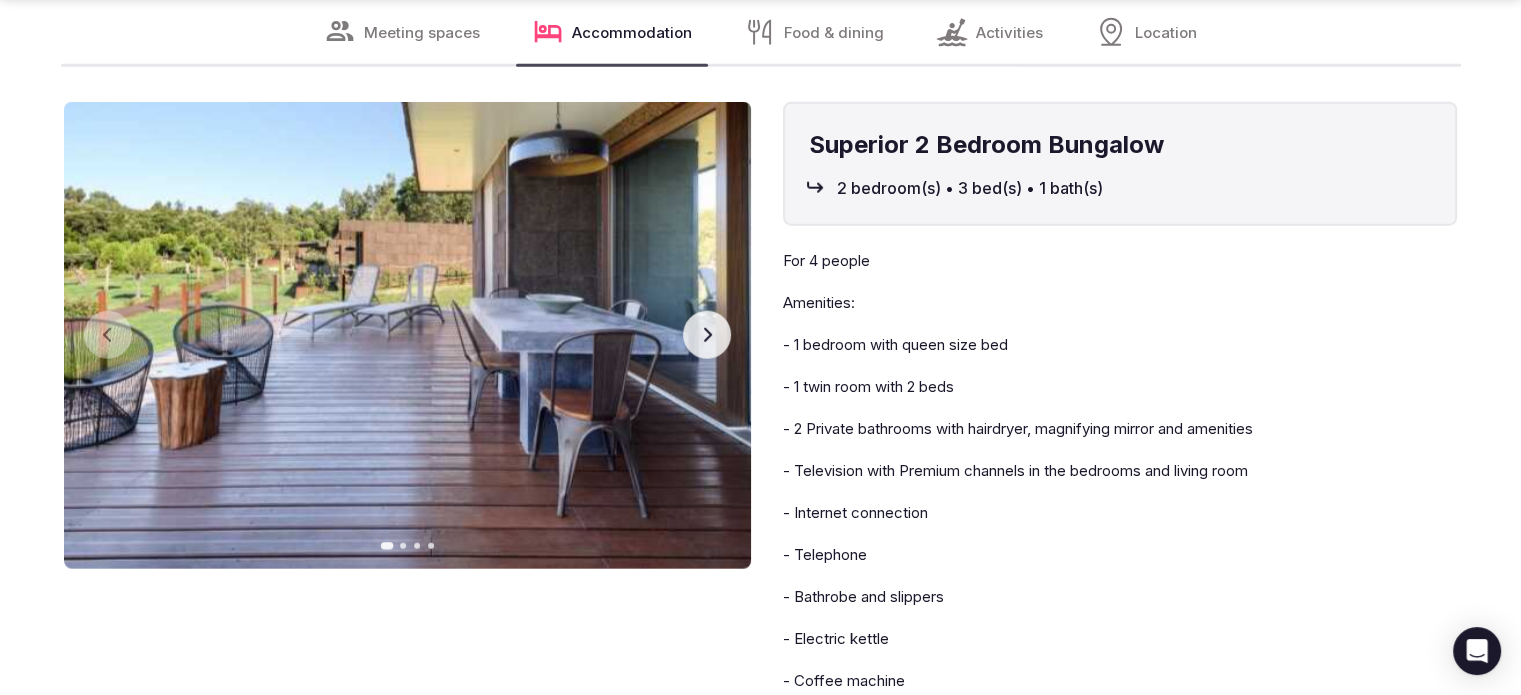 scroll, scrollTop: 5100, scrollLeft: 0, axis: vertical 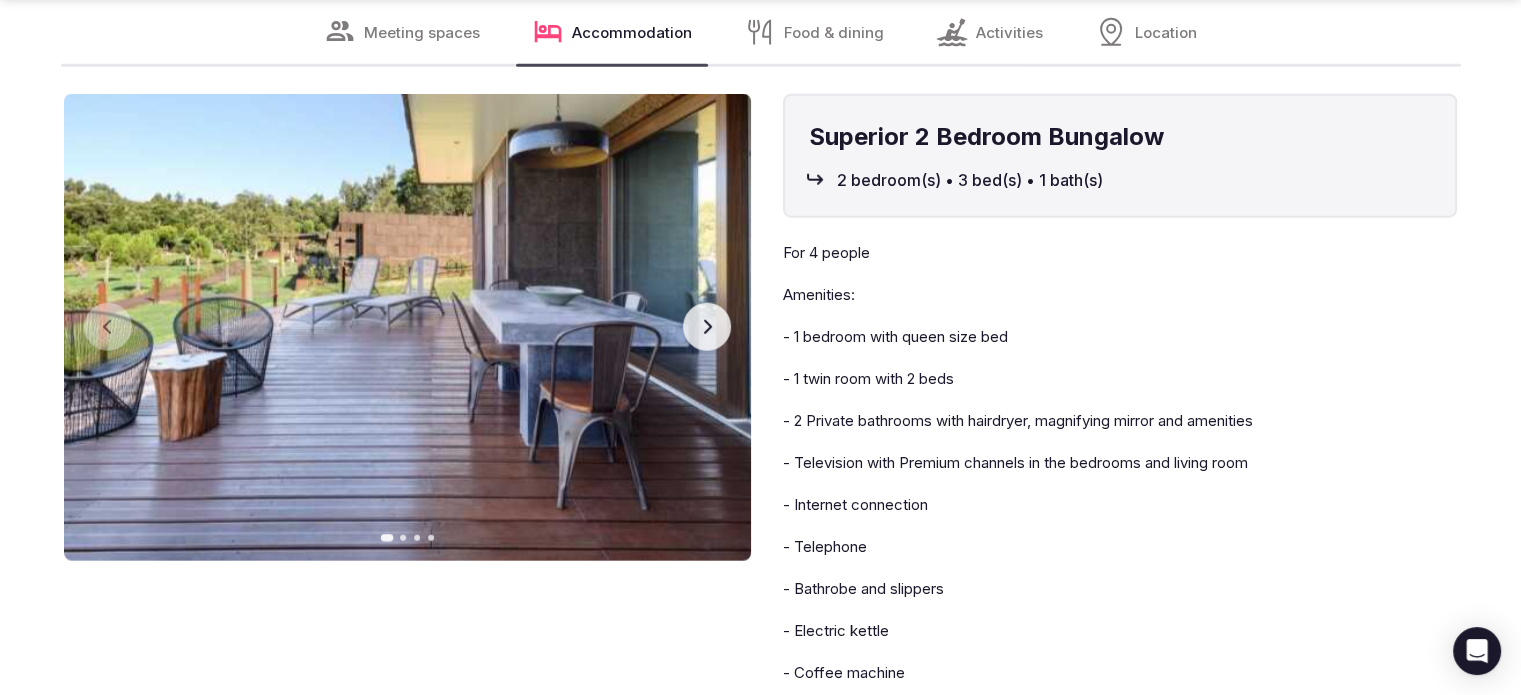 click on "Next slide" at bounding box center [707, 327] 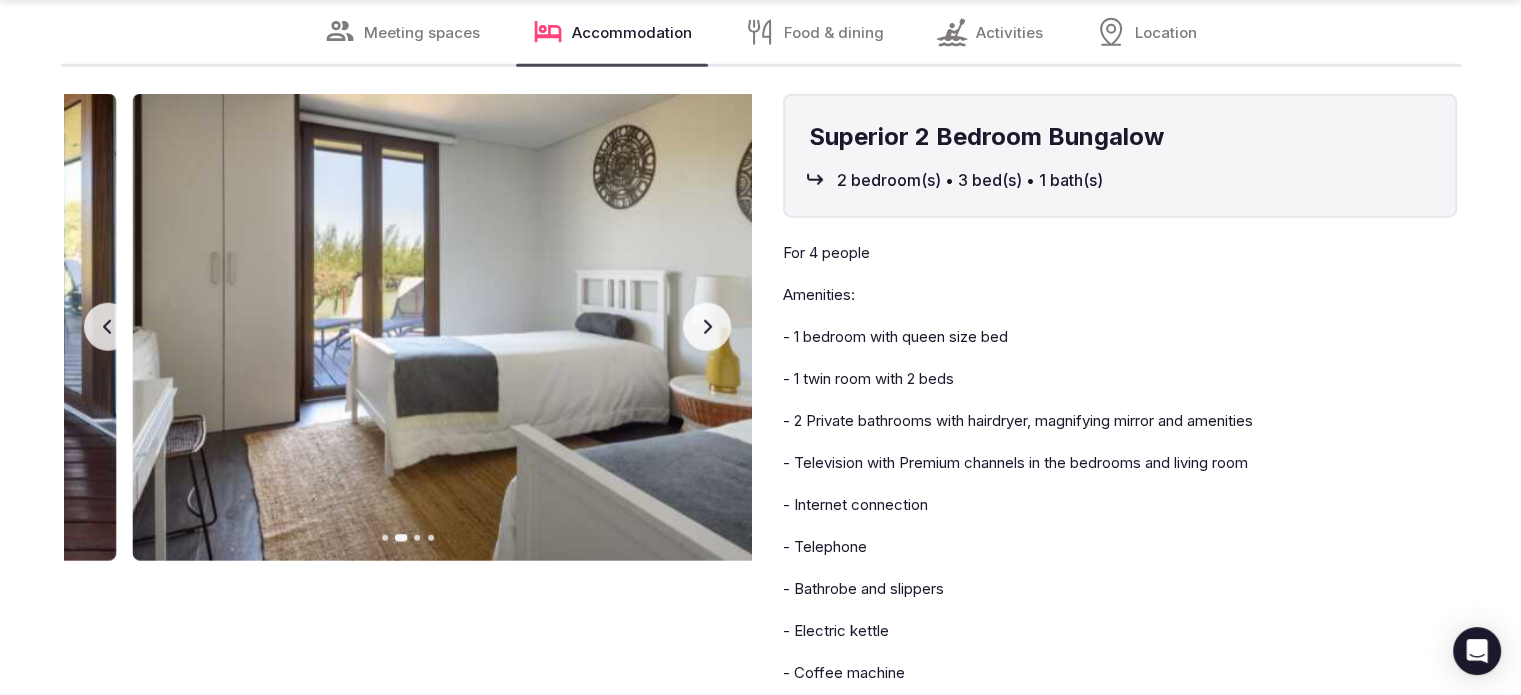 click 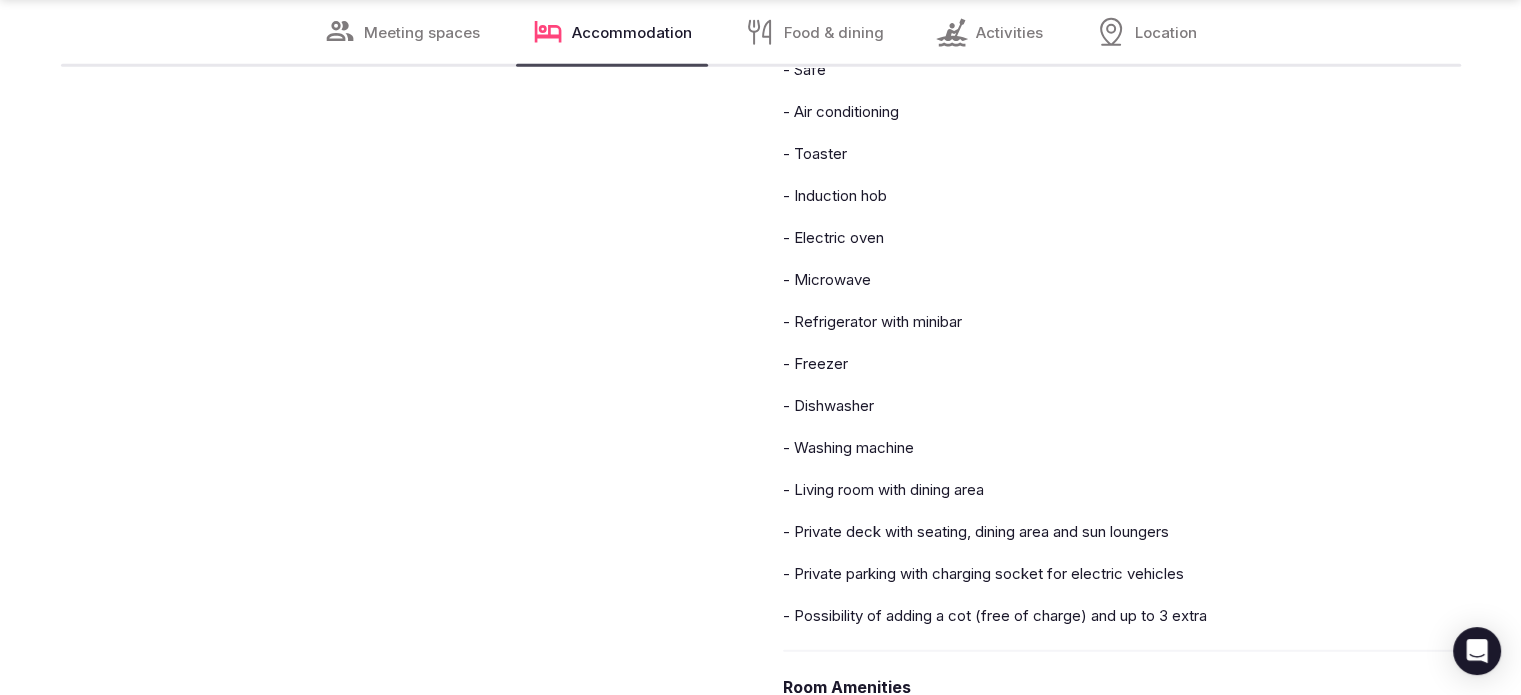 scroll, scrollTop: 5800, scrollLeft: 0, axis: vertical 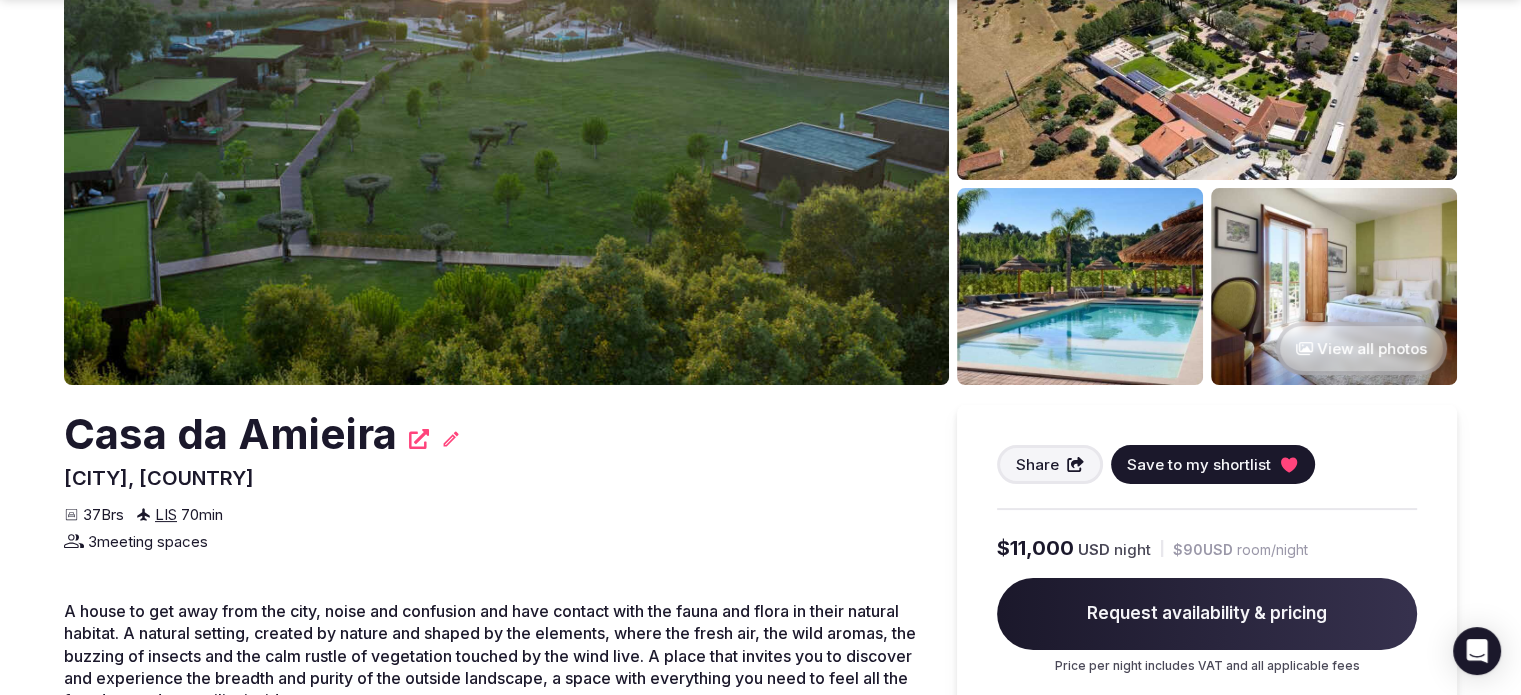 click on "Save to my shortlist" at bounding box center [1199, 464] 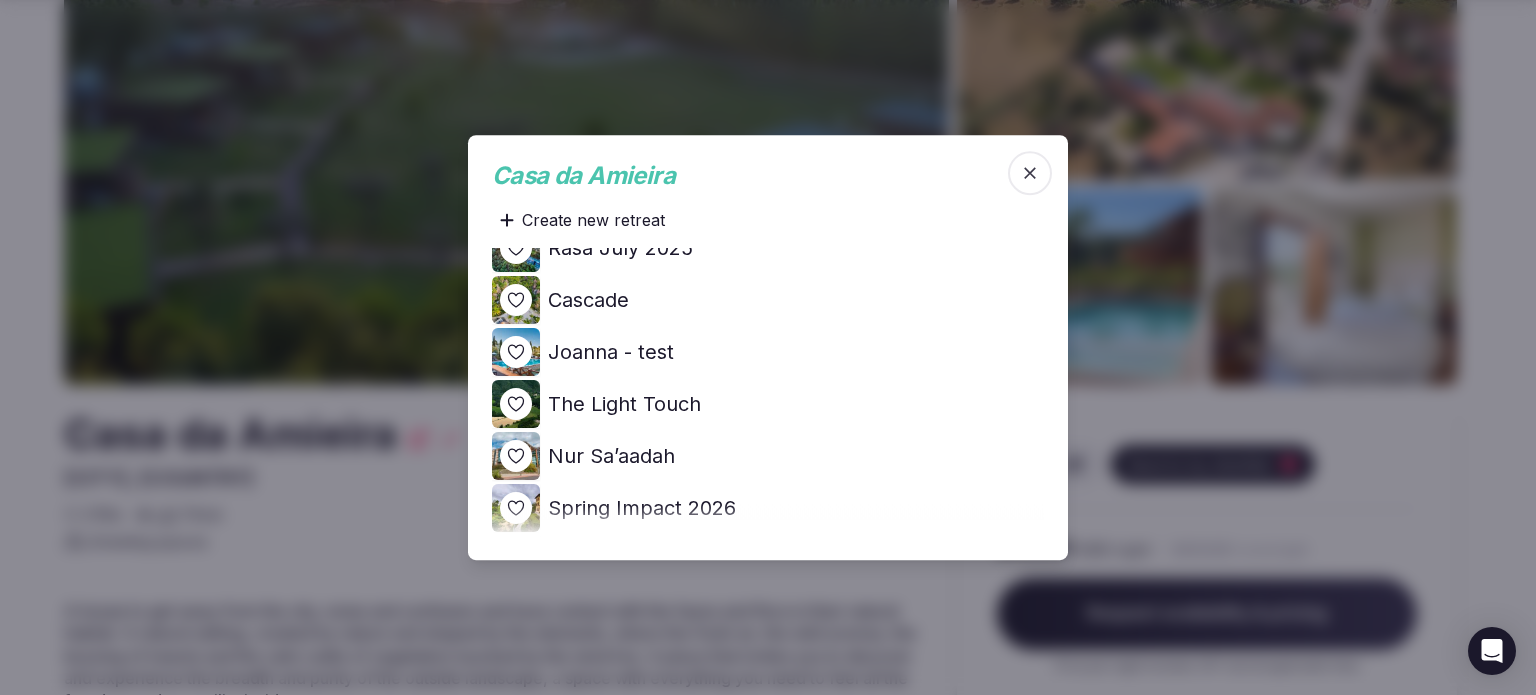 scroll, scrollTop: 800, scrollLeft: 0, axis: vertical 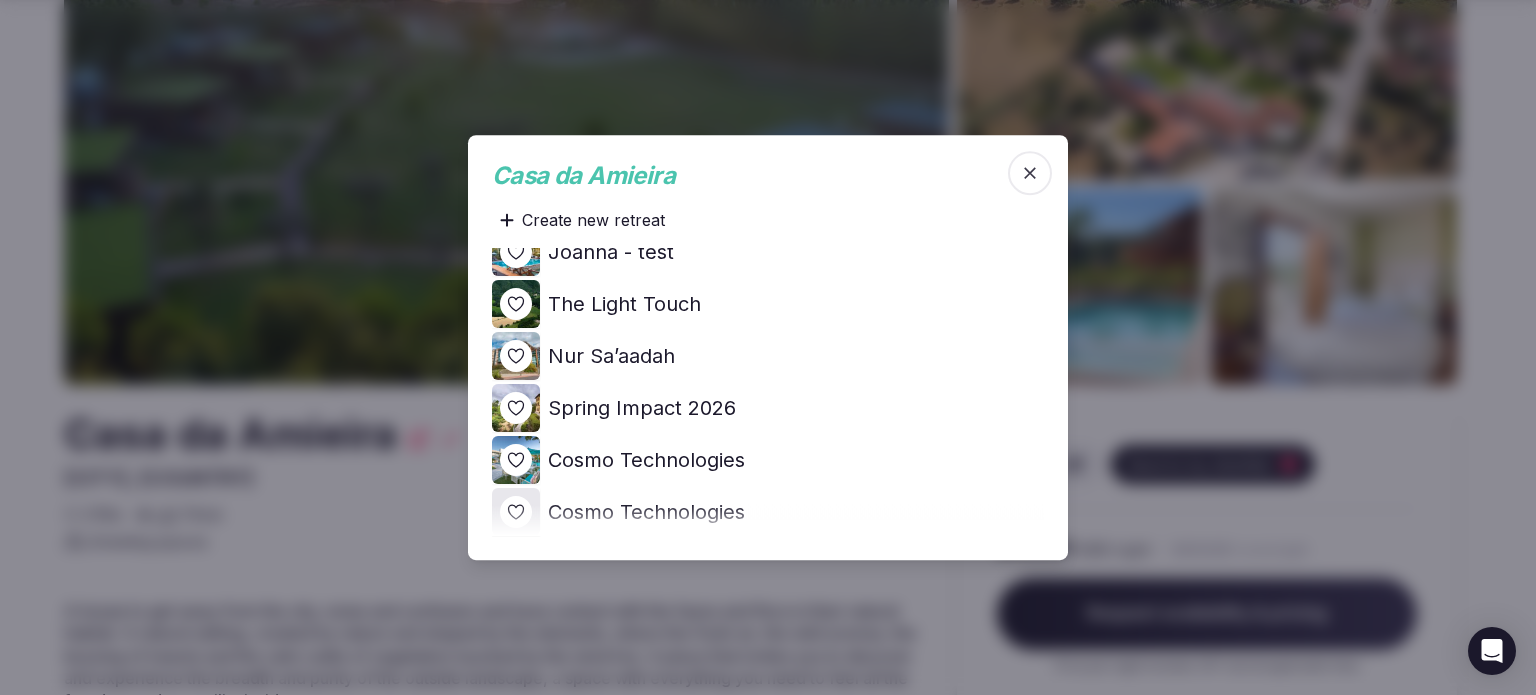 click 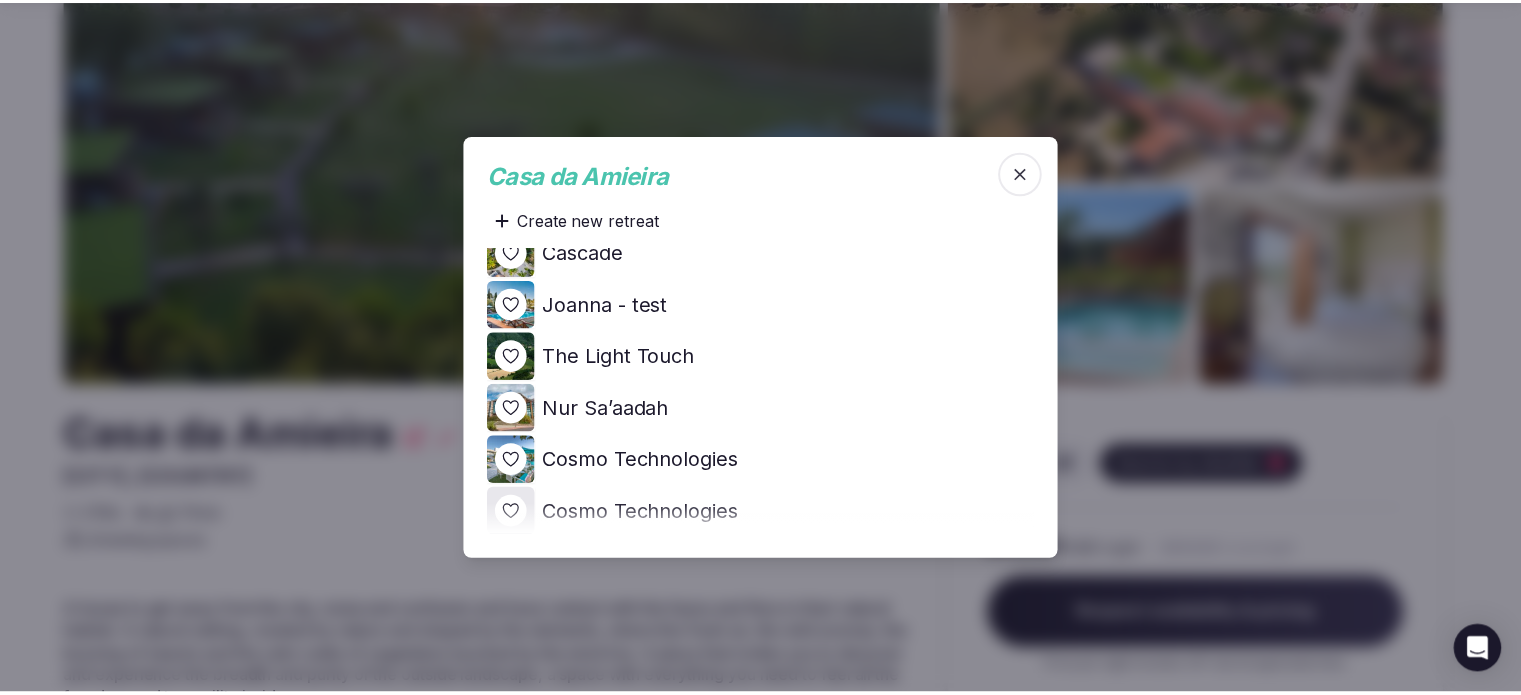 scroll, scrollTop: 0, scrollLeft: 0, axis: both 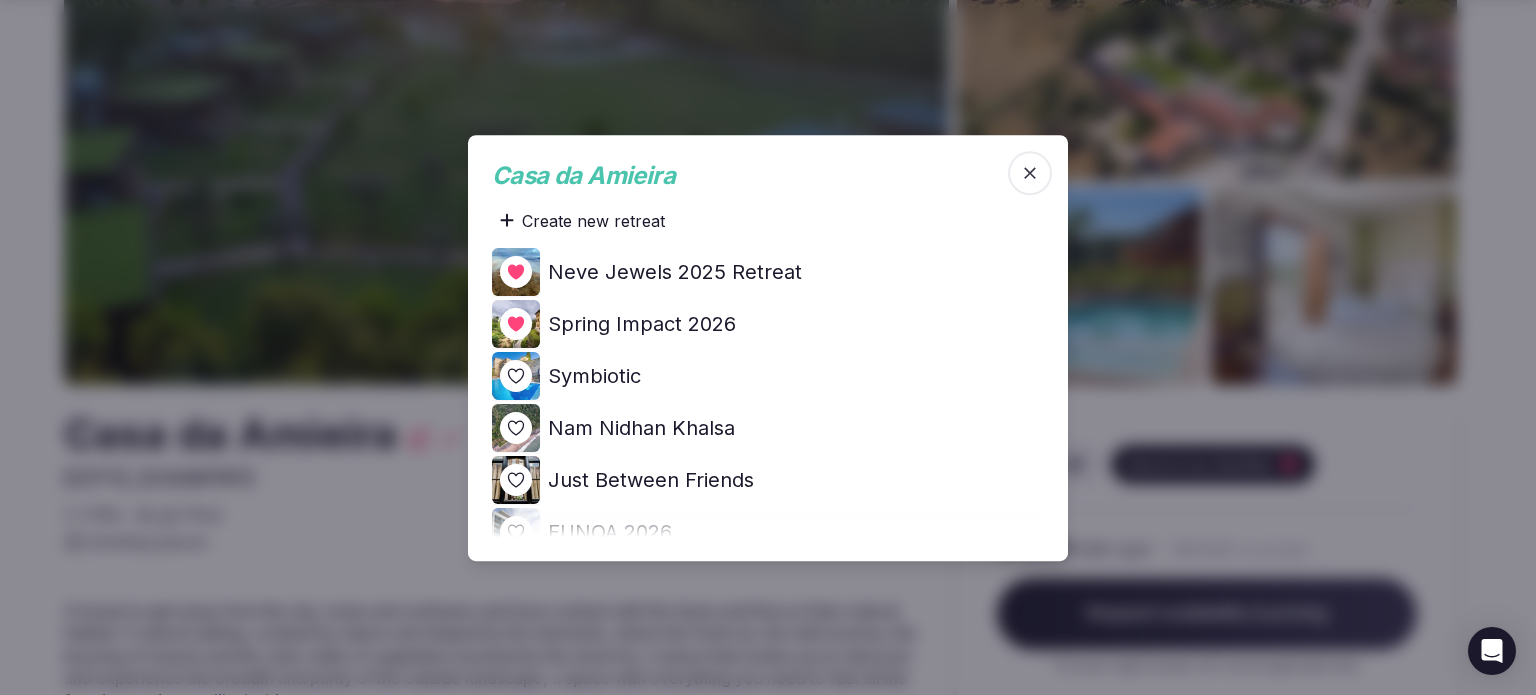 click at bounding box center (768, 347) 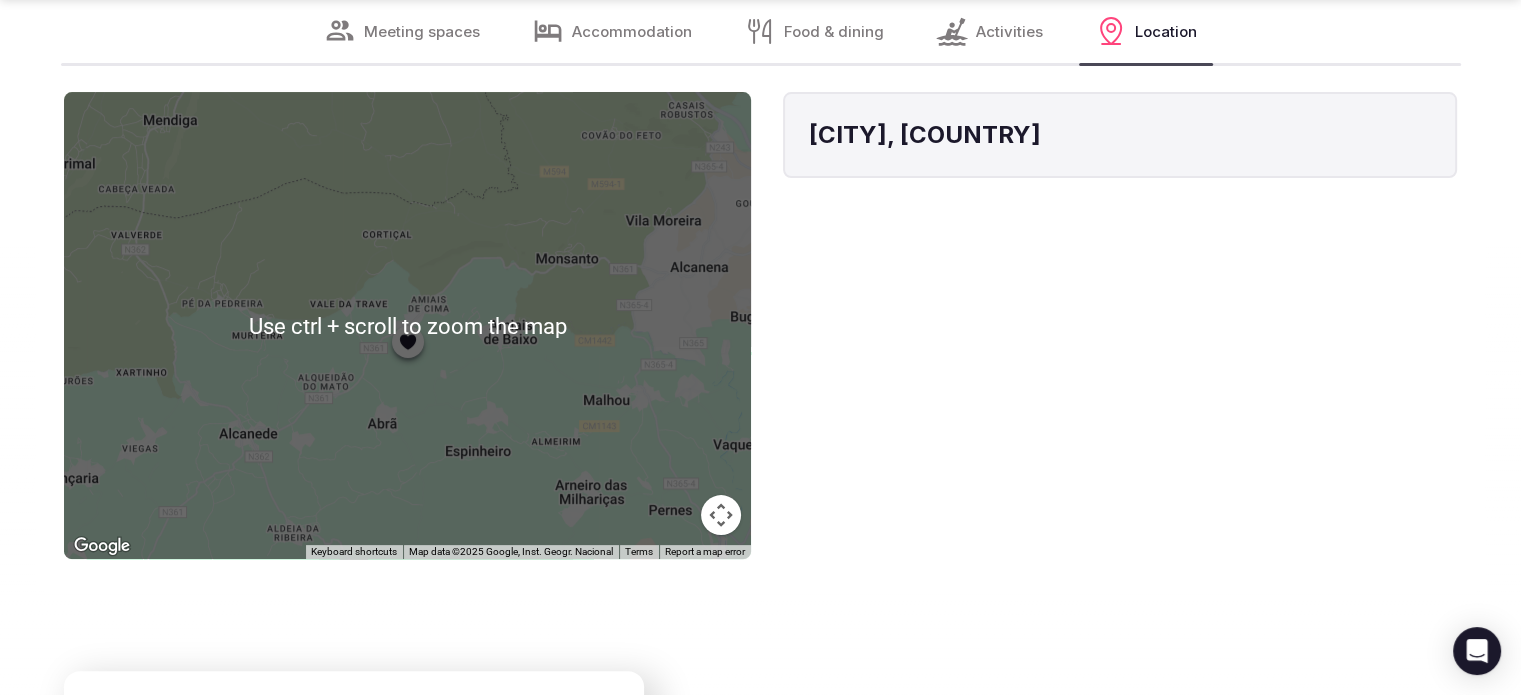 scroll, scrollTop: 8100, scrollLeft: 0, axis: vertical 